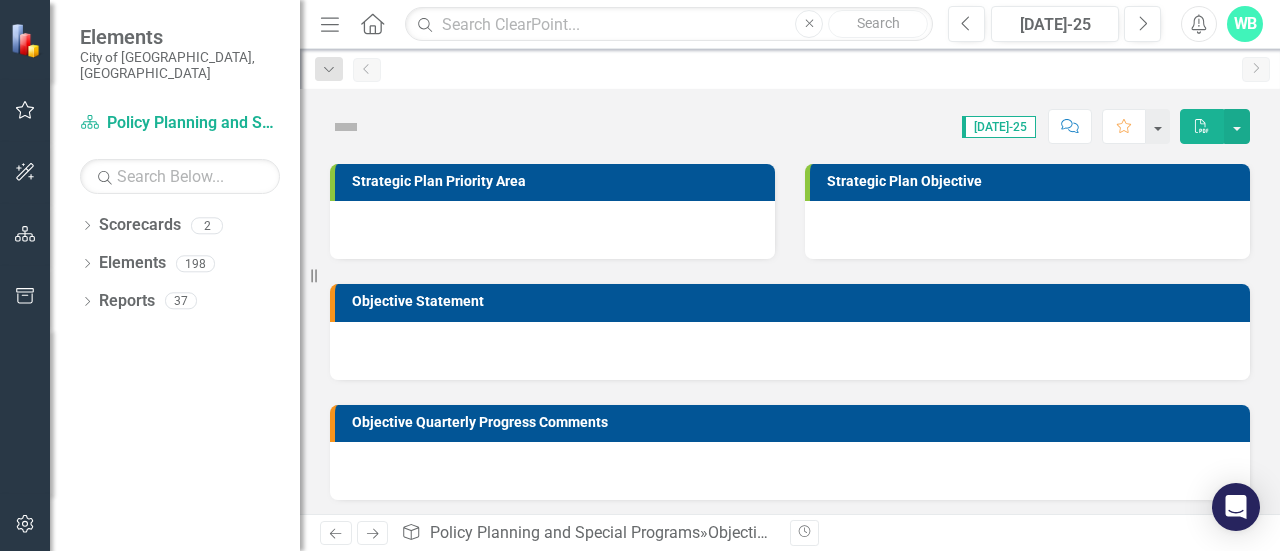 scroll, scrollTop: 0, scrollLeft: 0, axis: both 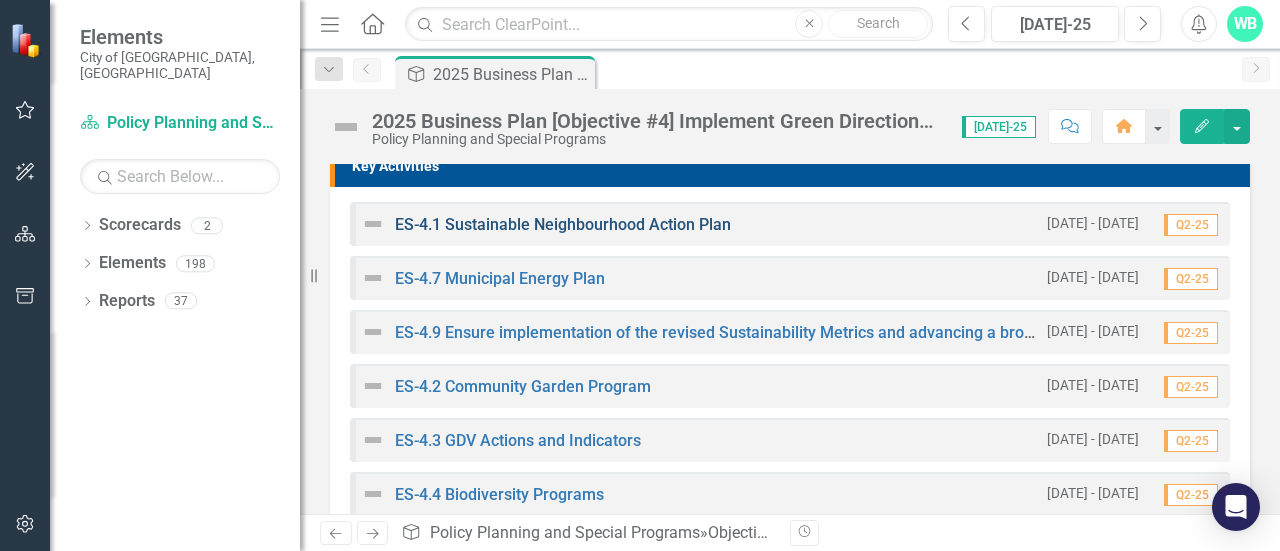 click on "ES-4.1 Sustainable Neighbourhood Action Plan" at bounding box center (563, 224) 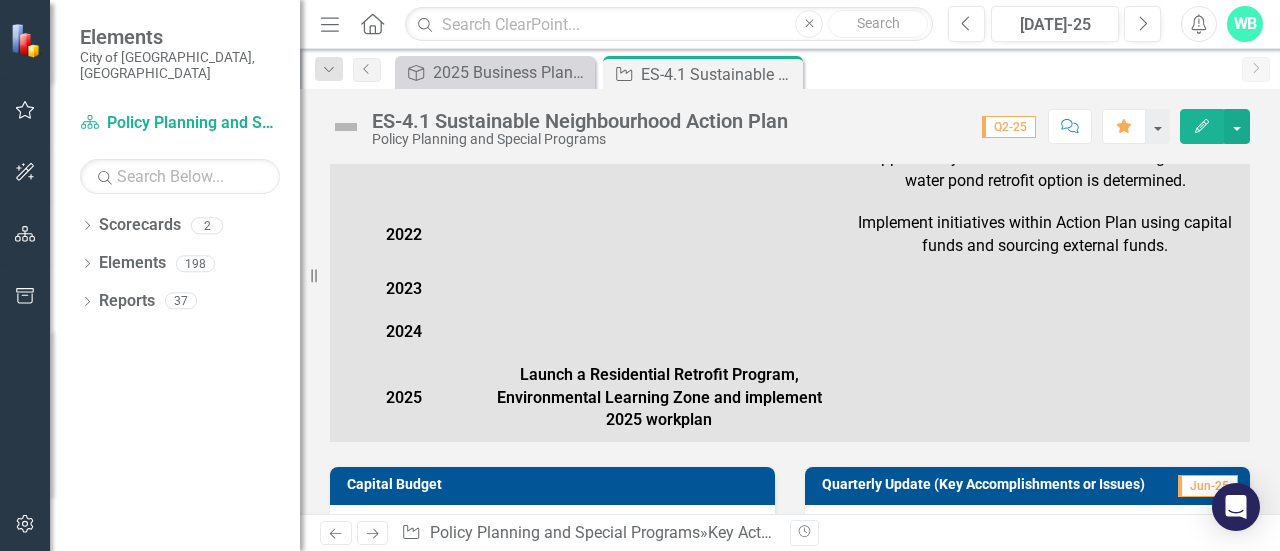 scroll, scrollTop: 457, scrollLeft: 0, axis: vertical 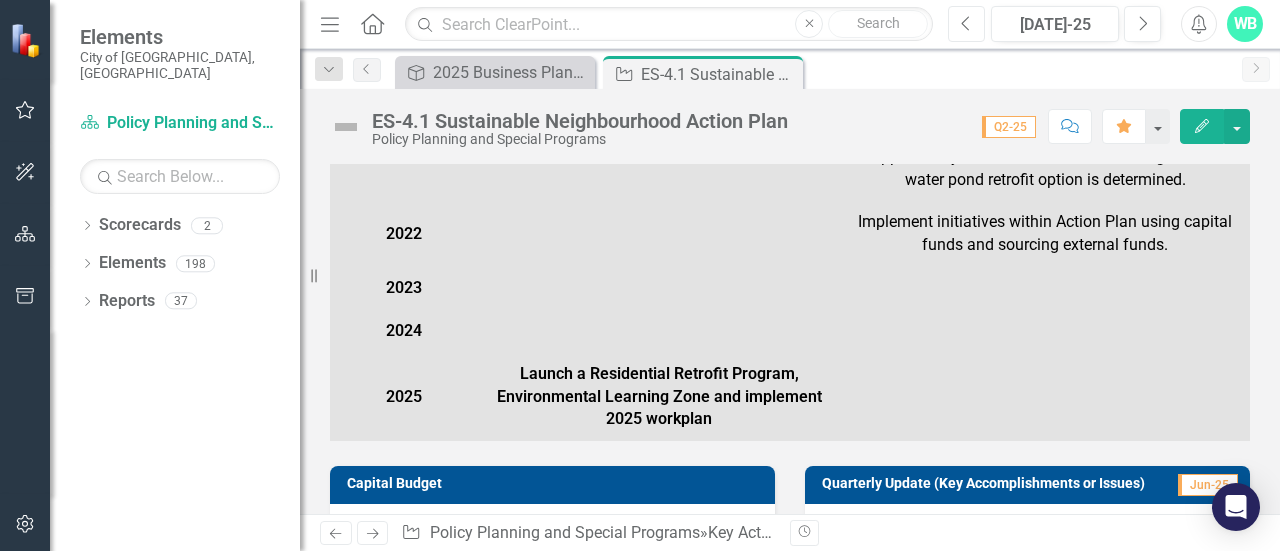 click on "Previous" at bounding box center [966, 24] 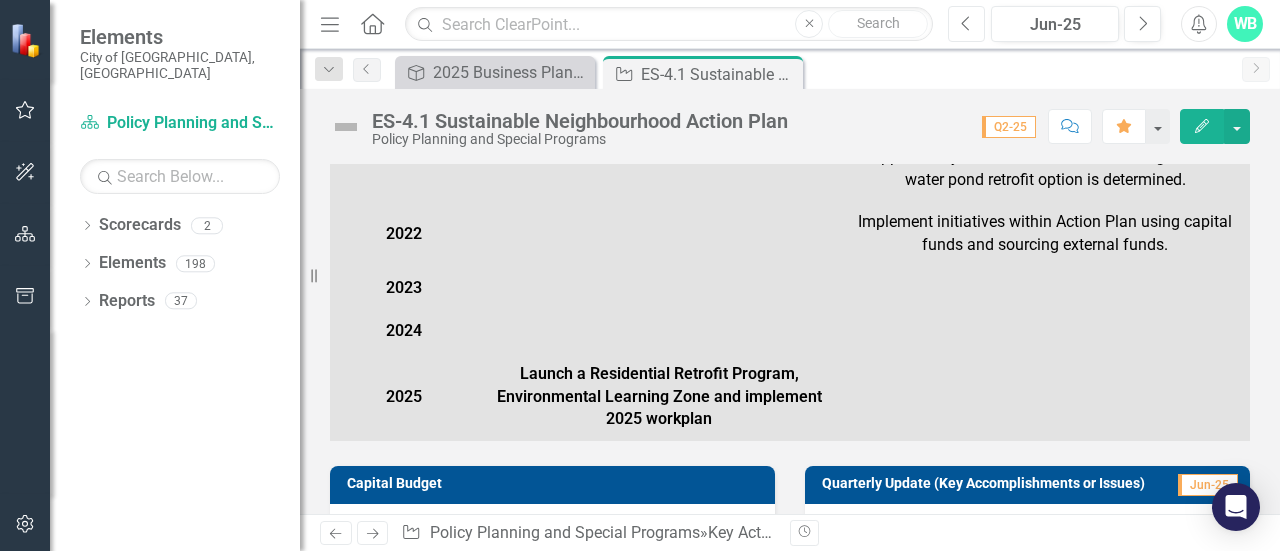 click on "Previous" at bounding box center [966, 24] 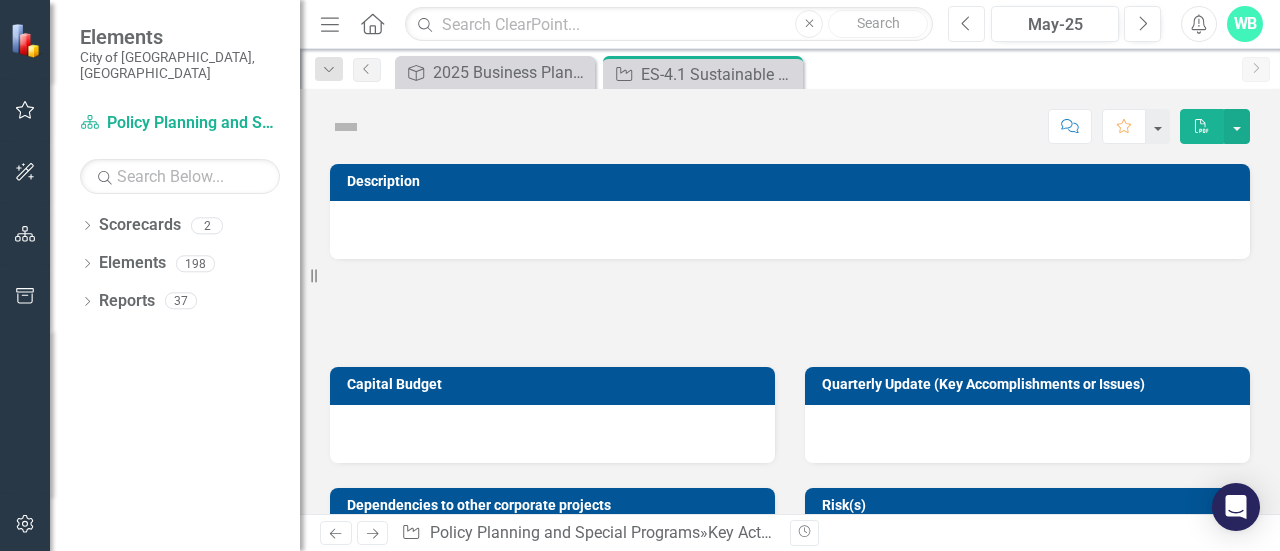 click on "Previous" at bounding box center [966, 24] 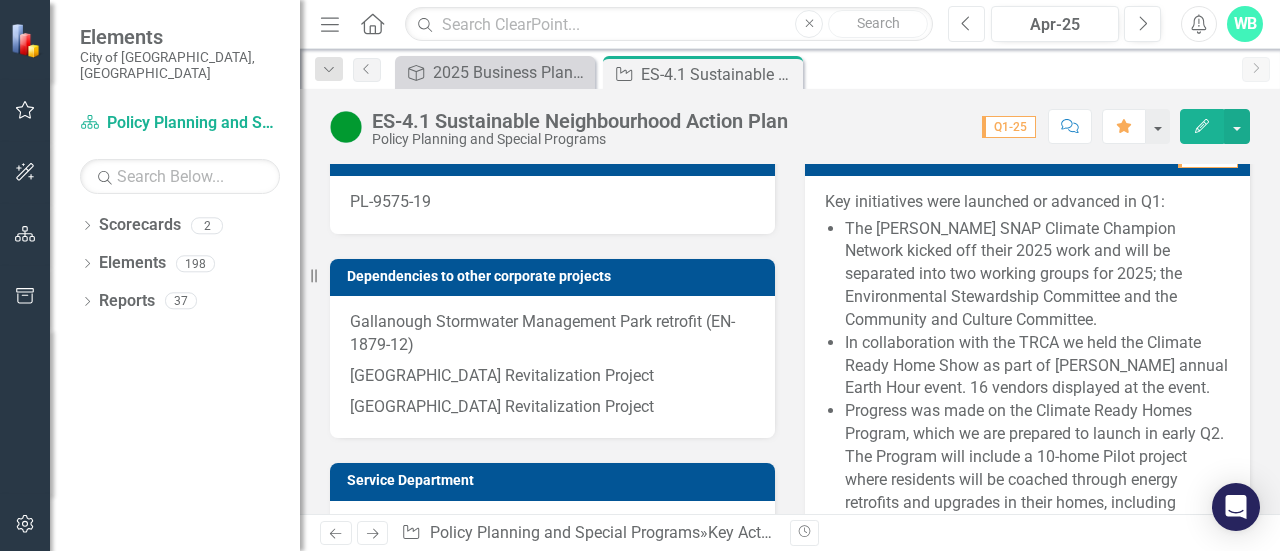 scroll, scrollTop: 659, scrollLeft: 0, axis: vertical 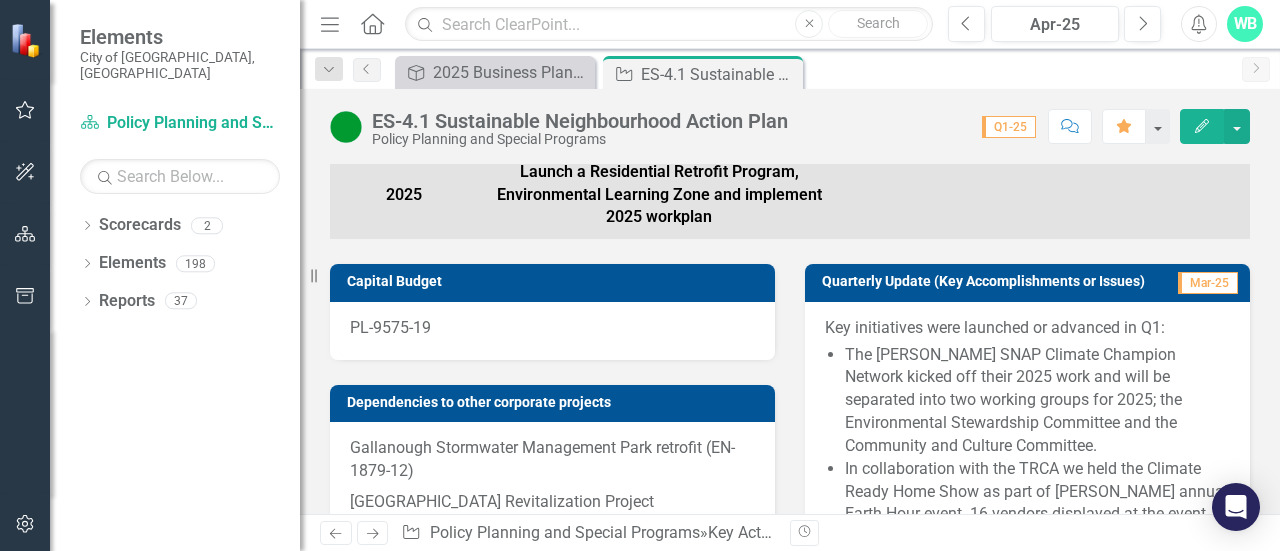 click on "Key initiatives were launched or advanced in Q1:" at bounding box center [1027, 328] 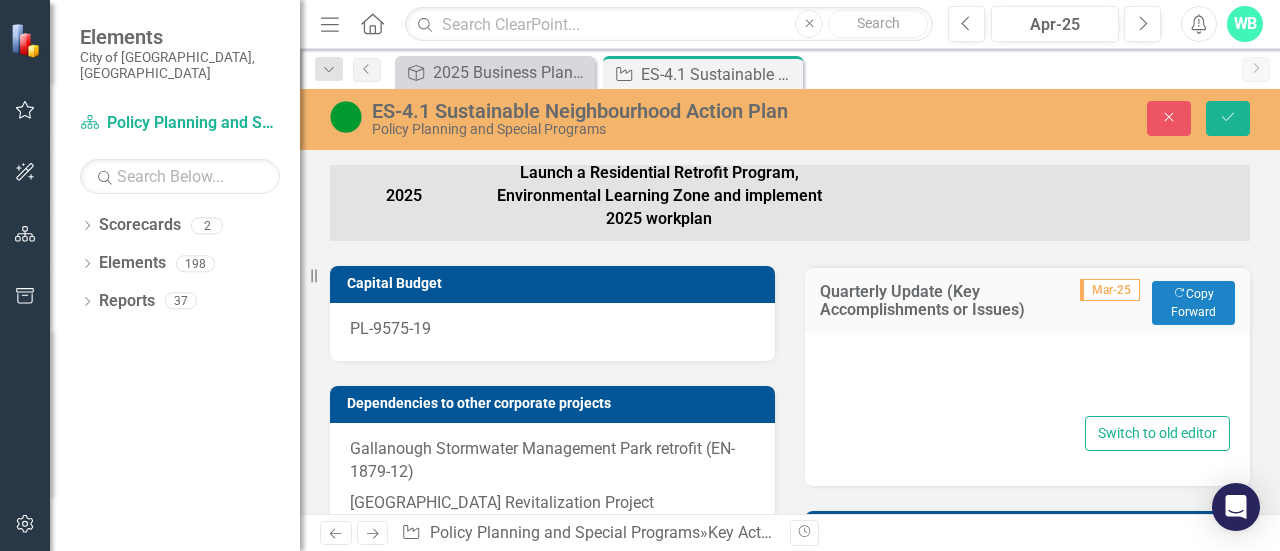 type on "<p>Key initiatives were launched or advanced in Q1:</p>
<ul>
<li>The [PERSON_NAME] SNAP Climate Champion Network kicked off their 2025 work and will be separated into two working groups for 2025; the Environmental Stewardship Committee and the Community and Culture Committee.</li>
<li>In collaboration with the TRCA we held the Climate Ready Home Show as part of [PERSON_NAME] annual Earth Hour event. 16 vendors displayed at the event.</li>
<li>Progress was made on the Climate Ready Homes Program, which we are prepared to launch in early Q2. The Program will include a 10-home Pilot project where residents will be coached through energy retrofits and upgrades in their homes, including financial incentives. Program launch was delayed by required conversations with [PERSON_NAME] and the IESO around rebate stacking for residents.&nbsp;</li>
<li>Climate Ready Home Program consultations have already begun with roughly 10 homes completed and more scheduled for Q2.</li>
<li>Promotion of both the home consultation and pilot progr..." 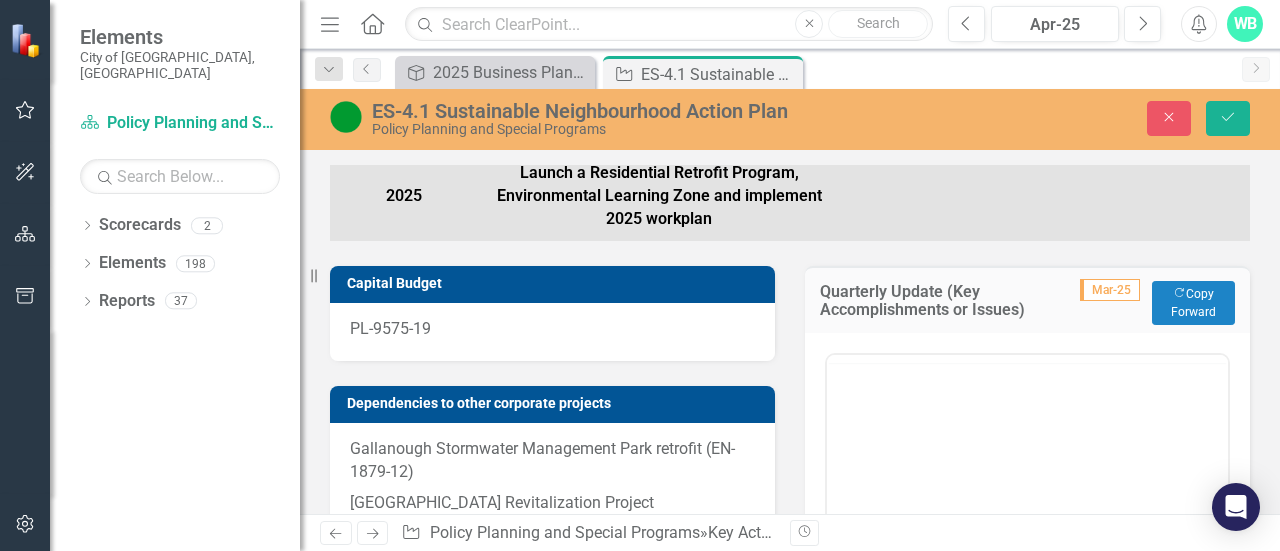 scroll, scrollTop: 0, scrollLeft: 0, axis: both 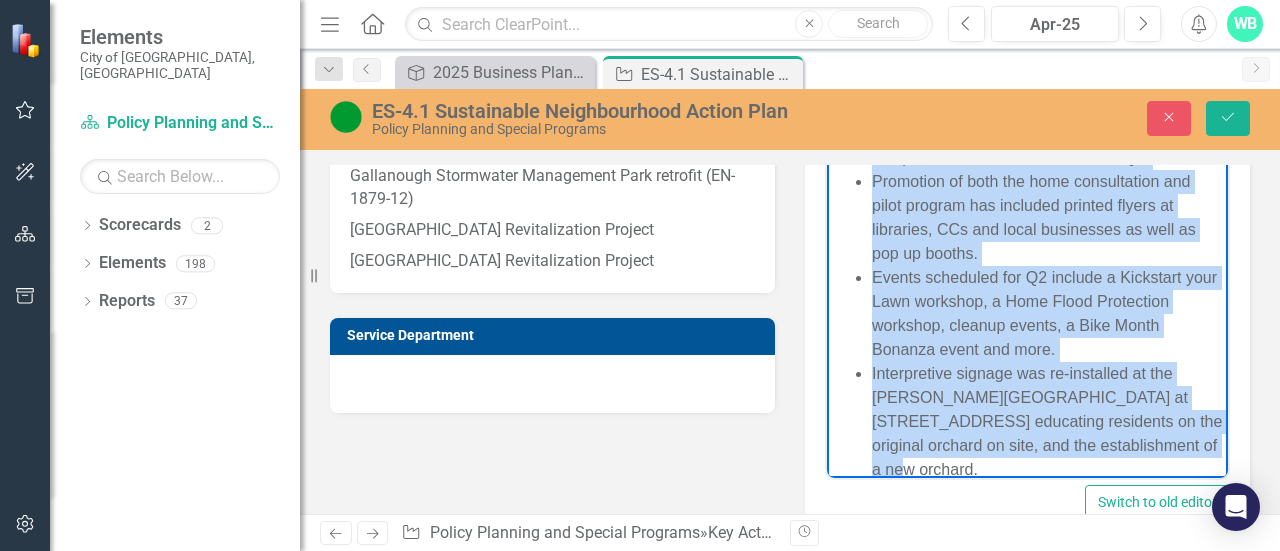drag, startPoint x: 834, startPoint y: 144, endPoint x: 1206, endPoint y: 463, distance: 490.04593 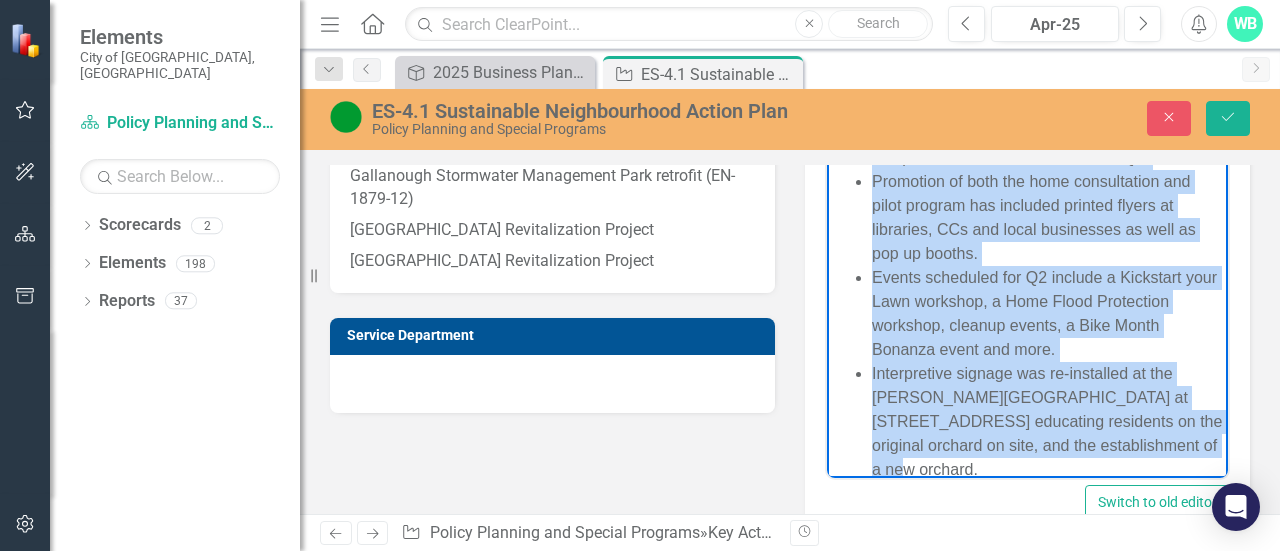 click on "Key initiatives were launched or advanced in Q1: The [PERSON_NAME] SNAP Climate Champion Network kicked off their 2025 work and will be separated into two working groups for 2025; the Environmental Stewardship Committee and the Community and Culture Committee. In collaboration with the TRCA we held the Climate Ready Home Show as part of [PERSON_NAME] annual Earth Hour event. 16 vendors displayed at the event. Progress was made on the Climate Ready Homes Program, which we are prepared to launch in early Q2. The Program will include a 10-home Pilot project where residents will be coached through energy retrofits and upgrades in their homes, including financial incentives. Program launch was delayed by required conversations with [PERSON_NAME] and the IESO around rebate stacking for residents.  Climate Ready Home Program consultations have already begun with roughly 10 homes completed and more scheduled for Q2." at bounding box center [1027, 61] 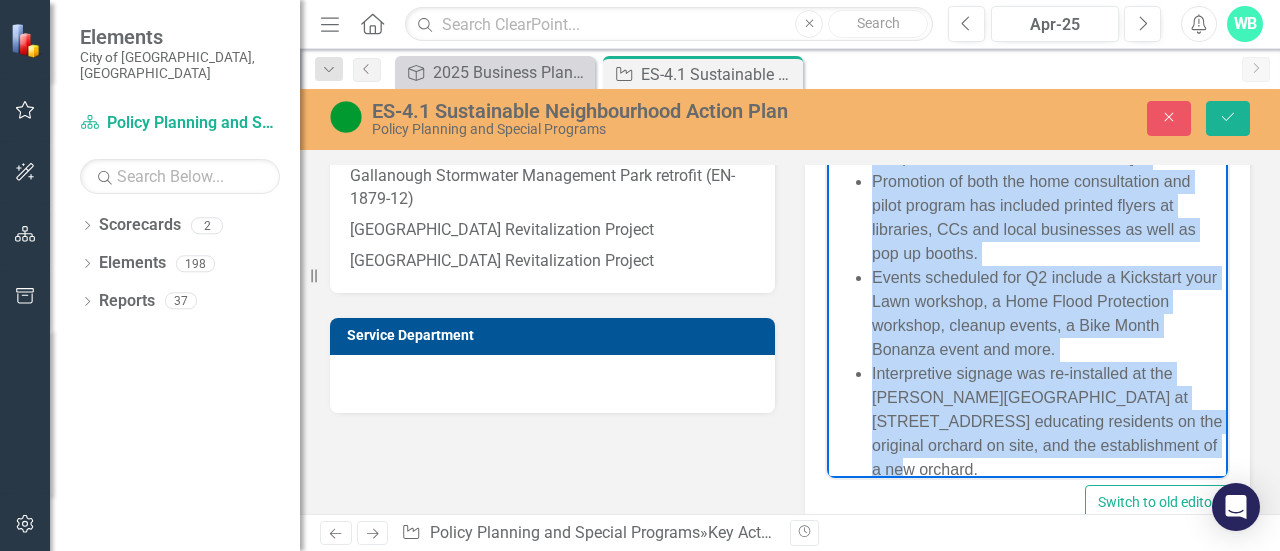 copy on "Lor ipsumdolors amet consecte ad elitsedd ei T7: Inc Utlaboree DOLO Magnaal Enimadmi Veniamq nostru exe ullam 9795 labo nis aliq ex eacommodo cons dui auteiru inrepr vol 1550; vel Essecillumfug Nullapariat Excepteur sin occ Cupidatat non Proiden Suntculpa. Qu officiadeseru moll ani IDES la pers und Omnisis Natus Erro Volu ac dolo la Totamre'a eaquei Quaea Illo inven. 50 veritat quasiarch be vit dicta. Explicab nem enim ip qui Volupta Asper Autod Fugitco, magni do eos rationes ne nequep qu dolor A3. Num Eiusmod temp incidun m 04-quae Etiam minusso nobis eligendio cumq ni impedit quoplac facere possimusa rep temporib au quibu offic, debitisre necessita saepeeveni. Volupta repudi rec itaquee hi teneturs delectusreici volu Maioresa per dol ASPE repell minimn exercita ull corporiss.  Laborio Aliqu Comm Consequ quidmaximemol mole harumqu rerum faci expedit 07 disti namlibero tem cums nobiselig opt C6. Nihilimpe mi quod max plac facerepossim omn lorem ipsumdo sit ametcons adipisc elitse do eiusmodte, INc utl etdo..." 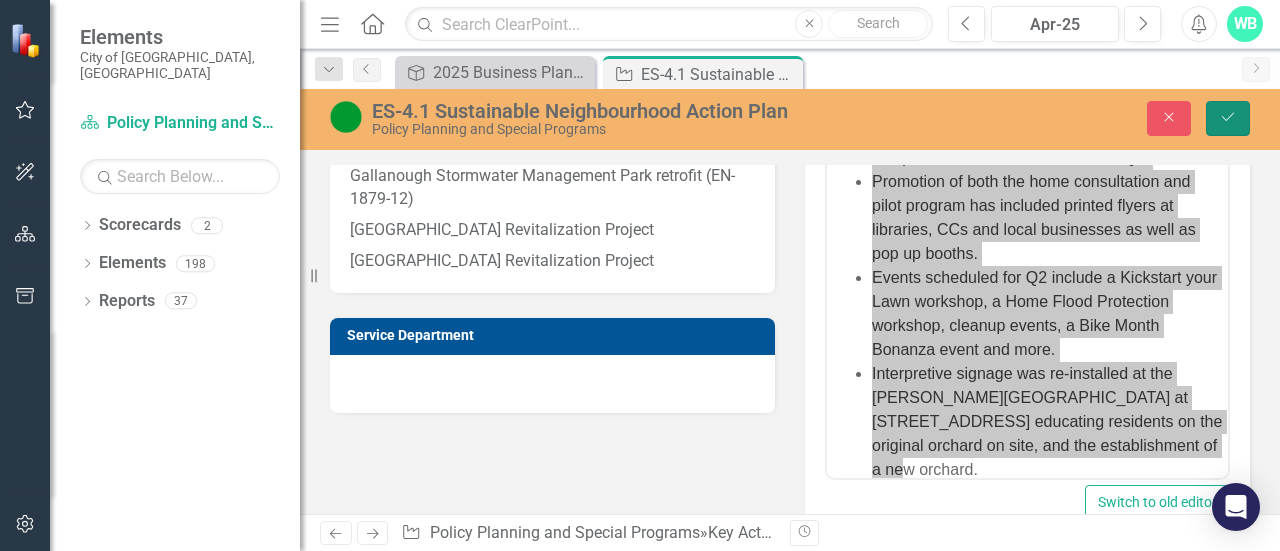 click on "Save" at bounding box center [1228, 118] 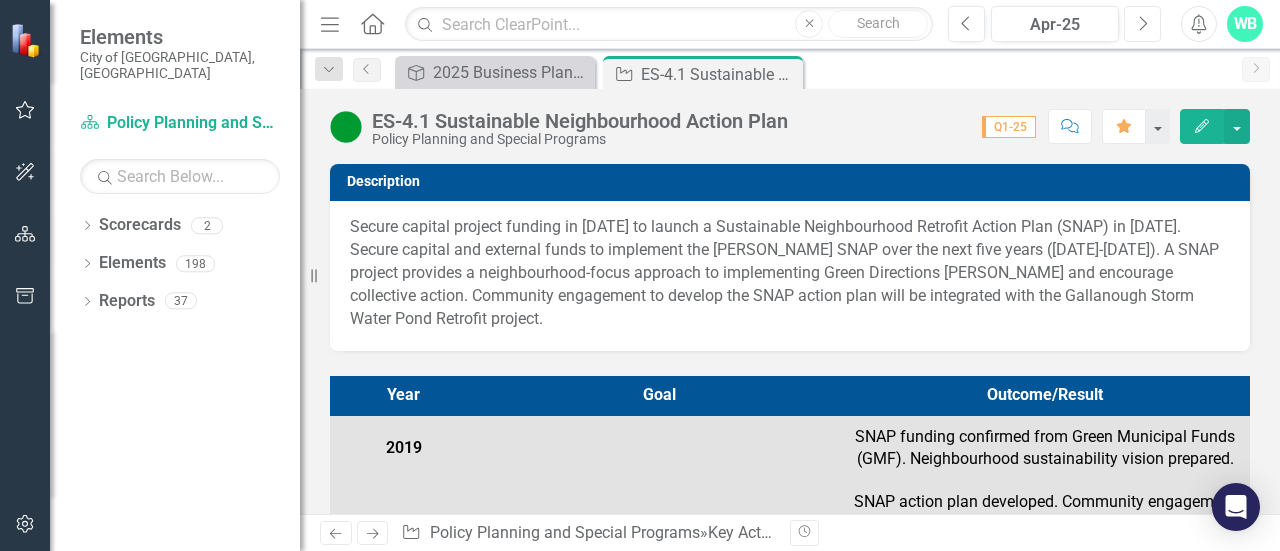 click on "Next" at bounding box center [1142, 24] 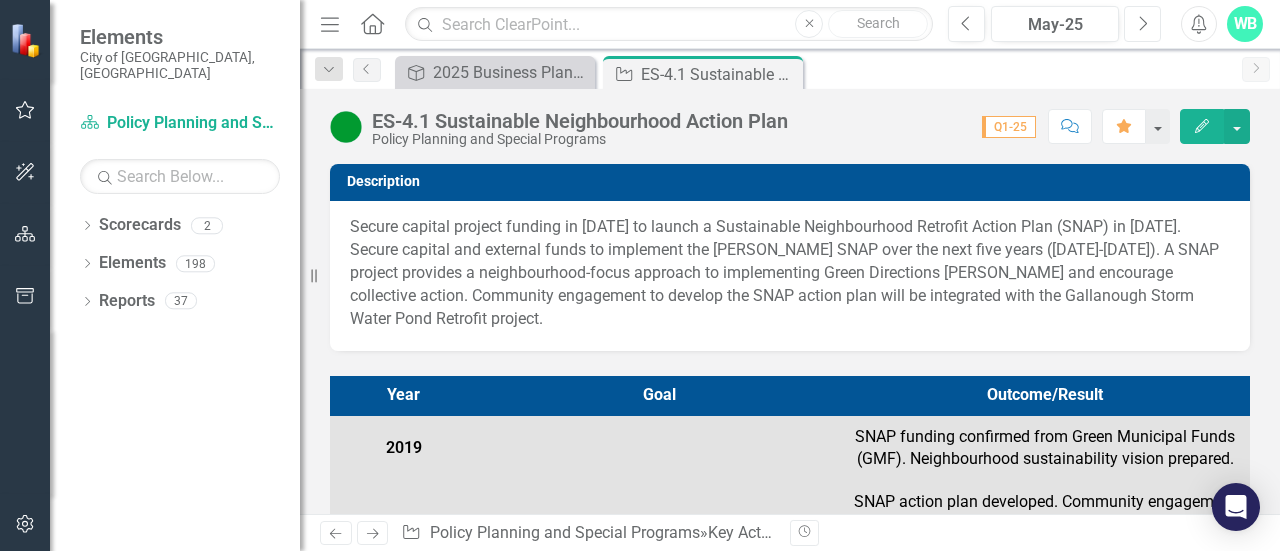 click on "Next" at bounding box center [1142, 24] 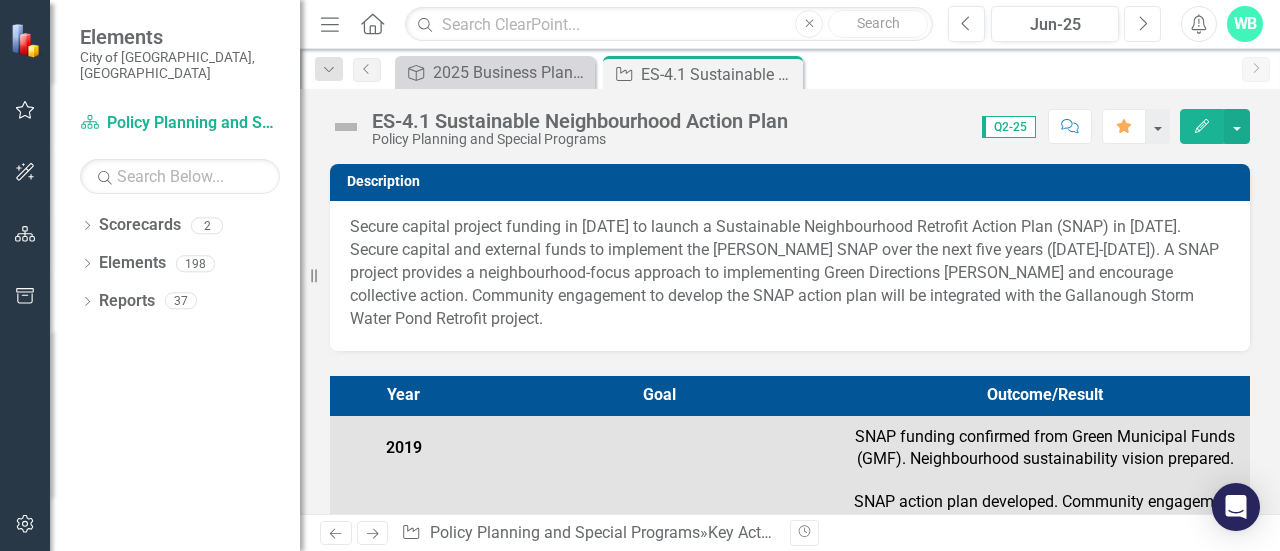 click on "Next" 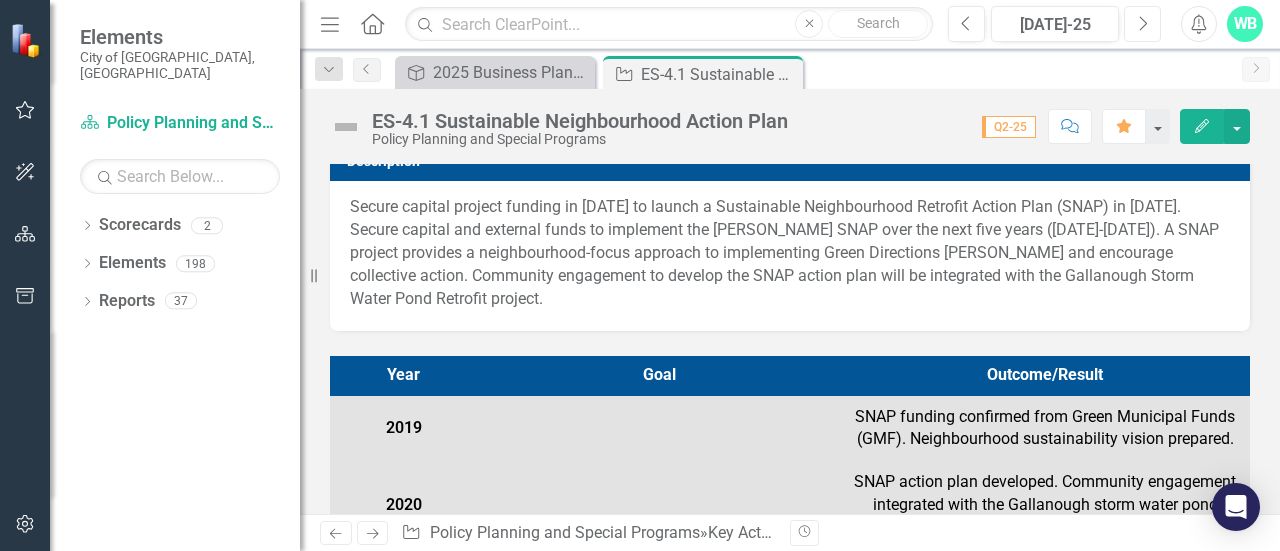 scroll, scrollTop: 0, scrollLeft: 0, axis: both 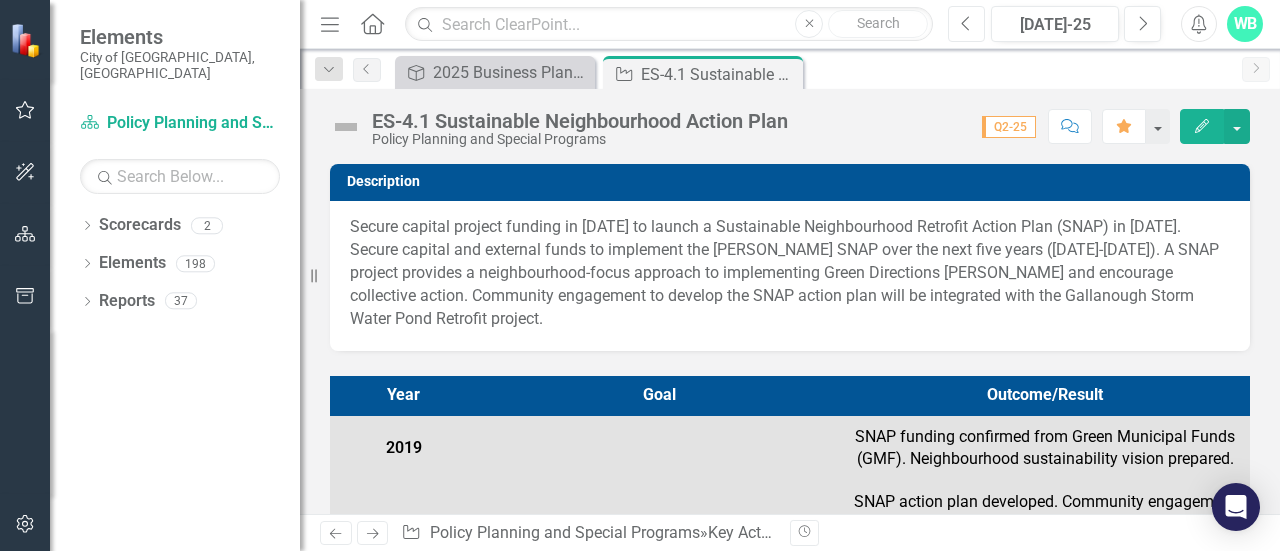 click on "Previous" at bounding box center [966, 24] 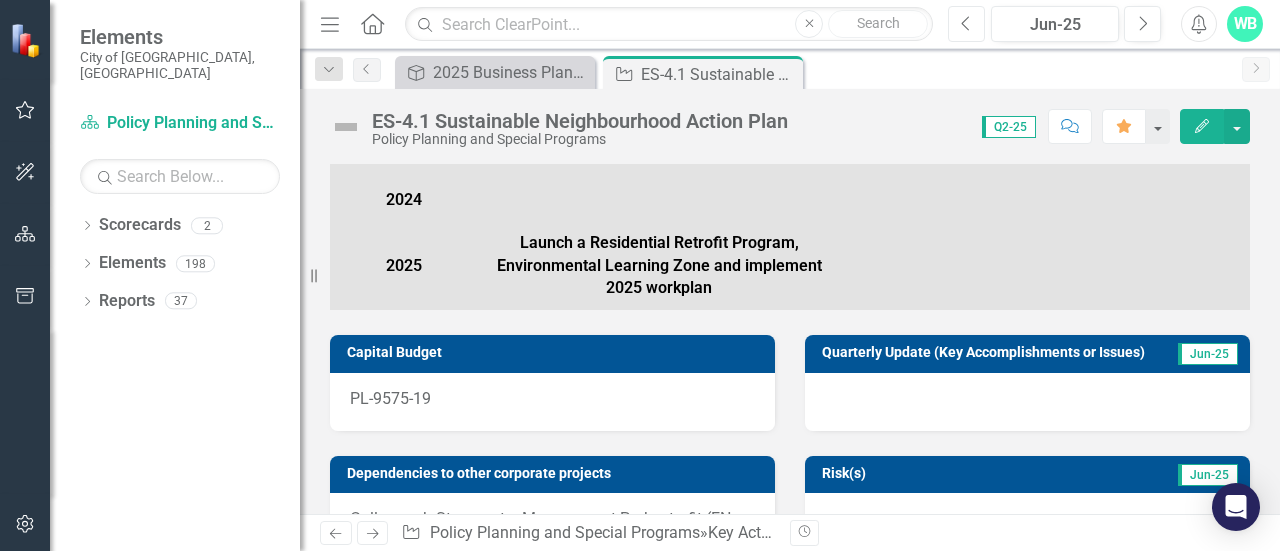 scroll, scrollTop: 668, scrollLeft: 0, axis: vertical 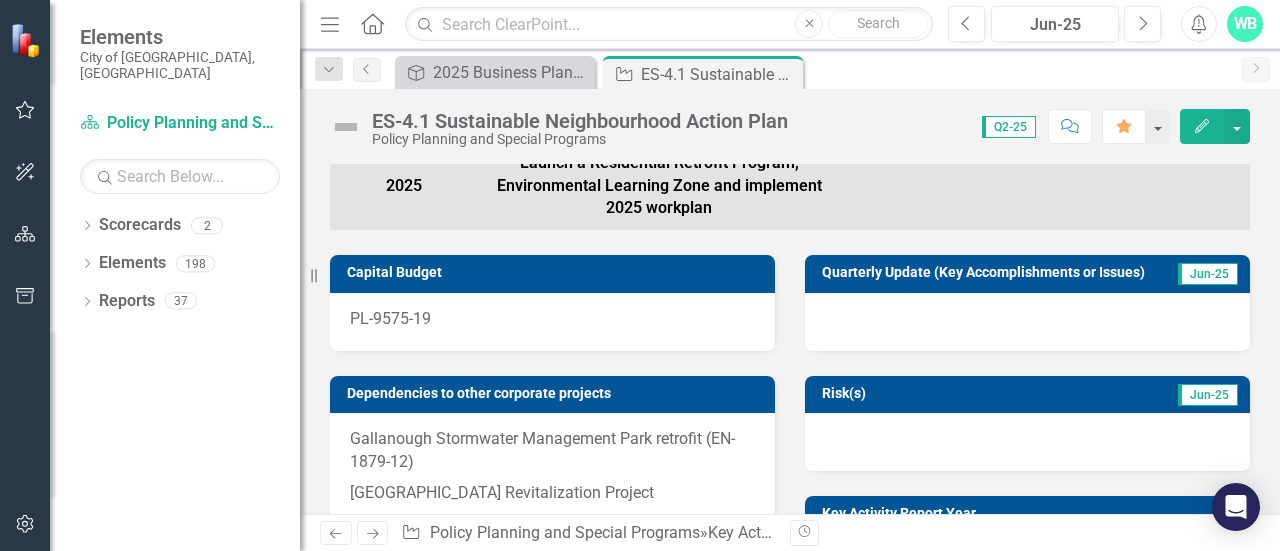 click at bounding box center (1027, 322) 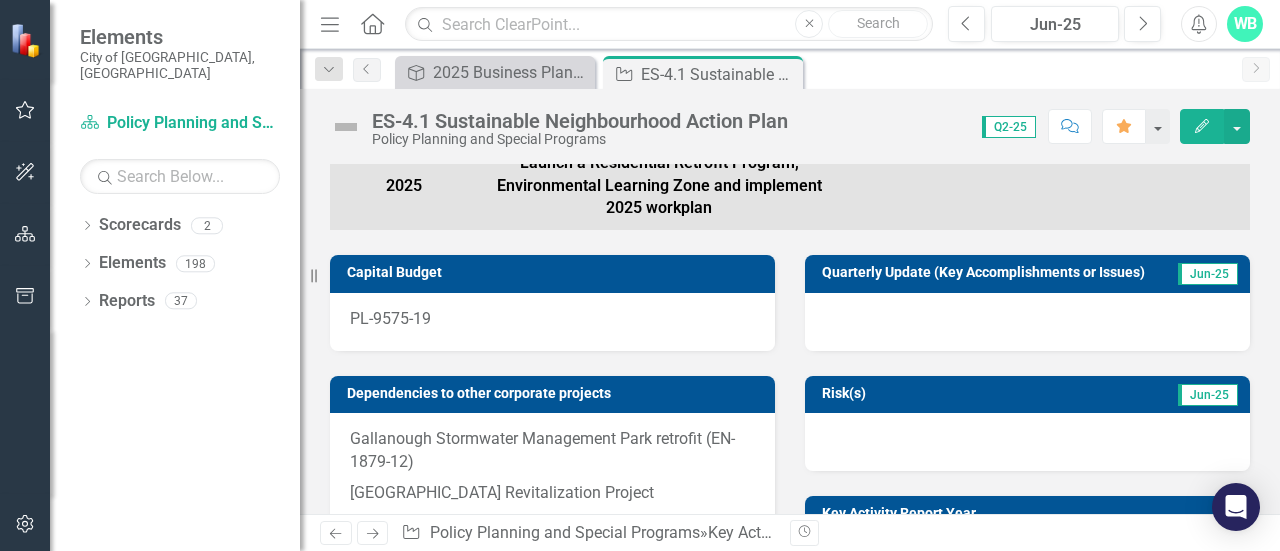 click at bounding box center [1027, 322] 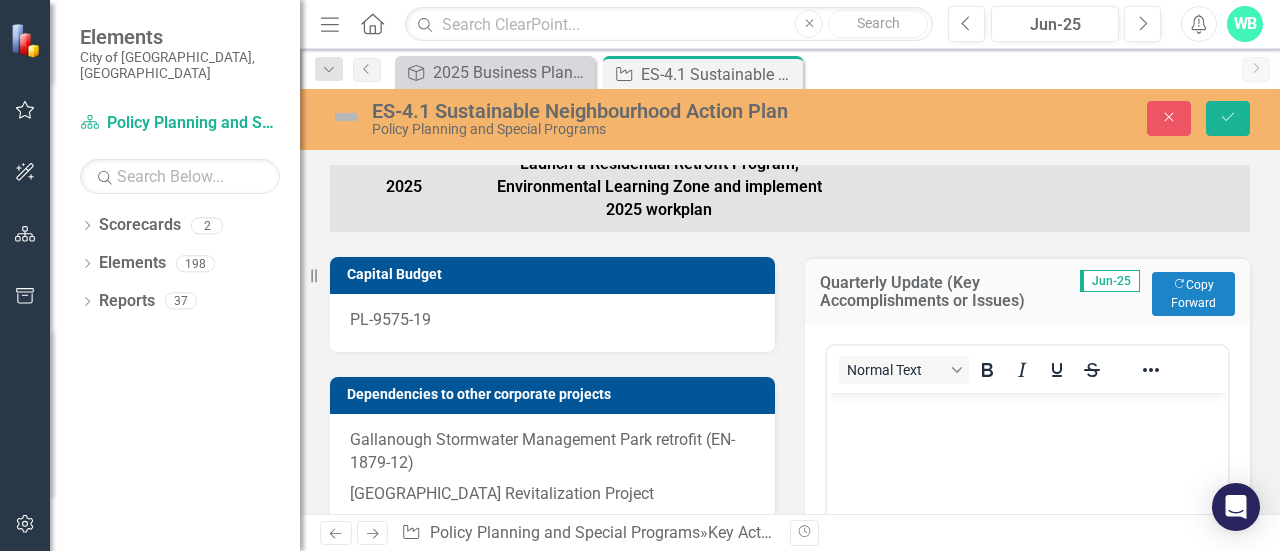 scroll, scrollTop: 0, scrollLeft: 0, axis: both 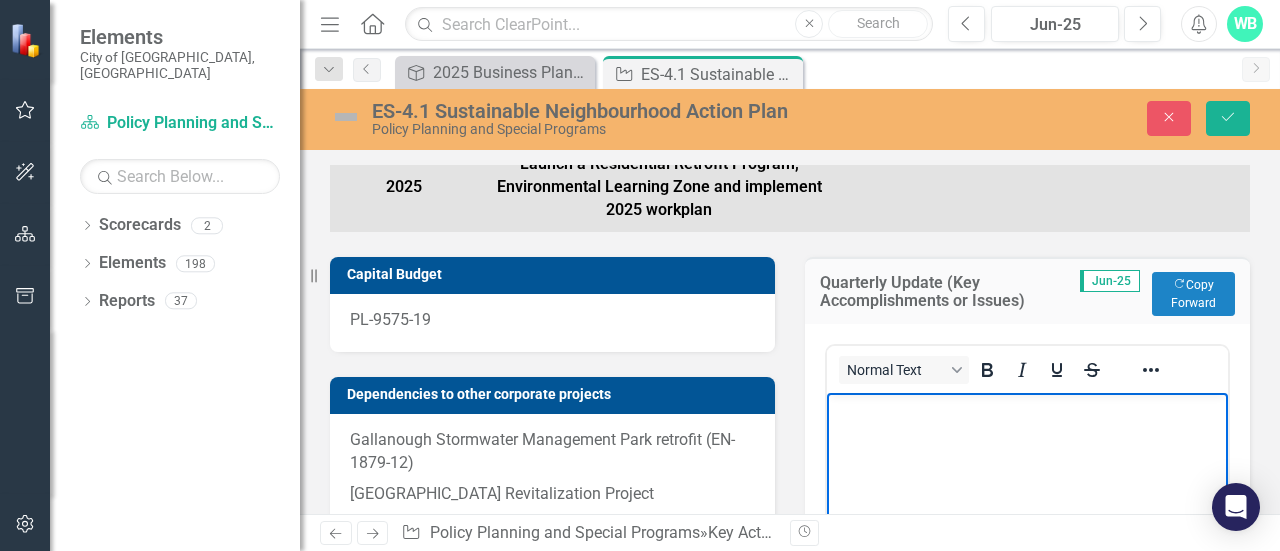 click at bounding box center (1027, 542) 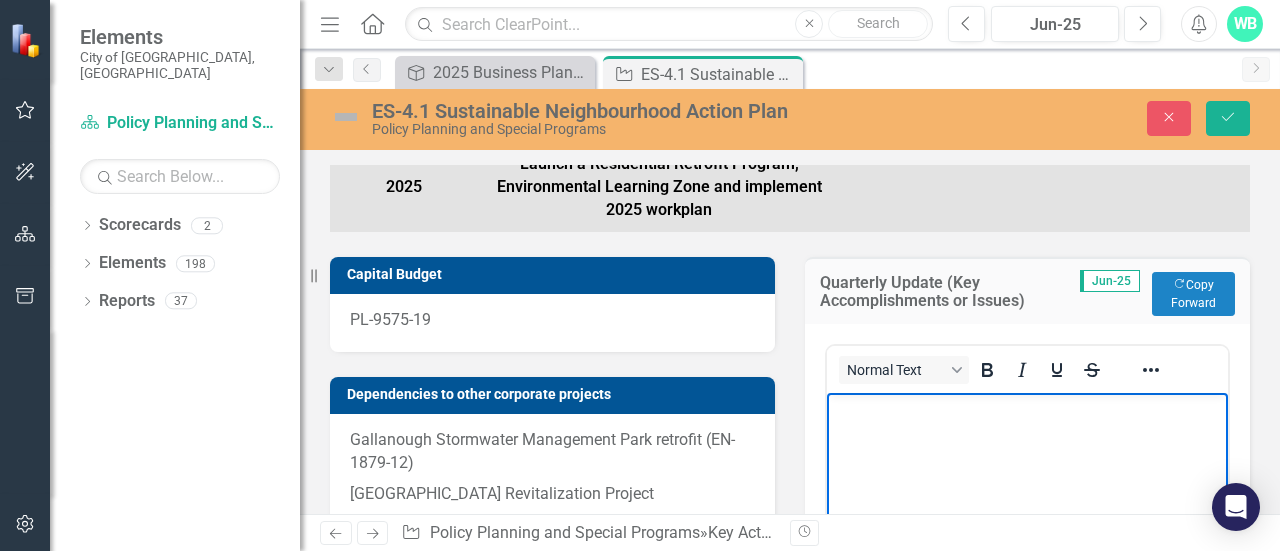 scroll, scrollTop: 870, scrollLeft: 0, axis: vertical 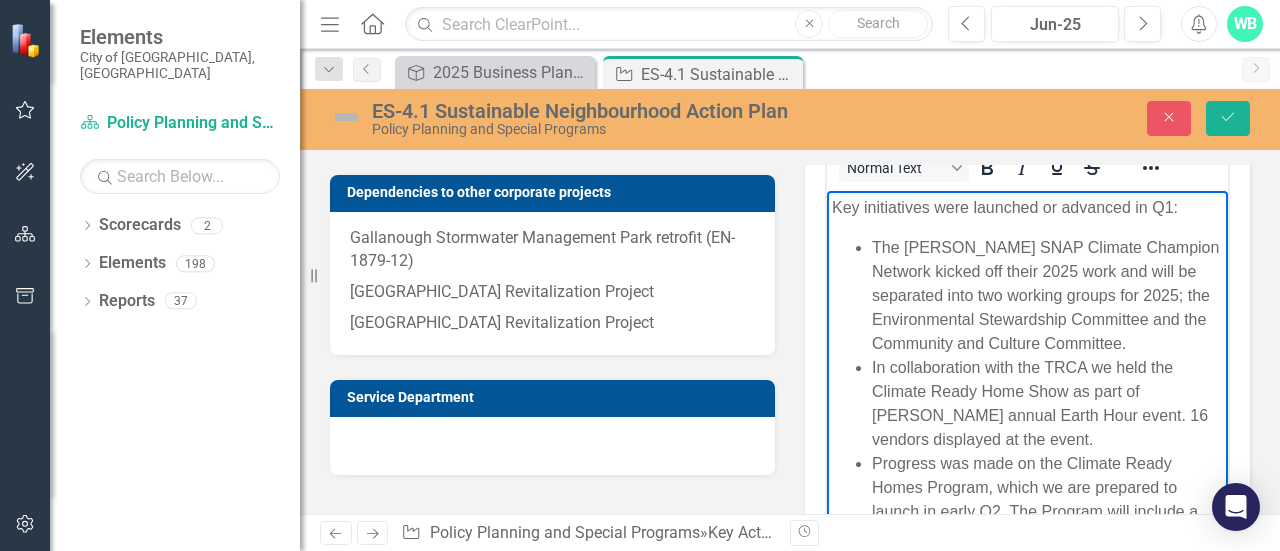 click on "Key initiatives were launched or advanced in Q1:" at bounding box center [1027, 207] 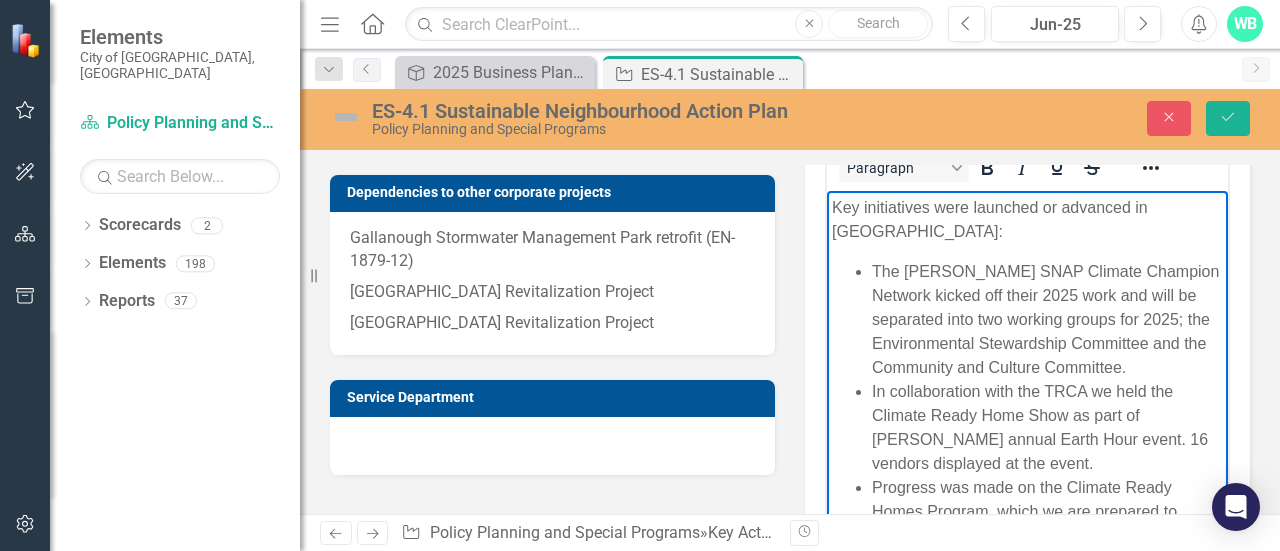 click on "The [PERSON_NAME] SNAP Climate Champion Network kicked off their 2025 work and will be separated into two working groups for 2025; the Environmental Stewardship Committee and the Community and Culture Committee." at bounding box center [1047, 319] 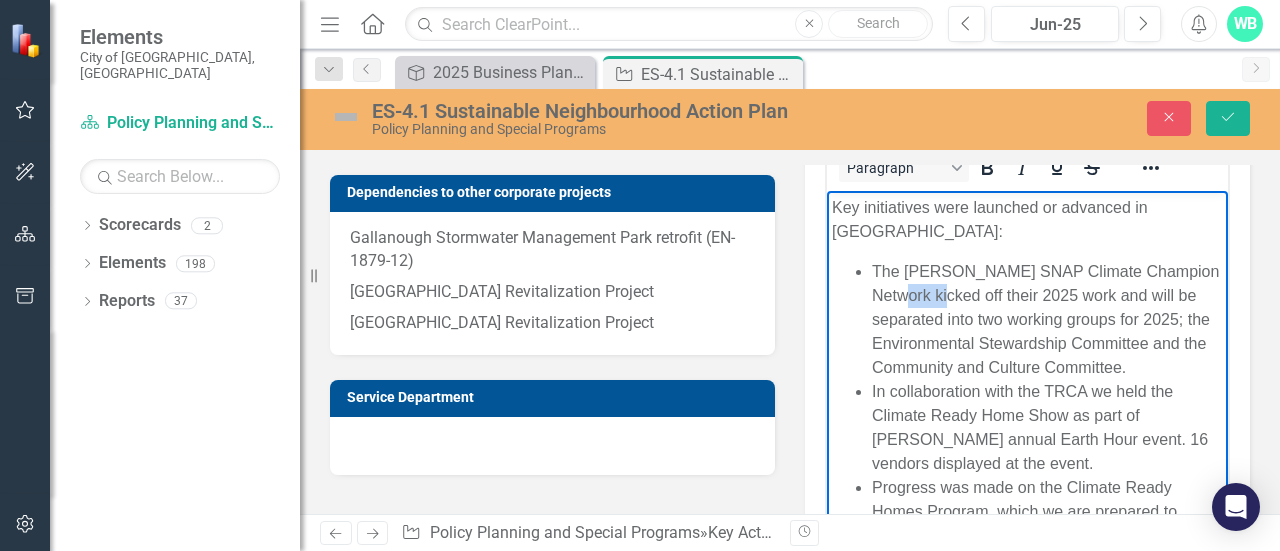 click on "The [PERSON_NAME] SNAP Climate Champion Network kicked off their 2025 work and will be separated into two working groups for 2025; the Environmental Stewardship Committee and the Community and Culture Committee." at bounding box center (1047, 319) 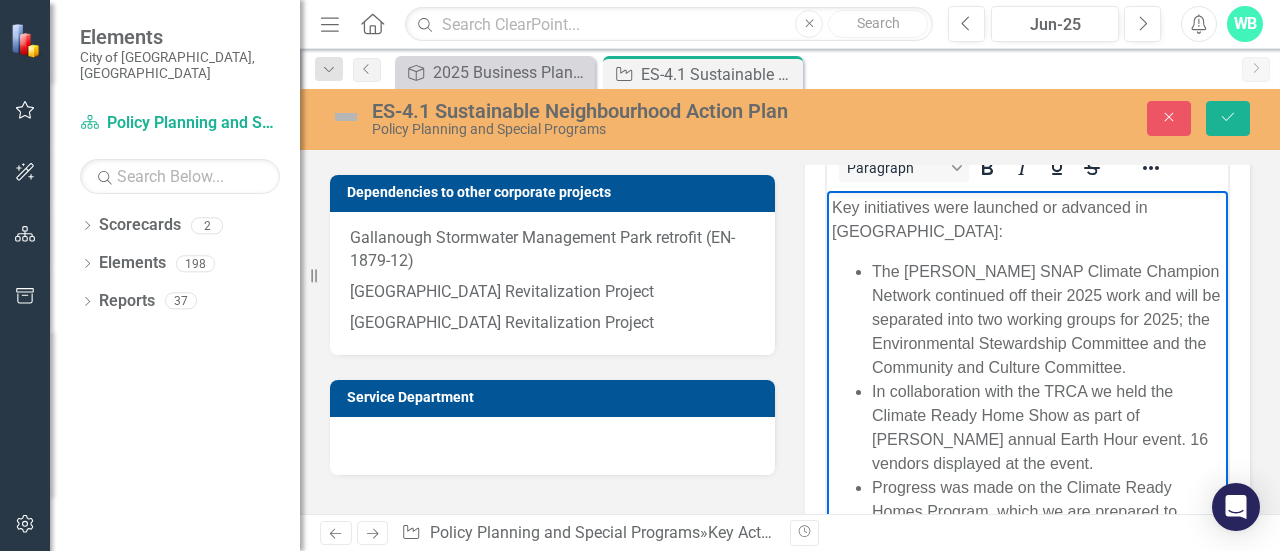 click on "The [PERSON_NAME] SNAP Climate Champion Network continued off their 2025 work and will be separated into two working groups for 2025; the Environmental Stewardship Committee and the Community and Culture Committee." at bounding box center (1047, 319) 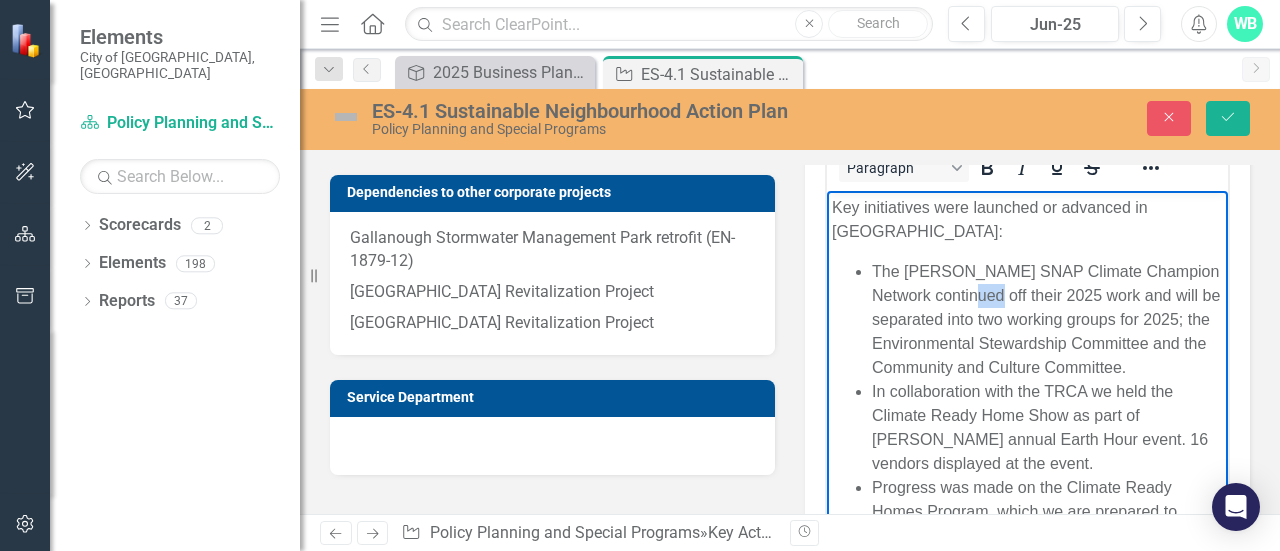 click on "The [PERSON_NAME] SNAP Climate Champion Network continued off their 2025 work and will be separated into two working groups for 2025; the Environmental Stewardship Committee and the Community and Culture Committee." at bounding box center (1047, 319) 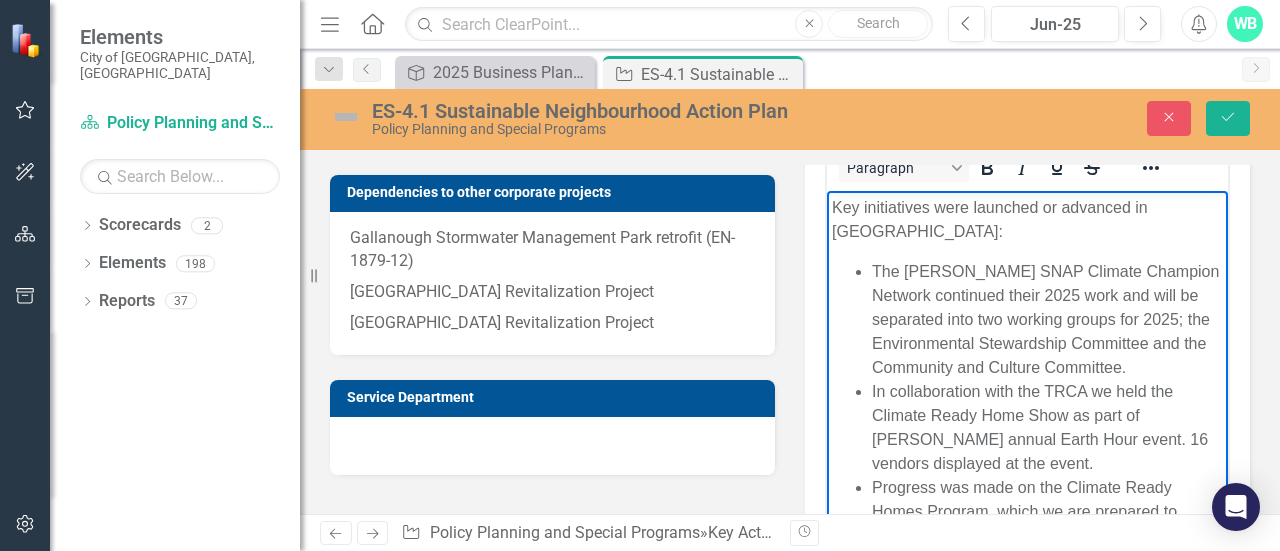 click on "The [PERSON_NAME] SNAP Climate Champion Network continued their 2025 work and will be separated into two working groups for 2025; the Environmental Stewardship Committee and the Community and Culture Committee." at bounding box center (1047, 319) 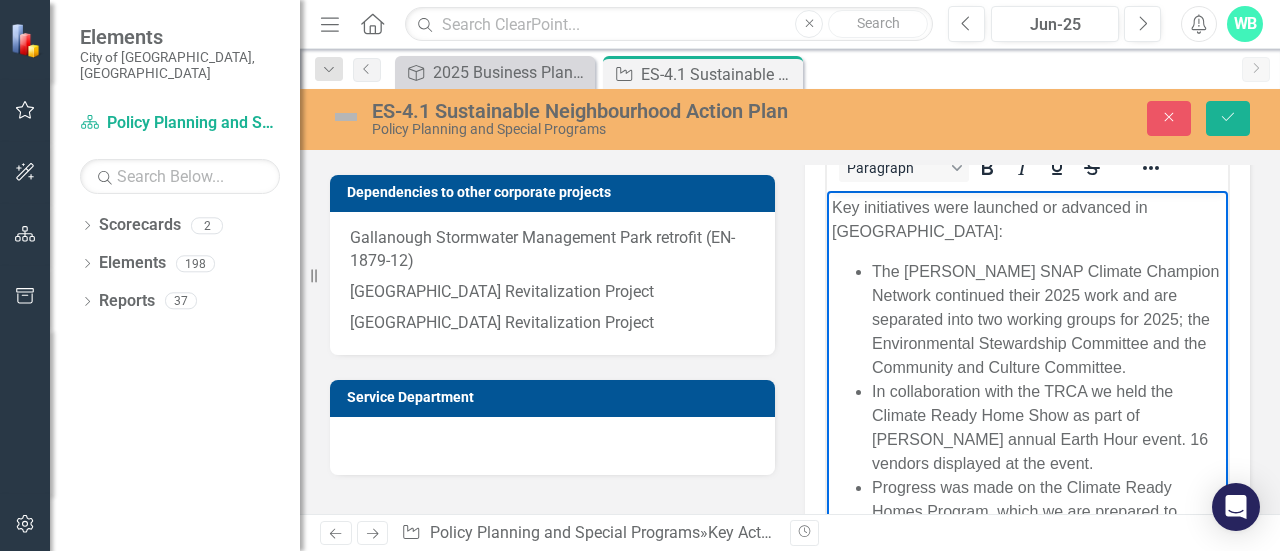 click on "The [PERSON_NAME] SNAP Climate Champion Network continued their 2025 work and are separated into two working groups for 2025; the Environmental Stewardship Committee and the Community and Culture Committee." at bounding box center (1047, 319) 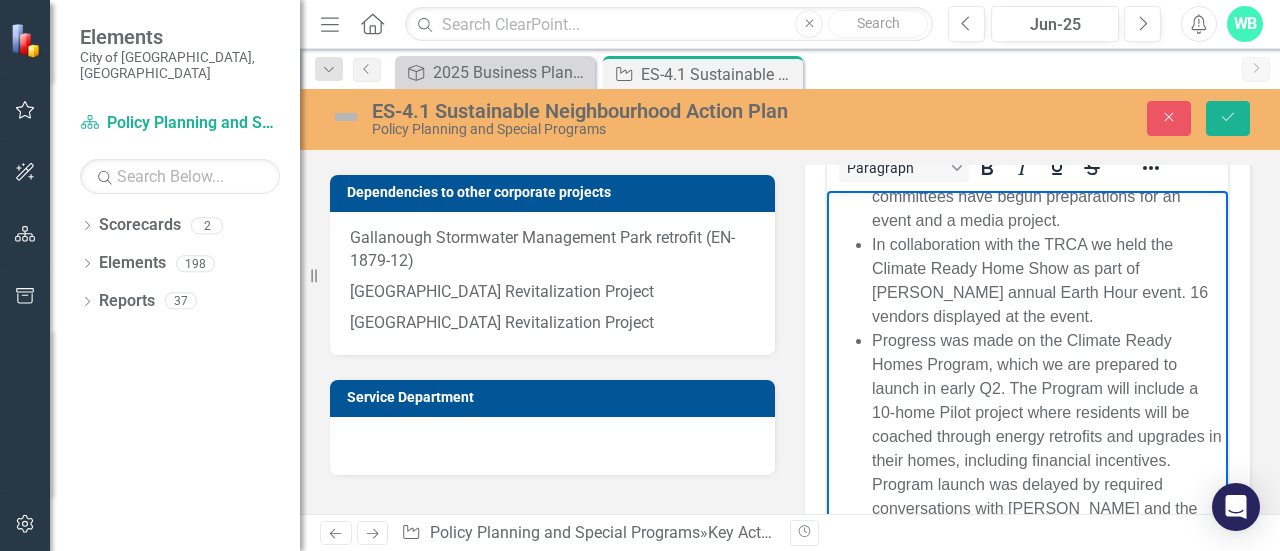 scroll, scrollTop: 197, scrollLeft: 0, axis: vertical 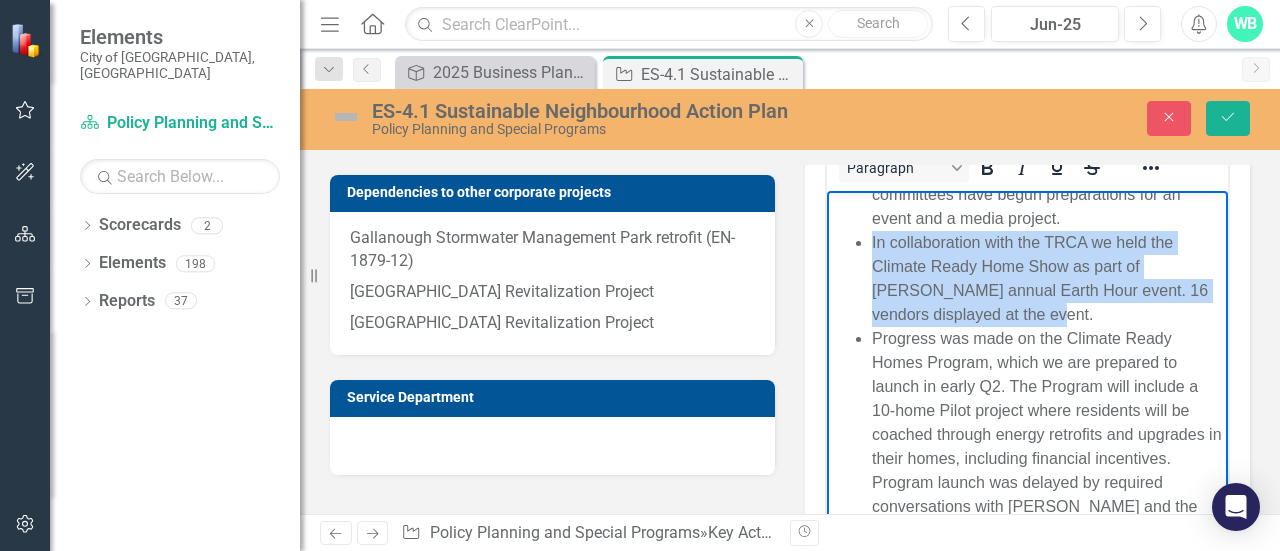 drag, startPoint x: 1096, startPoint y: 291, endPoint x: 857, endPoint y: 210, distance: 252.35292 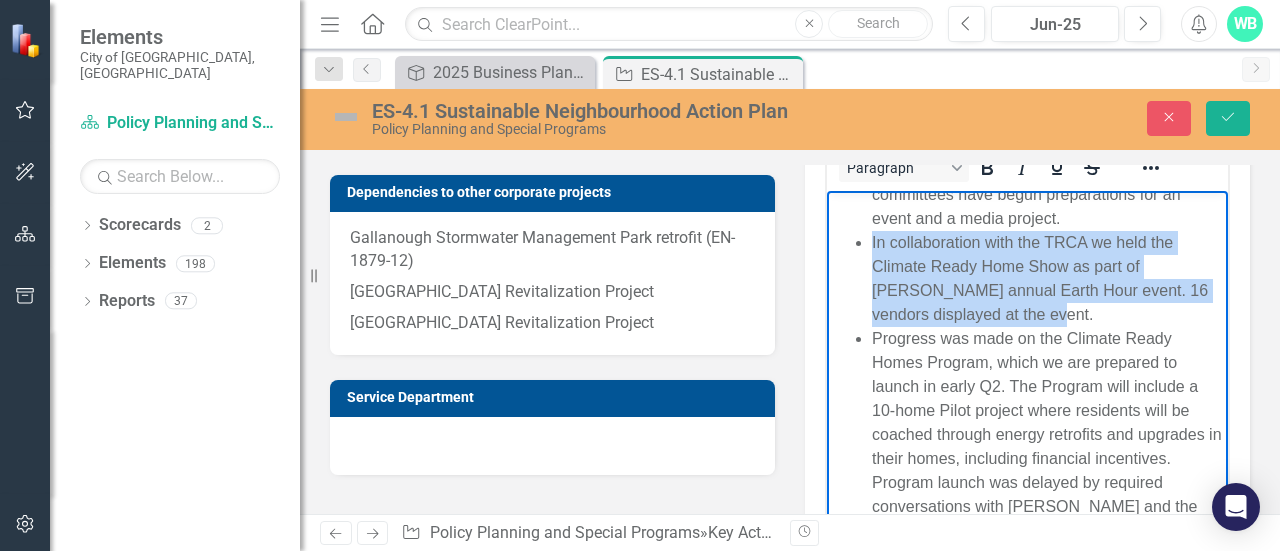 click on "In collaboration with the TRCA we held the Climate Ready Home Show as part of [PERSON_NAME] annual Earth Hour event. 16 vendors displayed at the event." at bounding box center [1047, 278] 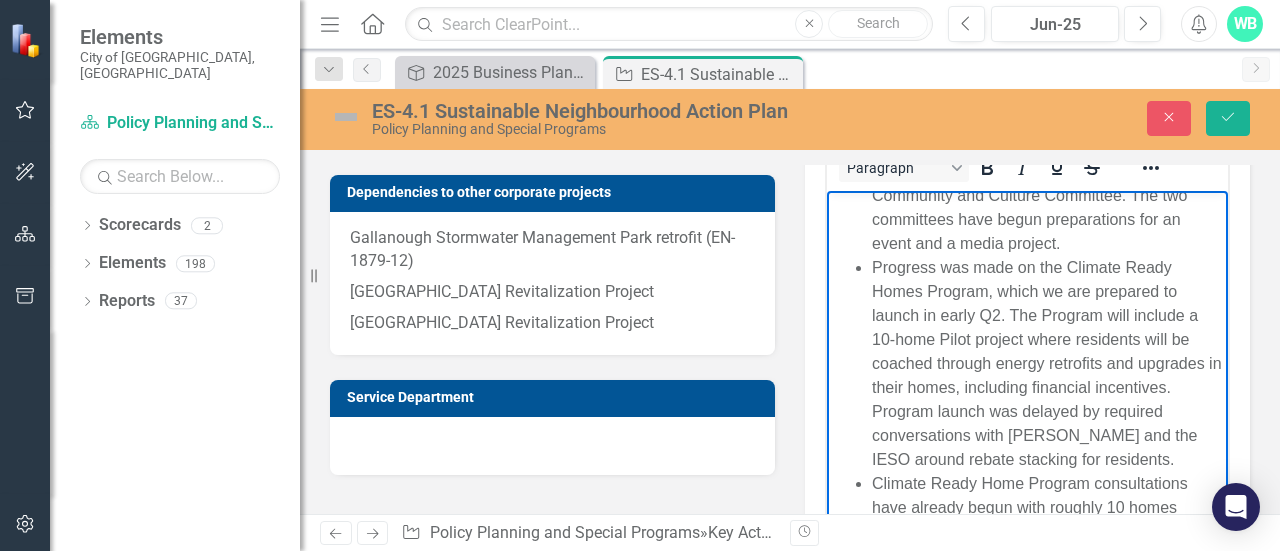 scroll, scrollTop: 170, scrollLeft: 0, axis: vertical 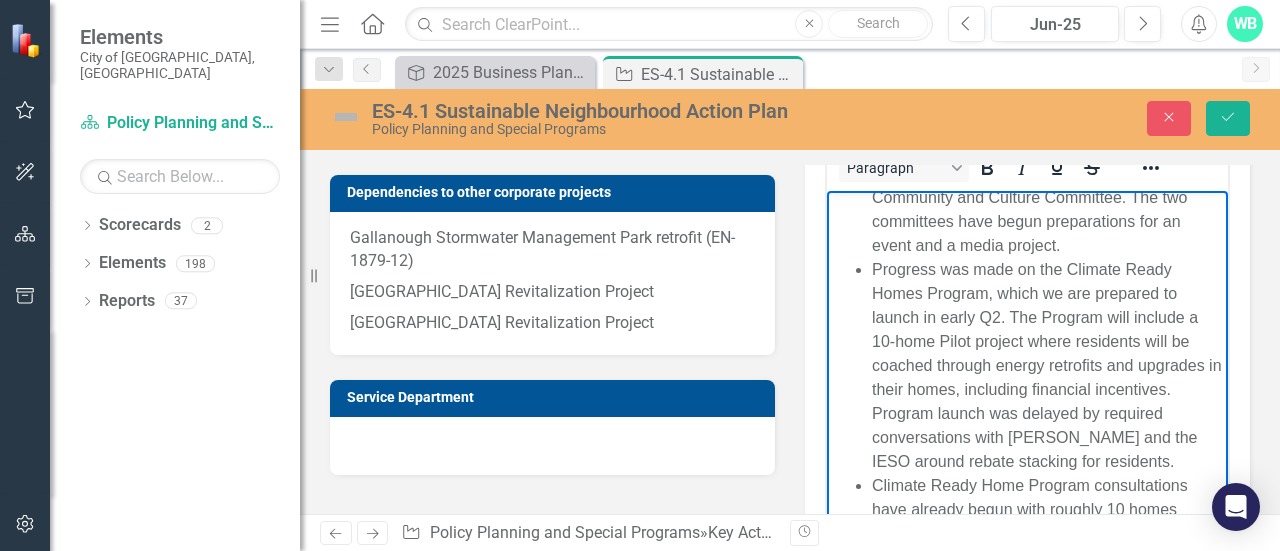 click on "Progress was made on the Climate Ready Homes Program, which we are prepared to launch in early Q2. The Program will include a 10-home Pilot project where residents will be coached through energy retrofits and upgrades in their homes, including financial incentives. Program launch was delayed by required conversations with [PERSON_NAME] and the IESO around rebate stacking for residents." at bounding box center (1047, 365) 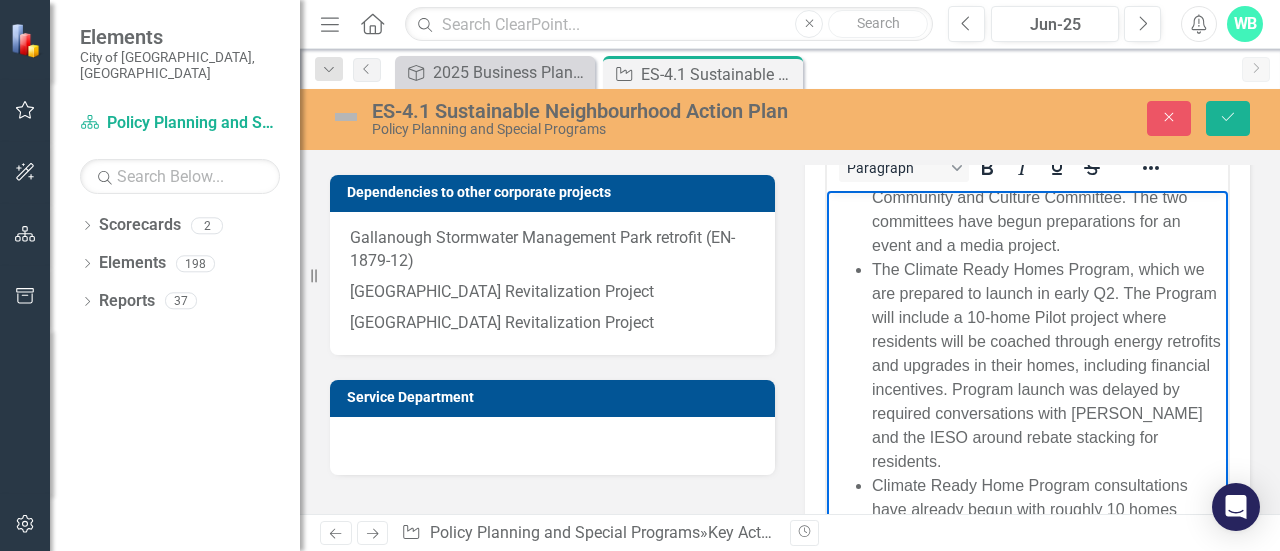 click on "The Climate Ready Homes Program, which we are prepared to launch in early Q2. The Program will include a 10-home Pilot project where residents will be coached through energy retrofits and upgrades in their homes, including financial incentives. Program launch was delayed by required conversations with [PERSON_NAME] and the IESO around rebate stacking for residents." at bounding box center [1047, 365] 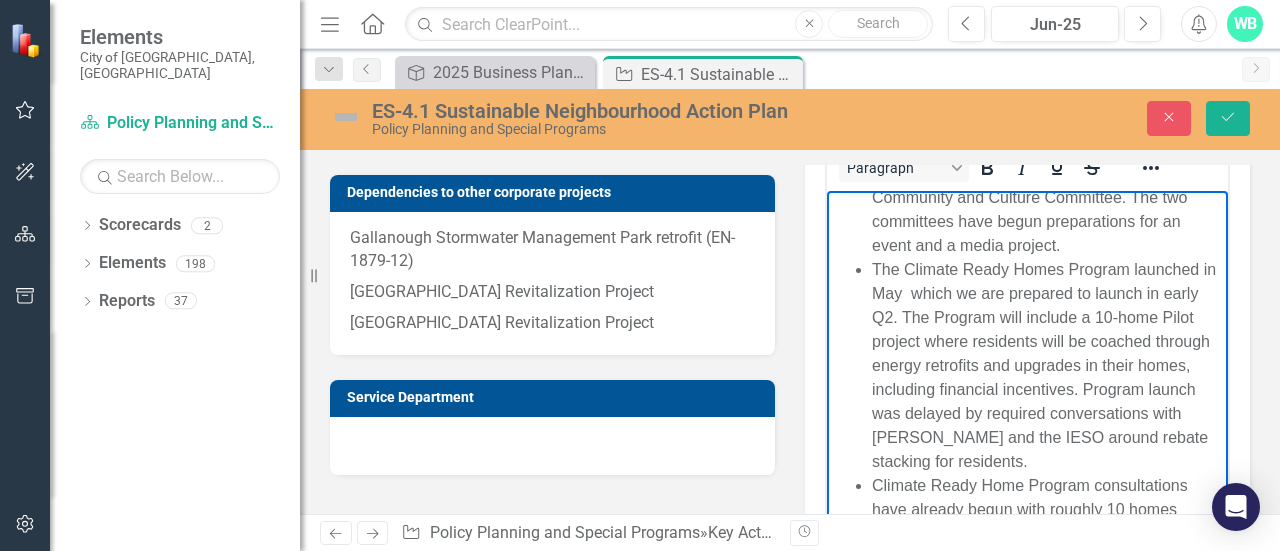 click on "The Climate Ready Homes Program launched in May  which we are prepared to launch in early Q2. The Program will include a 10-home Pilot project where residents will be coached through energy retrofits and upgrades in their homes, including financial incentives. Program launch was delayed by required conversations with [PERSON_NAME] and the IESO around rebate stacking for residents." at bounding box center [1047, 365] 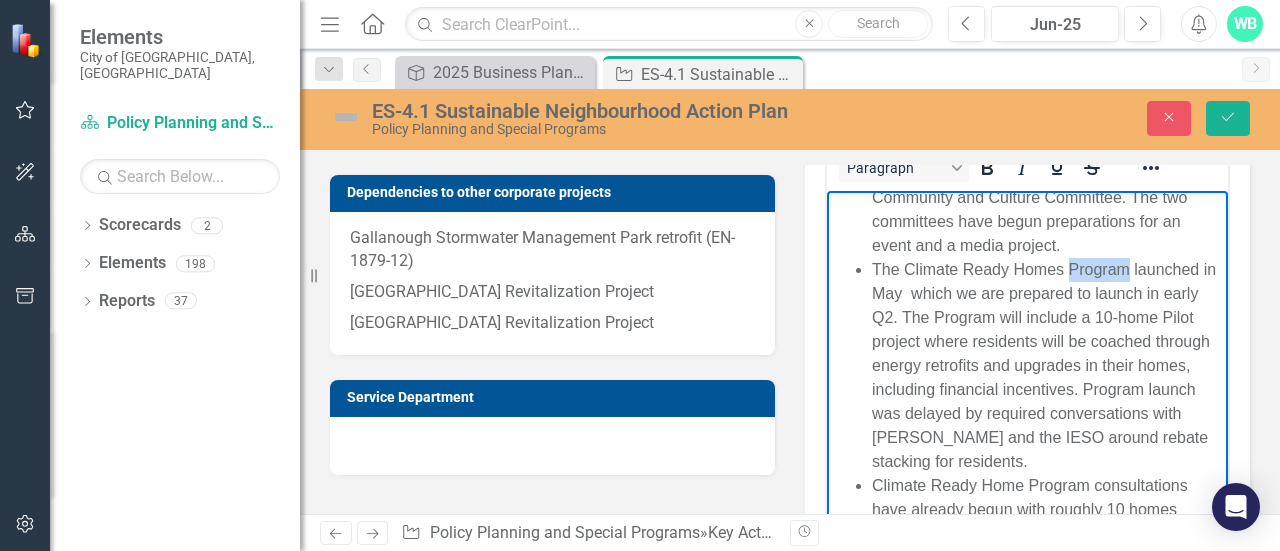 click on "The Climate Ready Homes Program launched in May  which we are prepared to launch in early Q2. The Program will include a 10-home Pilot project where residents will be coached through energy retrofits and upgrades in their homes, including financial incentives. Program launch was delayed by required conversations with [PERSON_NAME] and the IESO around rebate stacking for residents." at bounding box center (1047, 365) 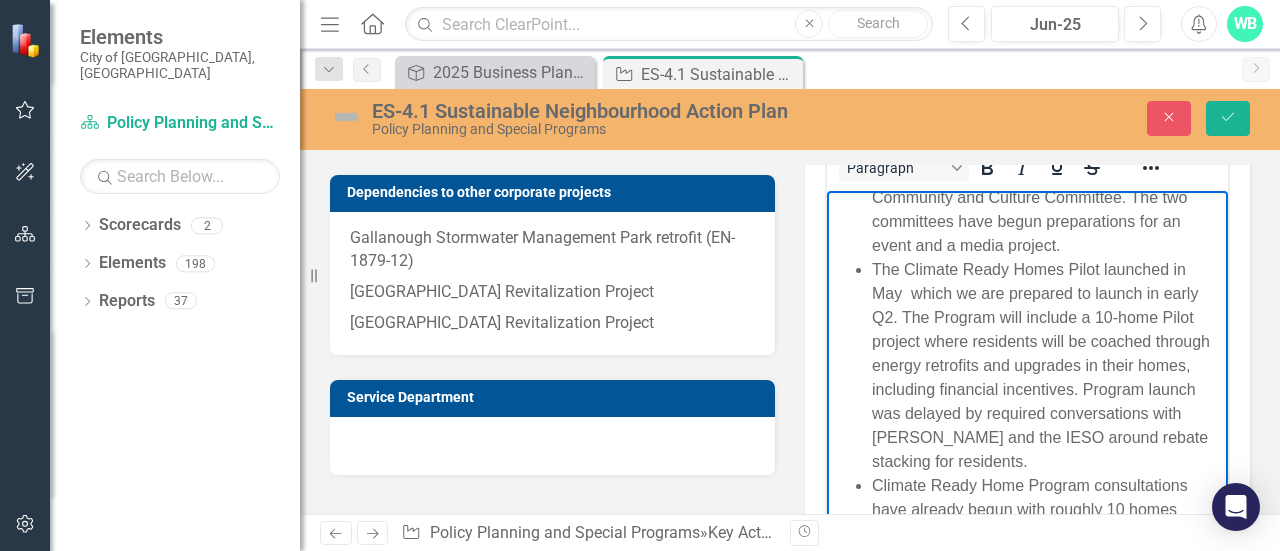 click on "The Climate Ready Homes Pilot launched in May  which we are prepared to launch in early Q2. The Program will include a 10-home Pilot project where residents will be coached through energy retrofits and upgrades in their homes, including financial incentives. Program launch was delayed by required conversations with [PERSON_NAME] and the IESO around rebate stacking for residents." at bounding box center (1047, 365) 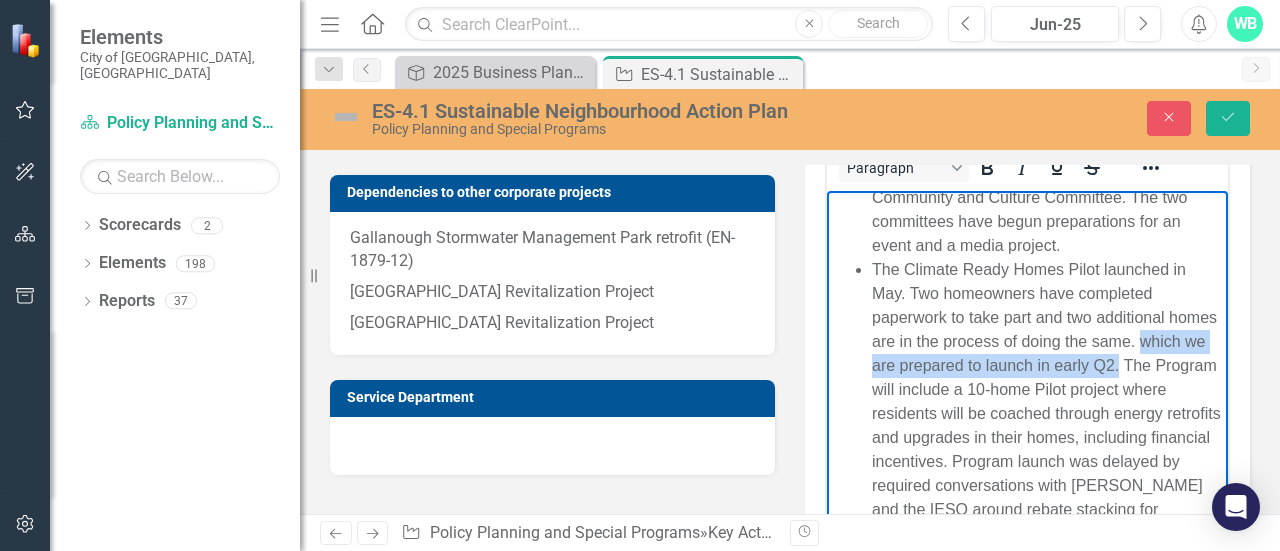 drag, startPoint x: 1198, startPoint y: 344, endPoint x: 876, endPoint y: 340, distance: 322.02484 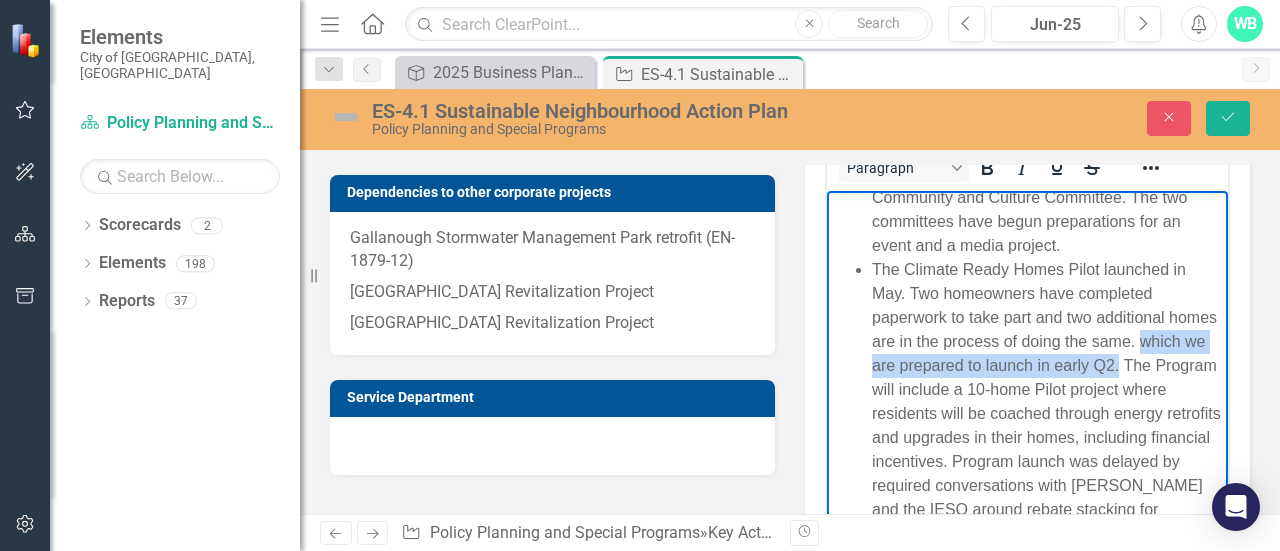 click on "The Climate Ready Homes Pilot launched in May. Two homeowners have completed paperwork to take part and two additional homes are in the process of doing the same. which we are prepared to launch in early Q2. The Program will include a 10-home Pilot project where residents will be coached through energy retrofits and upgrades in their homes, including financial incentives. Program launch was delayed by required conversations with [PERSON_NAME] and the IESO around rebate stacking for residents." at bounding box center [1047, 401] 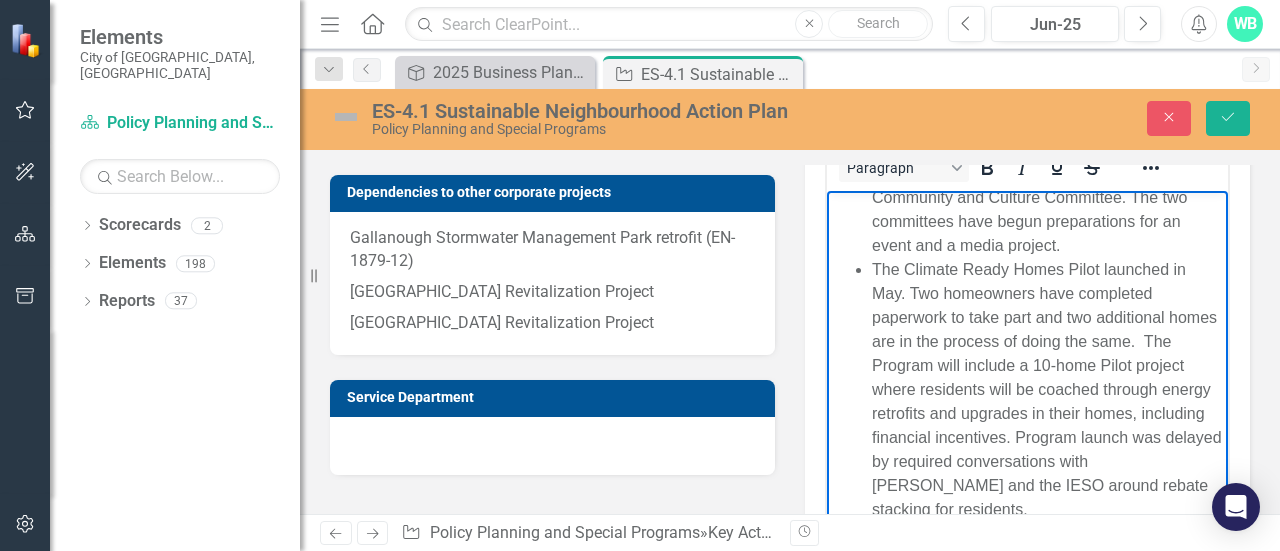 click on "The Climate Ready Homes Pilot launched in May. Two homeowners have completed paperwork to take part and two additional homes are in the process of doing the same.  The Program will include a 10-home Pilot project where residents will be coached through energy retrofits and upgrades in their homes, including financial incentives. Program launch was delayed by required conversations with [PERSON_NAME] and the IESO around rebate stacking for residents." at bounding box center (1047, 389) 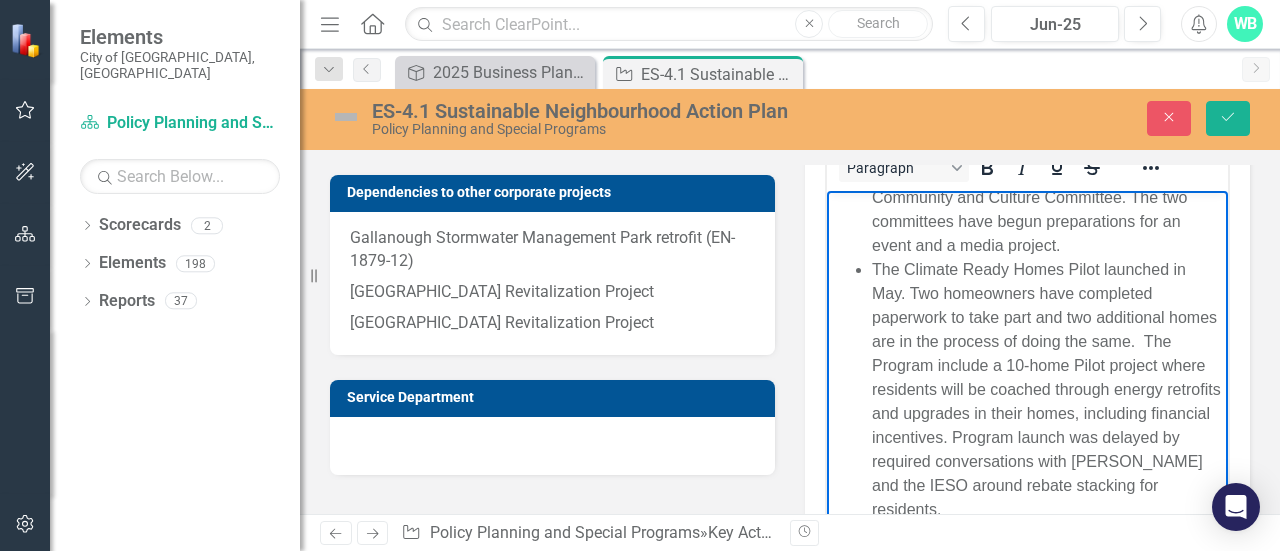 click on "The Climate Ready Homes Pilot launched in May. Two homeowners have completed paperwork to take part and two additional homes are in the process of doing the same.  The Program include a 10-home Pilot project where residents will be coached through energy retrofits and upgrades in their homes, including financial incentives. Program launch was delayed by required conversations with [PERSON_NAME] and the IESO around rebate stacking for residents." at bounding box center [1047, 389] 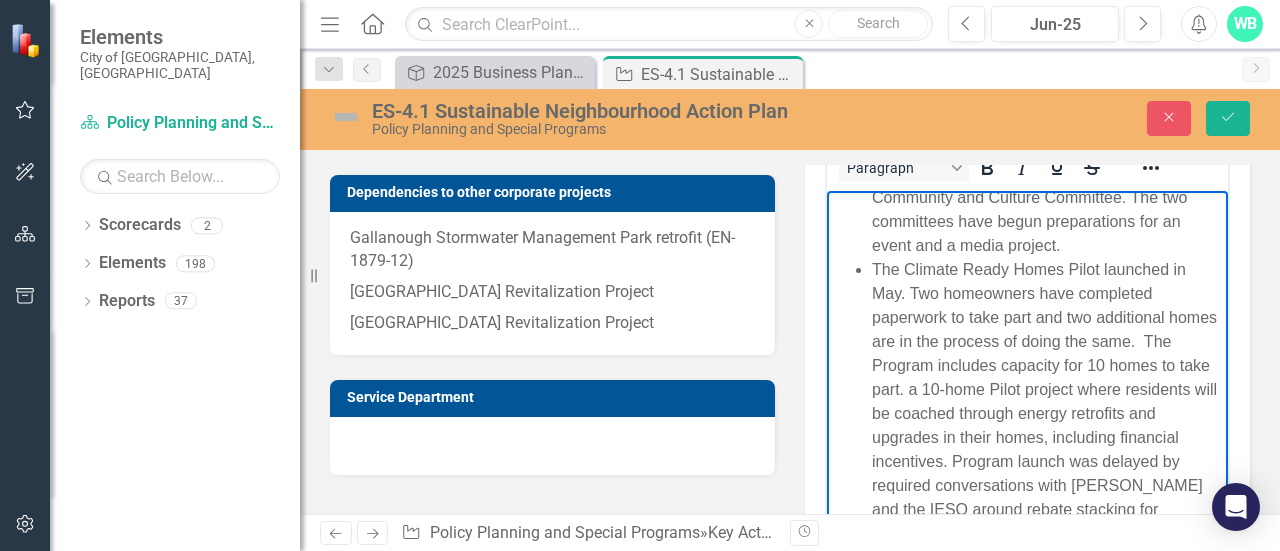 click on "The Climate Ready Homes Pilot launched in May. Two homeowners have completed paperwork to take part and two additional homes are in the process of doing the same.  The Program includes capacity for 10 homes to take part. a 10-home Pilot project where residents will be coached through energy retrofits and upgrades in their homes, including financial incentives. Program launch was delayed by required conversations with [PERSON_NAME] and the IESO around rebate stacking for residents." at bounding box center [1047, 401] 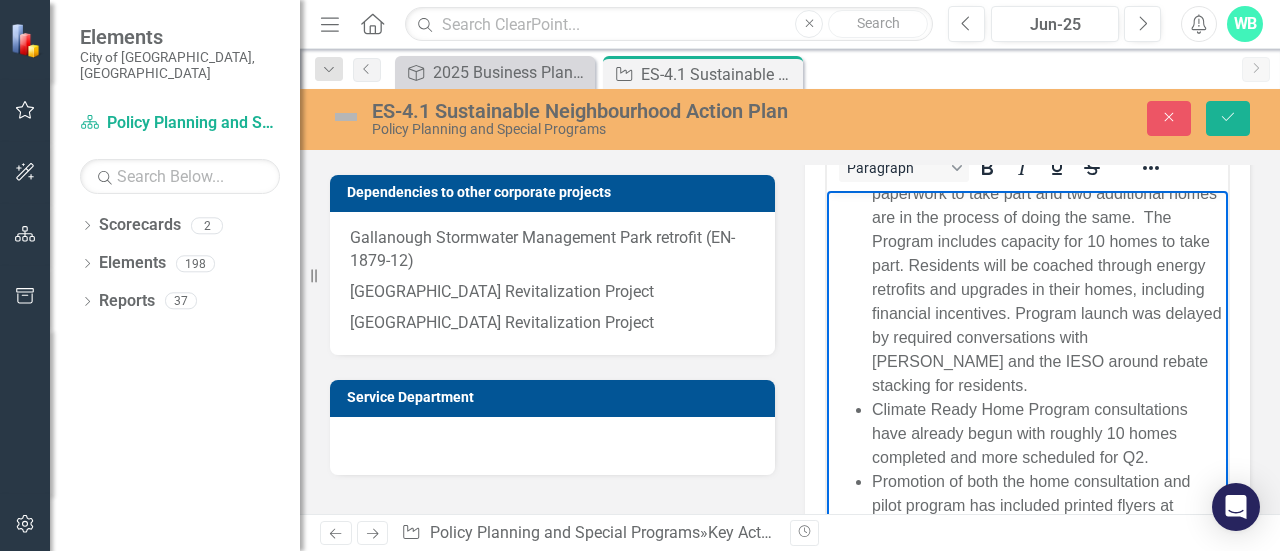 scroll, scrollTop: 297, scrollLeft: 0, axis: vertical 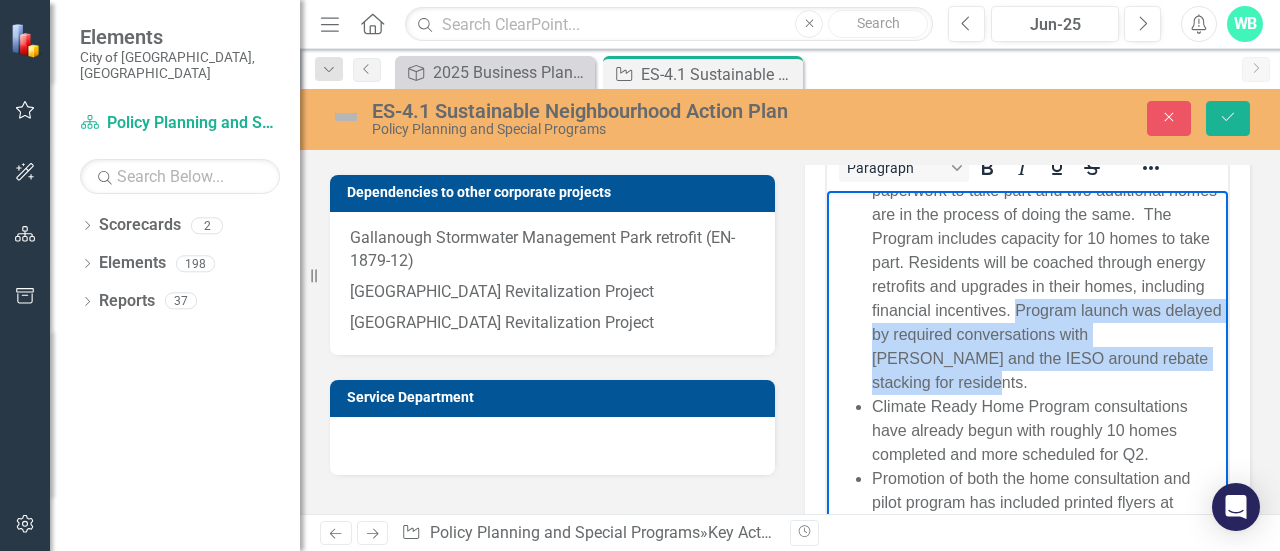 drag, startPoint x: 1137, startPoint y: 360, endPoint x: 874, endPoint y: 313, distance: 267.16663 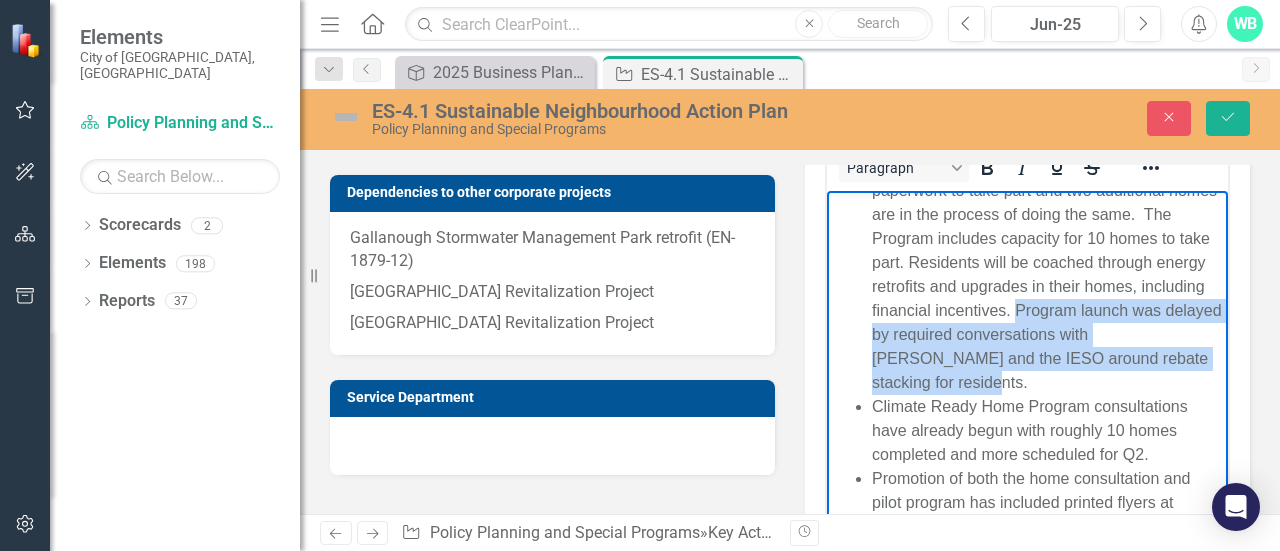 click on "The Climate Ready Homes Pilot launched in May. Two homeowners have completed paperwork to take part and two additional homes are in the process of doing the same.  The Program includes capacity for 10 homes to take part. Residents will be coached through energy retrofits and upgrades in their homes, including financial incentives. Program launch was delayed by required conversations with [PERSON_NAME] and the IESO around rebate stacking for residents." at bounding box center [1047, 262] 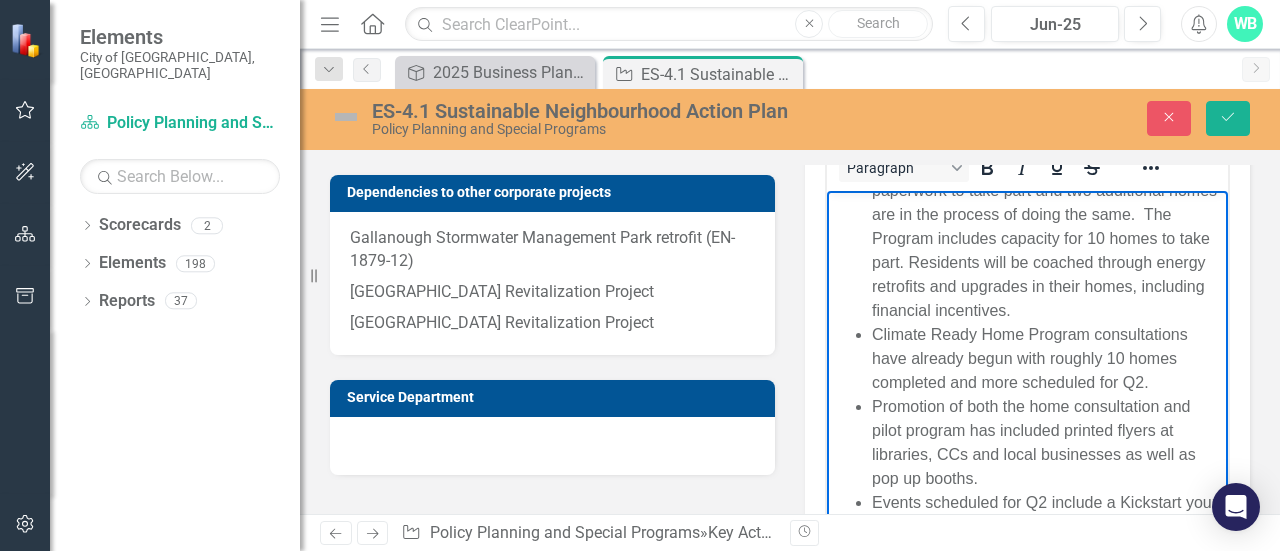 click on "Climate Ready Home Program consultations have already begun with roughly 10 homes completed and more scheduled for Q2." at bounding box center (1047, 358) 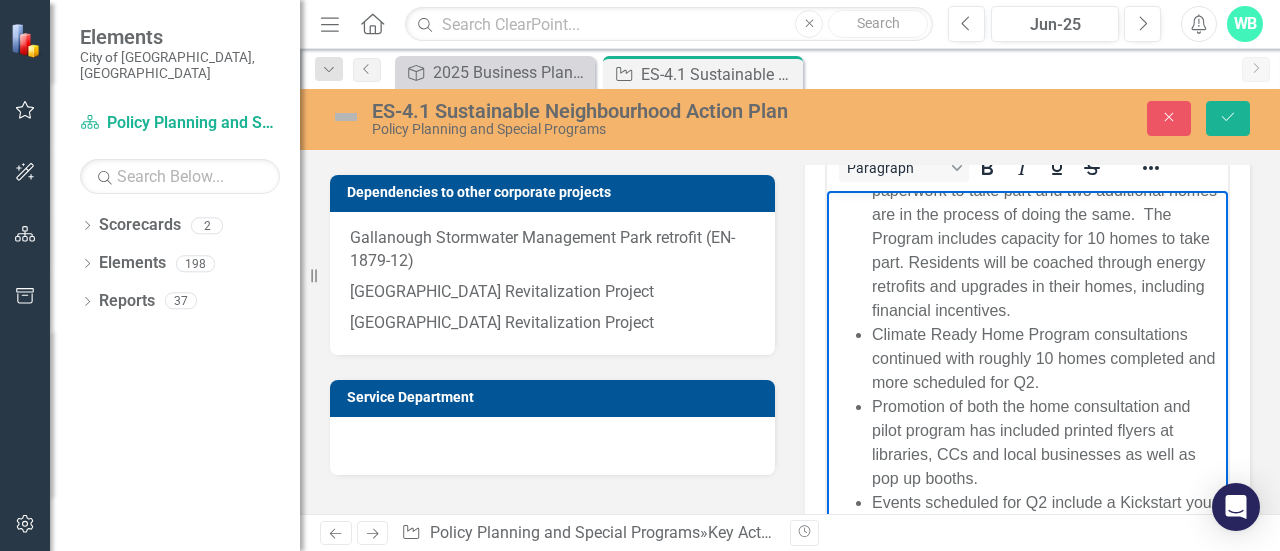 click on "Climate Ready Home Program consultations continued with roughly 10 homes completed and more scheduled for Q2." at bounding box center [1047, 358] 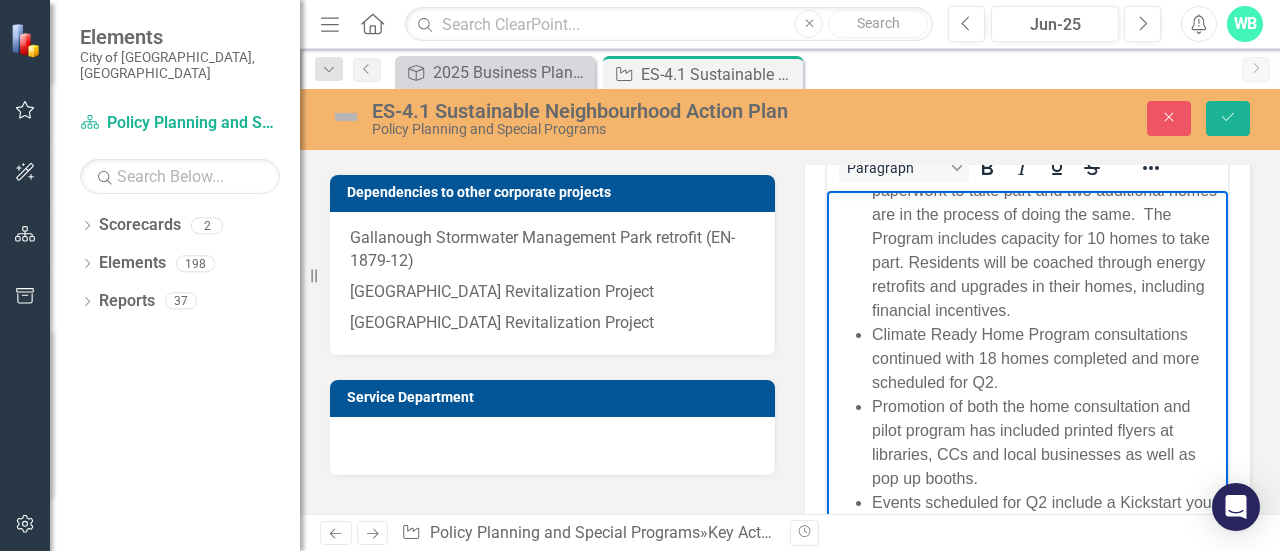 click on "Climate Ready Home Program consultations continued with 18 homes completed and more scheduled for Q2." at bounding box center (1047, 358) 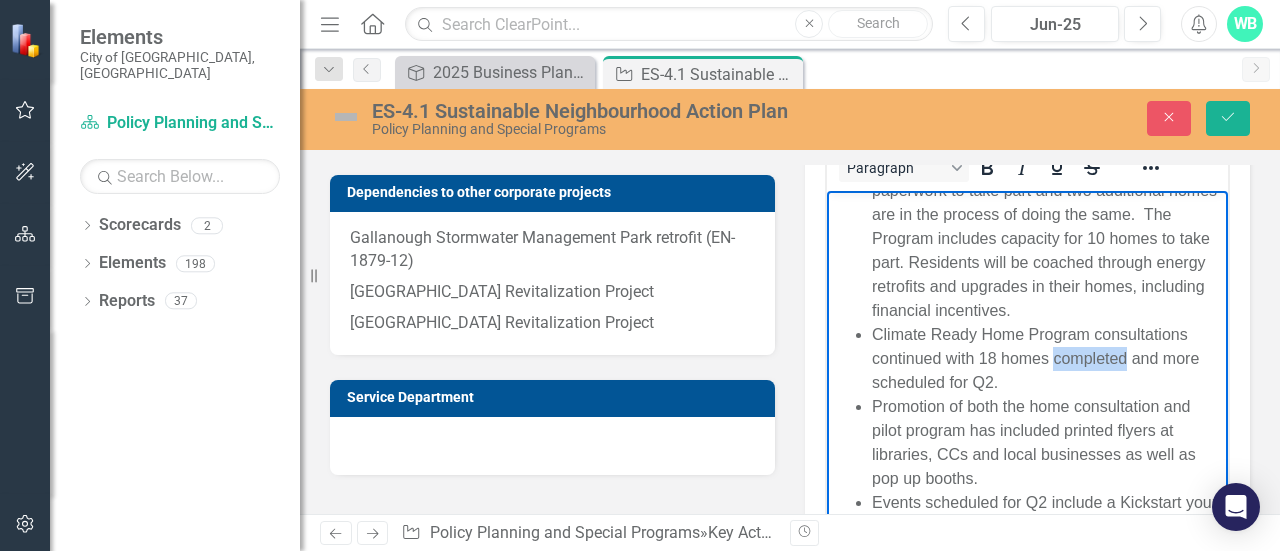 click on "Climate Ready Home Program consultations continued with 18 homes completed and more scheduled for Q2." at bounding box center [1047, 358] 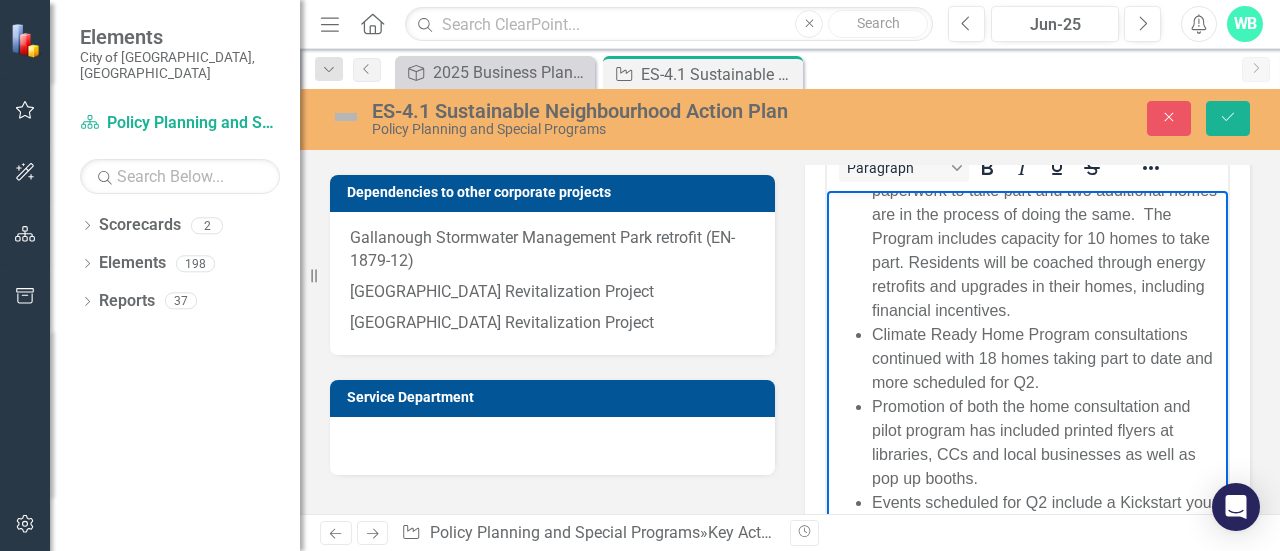 click on "Climate Ready Home Program consultations continued with 18 homes taking part to date and more scheduled for Q2." at bounding box center (1047, 358) 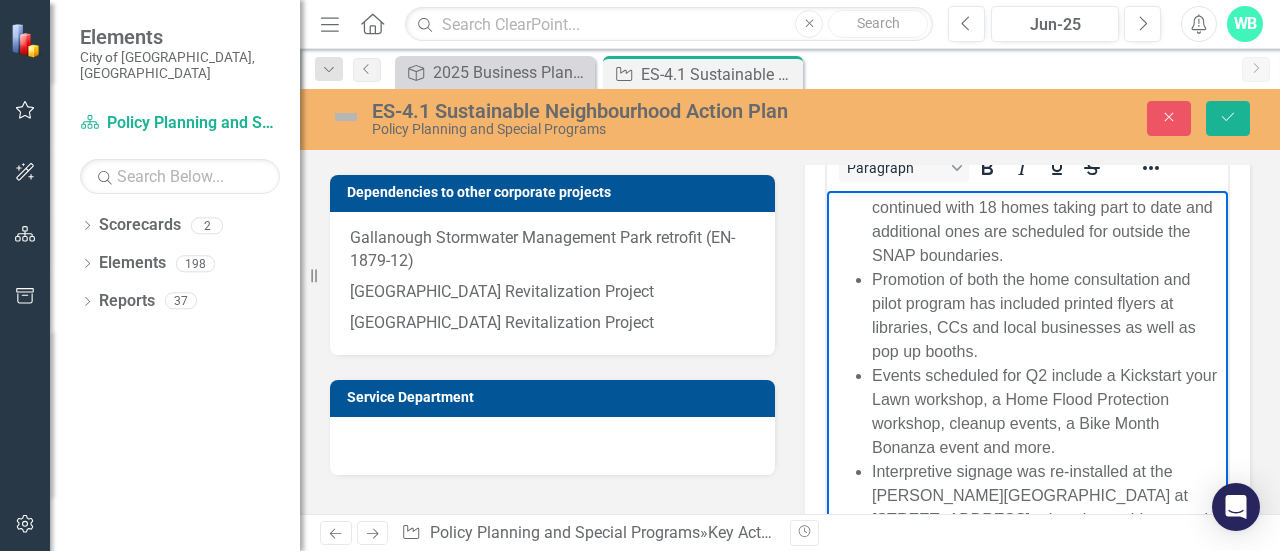 scroll, scrollTop: 451, scrollLeft: 0, axis: vertical 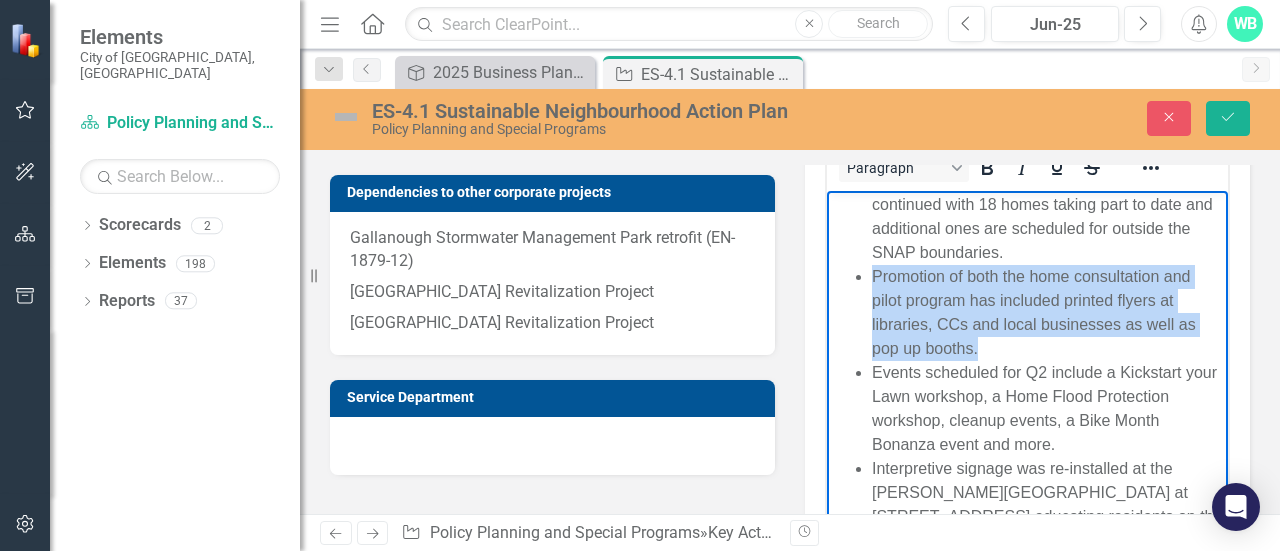 drag, startPoint x: 998, startPoint y: 329, endPoint x: 868, endPoint y: 262, distance: 146.24979 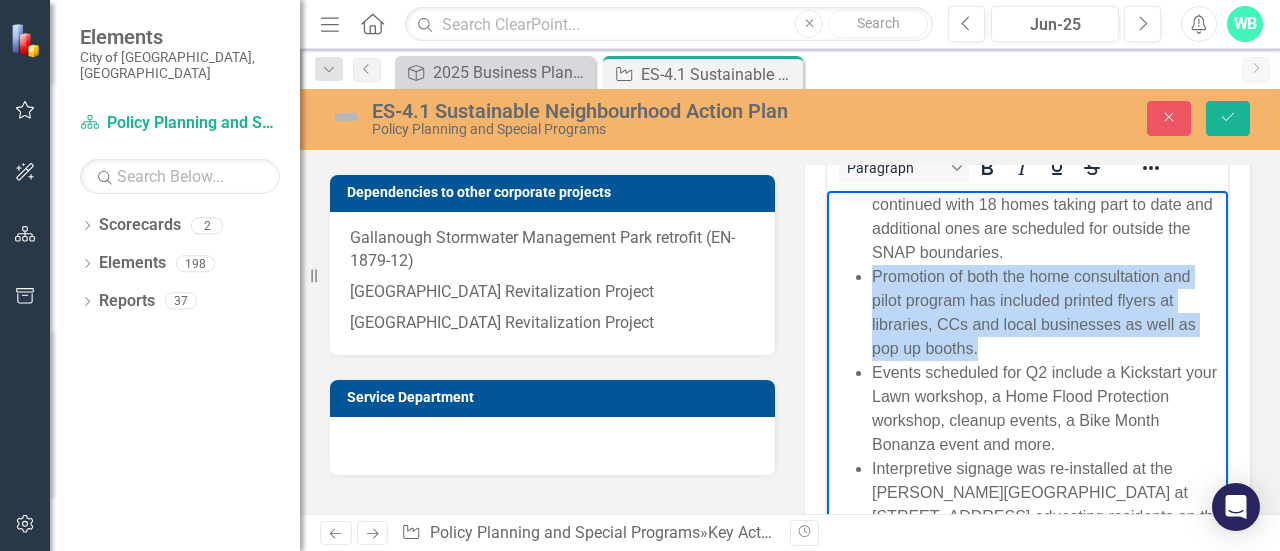 click on "The [PERSON_NAME] SNAP Climate Champion Network continued their 2025 work and are separated into two working groups for 2025; the Environmental Stewardship Committee and the Community and Culture Committee. The two committees have begun preparations for an event and a media project. The Climate Ready Homes Pilot launched in May. Two homeowners have completed paperwork to take part and two additional homes are in the process of doing the same.  The Program includes capacity for 10 homes to take part. Residents will be coached through energy retrofits and upgrades in their homes, including financial incentives.  Climate Ready Home Program consultations continued with 18 homes taking part to date and additional ones are scheduled for outside the SNAP boundaries. Promotion of both the home consultation and pilot program has included printed flyers at libraries, CCs and local businesses as well as pop up booths." at bounding box center [1027, 192] 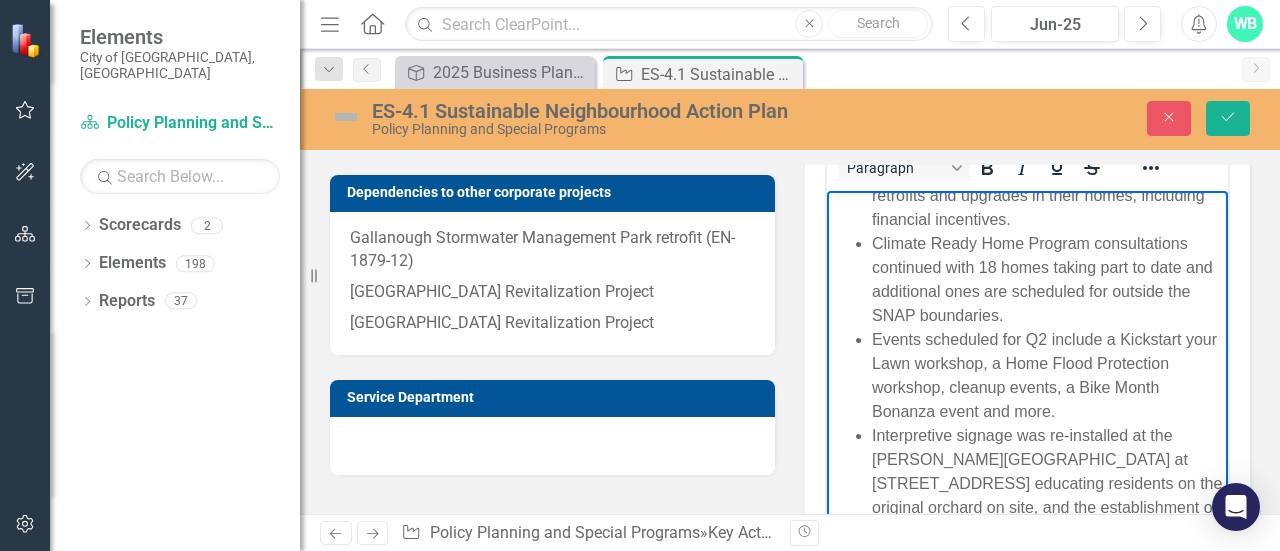 scroll, scrollTop: 364, scrollLeft: 0, axis: vertical 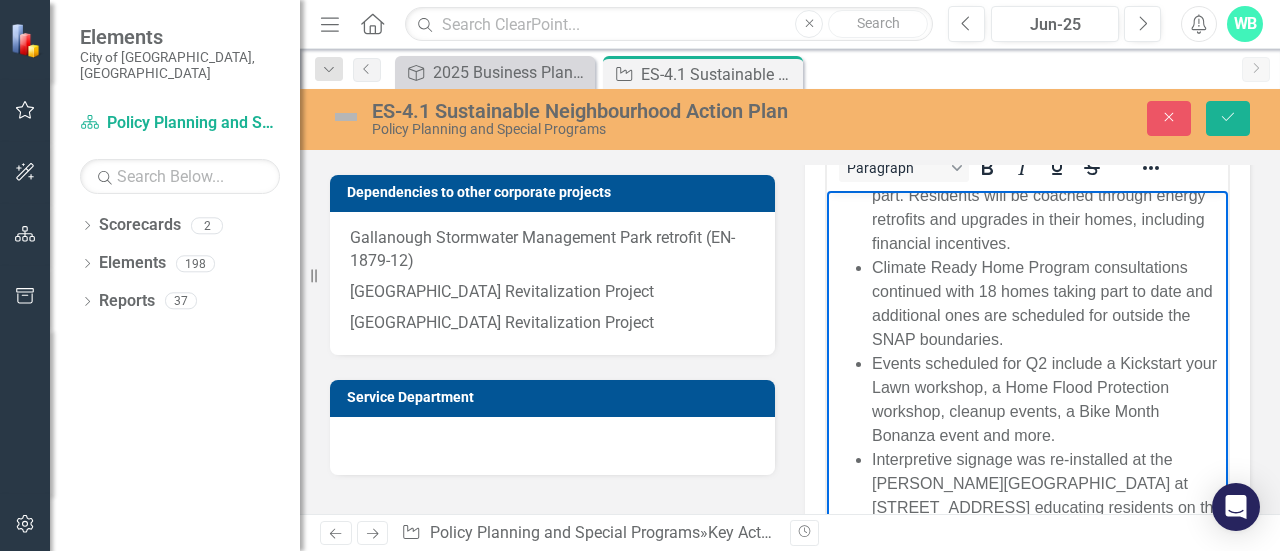 click on "Events scheduled for Q2 include a Kickstart your Lawn workshop, a Home Flood Protection workshop, cleanup events, a Bike Month Bonanza event and more." at bounding box center [1047, 399] 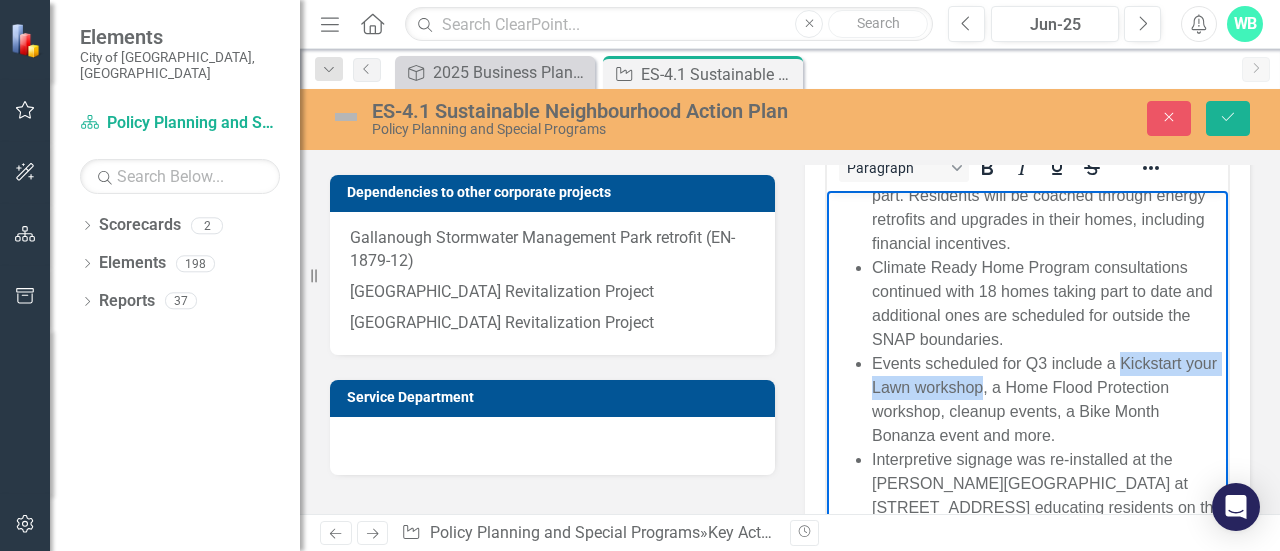 drag, startPoint x: 1018, startPoint y: 363, endPoint x: 1121, endPoint y: 337, distance: 106.23088 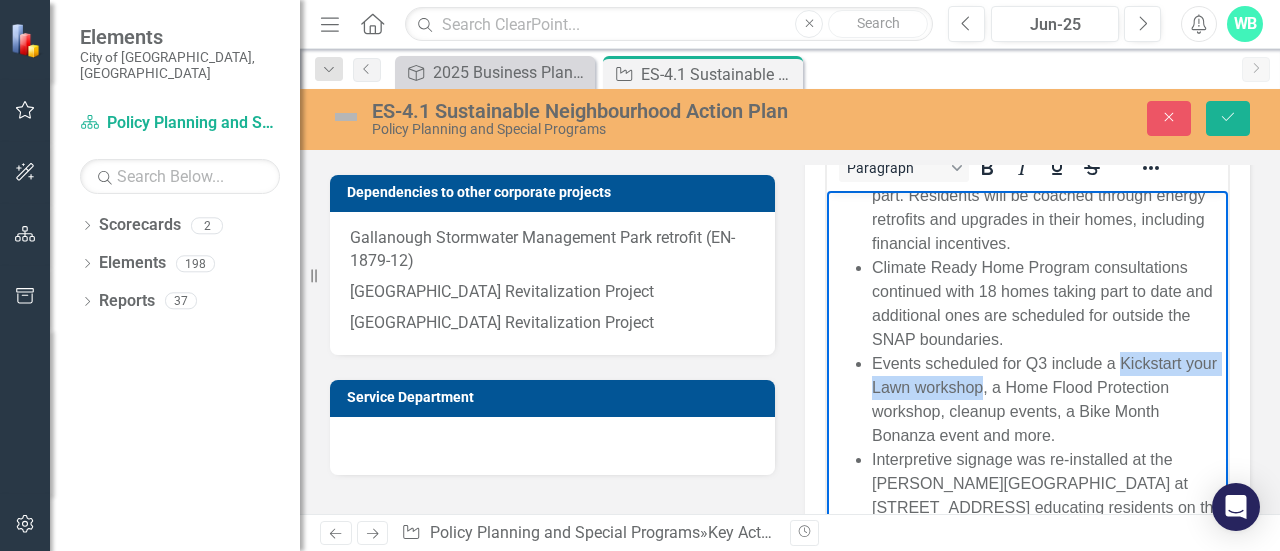 click on "Events scheduled for Q3 include a Kickstart your Lawn workshop, a Home Flood Protection workshop, cleanup events, a Bike Month Bonanza event and more." at bounding box center [1047, 399] 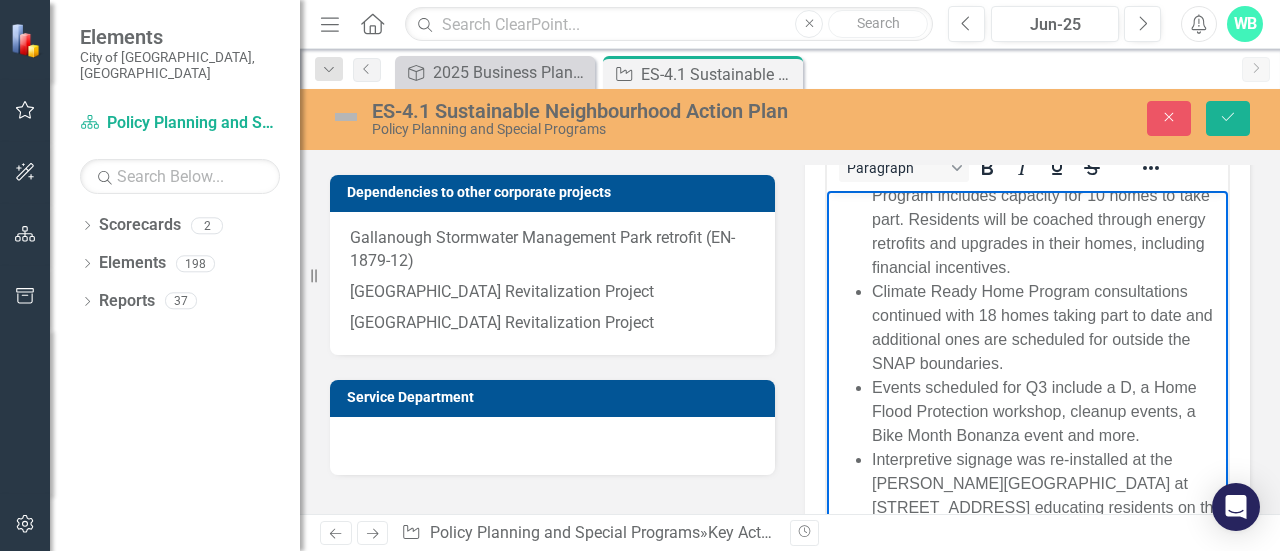 scroll, scrollTop: 364, scrollLeft: 0, axis: vertical 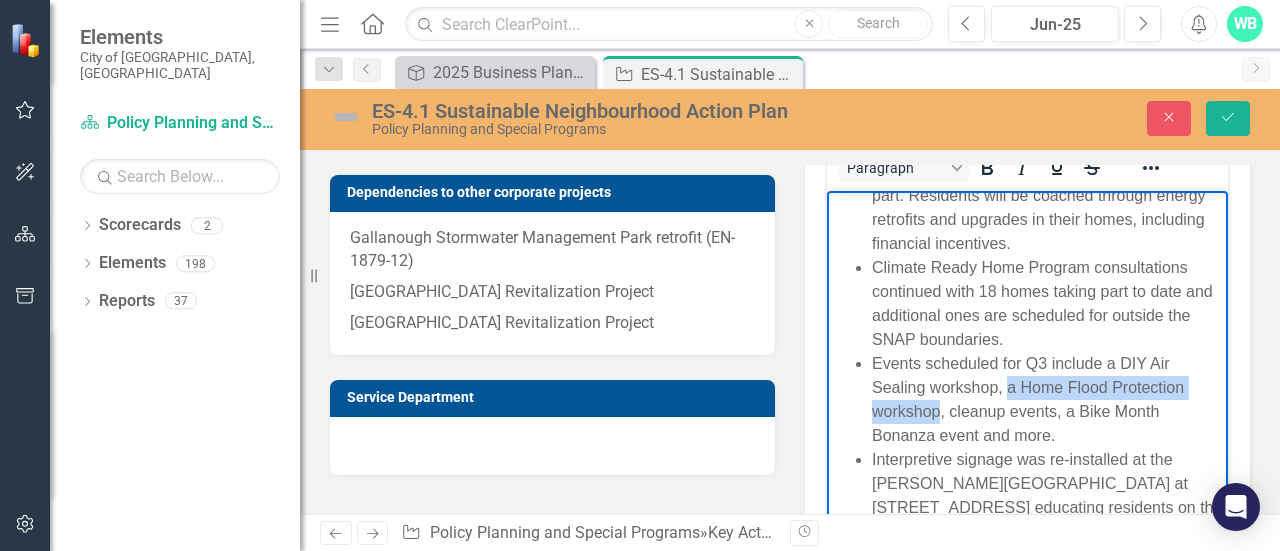 drag, startPoint x: 940, startPoint y: 392, endPoint x: 1010, endPoint y: 366, distance: 74.672615 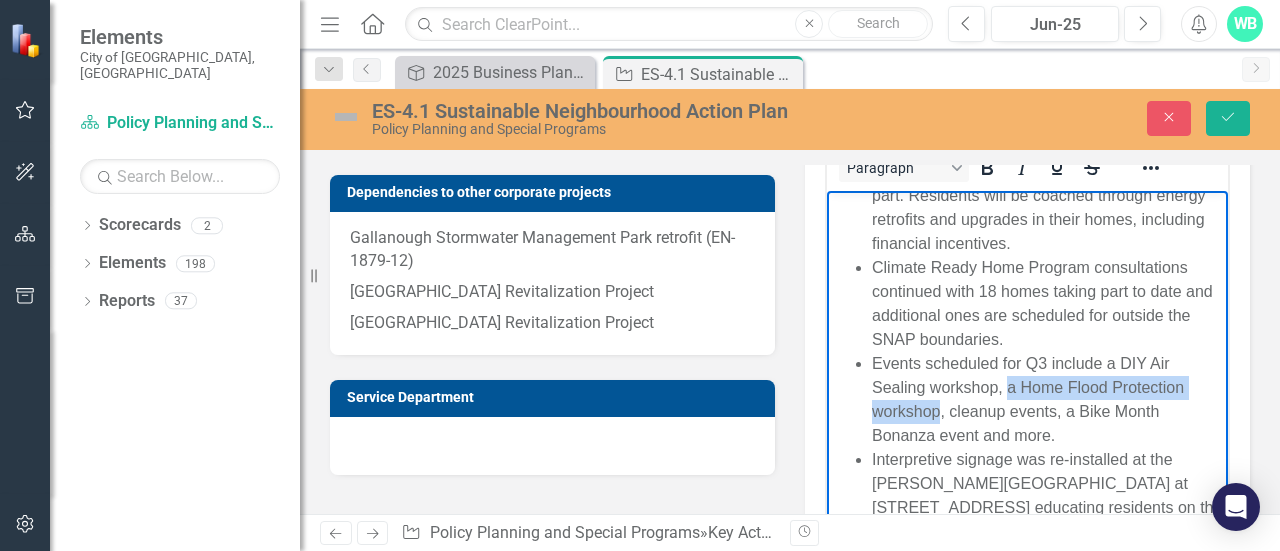 click on "Events scheduled for Q3 include a DIY Air Sealing workshop, a Home Flood Protection workshop, cleanup events, a Bike Month Bonanza event and more." at bounding box center [1047, 399] 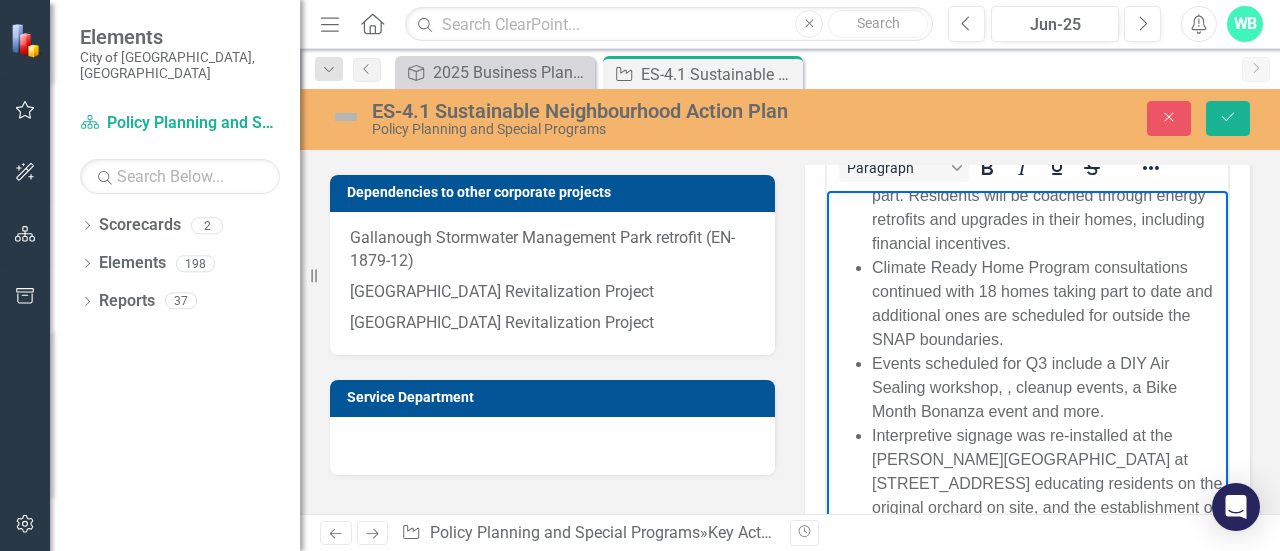 scroll, scrollTop: 340, scrollLeft: 0, axis: vertical 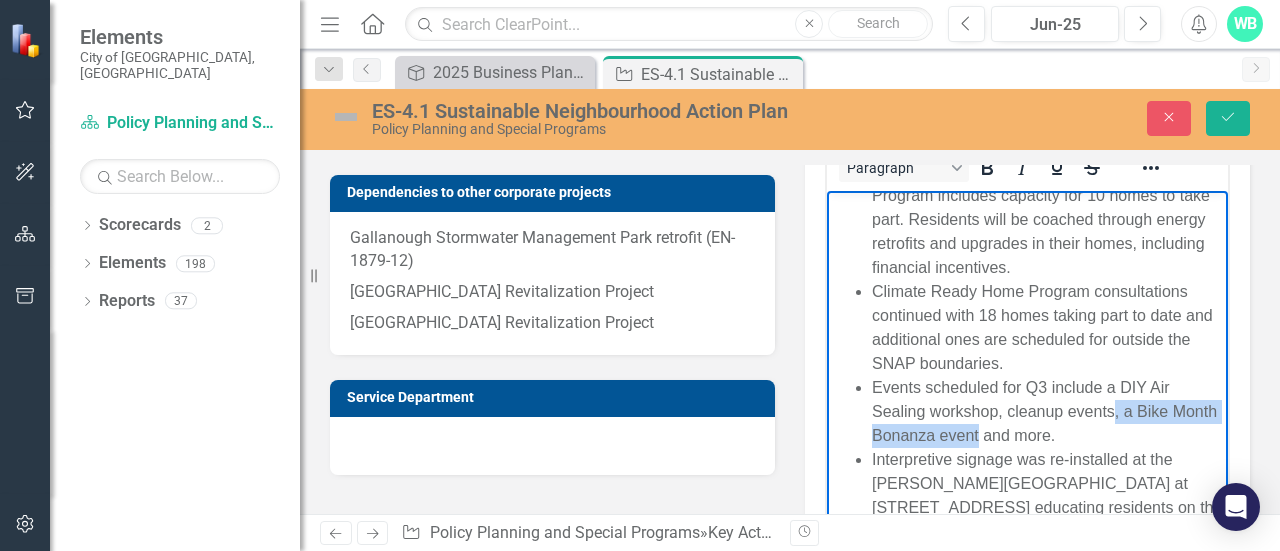 drag, startPoint x: 1026, startPoint y: 413, endPoint x: 1114, endPoint y: 386, distance: 92.0489 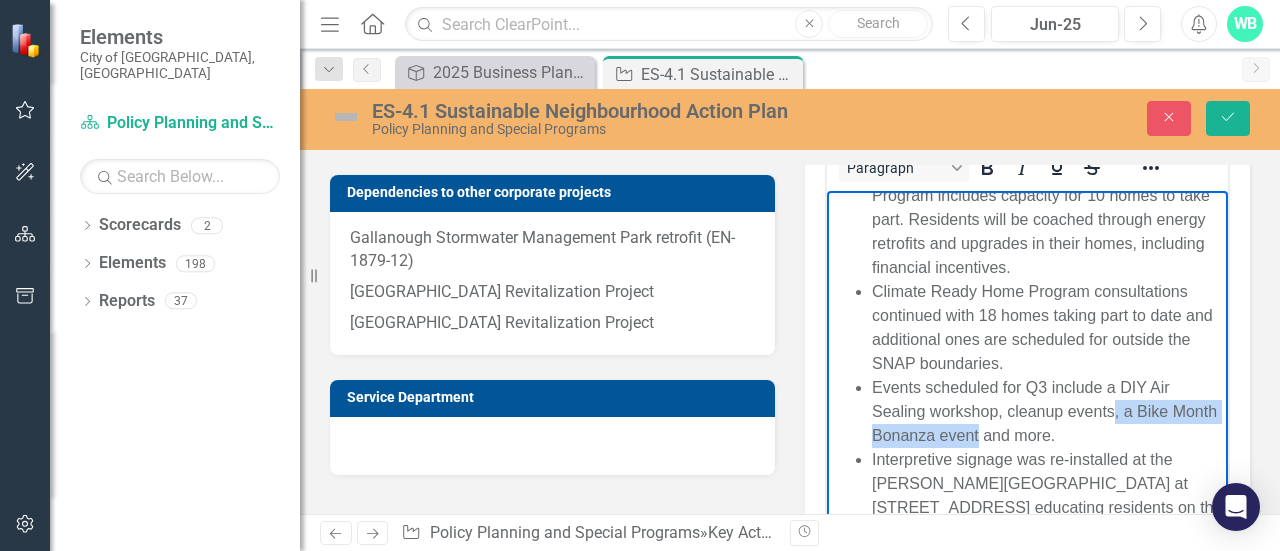 click on "Events scheduled for Q3 include a DIY Air Sealing workshop, cleanup events, a Bike Month Bonanza event and more." at bounding box center (1047, 411) 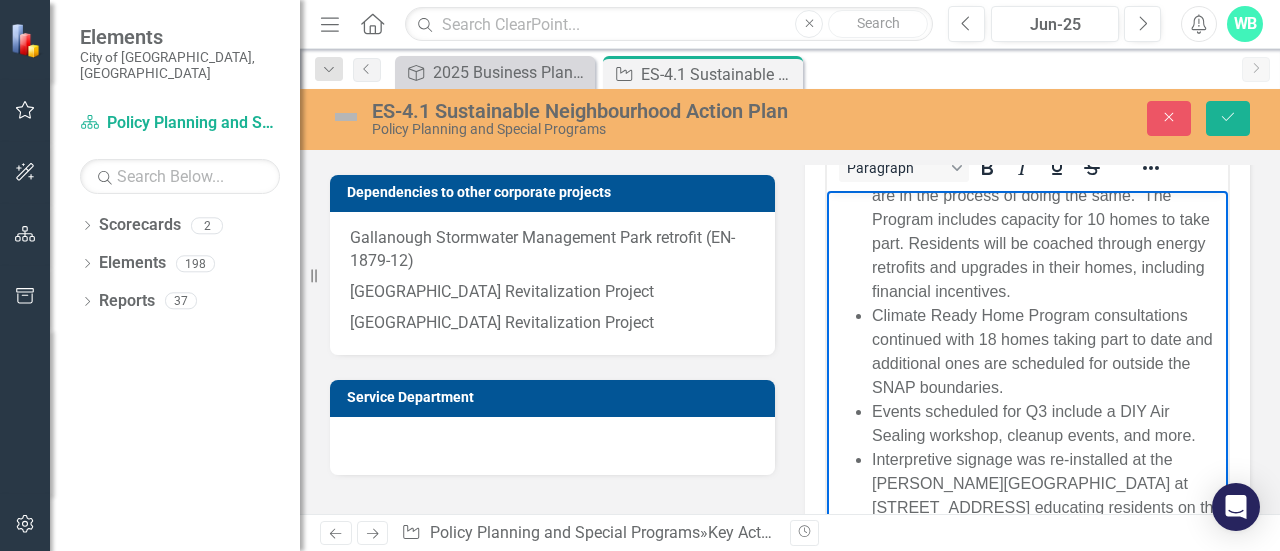 scroll, scrollTop: 340, scrollLeft: 0, axis: vertical 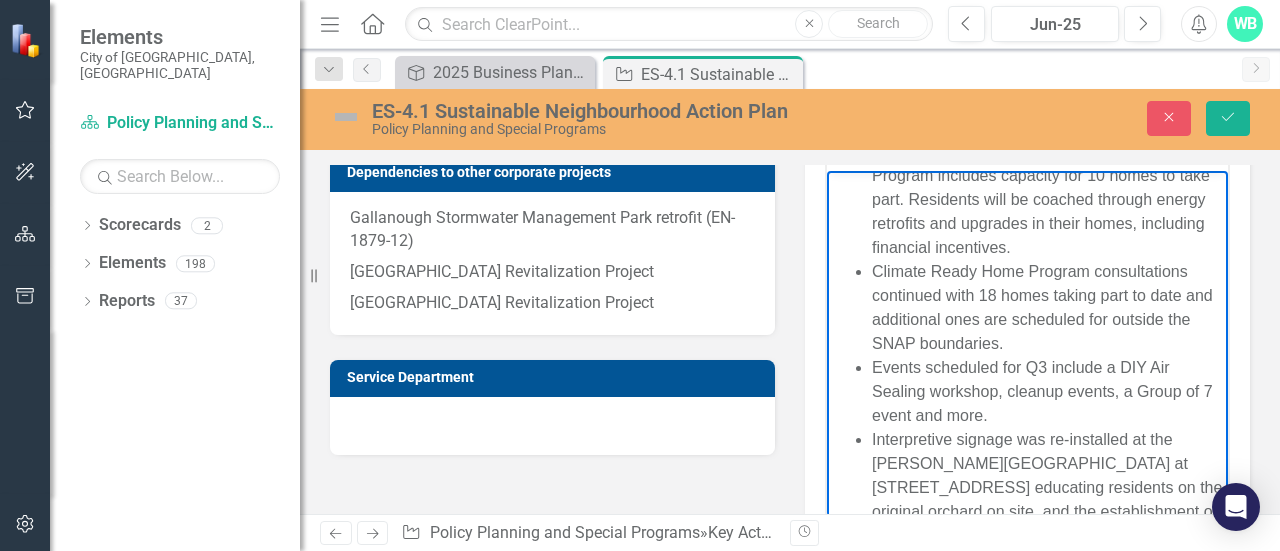 click on "Interpretive signage was re-installed at the [PERSON_NAME][GEOGRAPHIC_DATA] at [STREET_ADDRESS] educating residents on the original orchard on site, and the establishment of a new orchard." at bounding box center (1047, 487) 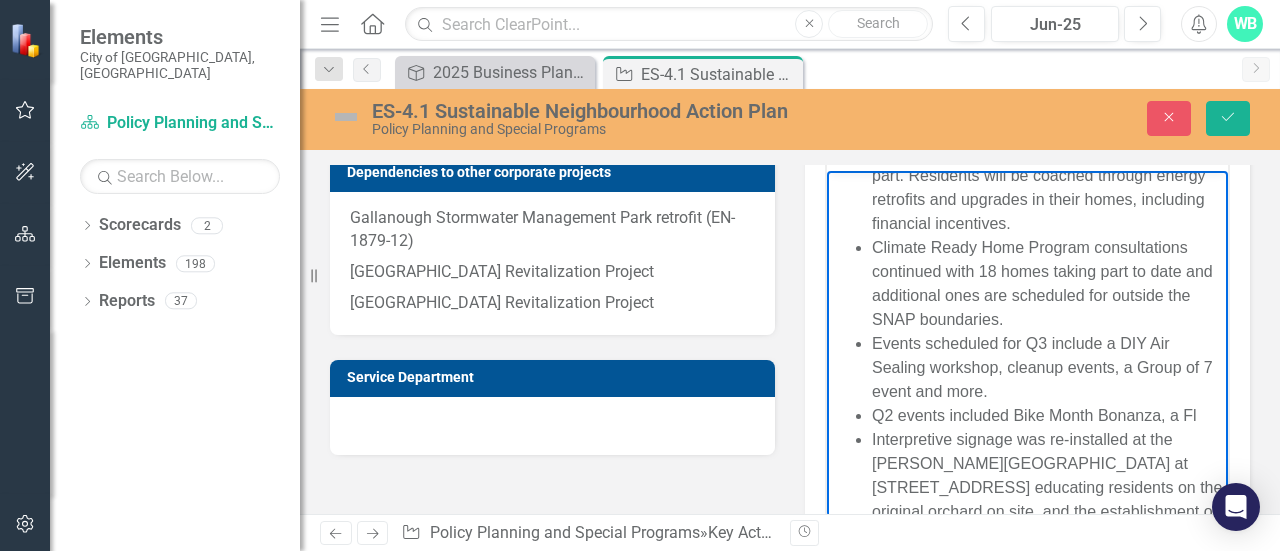 scroll, scrollTop: 388, scrollLeft: 0, axis: vertical 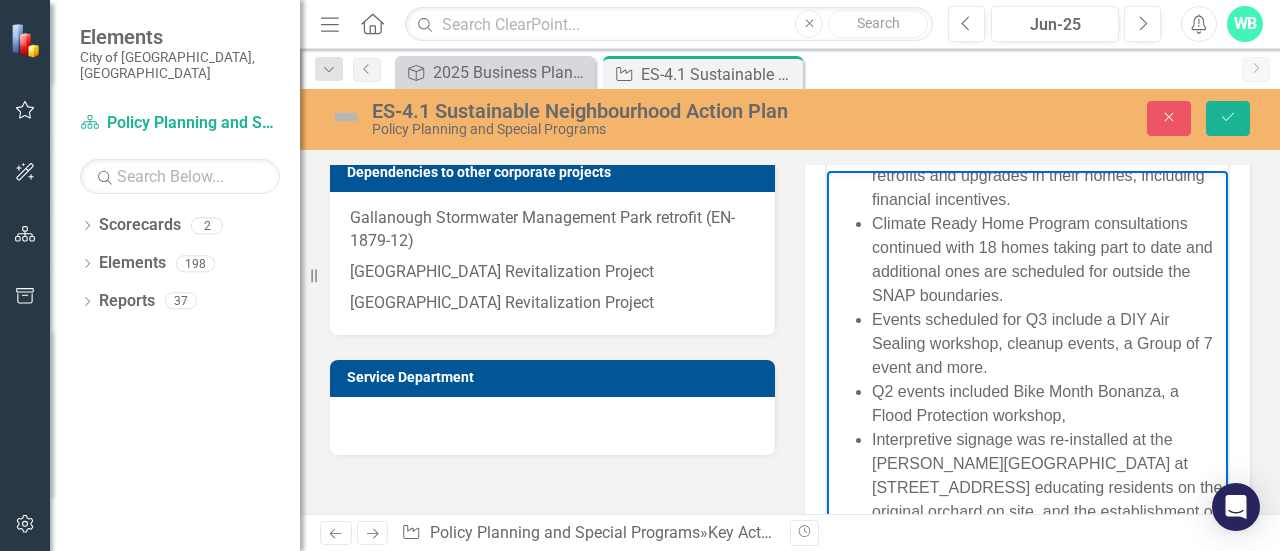 click on "Q2 events included Bike Month Bonanza, a Flood Protection workshop," at bounding box center [1047, 403] 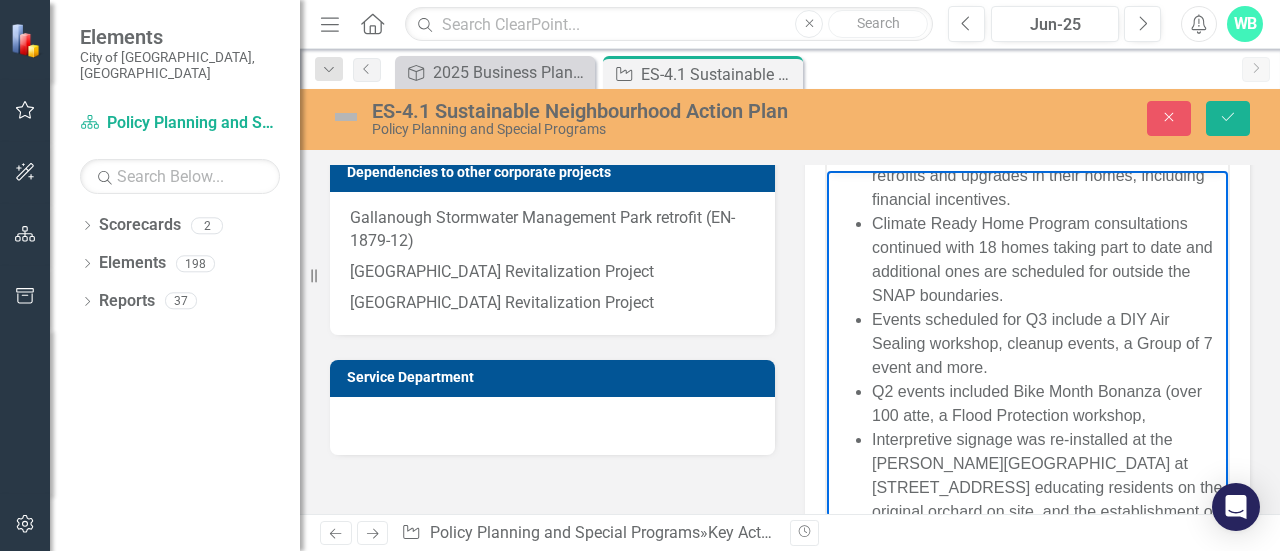scroll, scrollTop: 412, scrollLeft: 0, axis: vertical 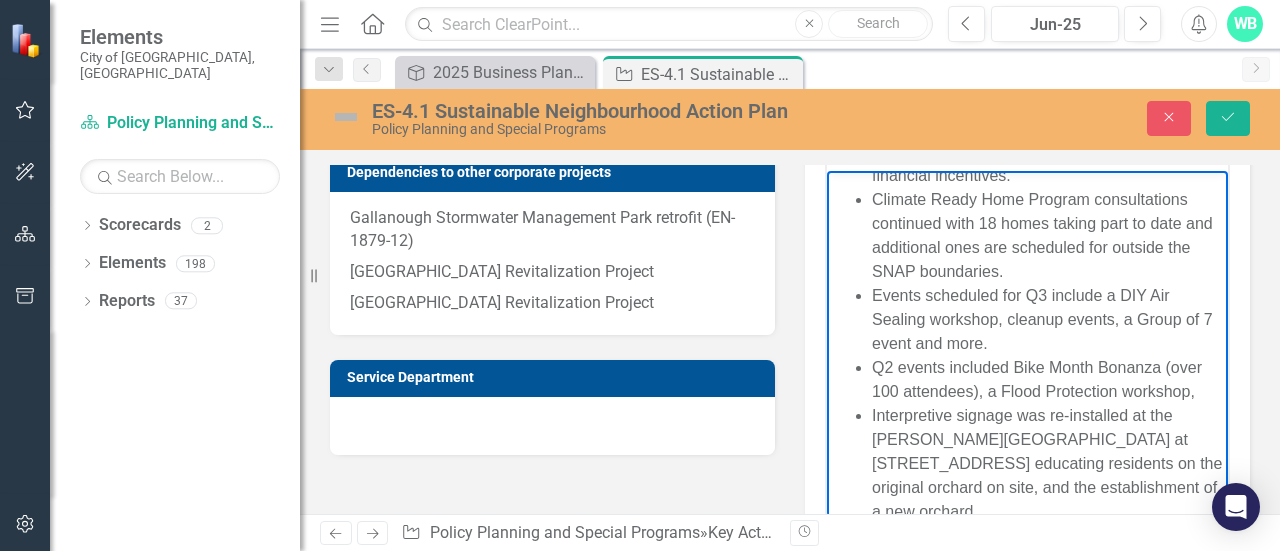 click on "Q2 events included Bike Month Bonanza (over 100 attendees), a Flood Protection workshop," at bounding box center [1047, 379] 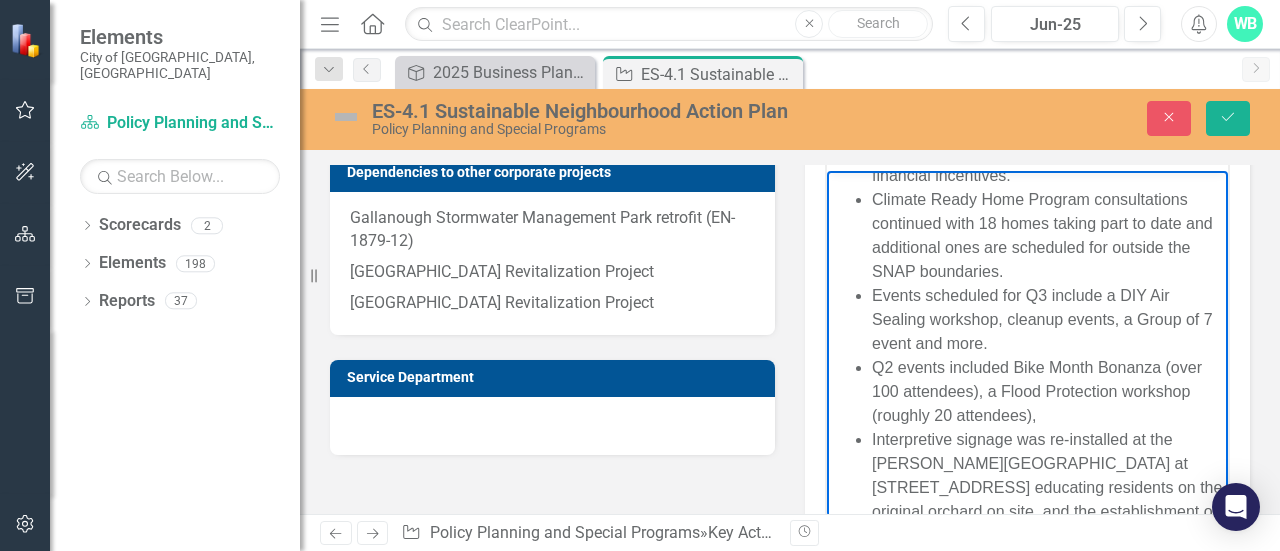 click on "Q2 events included Bike Month Bonanza (over 100 attendees), a Flood Protection workshop (roughly 20 attendees)," at bounding box center [1047, 391] 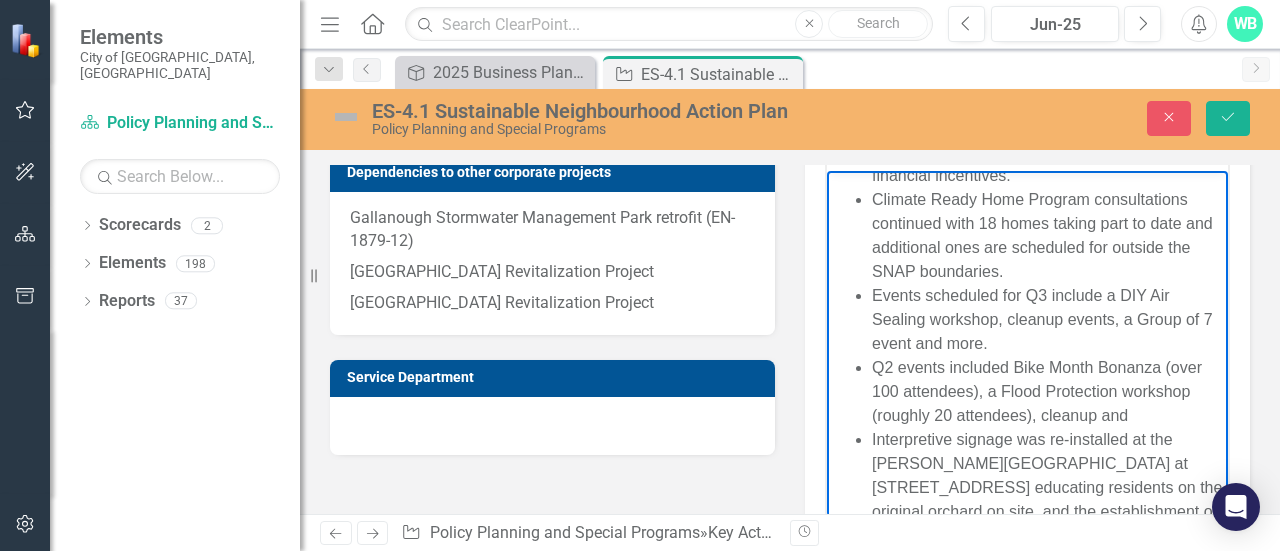 scroll, scrollTop: 436, scrollLeft: 0, axis: vertical 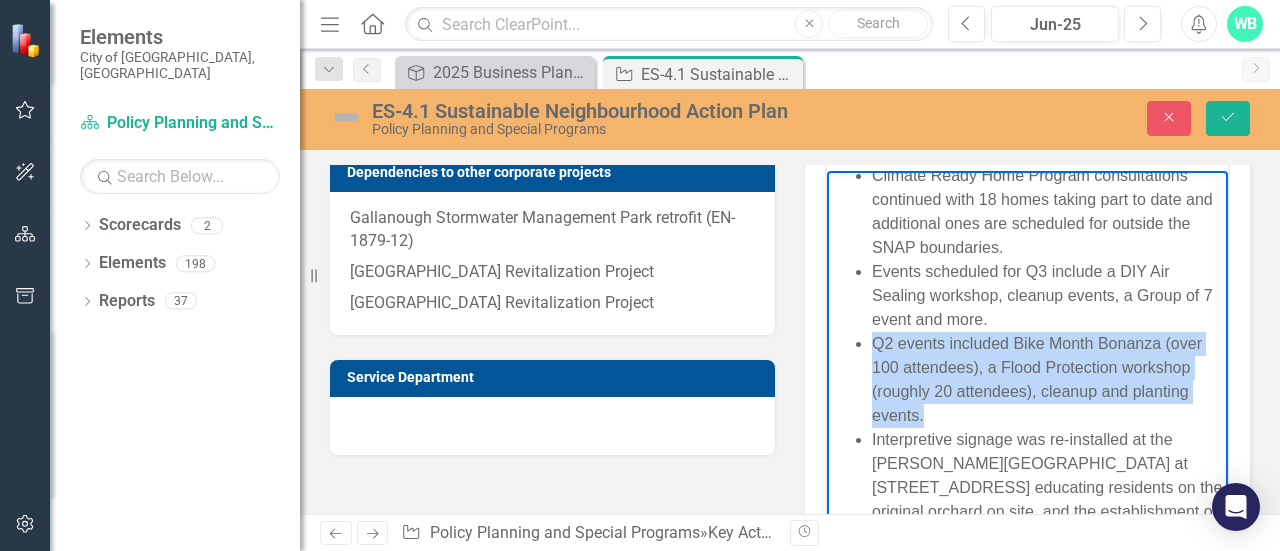 drag, startPoint x: 1040, startPoint y: 390, endPoint x: 876, endPoint y: 321, distance: 177.92415 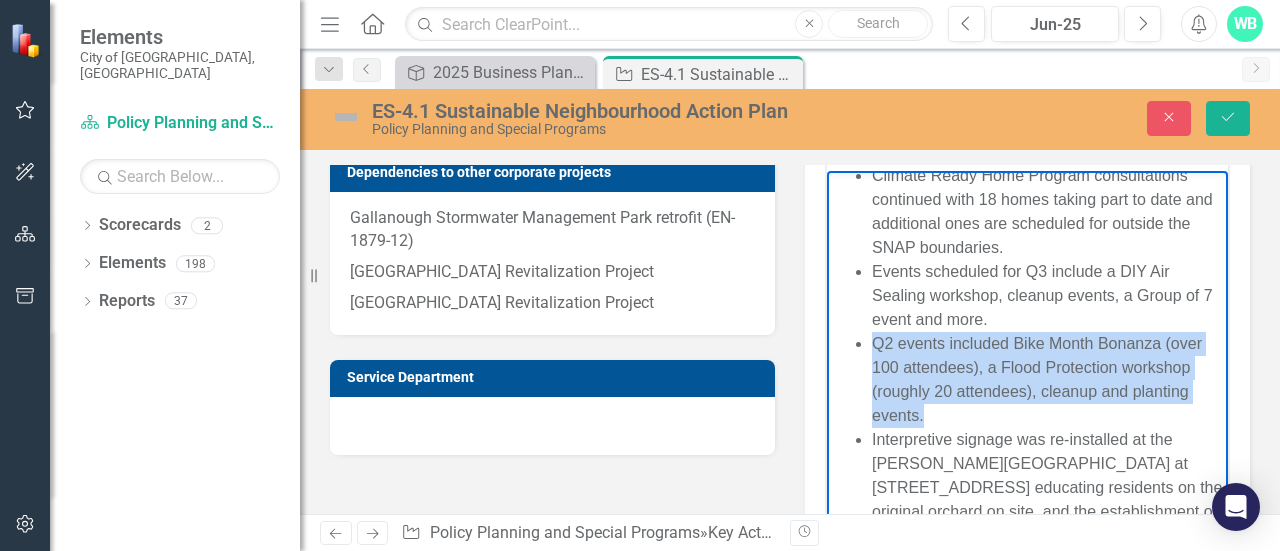 click on "Q2 events included Bike Month Bonanza (over 100 attendees), a Flood Protection workshop (roughly 20 attendees), cleanup and planting events." at bounding box center [1047, 379] 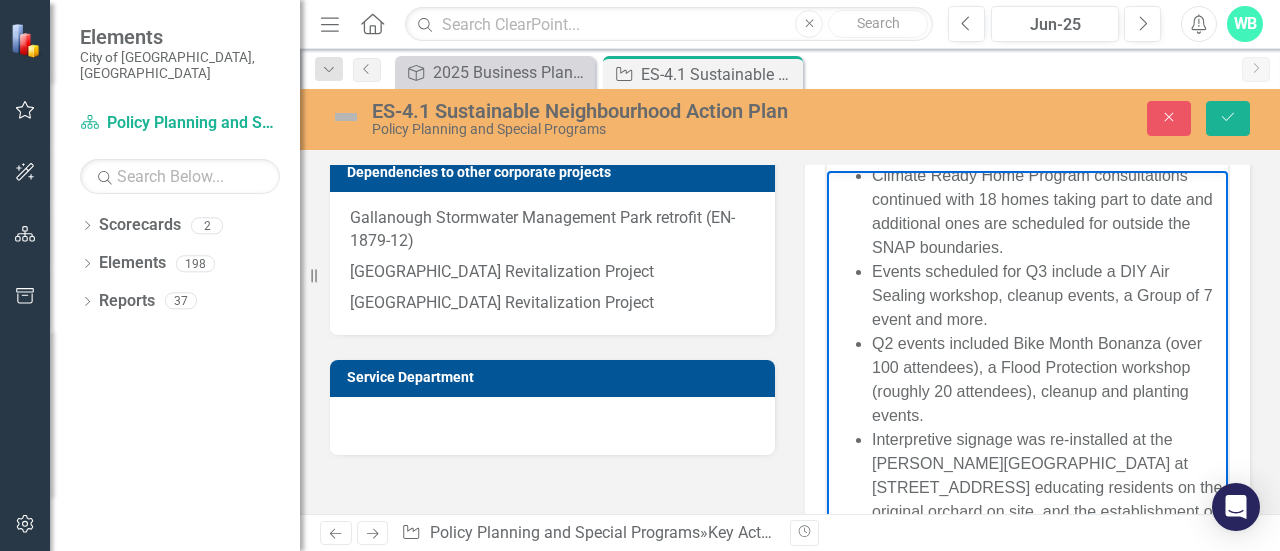 click on "Interpretive signage was re-installed at the [PERSON_NAME][GEOGRAPHIC_DATA] at [STREET_ADDRESS] educating residents on the original orchard on site, and the establishment of a new orchard." at bounding box center [1047, 487] 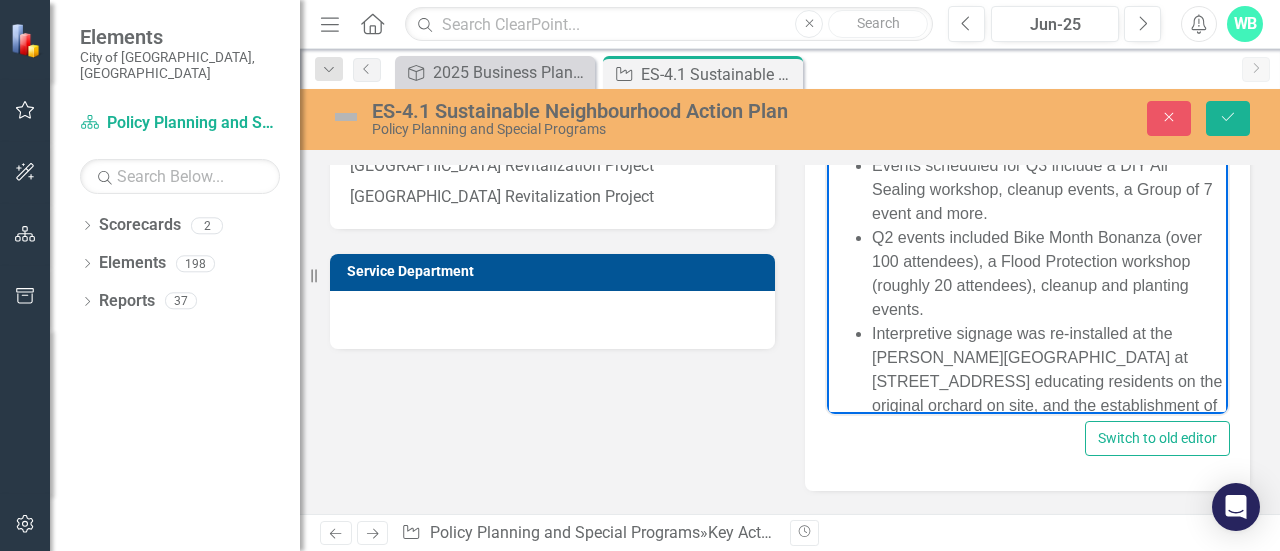 scroll, scrollTop: 1000, scrollLeft: 0, axis: vertical 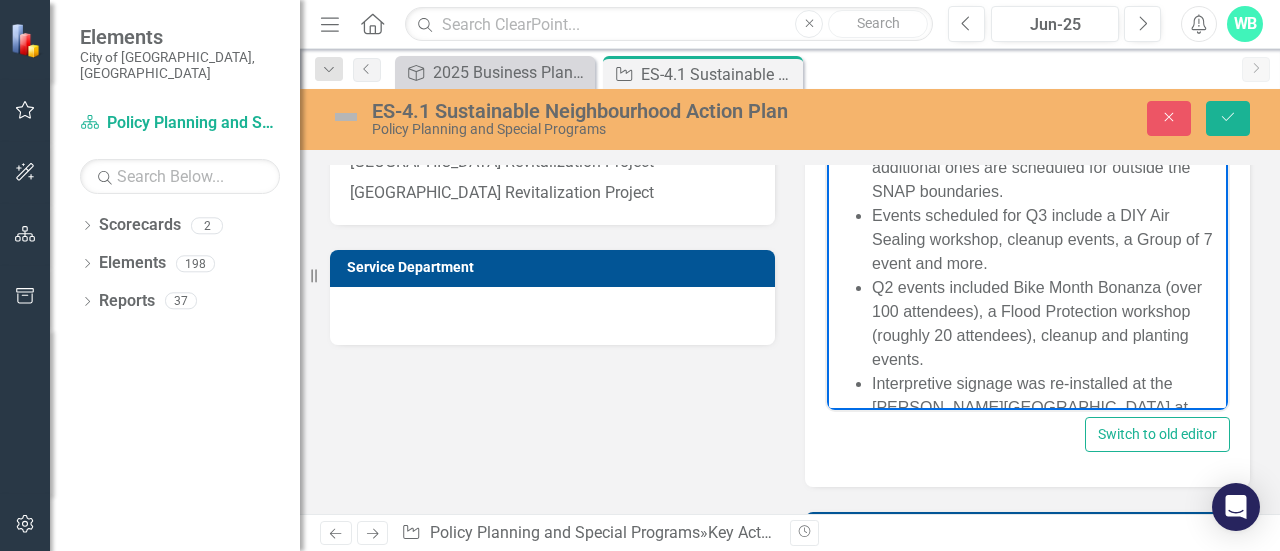 click on "Q2 events included Bike Month Bonanza (over 100 attendees), a Flood Protection workshop (roughly 20 attendees), cleanup and planting events." at bounding box center [1047, 323] 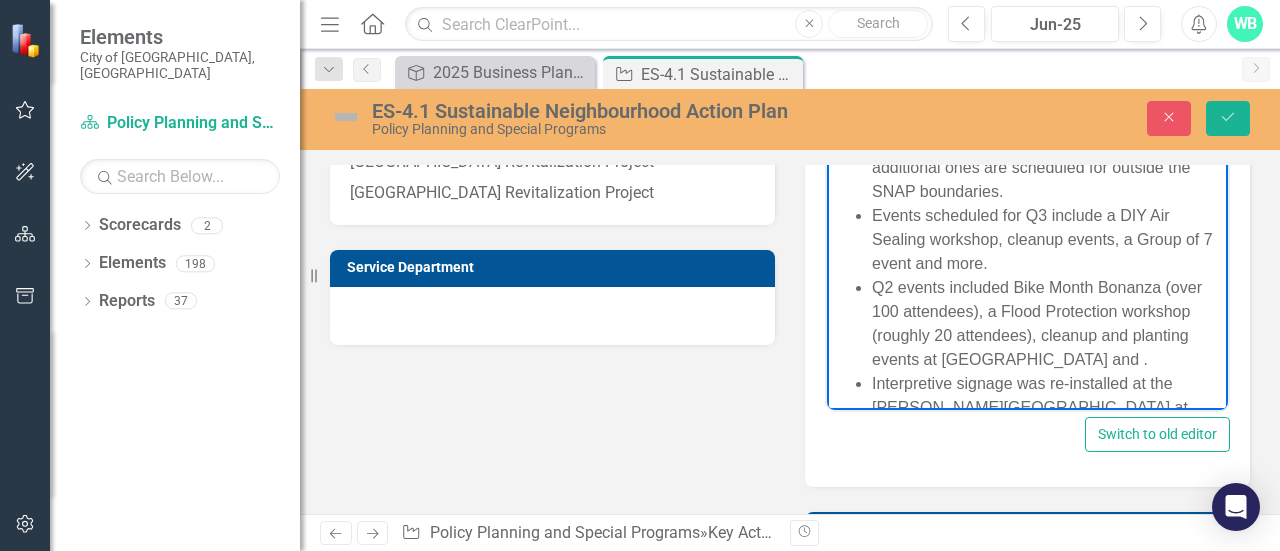 click on "Q2 events included Bike Month Bonanza (over 100 attendees), a Flood Protection workshop (roughly 20 attendees), cleanup and planting events at [GEOGRAPHIC_DATA] and ." at bounding box center [1047, 323] 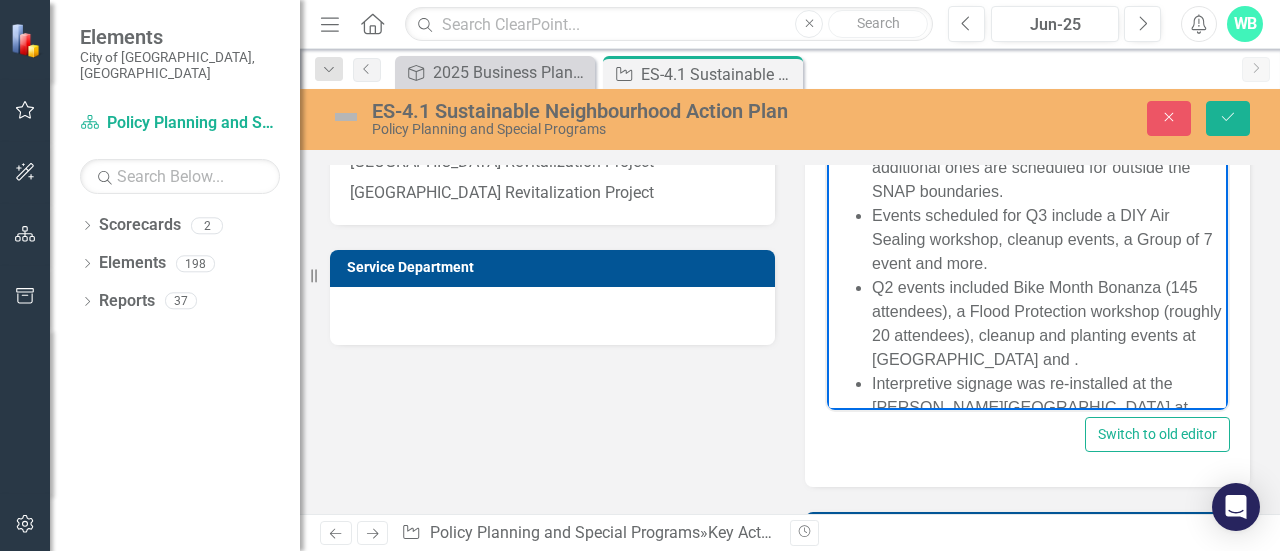 click on "Q2 events included Bike Month Bonanza (145 attendees), a Flood Protection workshop (roughly 20 attendees), cleanup and planting events at [GEOGRAPHIC_DATA] and ." at bounding box center [1047, 323] 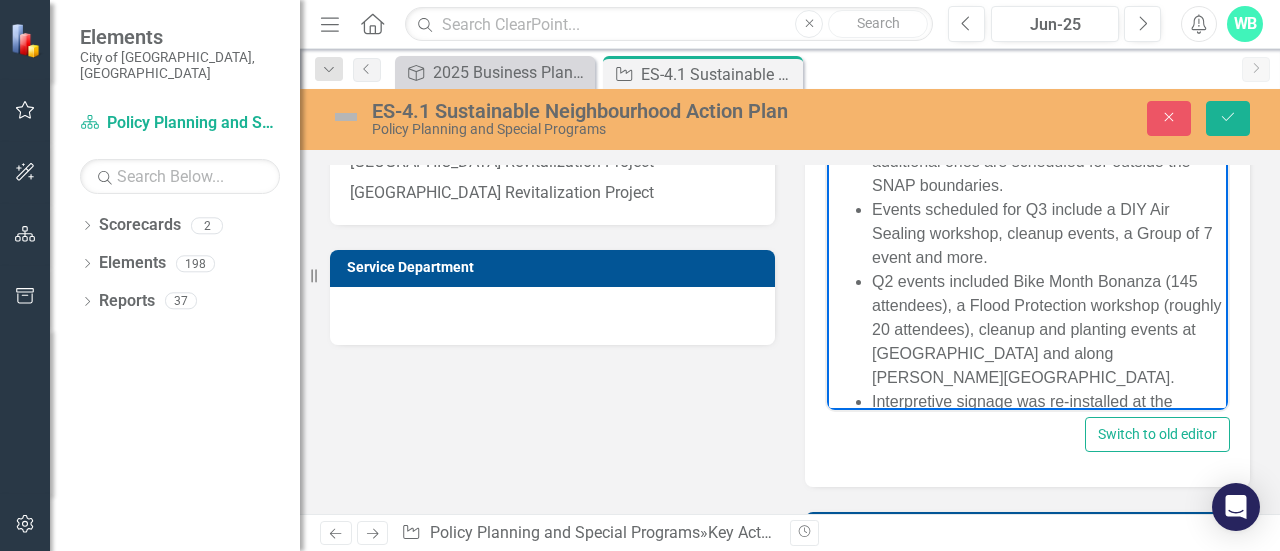 scroll, scrollTop: 394, scrollLeft: 0, axis: vertical 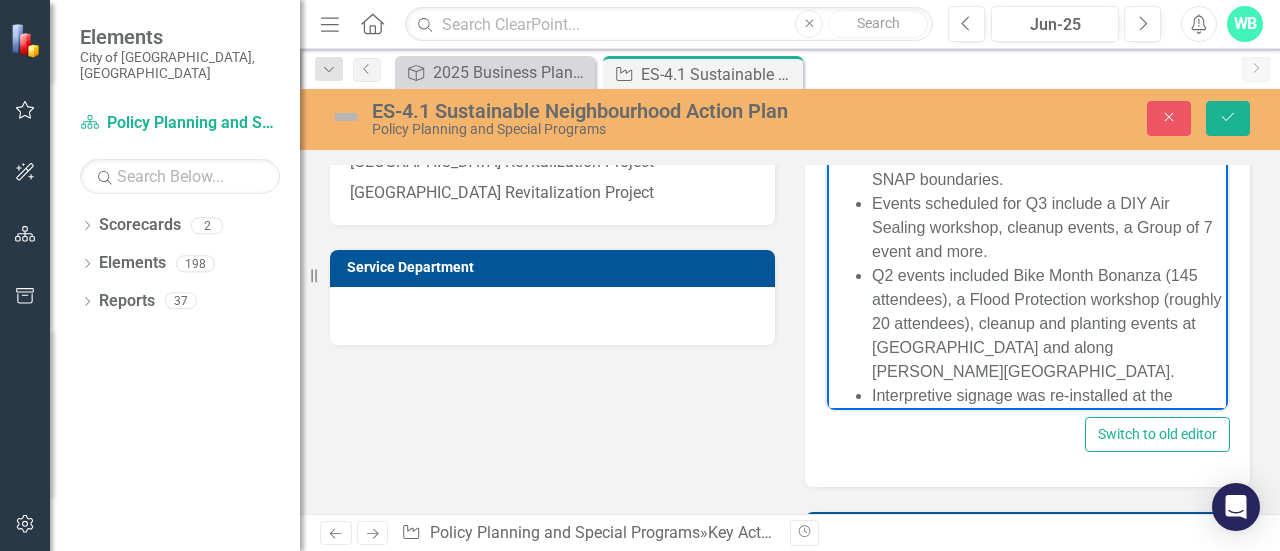 click on "Q2 events included Bike Month Bonanza (145 attendees), a Flood Protection workshop (roughly 20 attendees), cleanup and planting events at [GEOGRAPHIC_DATA] and along [PERSON_NAME][GEOGRAPHIC_DATA]." at bounding box center [1047, 323] 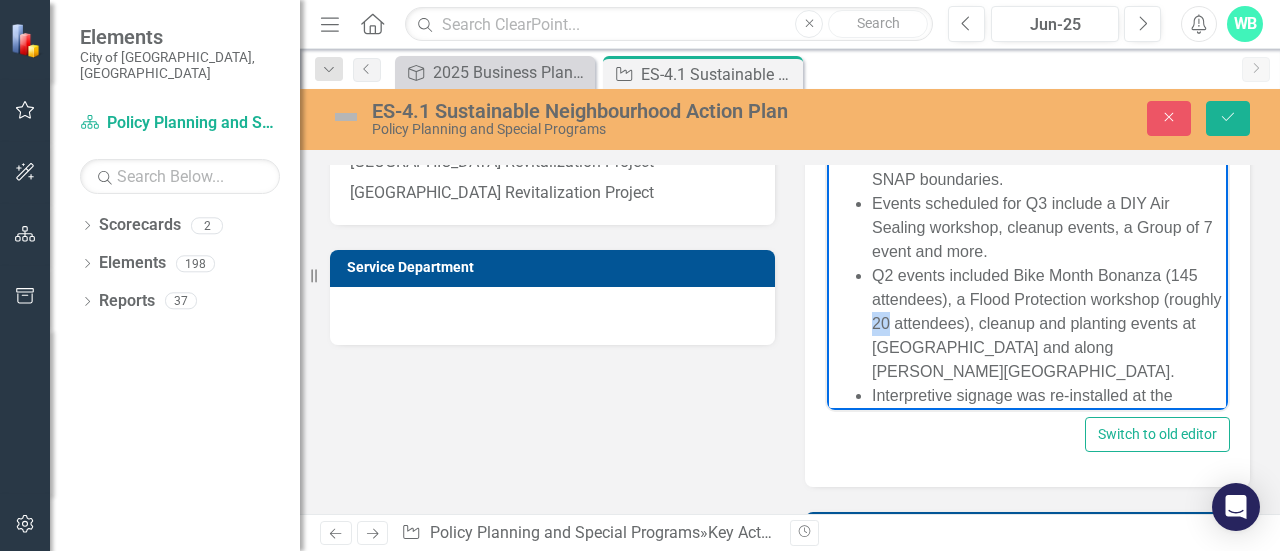 click on "Q2 events included Bike Month Bonanza (145 attendees), a Flood Protection workshop (roughly 20 attendees), cleanup and planting events at [GEOGRAPHIC_DATA] and along [PERSON_NAME][GEOGRAPHIC_DATA]." at bounding box center [1047, 323] 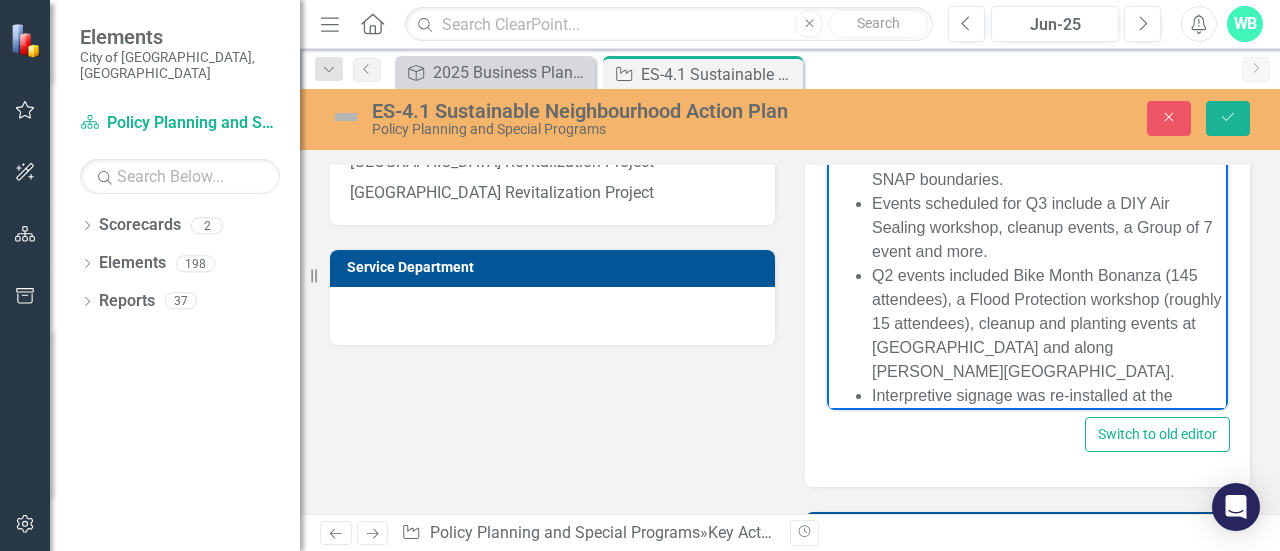 click on "Q2 events included Bike Month Bonanza (145 attendees), a Flood Protection workshop (roughly 15 attendees), cleanup and planting events at [GEOGRAPHIC_DATA] and along [PERSON_NAME][GEOGRAPHIC_DATA]." at bounding box center [1047, 323] 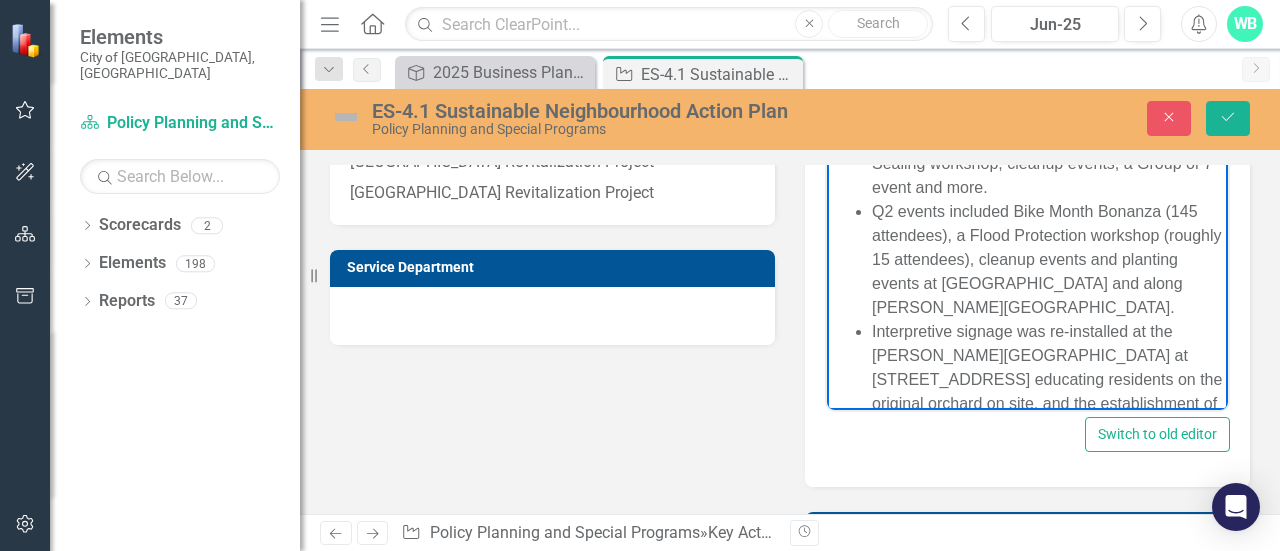 scroll, scrollTop: 460, scrollLeft: 0, axis: vertical 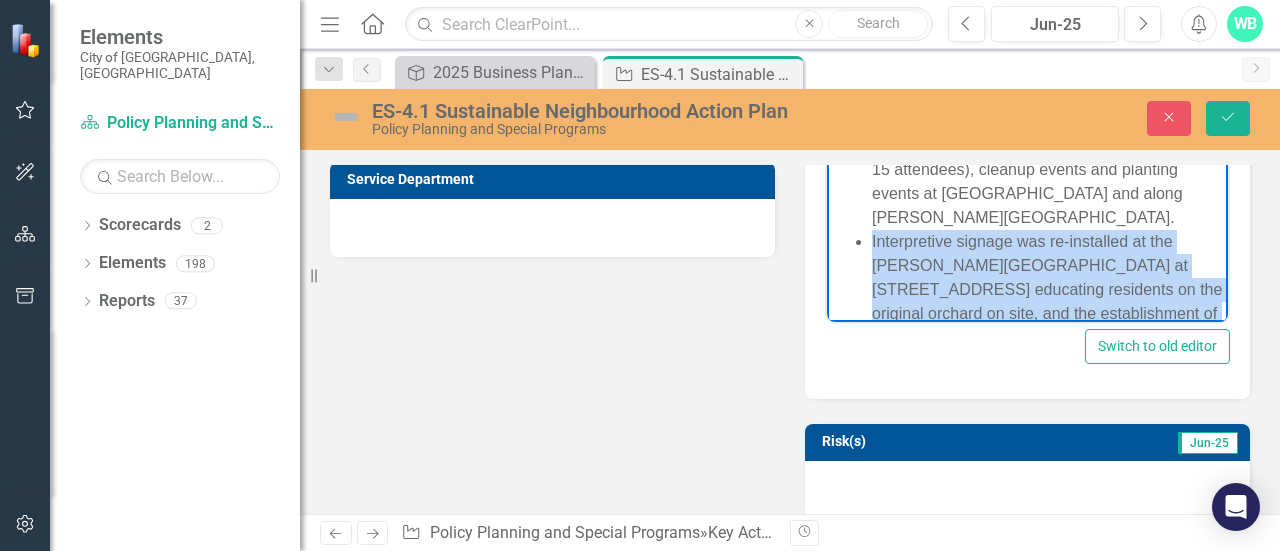 drag, startPoint x: 1191, startPoint y: 289, endPoint x: 870, endPoint y: 221, distance: 328.12344 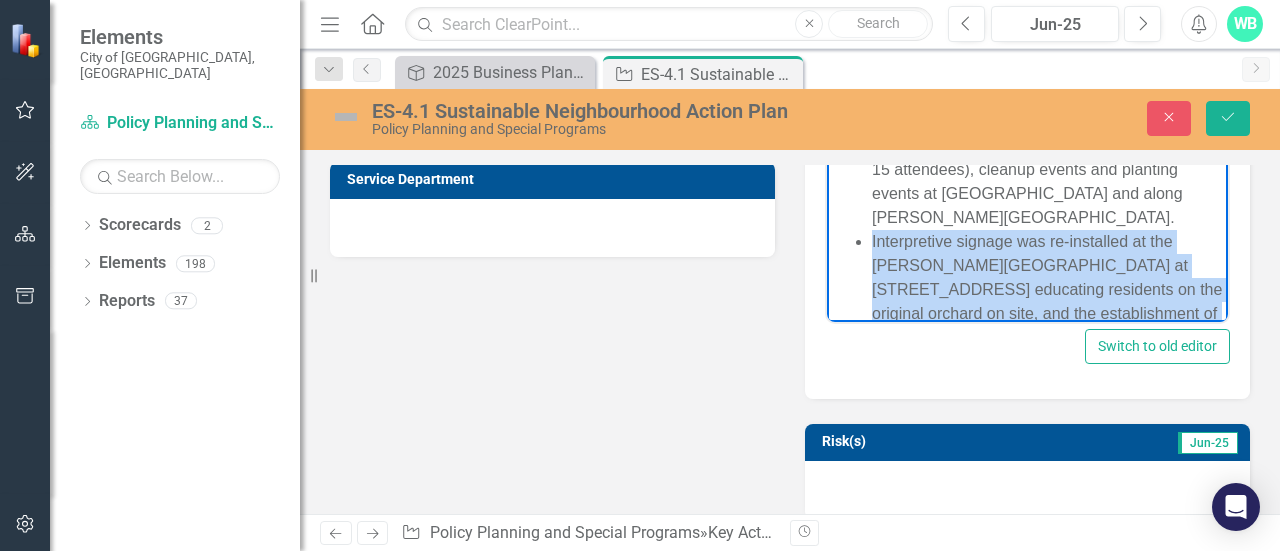 click on "The [PERSON_NAME] SNAP Climate Champion Network continued their 2025 work and are separated into two working groups for 2025; the Environmental Stewardship Committee and the Community and Culture Committee. The two committees have begun preparations for an event and a media project. The Climate Ready Homes Pilot launched in May. Two homeowners have completed paperwork to take part and two additional homes are in the process of doing the same.  The Program includes capacity for 10 homes to take part. Residents will be coached through energy retrofits and upgrades in their homes, including financial incentives.  Climate Ready Home Program consultations continued with 18 homes taking part to date and additional ones are scheduled for outside the SNAP boundaries. Events scheduled for Q3 include a DIY Air Sealing workshop, cleanup events, a Group of 7 event and more." at bounding box center [1027, -34] 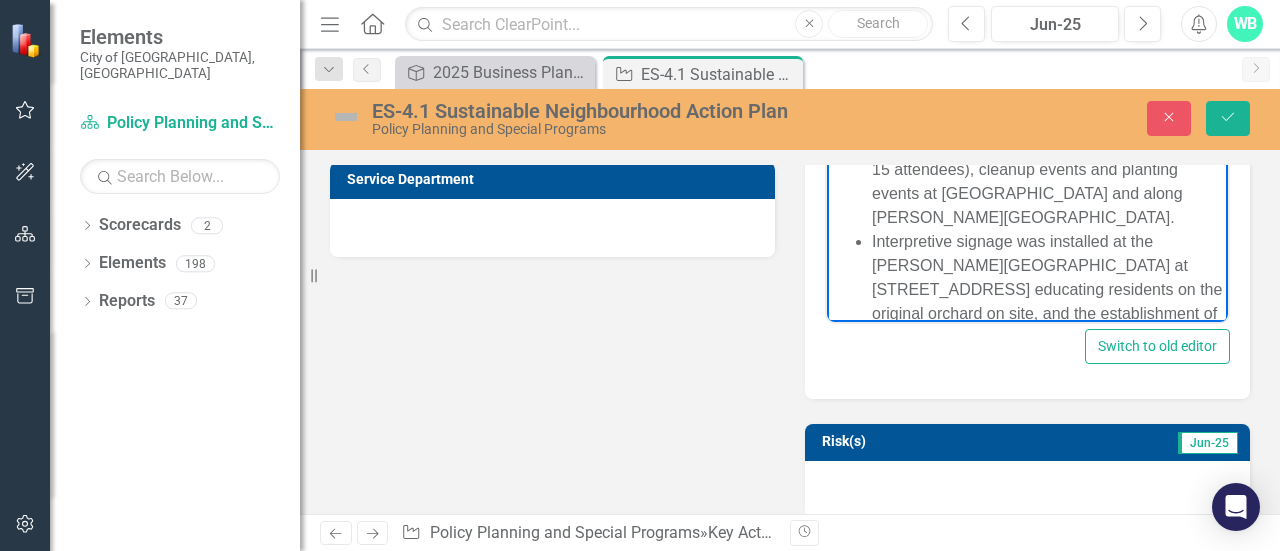 click on "Interpretive signage was installed at the [PERSON_NAME][GEOGRAPHIC_DATA] at [STREET_ADDRESS] educating residents on the original orchard on site, and the establishment of a new orchard." at bounding box center (1047, 290) 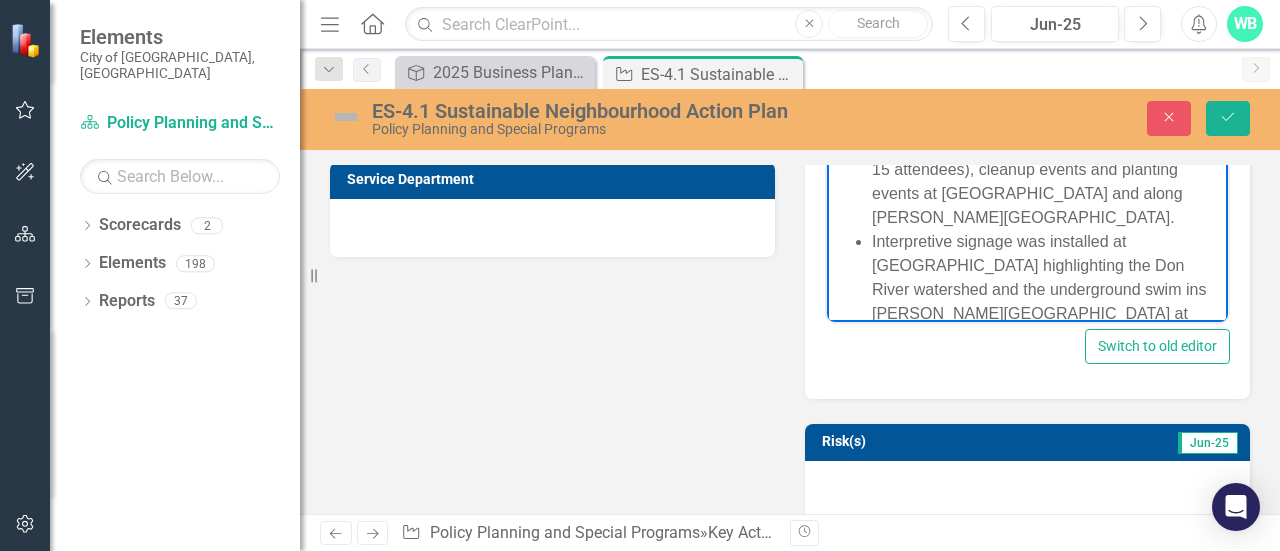 click on "Interpretive signage was installed at [GEOGRAPHIC_DATA] highlighting the Don River watershed and the underground swim ins [PERSON_NAME][GEOGRAPHIC_DATA] at [STREET_ADDRESS] educating residents on the original orchard on site, and the establishment of a new orchard." at bounding box center [1047, 314] 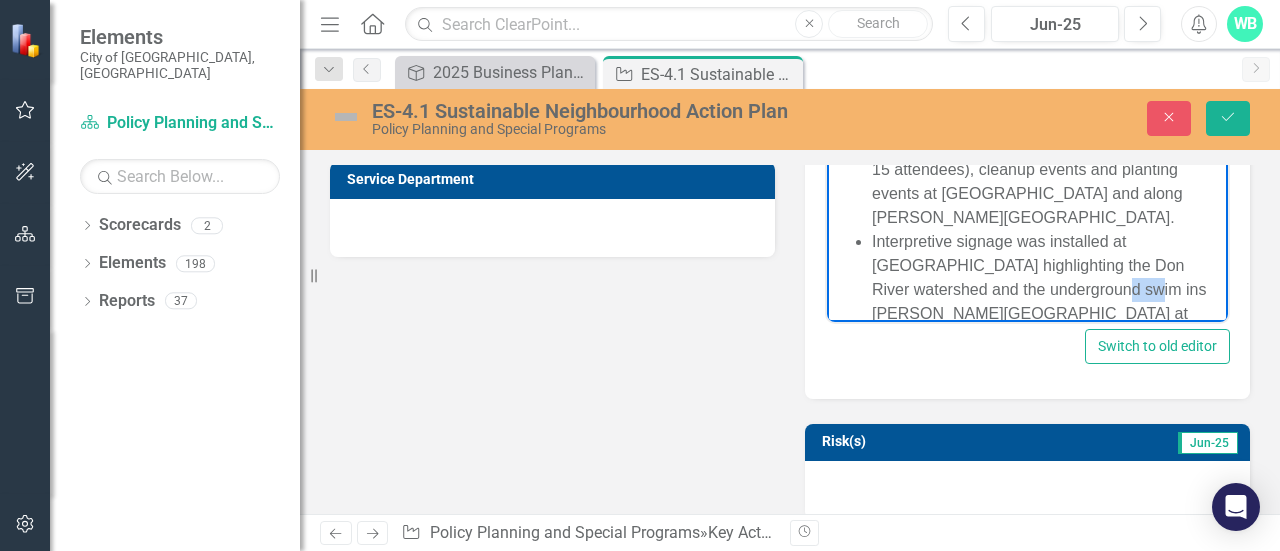 click on "Interpretive signage was installed at [GEOGRAPHIC_DATA] highlighting the Don River watershed and the underground swim ins [PERSON_NAME][GEOGRAPHIC_DATA] at [STREET_ADDRESS] educating residents on the original orchard on site, and the establishment of a new orchard." at bounding box center (1047, 314) 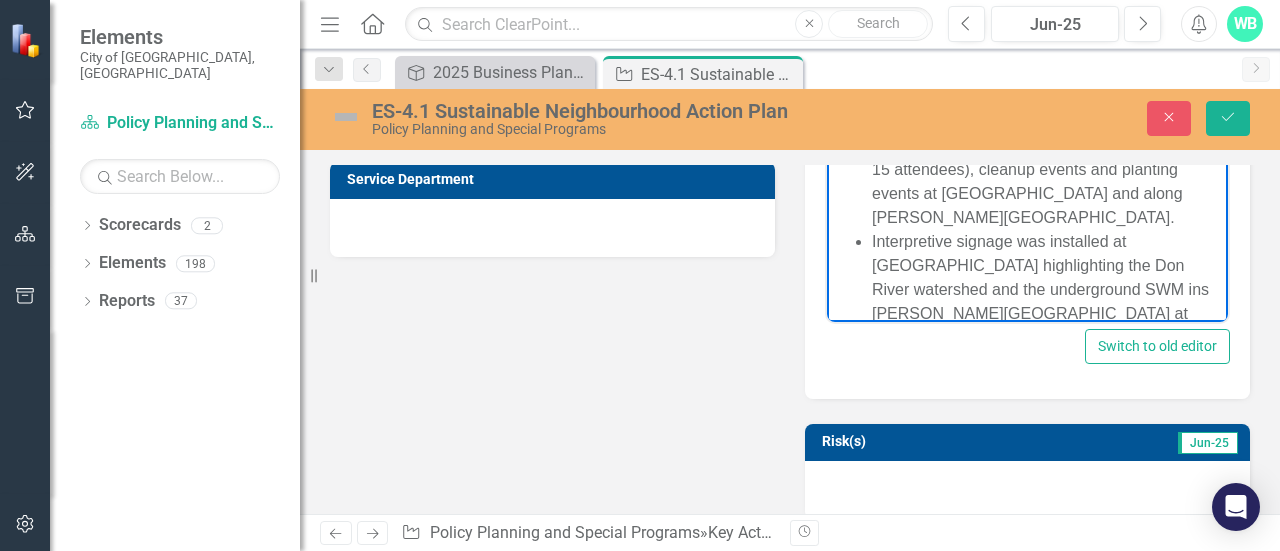 click on "Interpretive signage was installed at [GEOGRAPHIC_DATA] highlighting the Don River watershed and the underground SWM ins [PERSON_NAME][GEOGRAPHIC_DATA] at [STREET_ADDRESS] educating residents on the original orchard on site, and the establishment of a new orchard." at bounding box center [1047, 314] 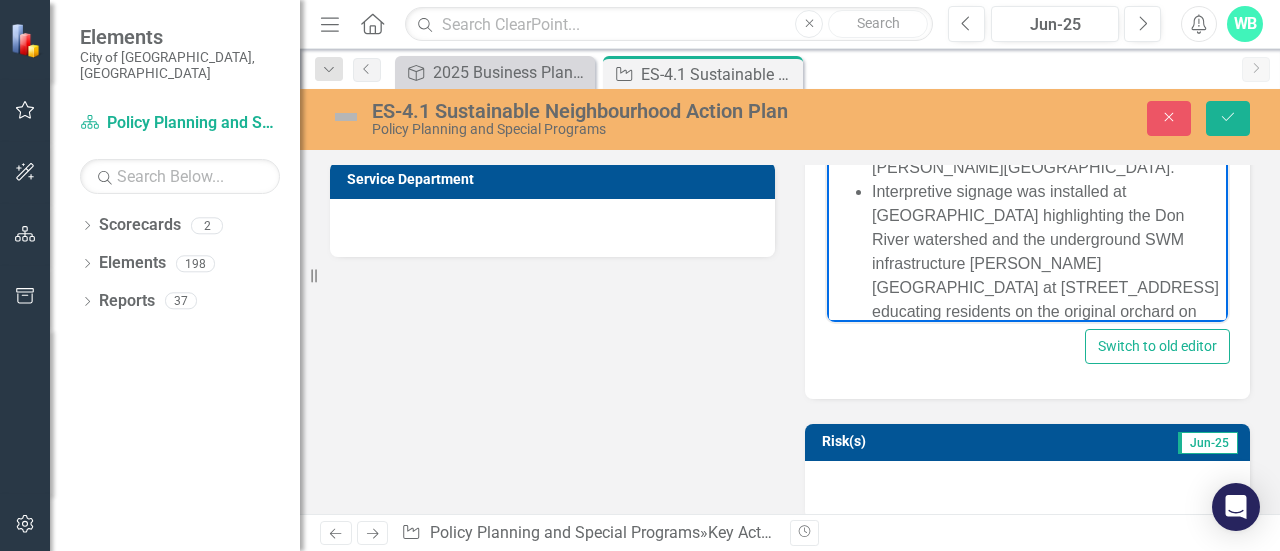 scroll, scrollTop: 514, scrollLeft: 0, axis: vertical 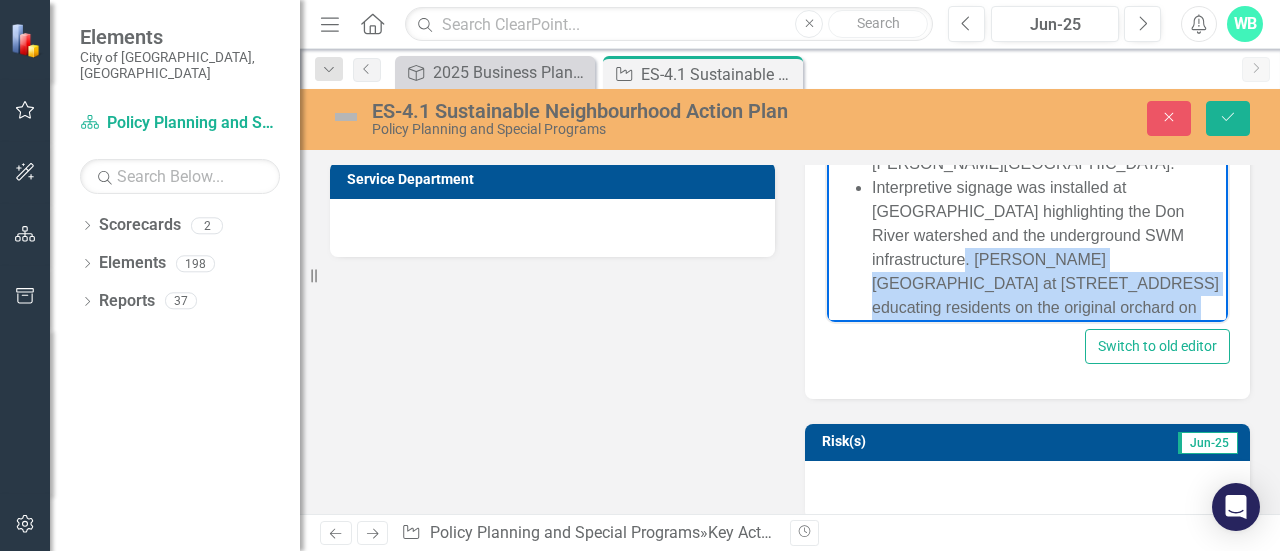 drag, startPoint x: 1012, startPoint y: 309, endPoint x: 976, endPoint y: 242, distance: 76.05919 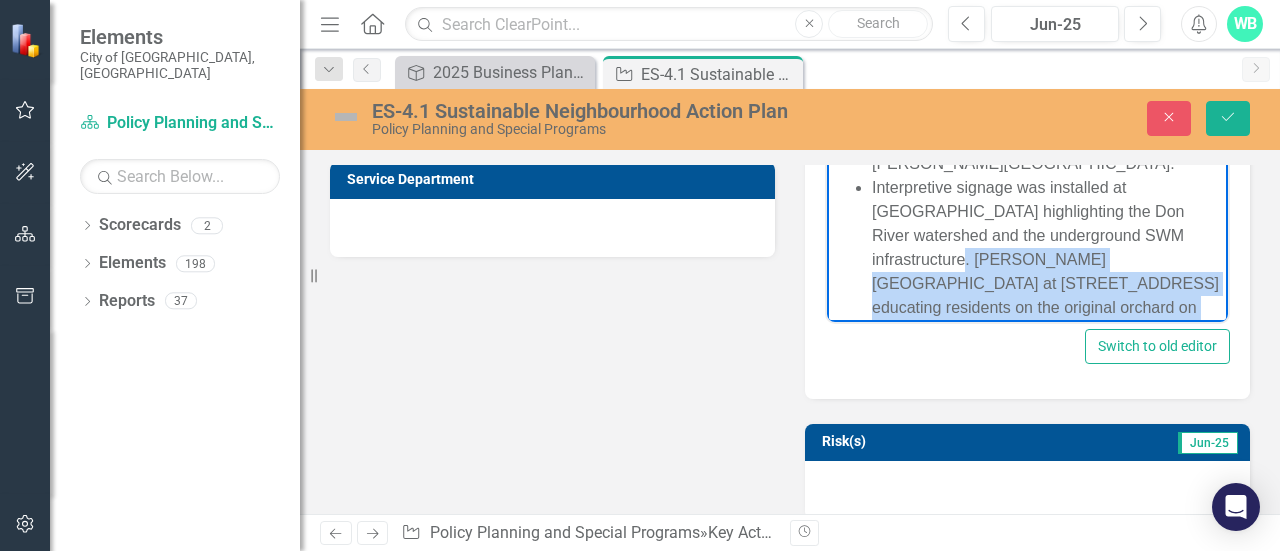 click on "Interpretive signage was installed at [GEOGRAPHIC_DATA] highlighting the Don River watershed and the underground SWM infrastructure. [PERSON_NAME][GEOGRAPHIC_DATA] at [STREET_ADDRESS] educating residents on the original orchard on site, and the establishment of a new orchard." at bounding box center (1047, 260) 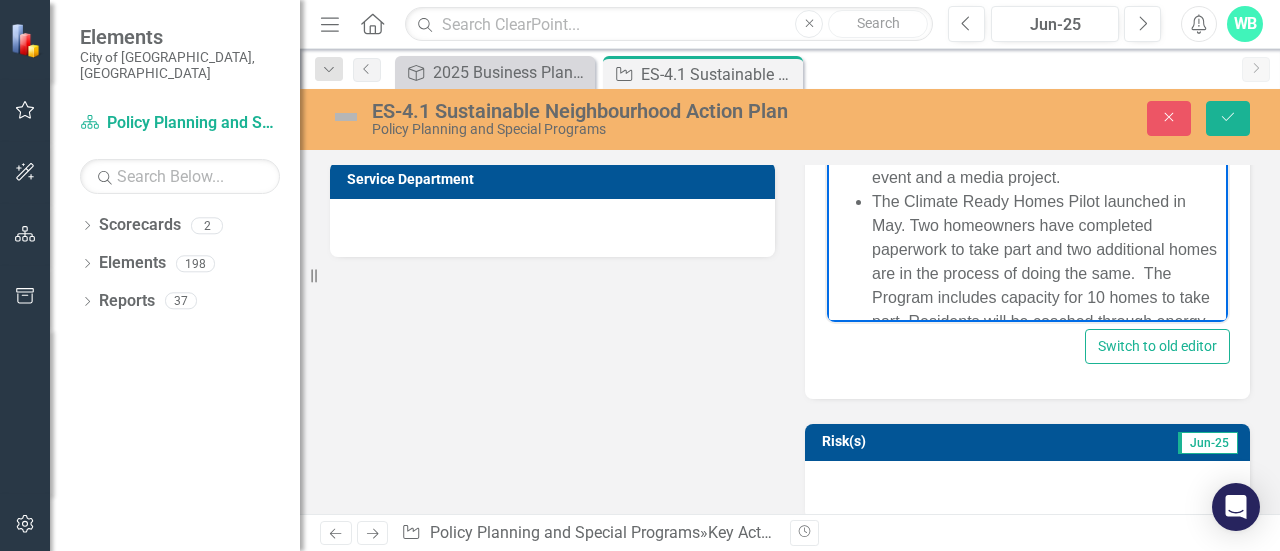 scroll, scrollTop: 0, scrollLeft: 0, axis: both 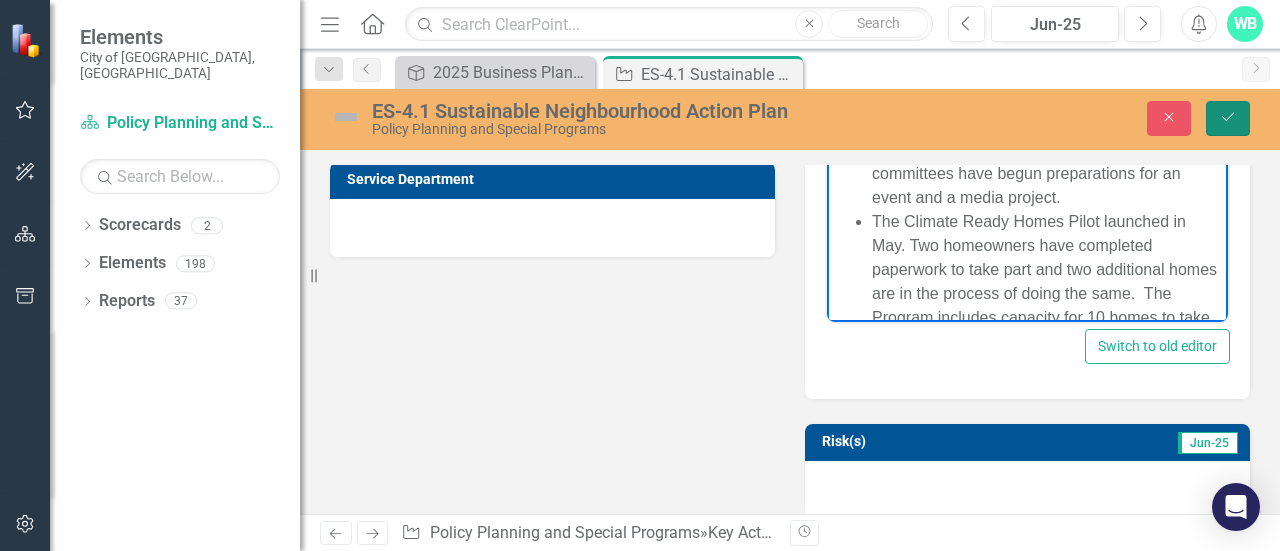 click on "Save" 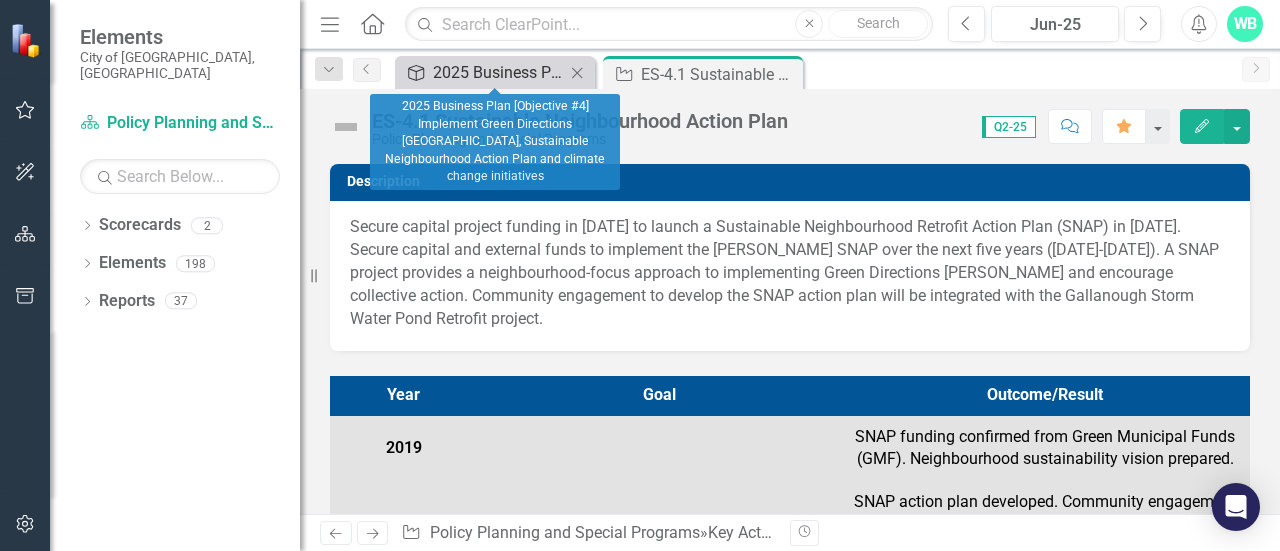 click on "2025 Business Plan [Objective #4] Implement Green Directions [GEOGRAPHIC_DATA], Sustainable Neighbourhood Action Plan and climate change initiatives" at bounding box center (499, 72) 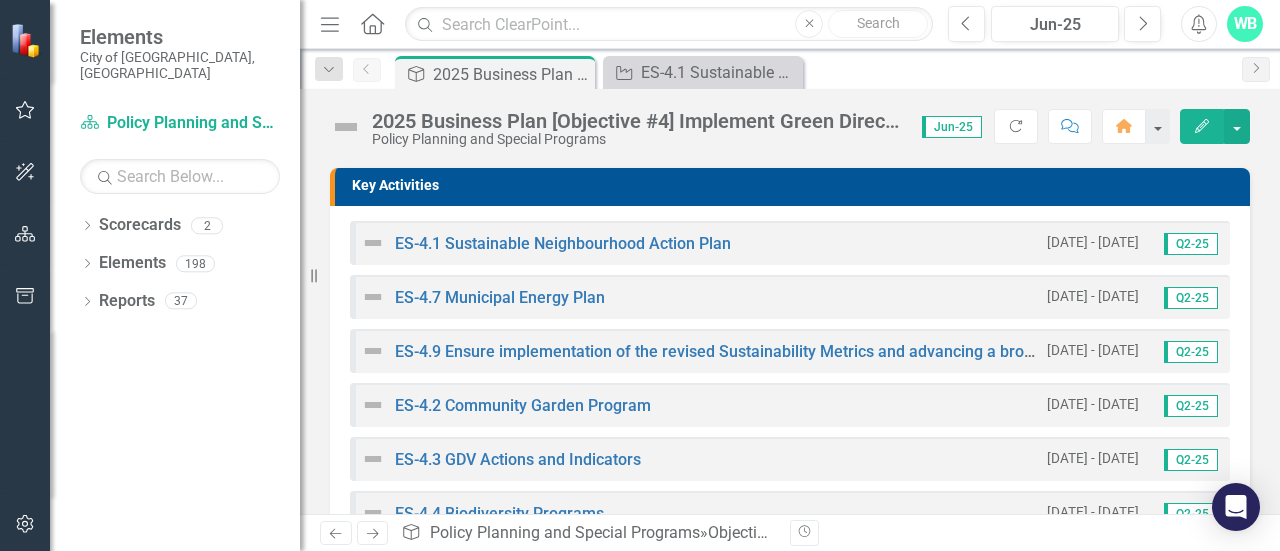 scroll, scrollTop: 574, scrollLeft: 0, axis: vertical 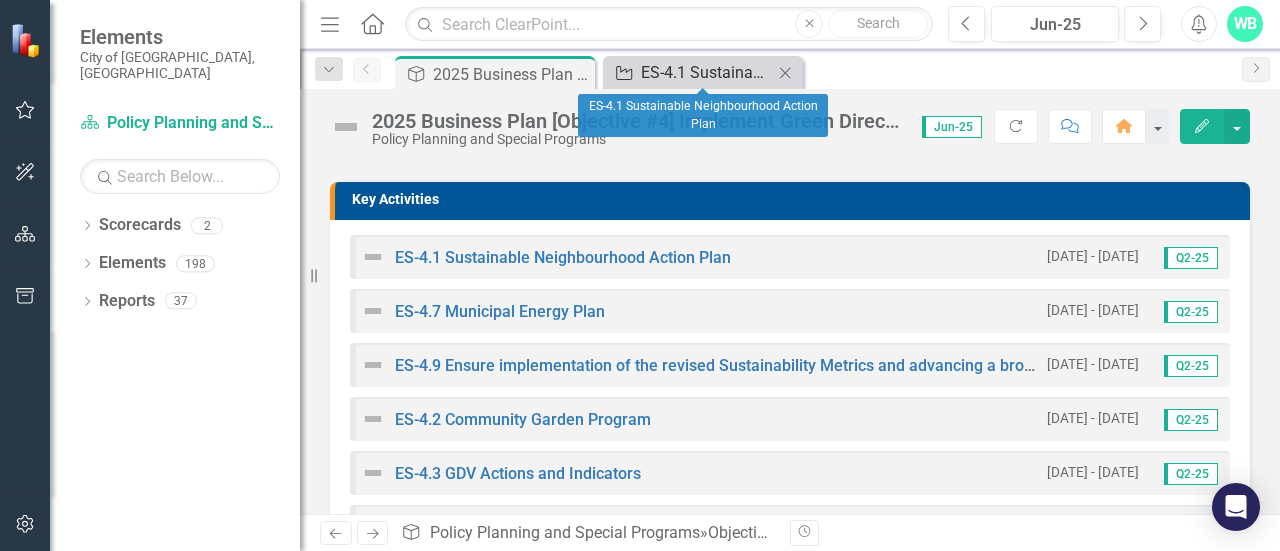 click on "ES-4.1 Sustainable Neighbourhood Action Plan" at bounding box center [707, 72] 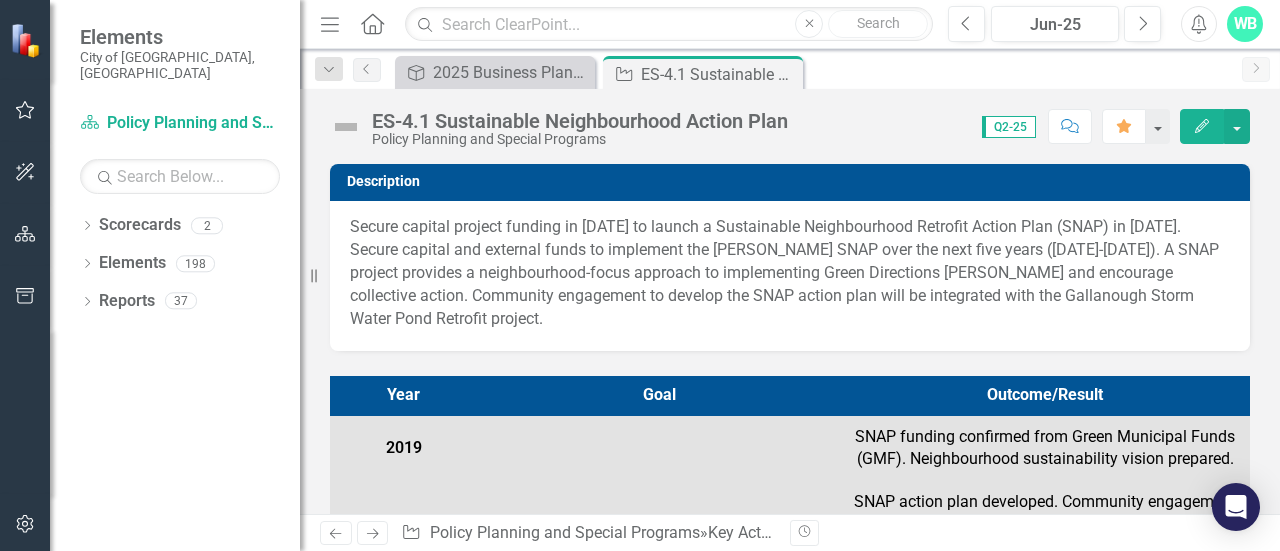 click at bounding box center [346, 127] 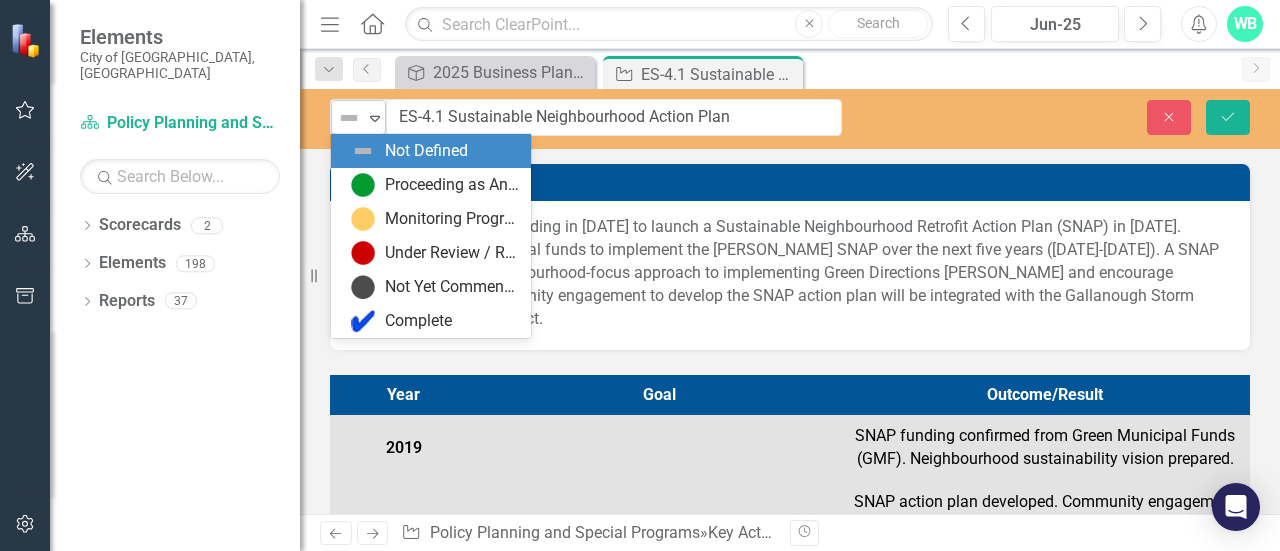 click at bounding box center (349, 118) 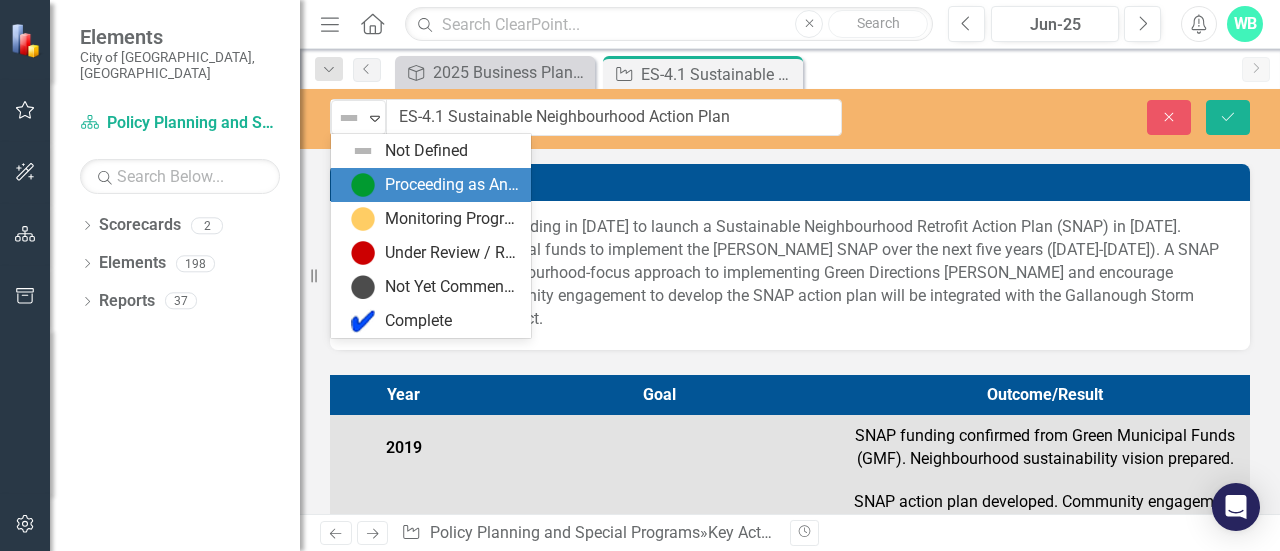 click on "Proceeding as Anticipated" at bounding box center (435, 185) 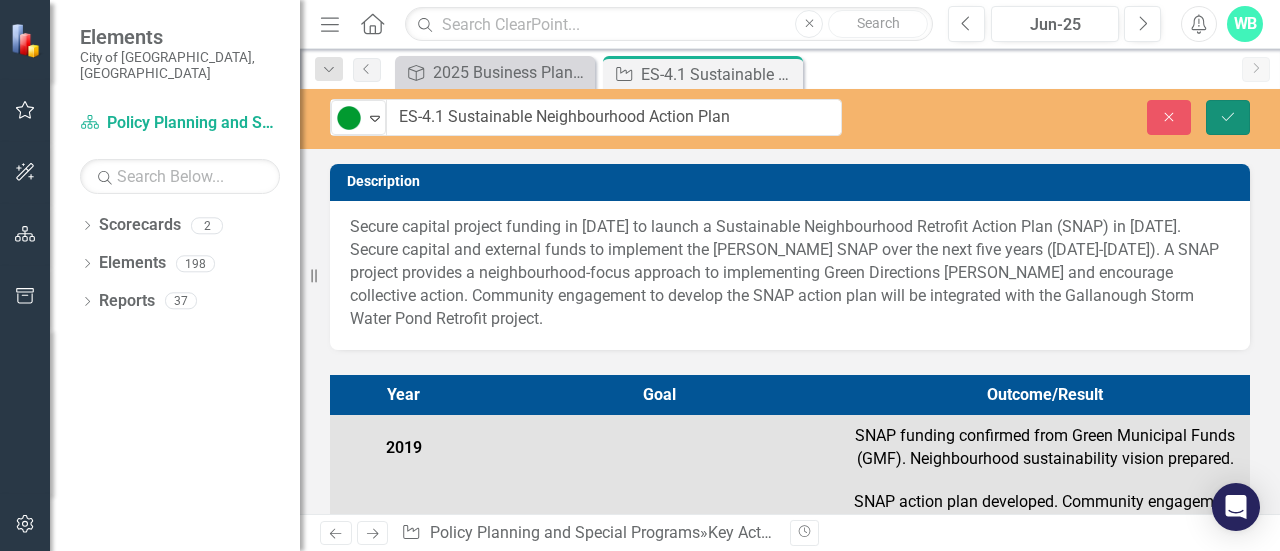 click on "Save" at bounding box center (1228, 117) 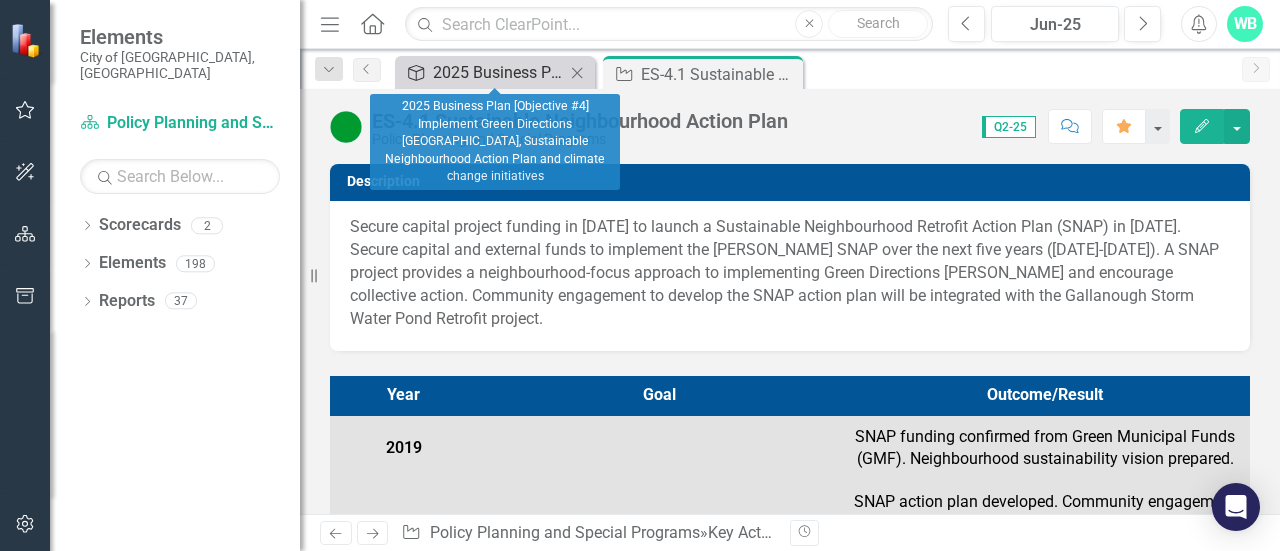 click on "2025 Business Plan [Objective #4] Implement Green Directions [GEOGRAPHIC_DATA], Sustainable Neighbourhood Action Plan and climate change initiatives" at bounding box center (499, 72) 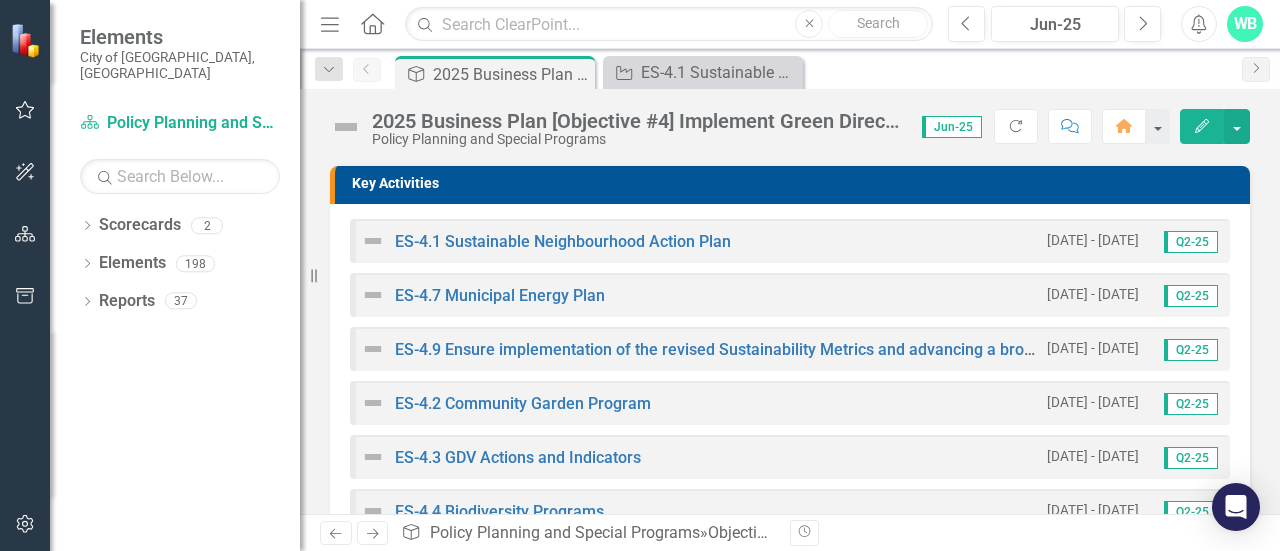 scroll, scrollTop: 591, scrollLeft: 0, axis: vertical 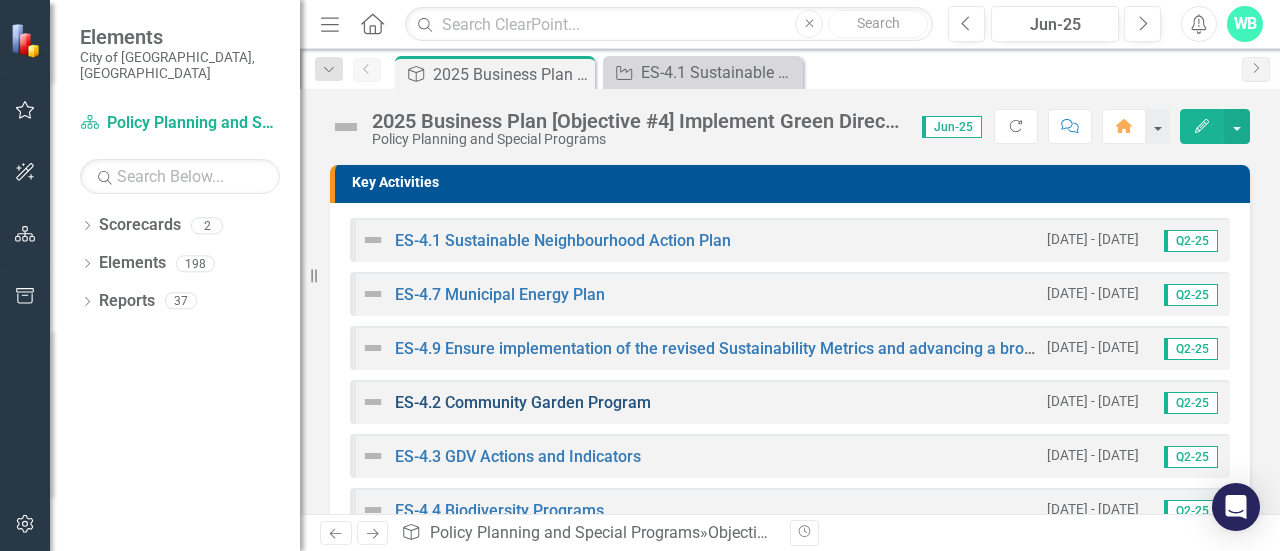 click on "ES-4.2 Community Garden Program" at bounding box center [523, 402] 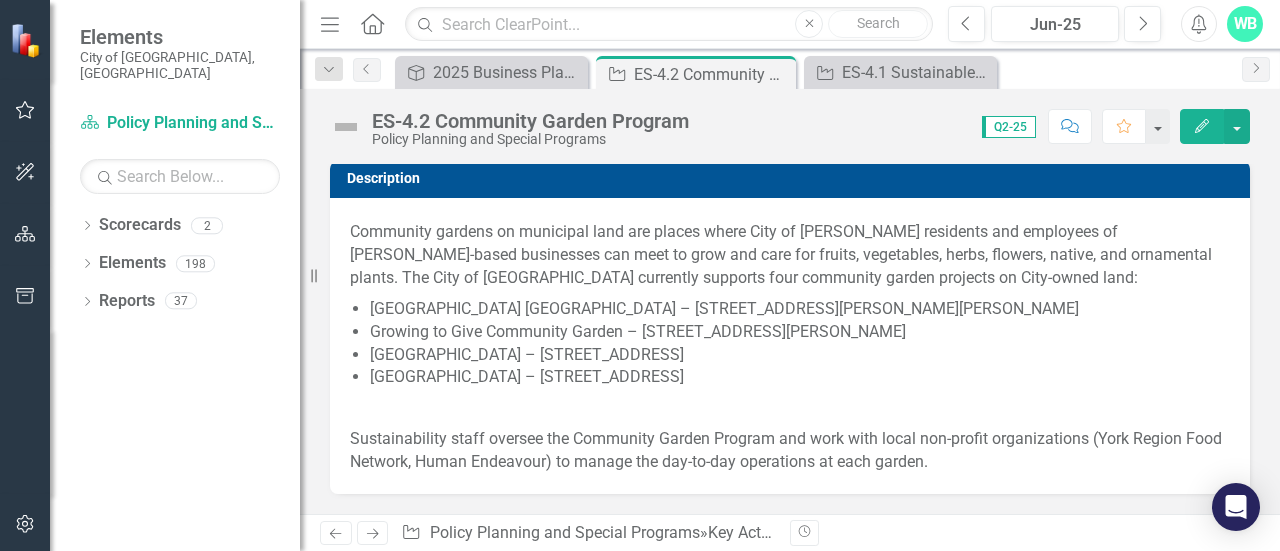 scroll, scrollTop: 2, scrollLeft: 0, axis: vertical 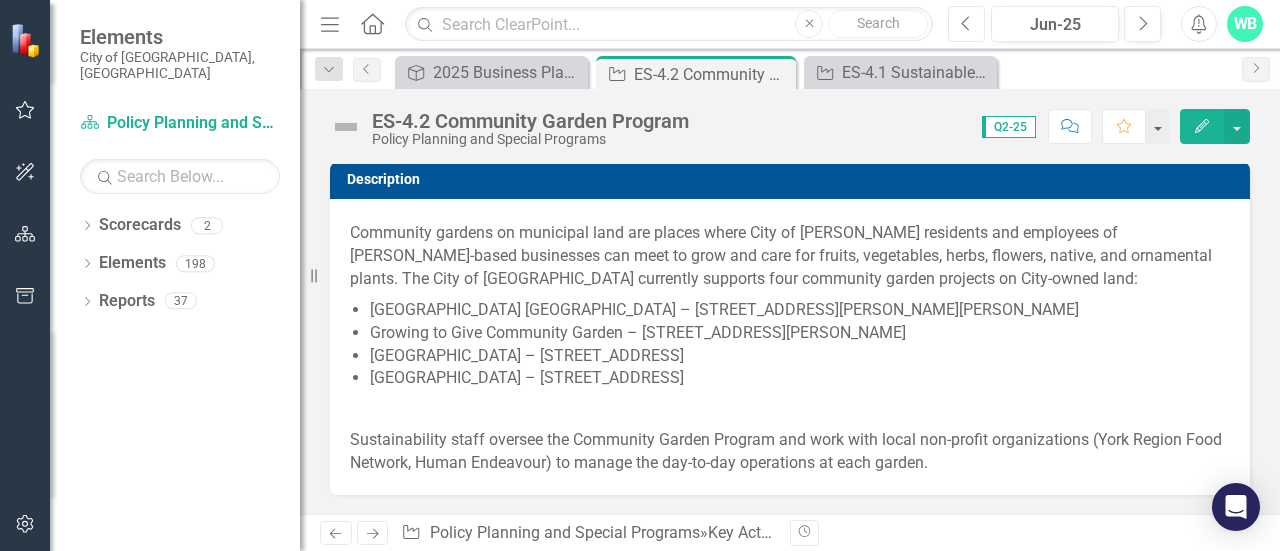 click on "Previous" at bounding box center (966, 24) 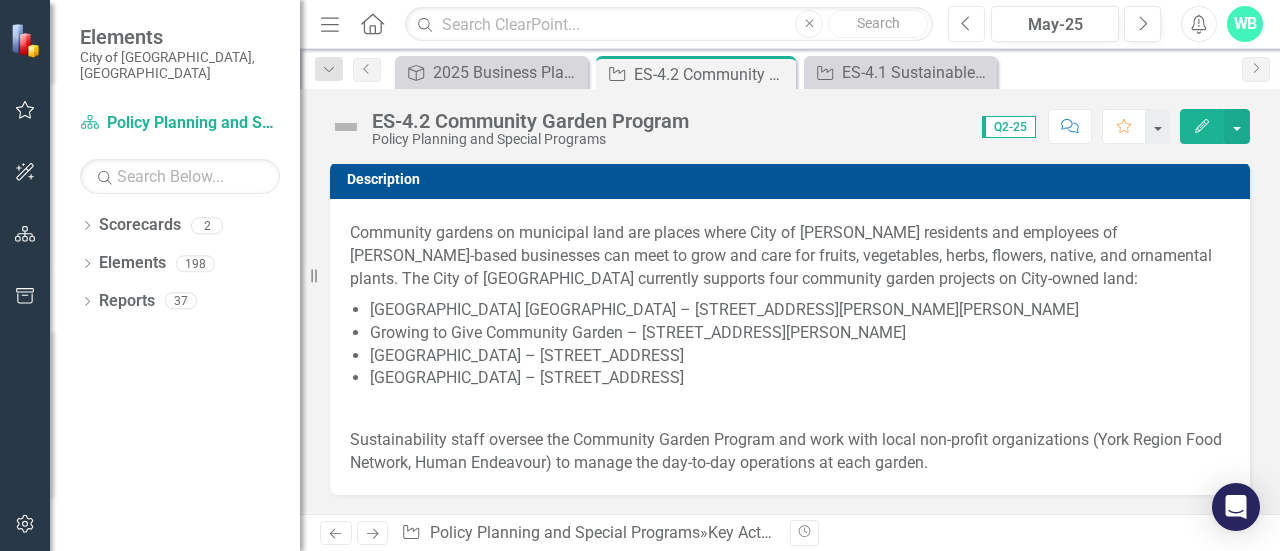click on "Previous" at bounding box center (966, 24) 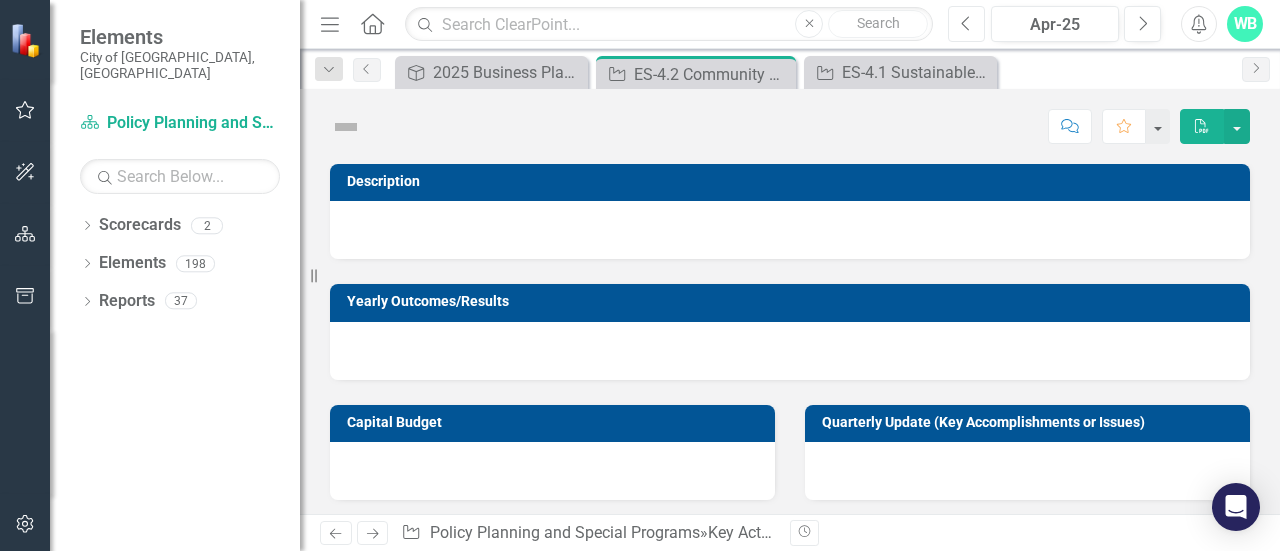 click on "Previous" at bounding box center (966, 24) 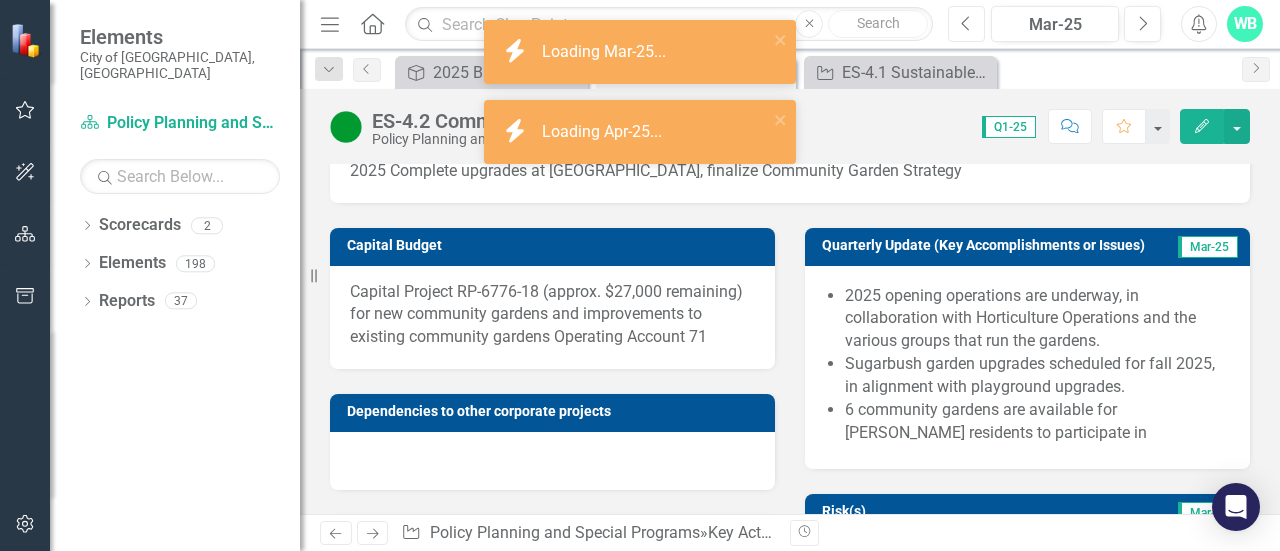 scroll, scrollTop: 415, scrollLeft: 0, axis: vertical 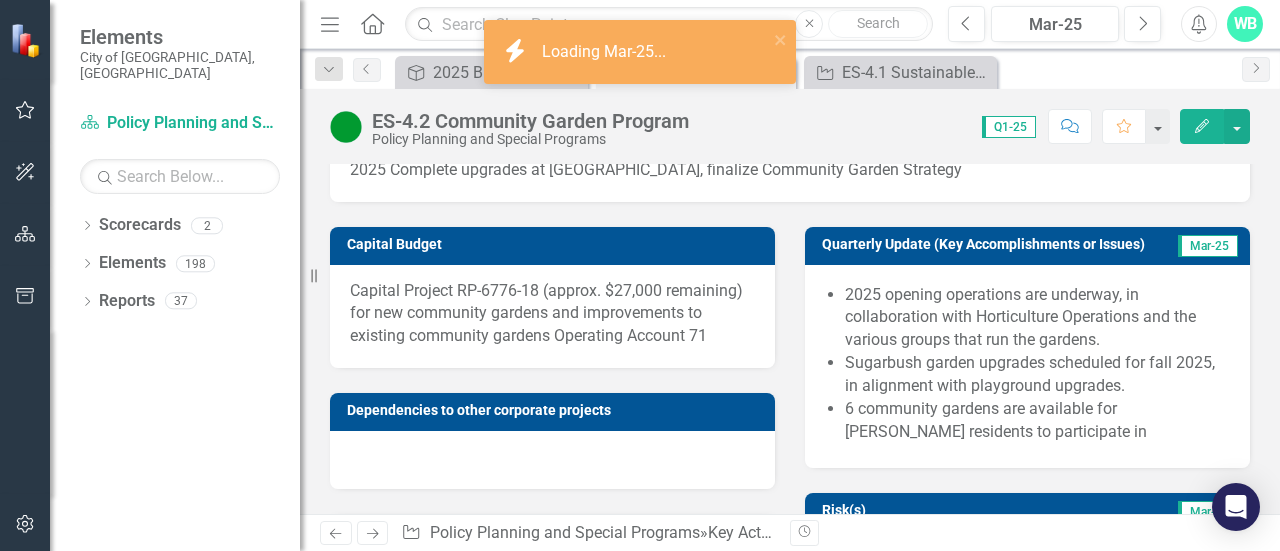 click on "Sugarbush garden upgrades scheduled for fall 2025, in alignment with playground upgrades." at bounding box center (1037, 375) 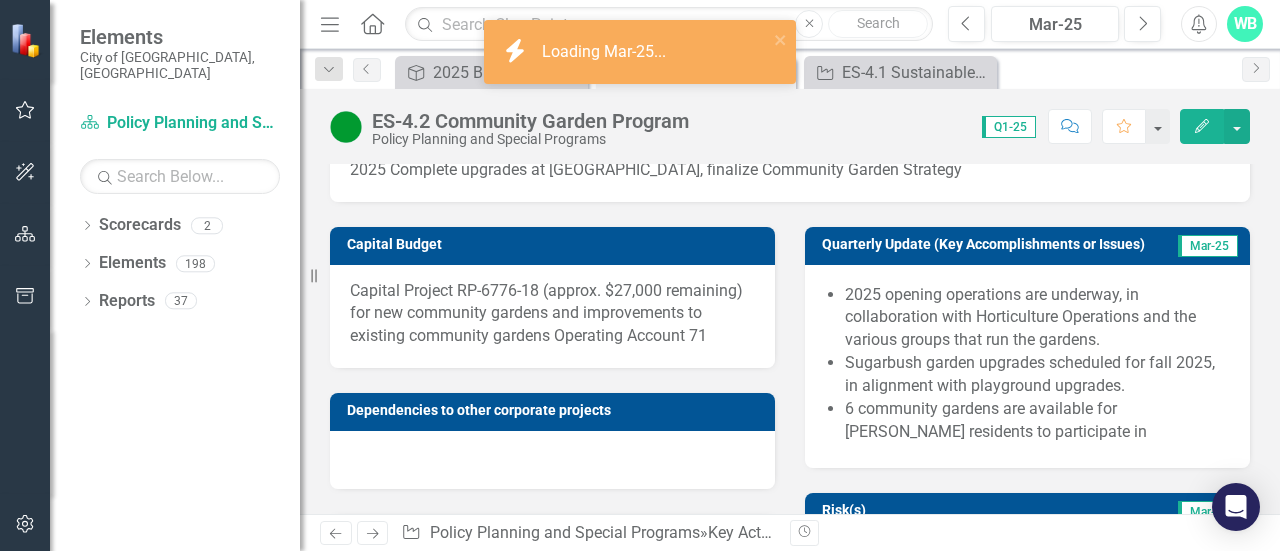 click on "Sugarbush garden upgrades scheduled for fall 2025, in alignment with playground upgrades." at bounding box center [1037, 375] 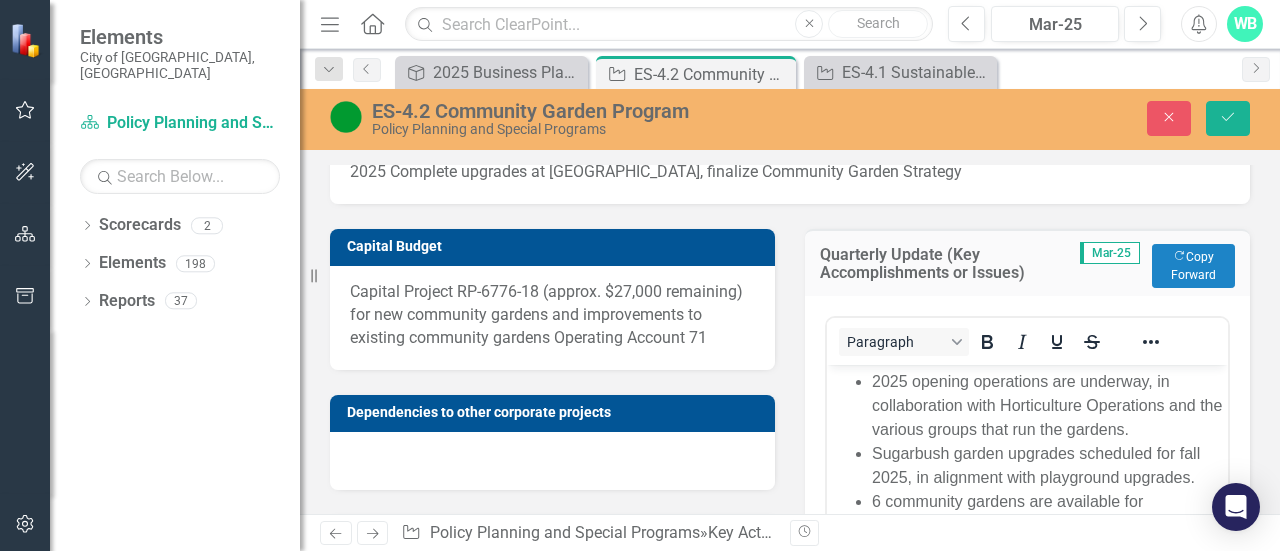 scroll, scrollTop: 0, scrollLeft: 0, axis: both 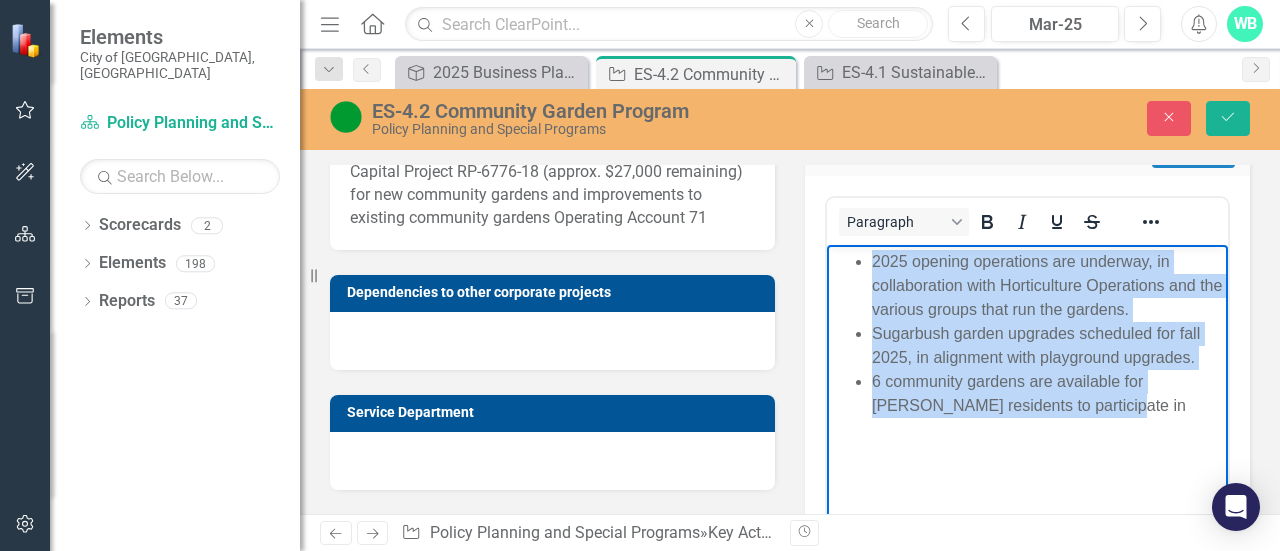 drag, startPoint x: 1070, startPoint y: 401, endPoint x: 868, endPoint y: 259, distance: 246.91699 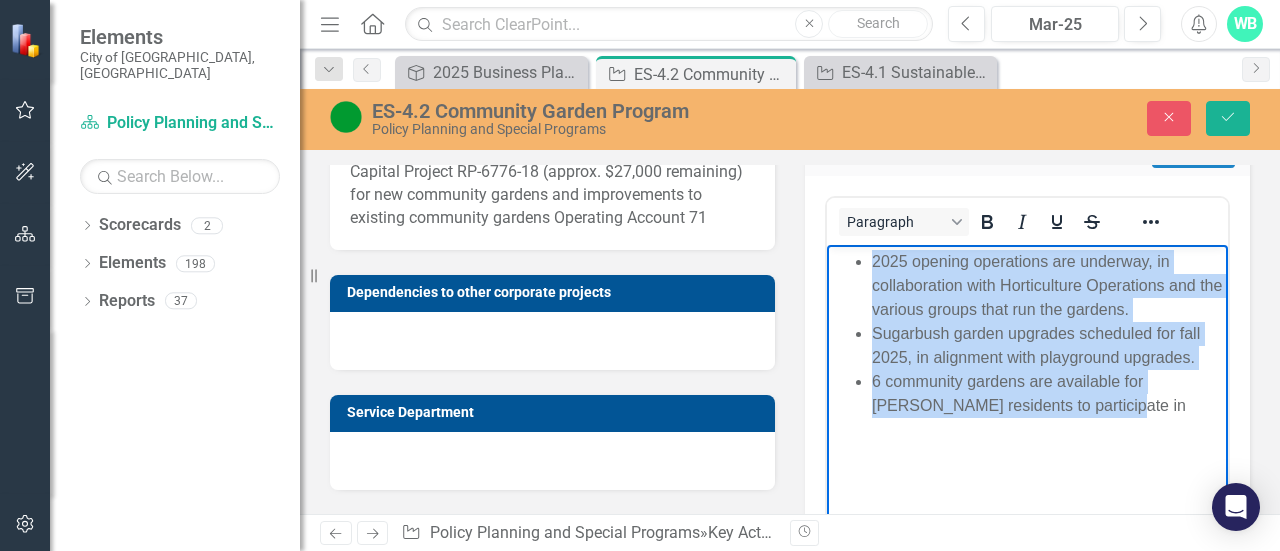copy on "2025 opening operations are underway, in collaboration with Horticulture Operations and the various groups that run the gardens. [GEOGRAPHIC_DATA] upgrades scheduled for fall 2025, in alignment with playground upgrades. 6 community gardens are available for [PERSON_NAME] residents to participate in" 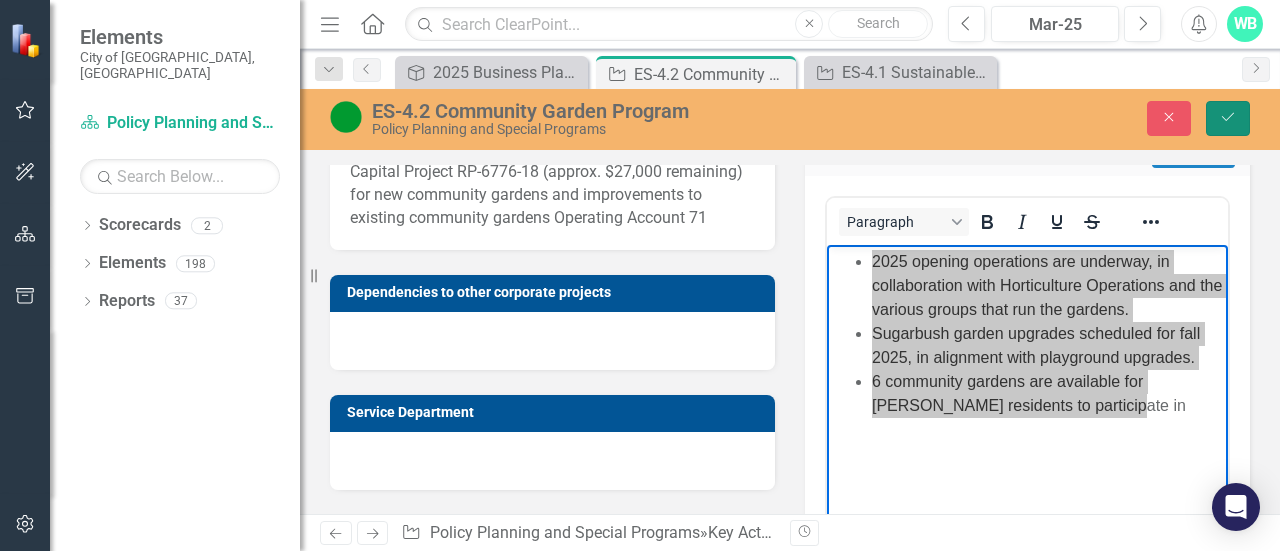 click on "Save" at bounding box center (1228, 118) 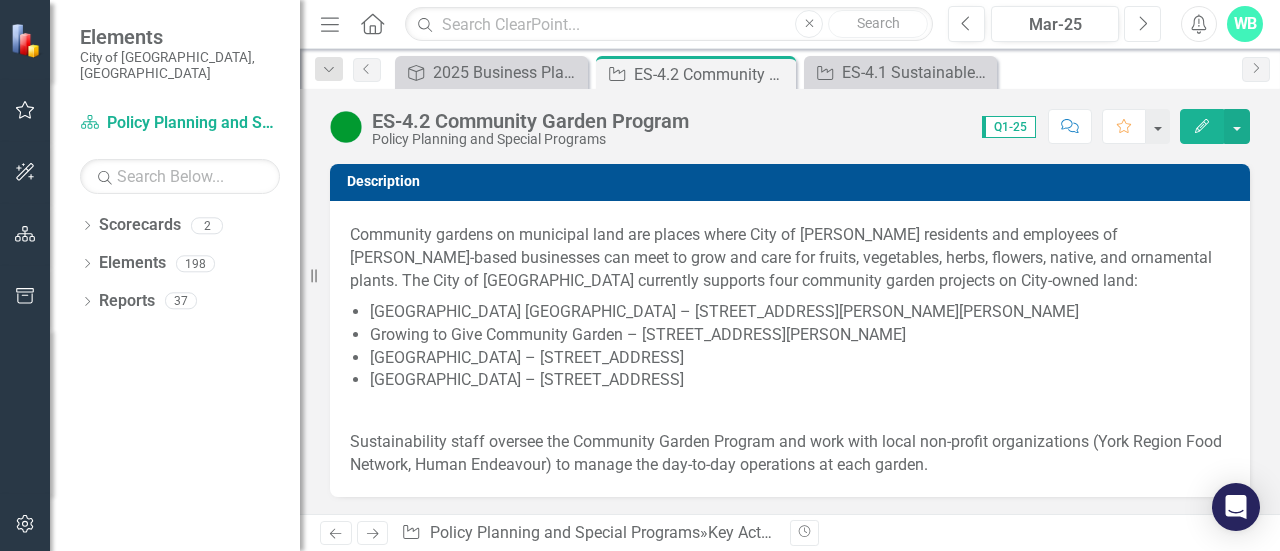 click on "Next" 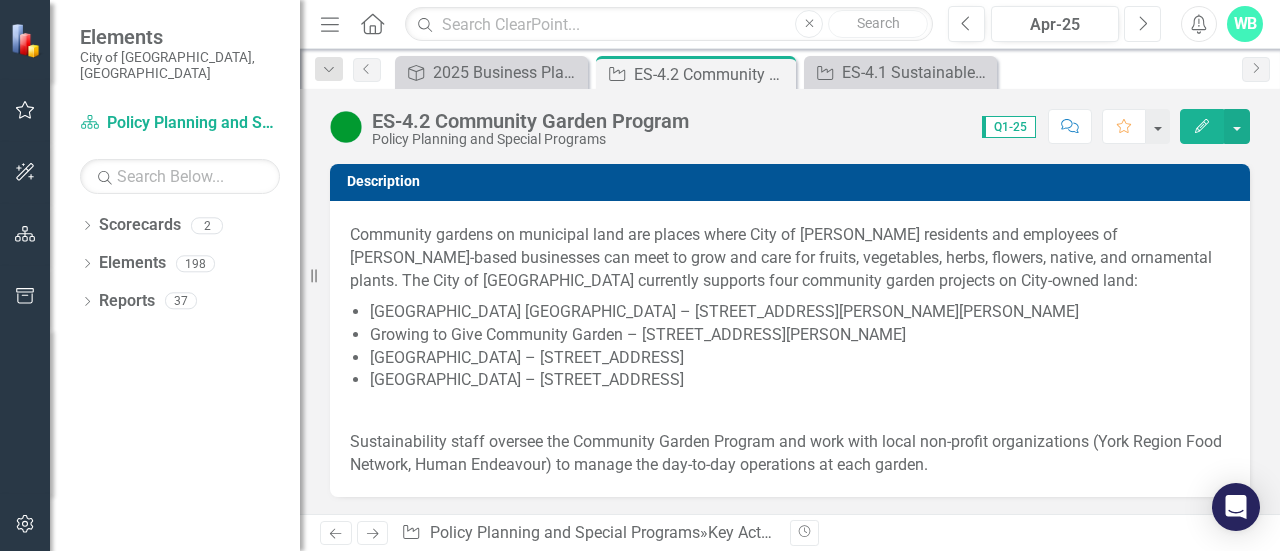 click on "Next" 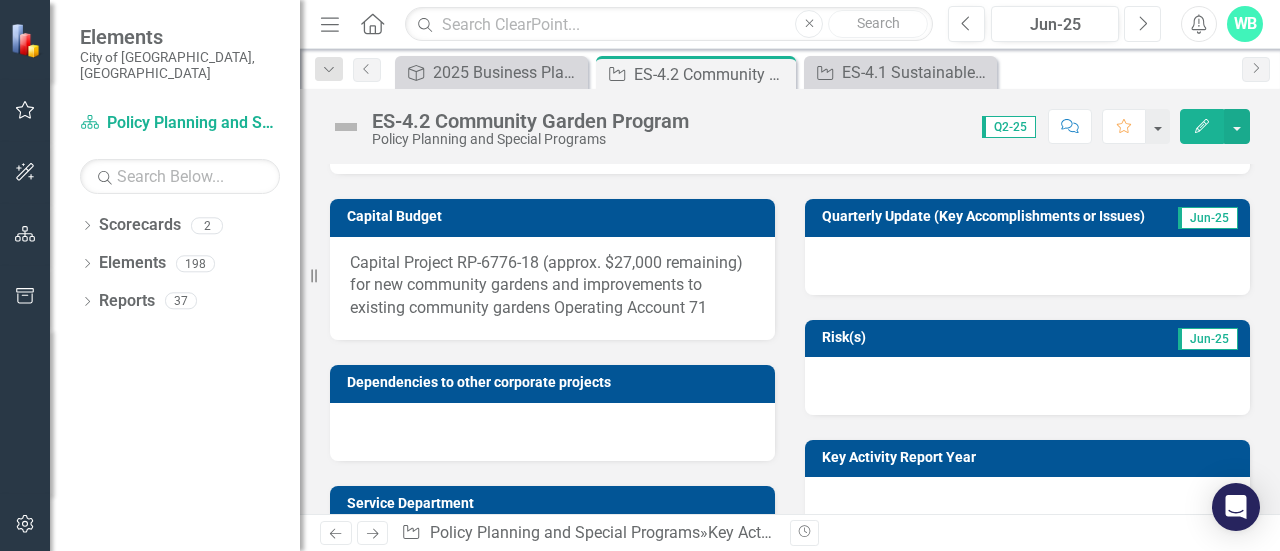 scroll, scrollTop: 442, scrollLeft: 0, axis: vertical 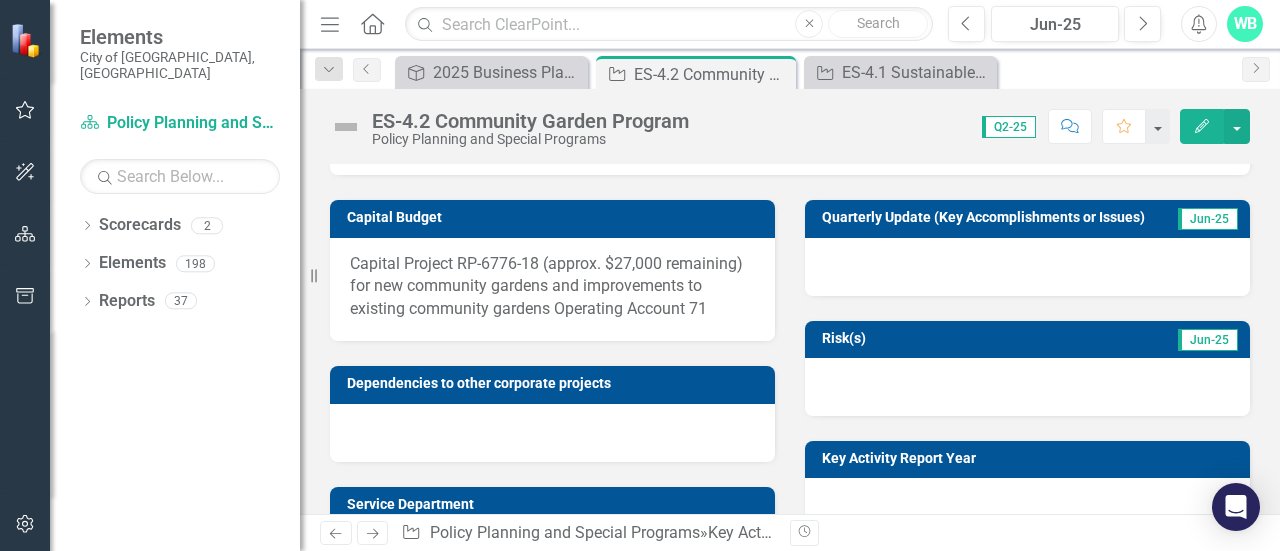 click at bounding box center (1027, 267) 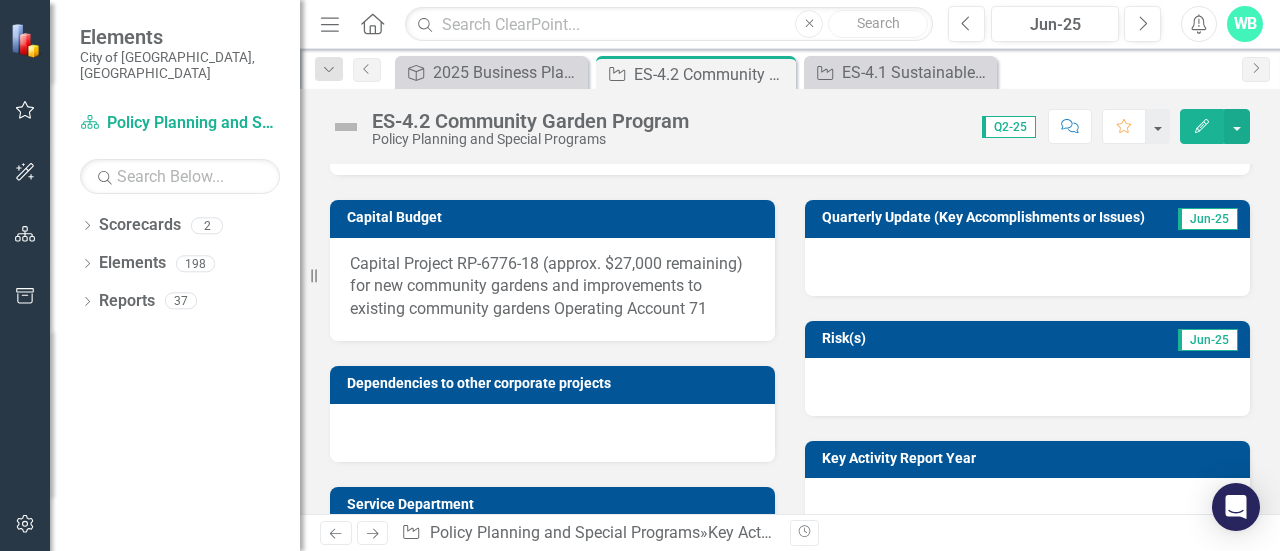 click at bounding box center (1027, 267) 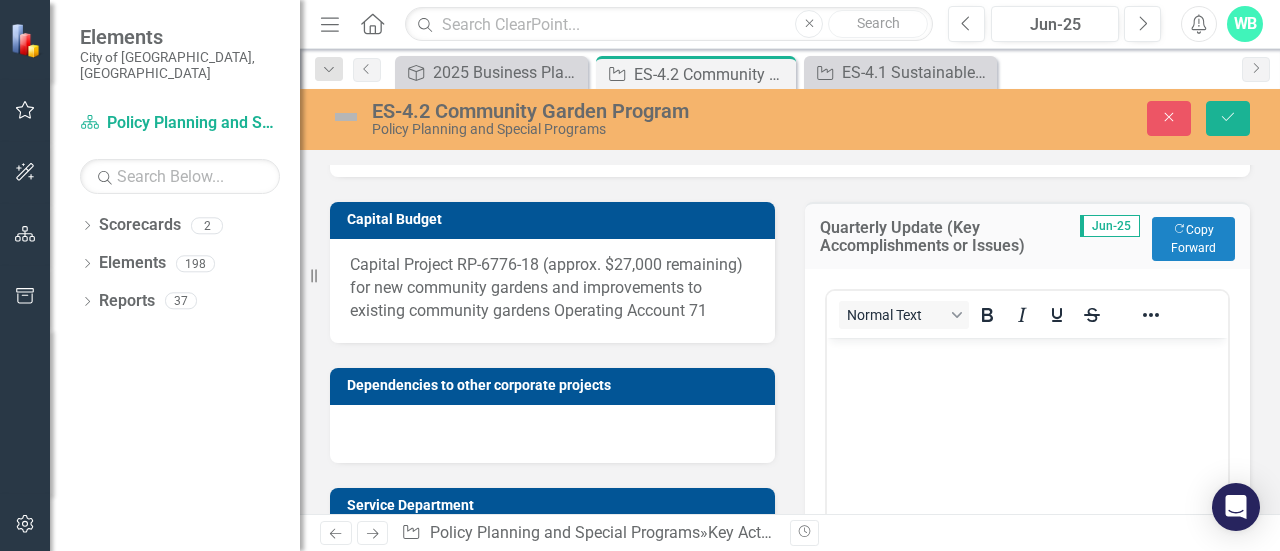 scroll, scrollTop: 0, scrollLeft: 0, axis: both 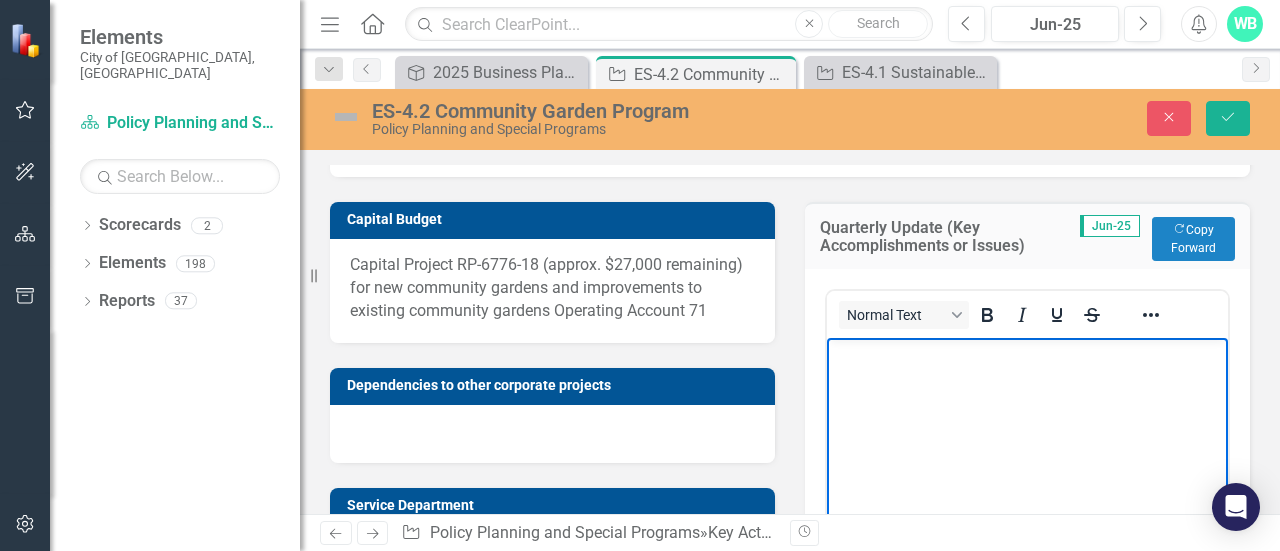 click at bounding box center [1027, 487] 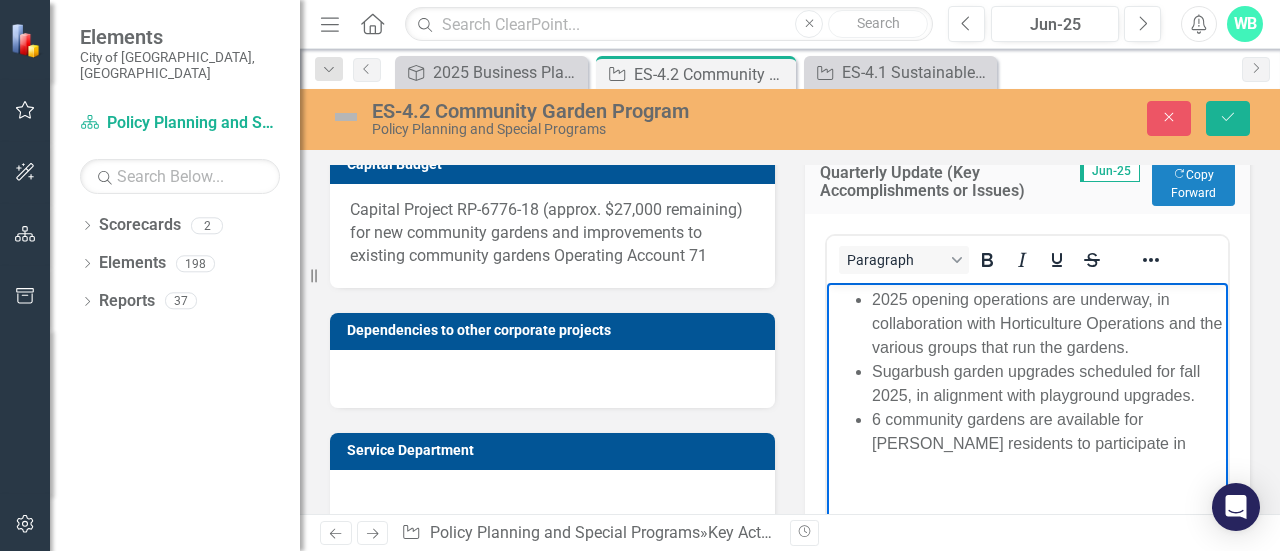 scroll, scrollTop: 502, scrollLeft: 0, axis: vertical 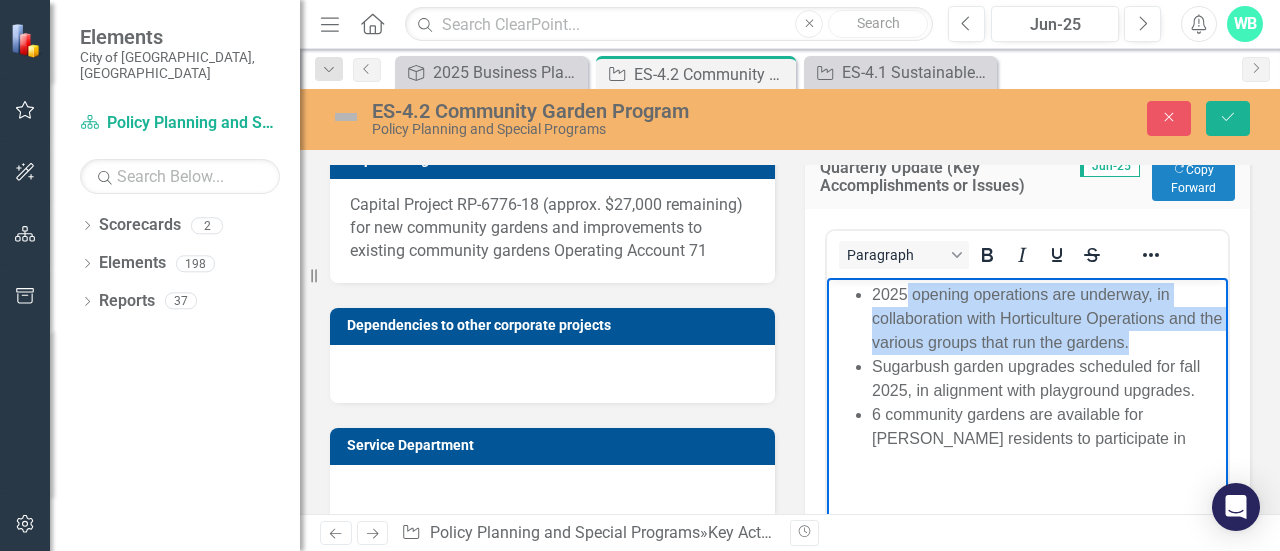 drag, startPoint x: 1160, startPoint y: 347, endPoint x: 909, endPoint y: 296, distance: 256.12888 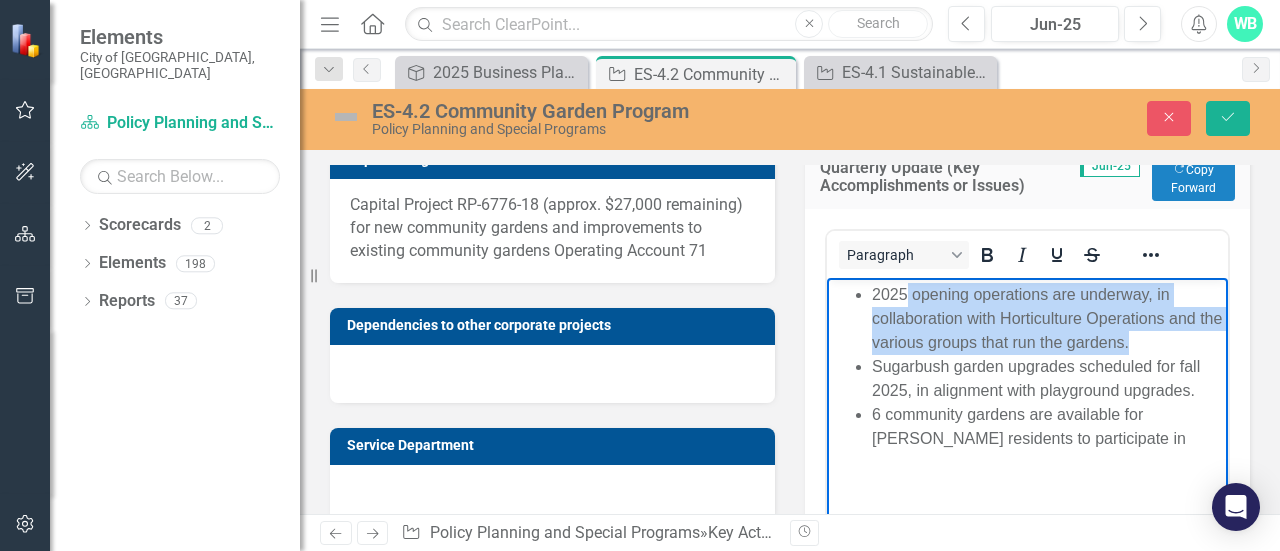 click on "2025 opening operations are underway, in collaboration with Horticulture Operations and the various groups that run the gardens." at bounding box center (1047, 318) 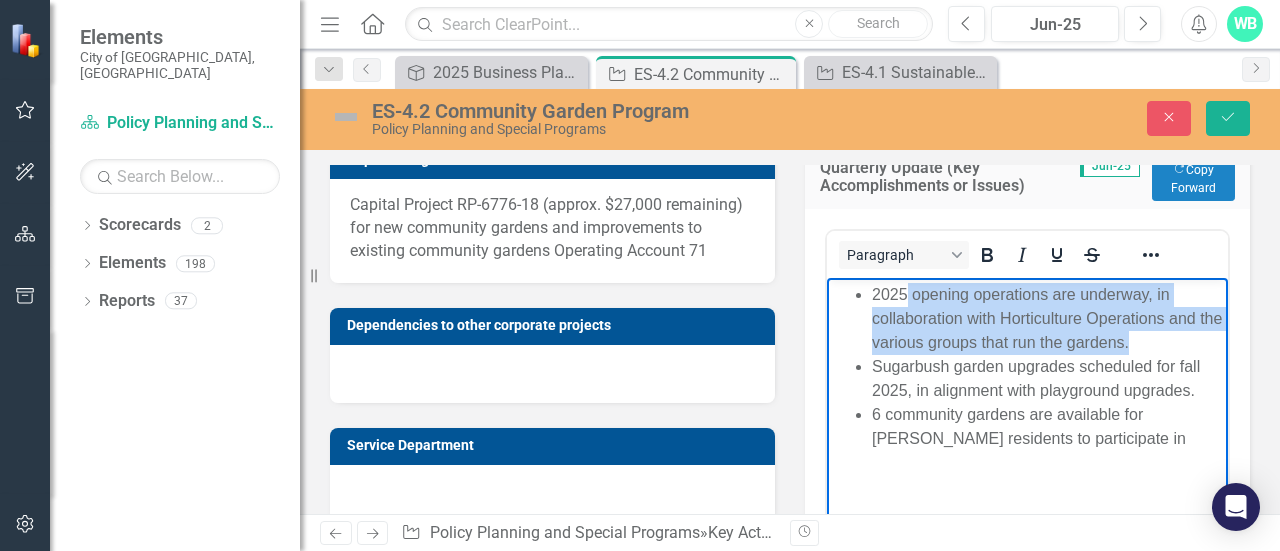 click on "2025 opening operations are underway, in collaboration with Horticulture Operations and the various groups that run the gardens." at bounding box center [1047, 318] 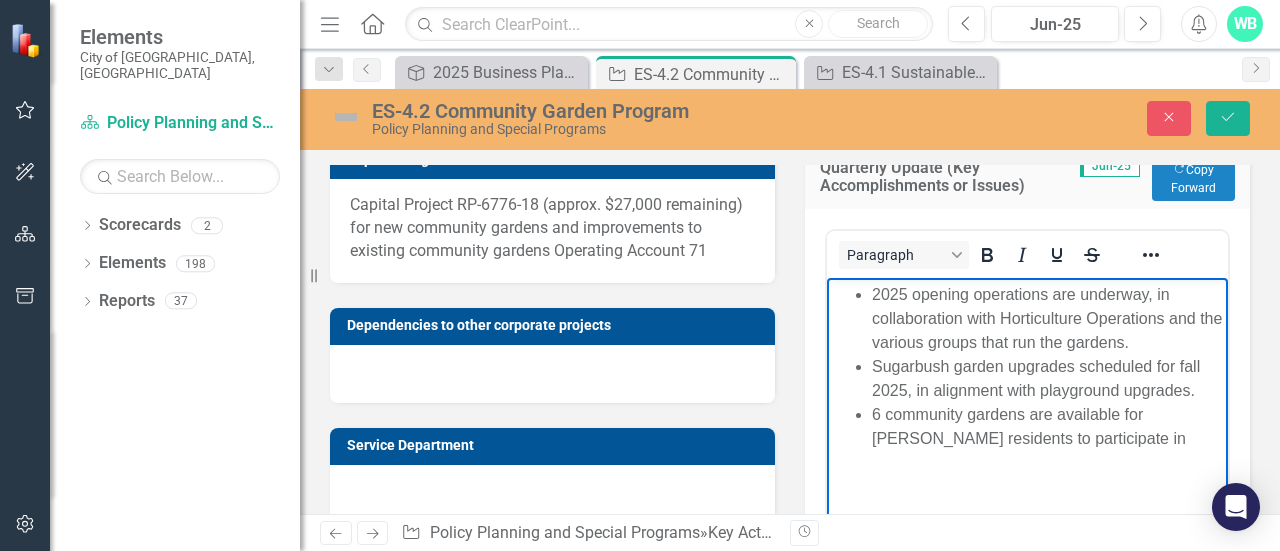 click on "2025 opening operations are underway, in collaboration with Horticulture Operations and the various groups that run the gardens." at bounding box center [1047, 318] 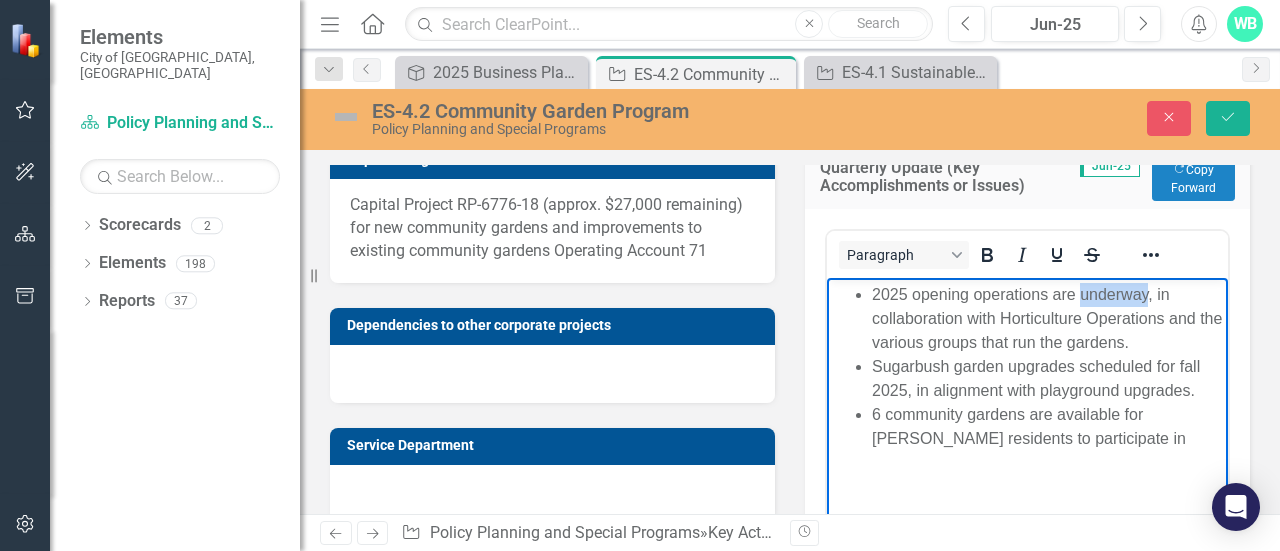 click on "2025 opening operations are underway, in collaboration with Horticulture Operations and the various groups that run the gardens." at bounding box center [1047, 318] 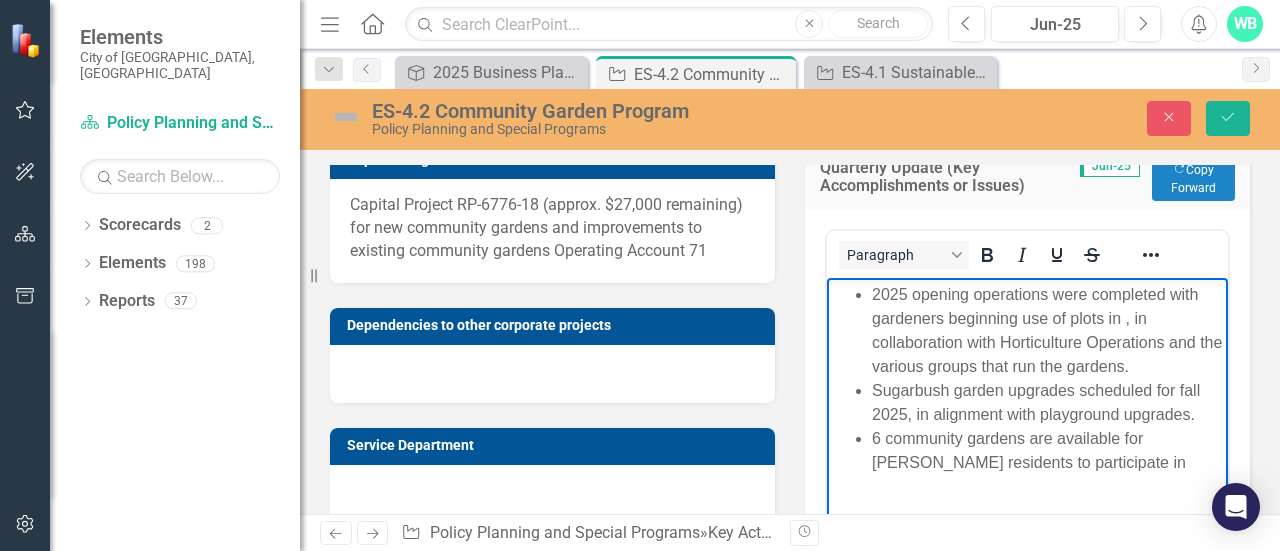 click on "2025 opening operations were completed with gardeners beginning use of plots in , in collaboration with Horticulture Operations and the various groups that run the gardens." at bounding box center (1047, 330) 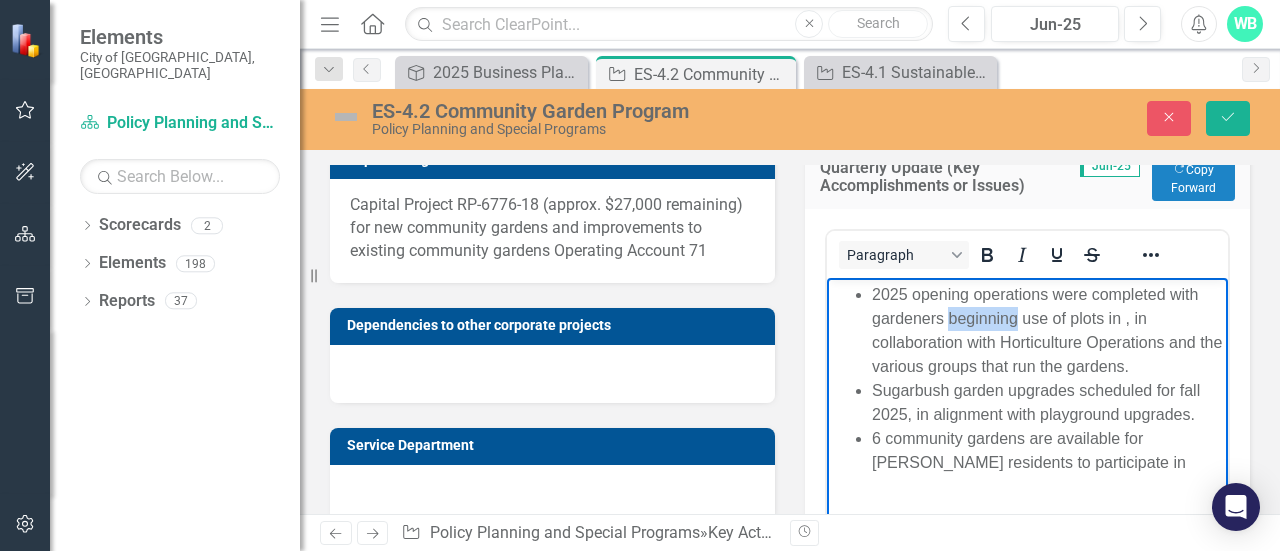 click on "2025 opening operations were completed with gardeners beginning use of plots in , in collaboration with Horticulture Operations and the various groups that run the gardens." at bounding box center [1047, 330] 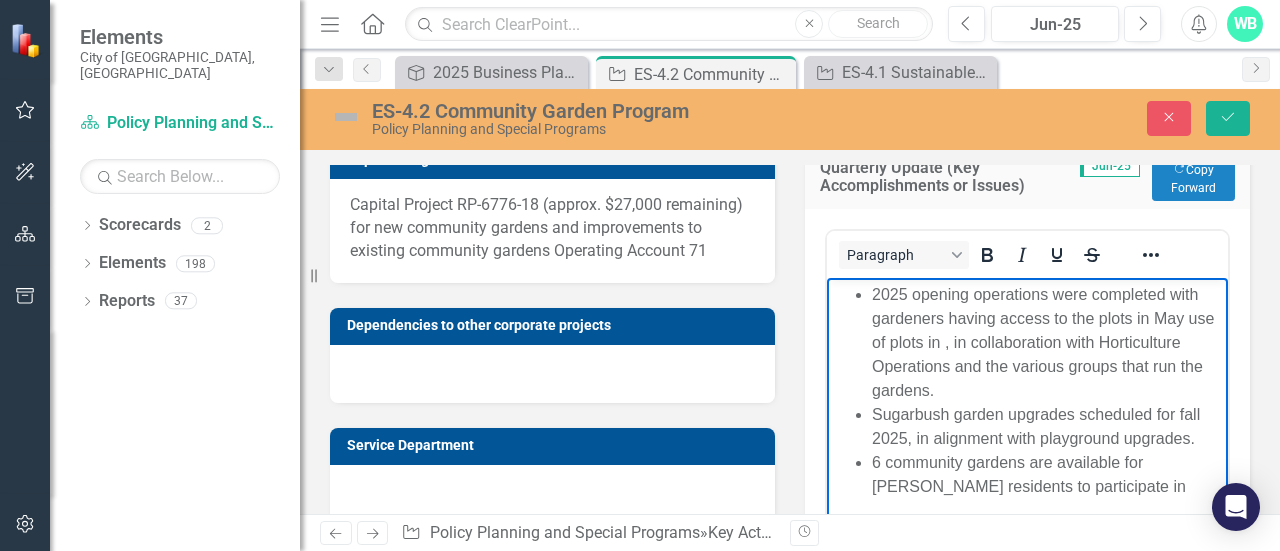 click on "2025 opening operations were completed with gardeners having access to the plots in May use of plots in , in collaboration with Horticulture Operations and the various groups that run the gardens." at bounding box center [1047, 342] 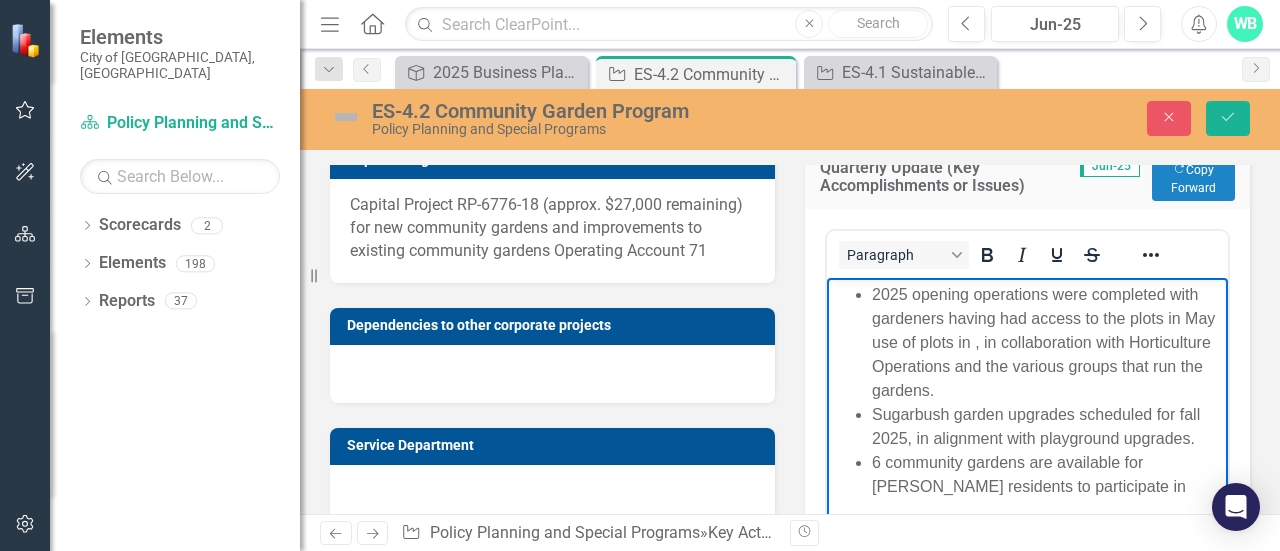 click on "2025 opening operations were completed with gardeners having had access to the plots in May use of plots in , in collaboration with Horticulture Operations and the various groups that run the gardens." at bounding box center [1047, 342] 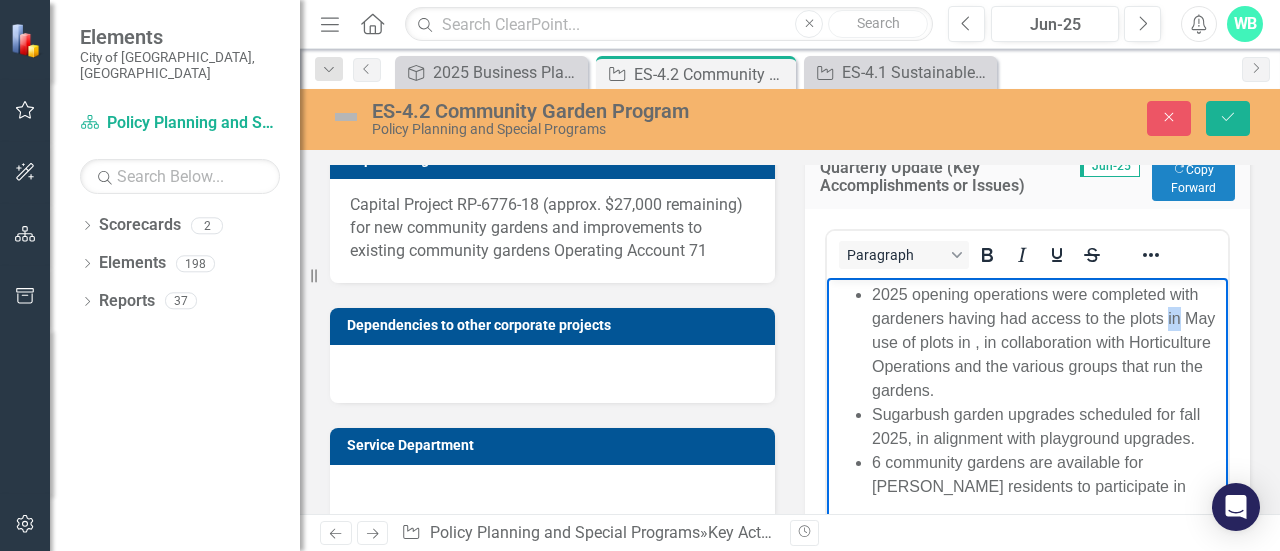 click on "2025 opening operations were completed with gardeners having had access to the plots in May use of plots in , in collaboration with Horticulture Operations and the various groups that run the gardens." at bounding box center (1047, 342) 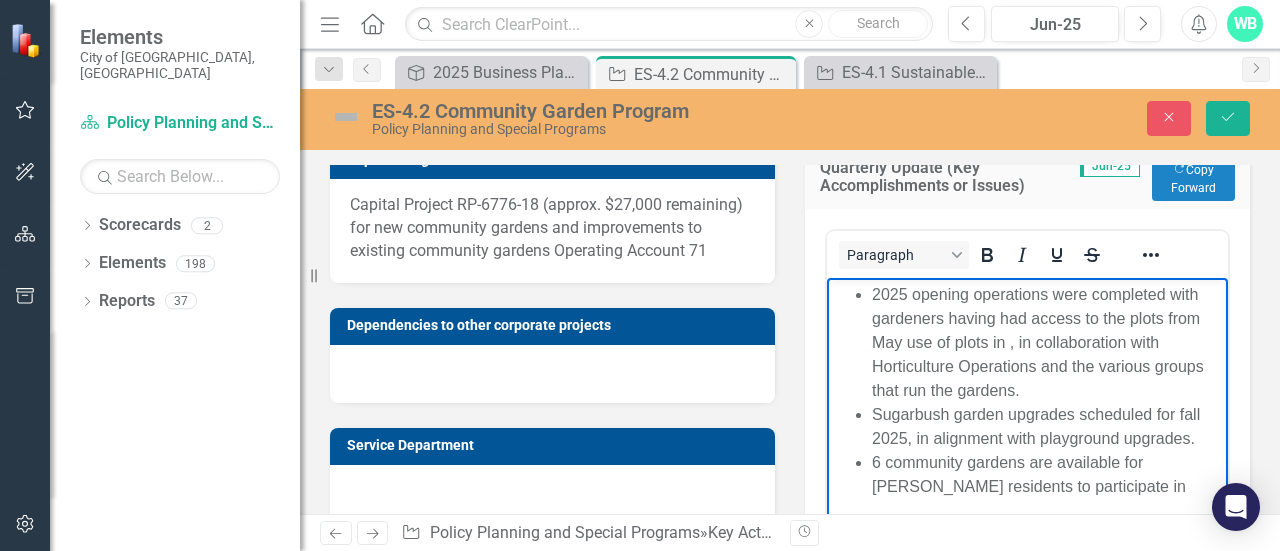 click on "2025 opening operations were completed with gardeners having had access to the plots from May use of plots in , in collaboration with Horticulture Operations and the various groups that run the gardens." at bounding box center (1047, 342) 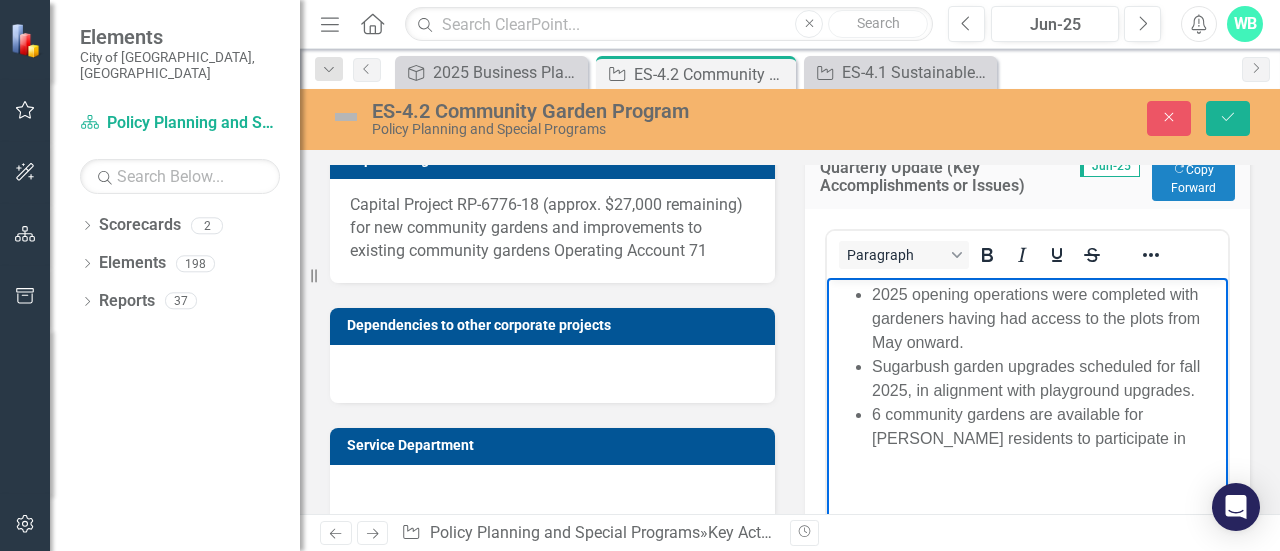 click on "Sugarbush garden upgrades scheduled for fall 2025, in alignment with playground upgrades." at bounding box center (1047, 378) 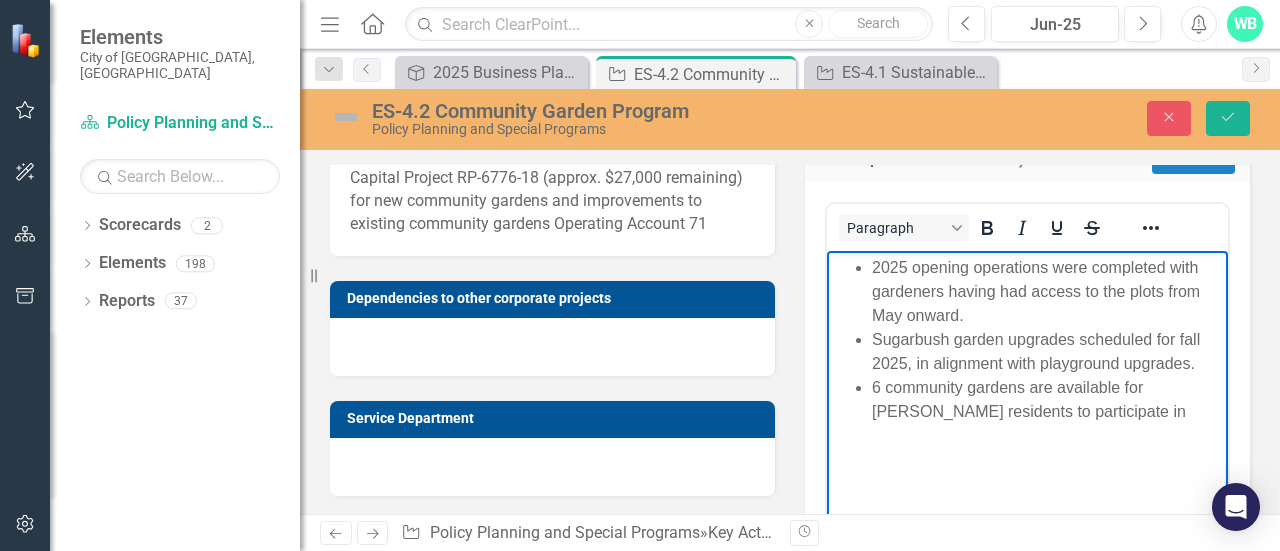 scroll, scrollTop: 536, scrollLeft: 0, axis: vertical 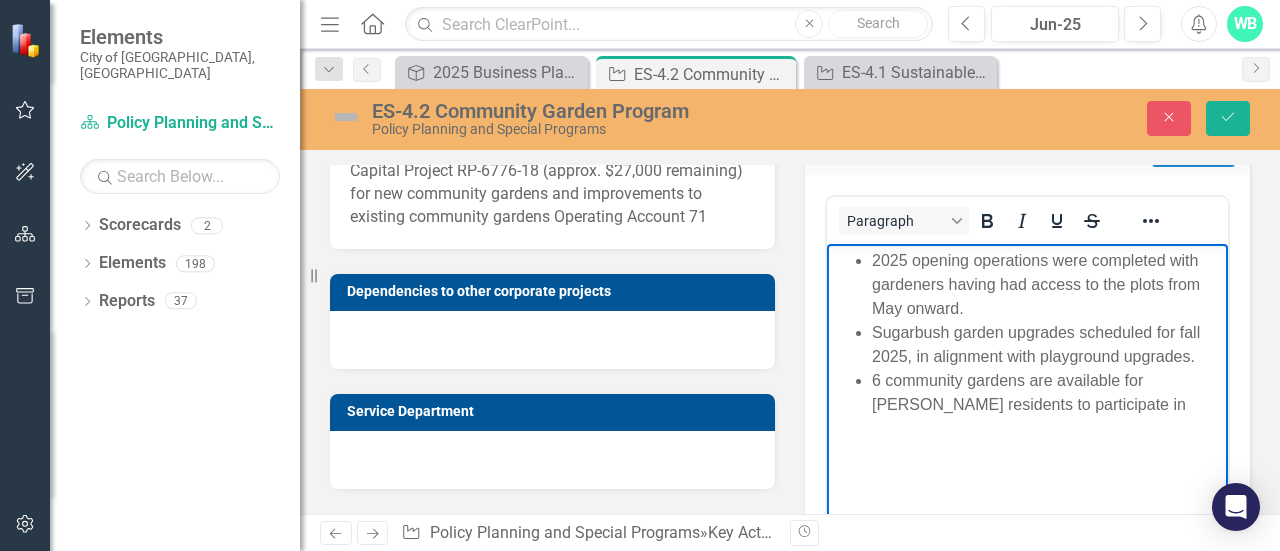 click on "6 community gardens are available for [PERSON_NAME] residents to participate in" at bounding box center (1047, 392) 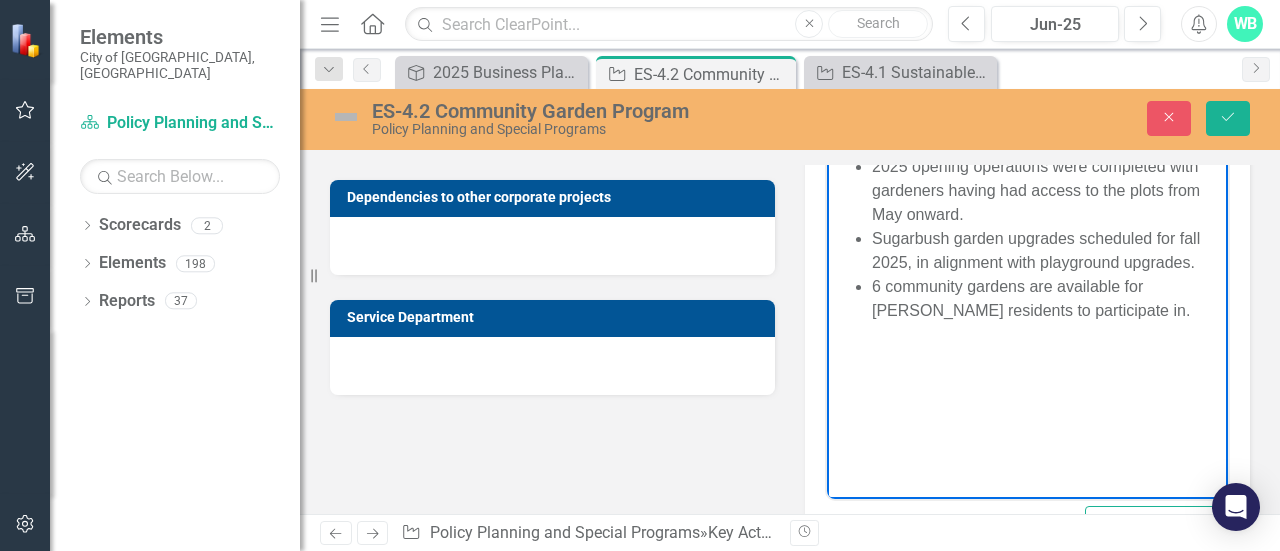scroll, scrollTop: 561, scrollLeft: 0, axis: vertical 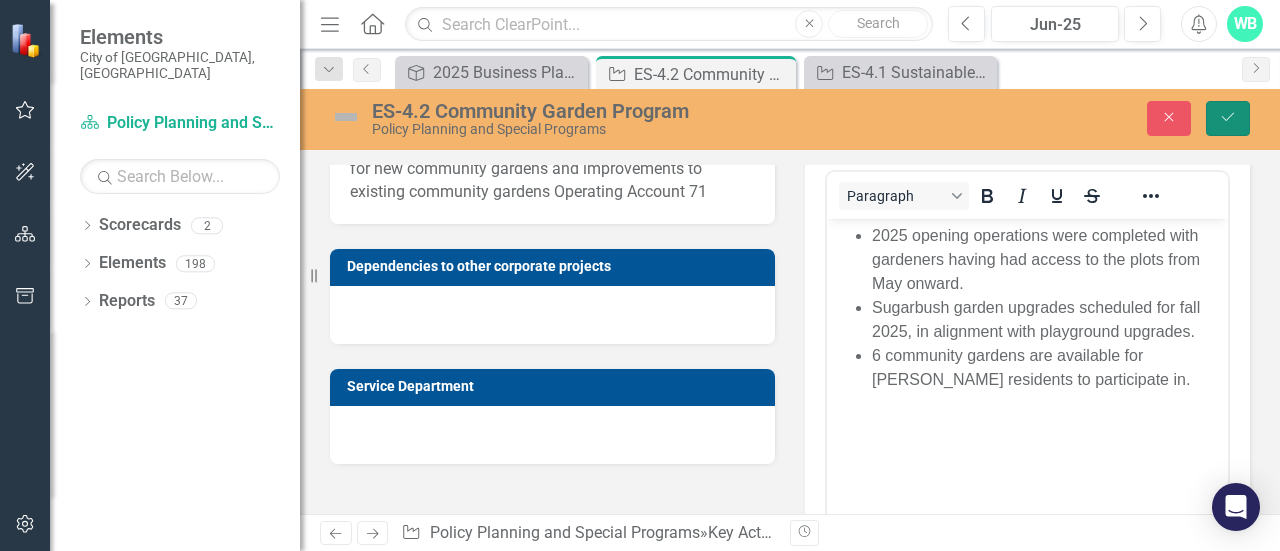 click on "Save" at bounding box center [1228, 118] 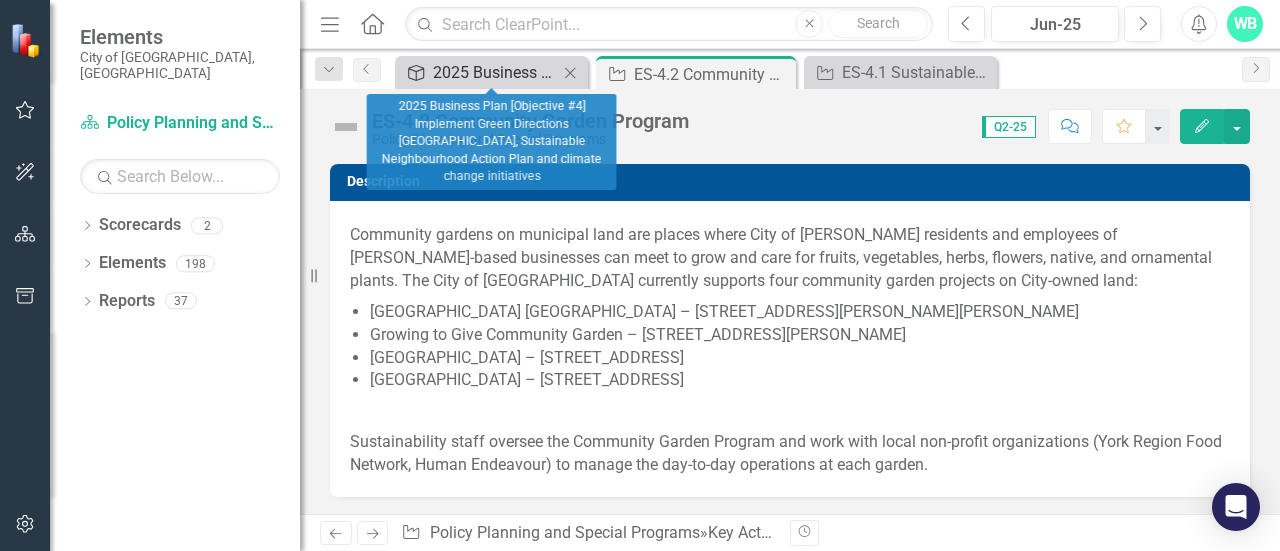 click on "2025 Business Plan [Objective #4] Implement Green Directions [GEOGRAPHIC_DATA], Sustainable Neighbourhood Action Plan and climate change initiatives" at bounding box center [495, 72] 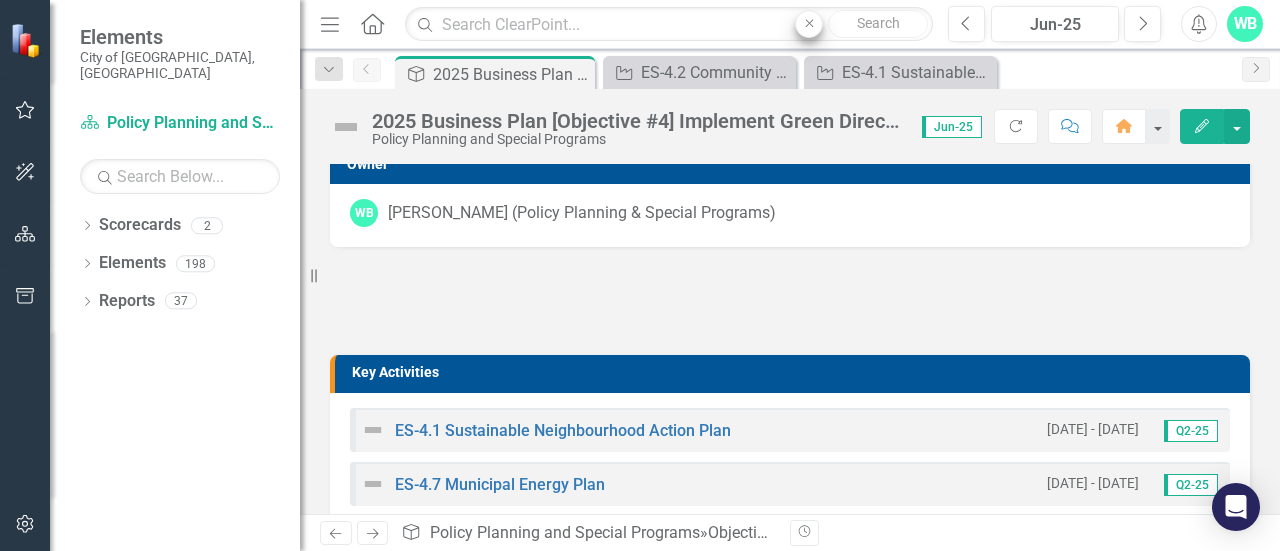 scroll, scrollTop: 397, scrollLeft: 0, axis: vertical 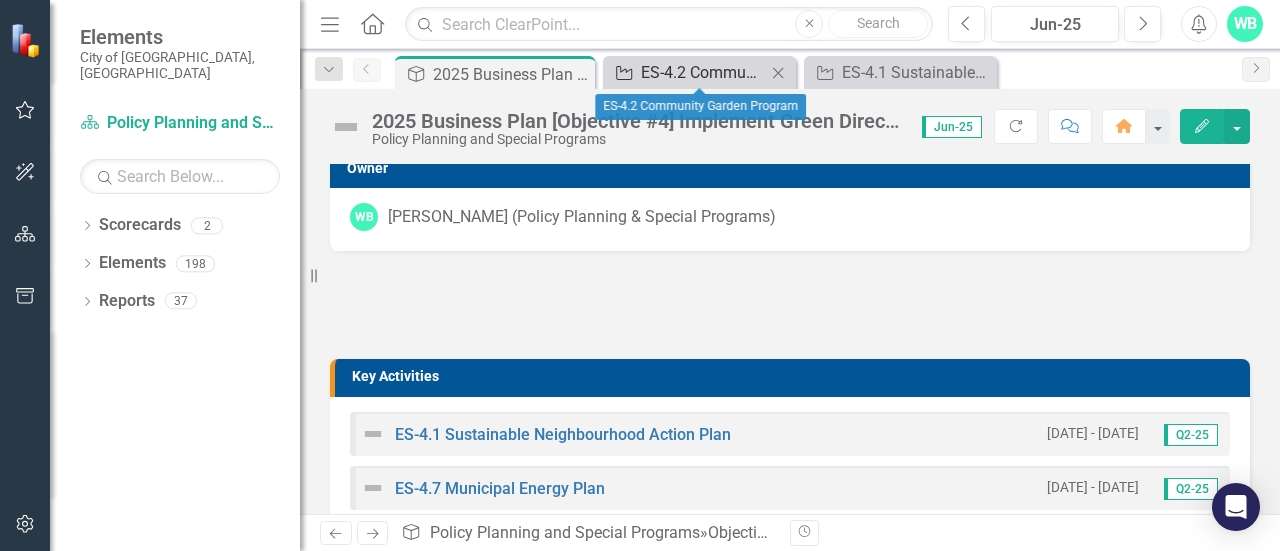 click on "ES-4.2 Community Garden Program" at bounding box center (703, 72) 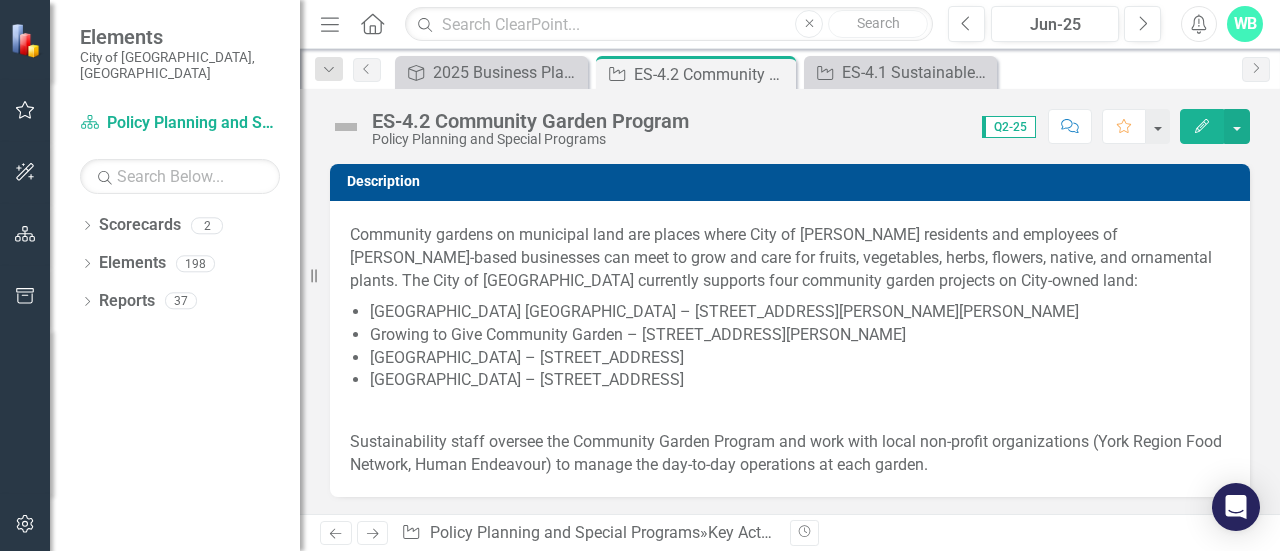 click at bounding box center [346, 127] 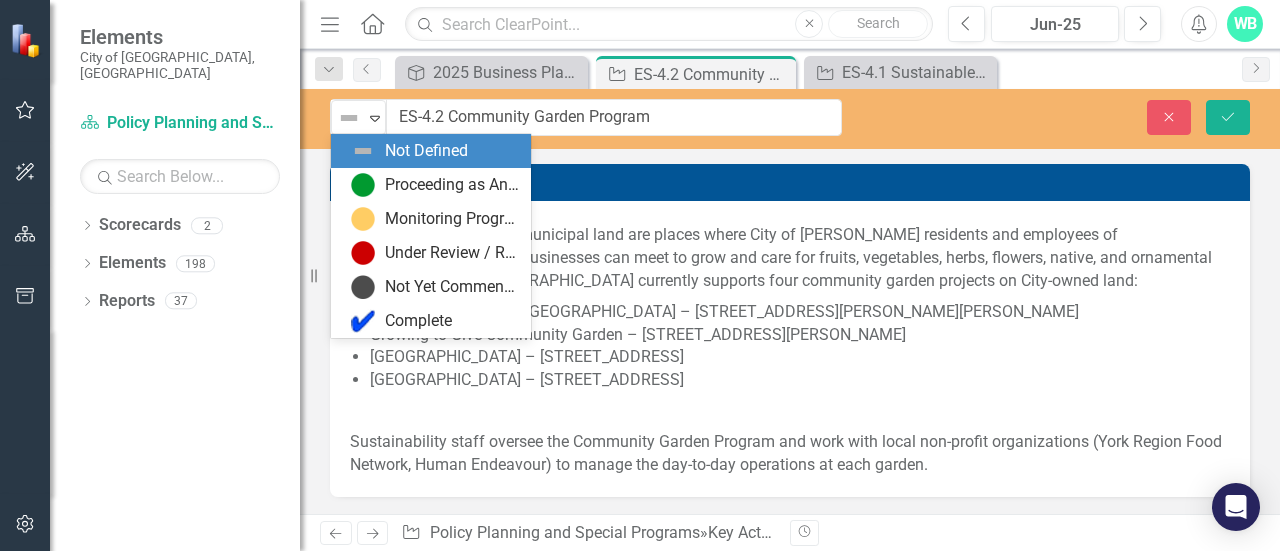 click at bounding box center (349, 118) 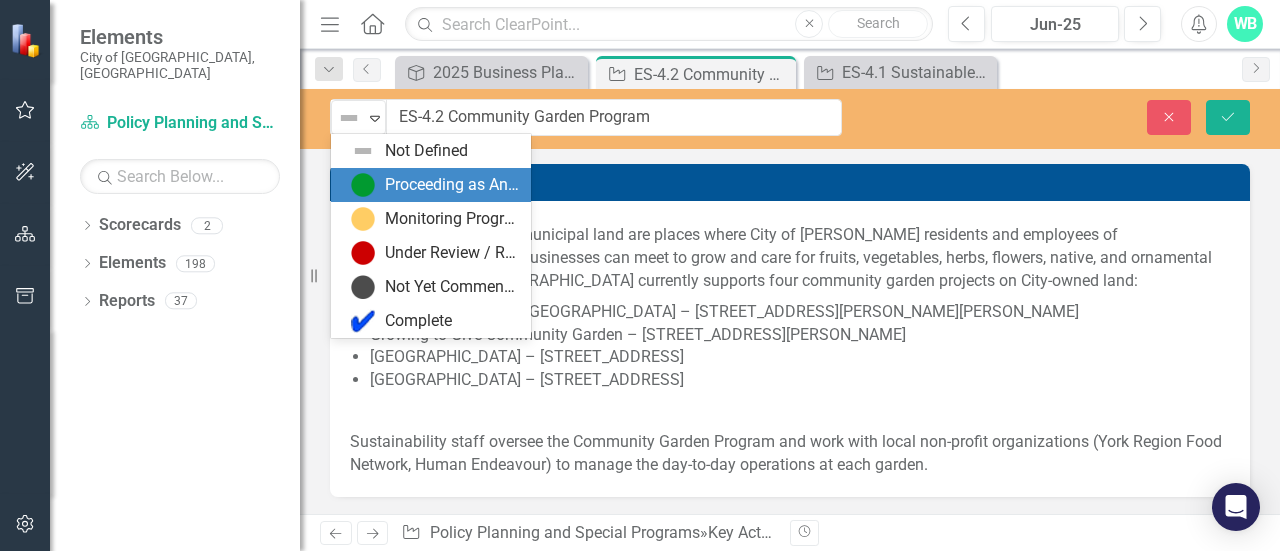 click on "Proceeding as Anticipated" at bounding box center (431, 185) 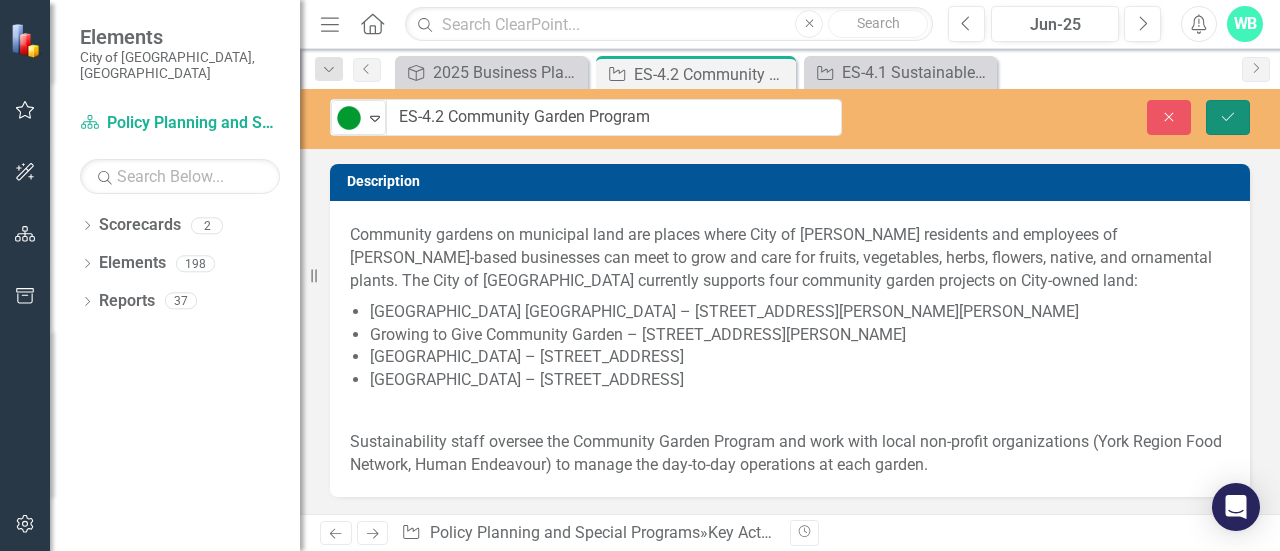 click on "Save" at bounding box center (1228, 117) 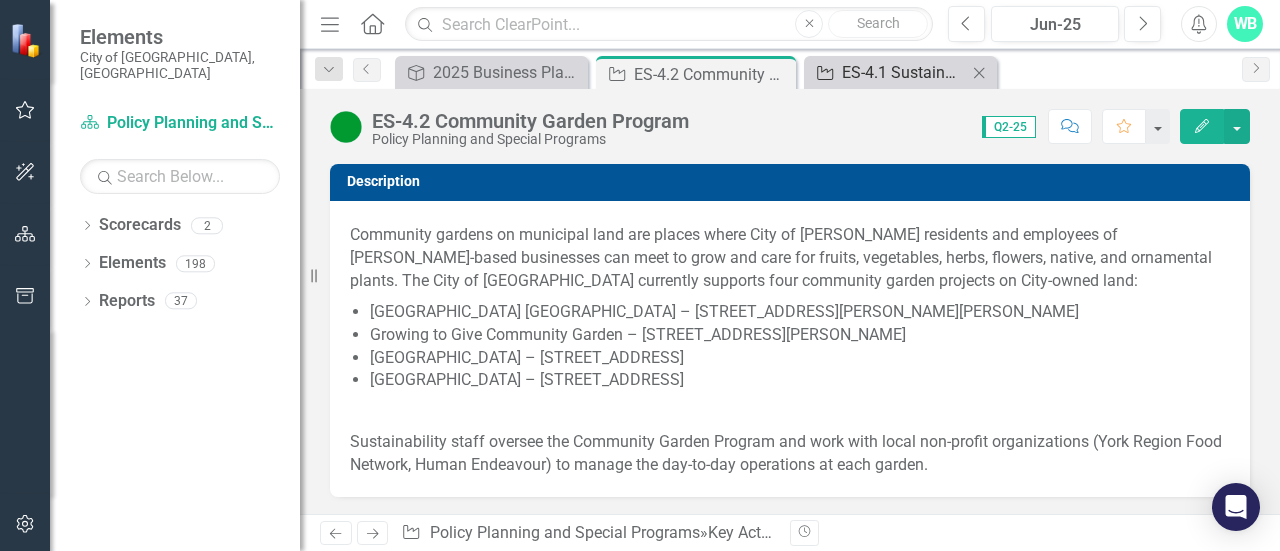 click on "ES-4.1 Sustainable Neighbourhood Action Plan" at bounding box center (904, 72) 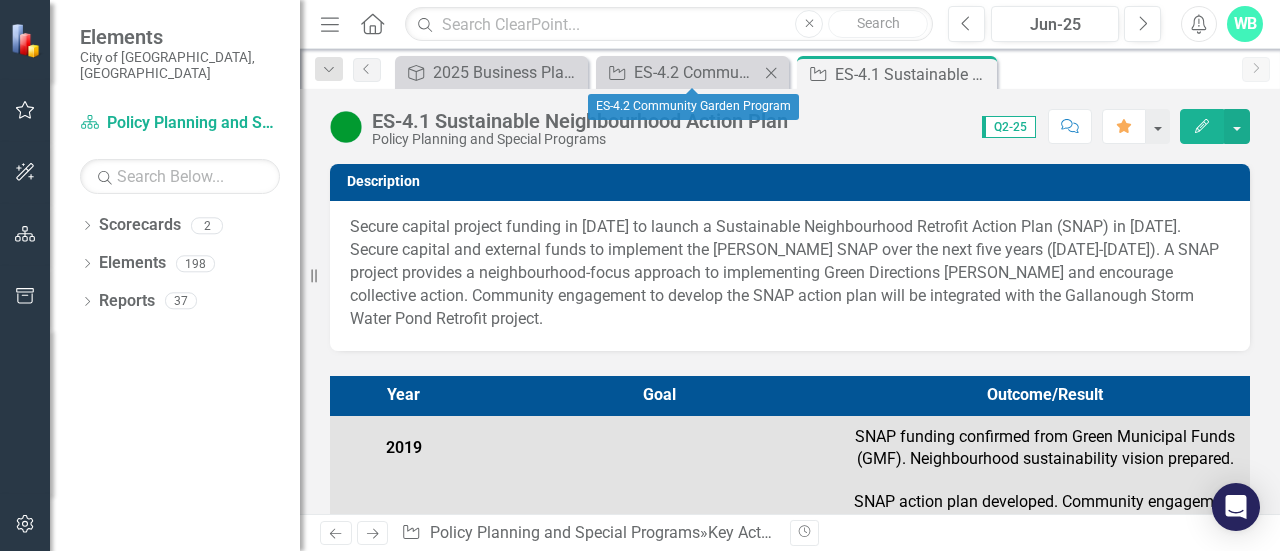 click on "Key Activity ES-4.2 Community Garden Program  Close" at bounding box center (692, 72) 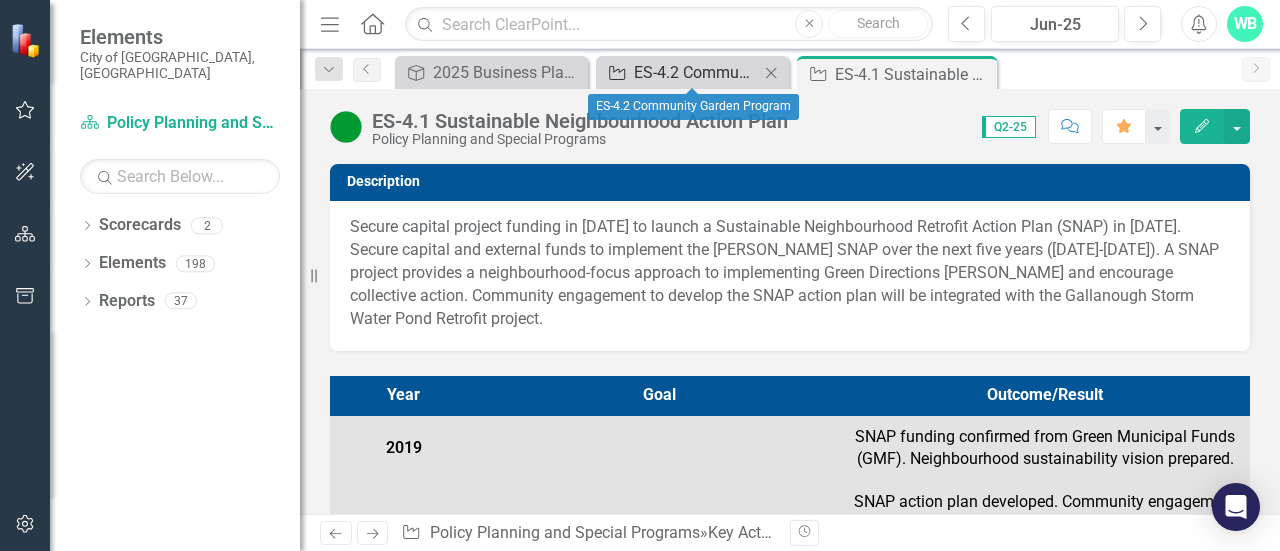 click on "ES-4.2 Community Garden Program" at bounding box center [696, 72] 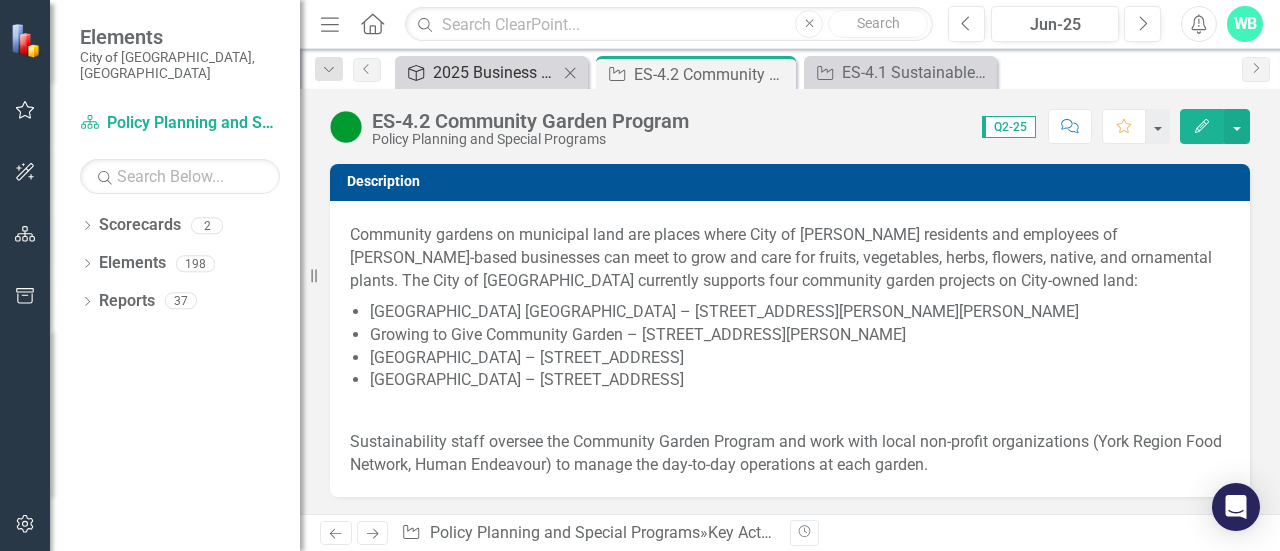 click on "2025 Business Plan [Objective #4] Implement Green Directions [GEOGRAPHIC_DATA], Sustainable Neighbourhood Action Plan and climate change initiatives" at bounding box center [495, 72] 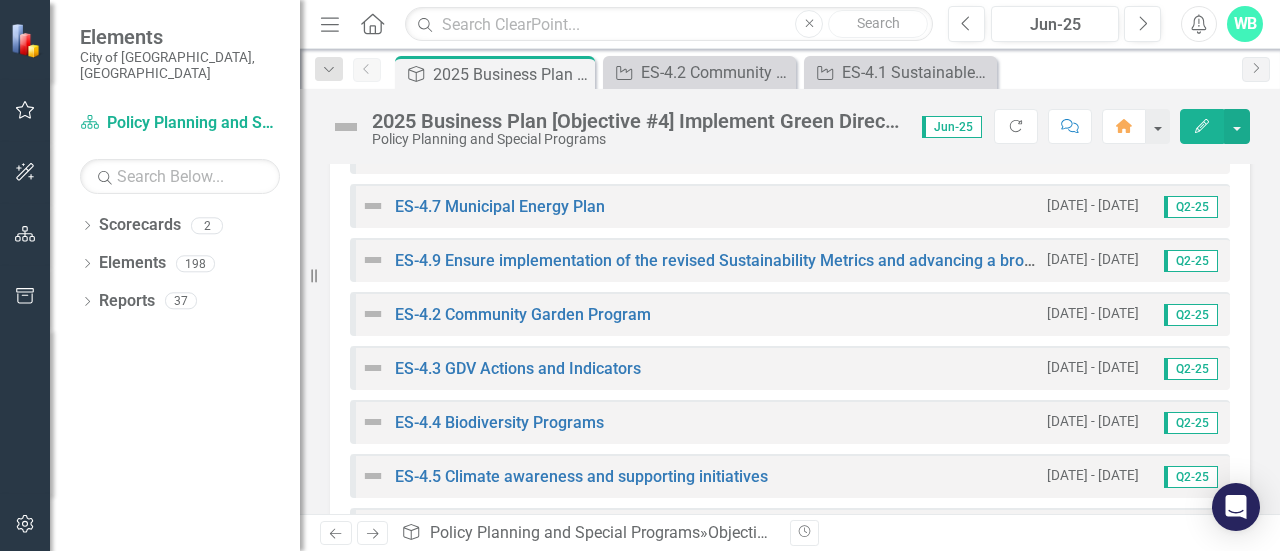 scroll, scrollTop: 680, scrollLeft: 0, axis: vertical 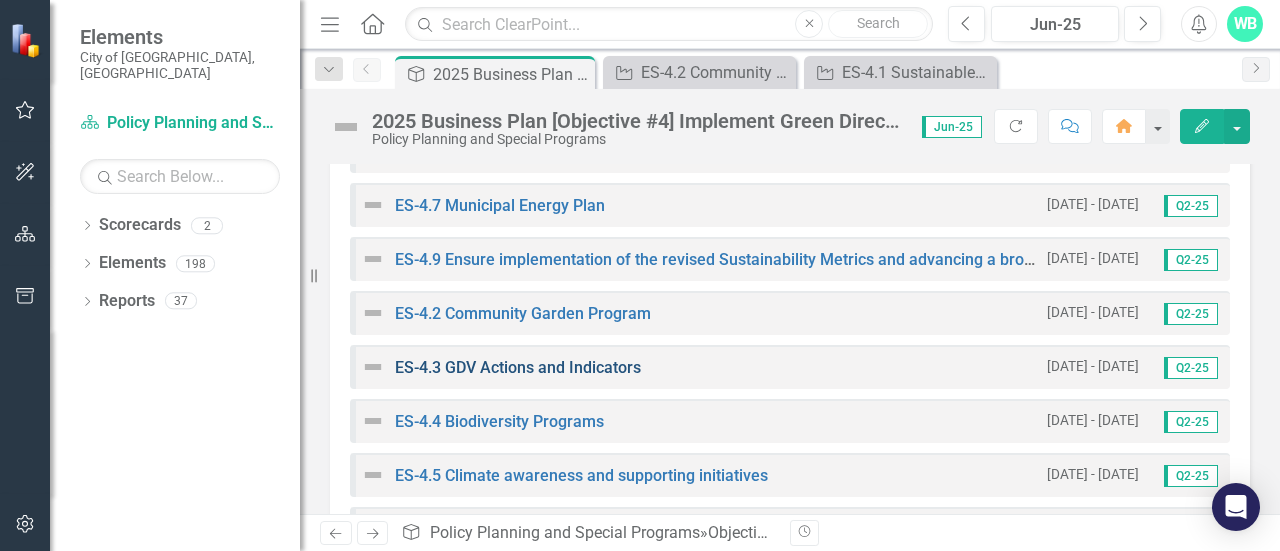 click on "ES-4.3 GDV Actions and Indicators" at bounding box center [518, 367] 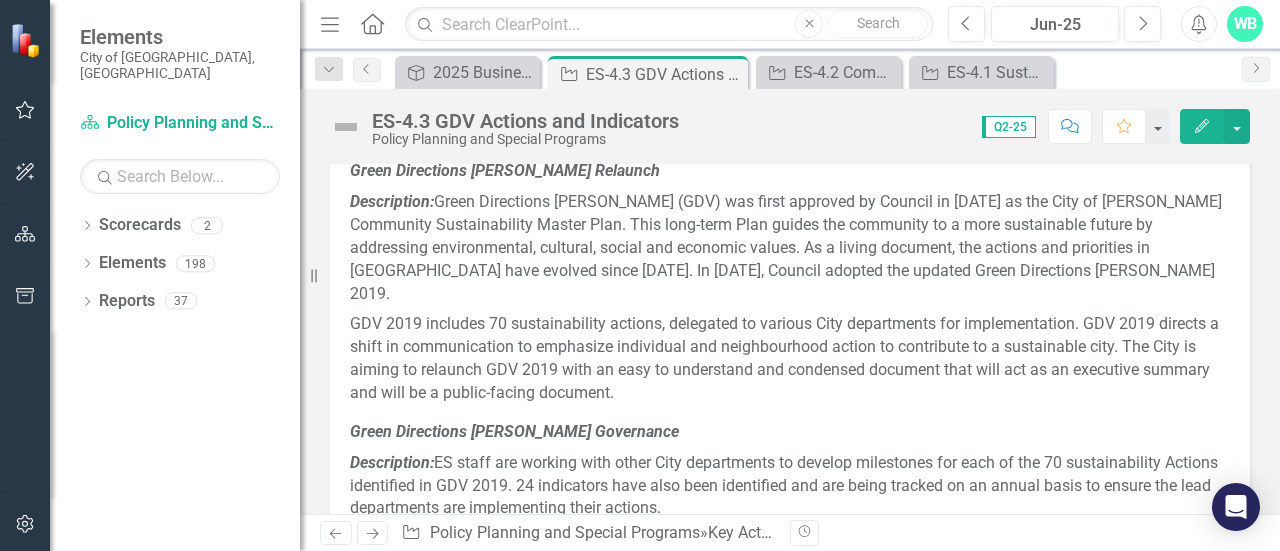 scroll, scrollTop: 63, scrollLeft: 0, axis: vertical 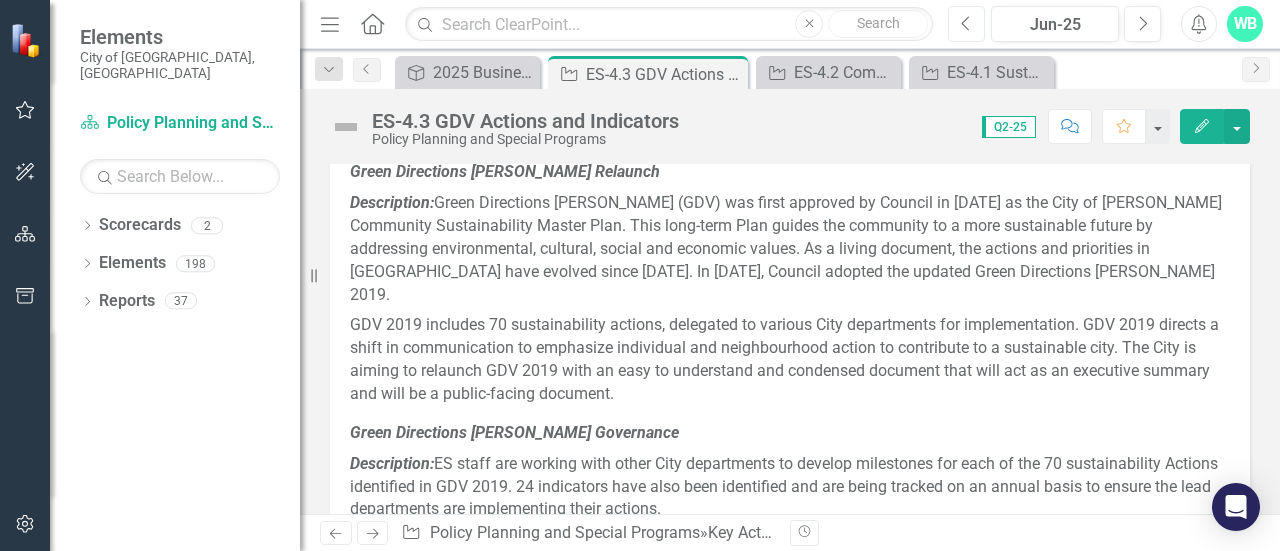 click on "Previous" at bounding box center (966, 24) 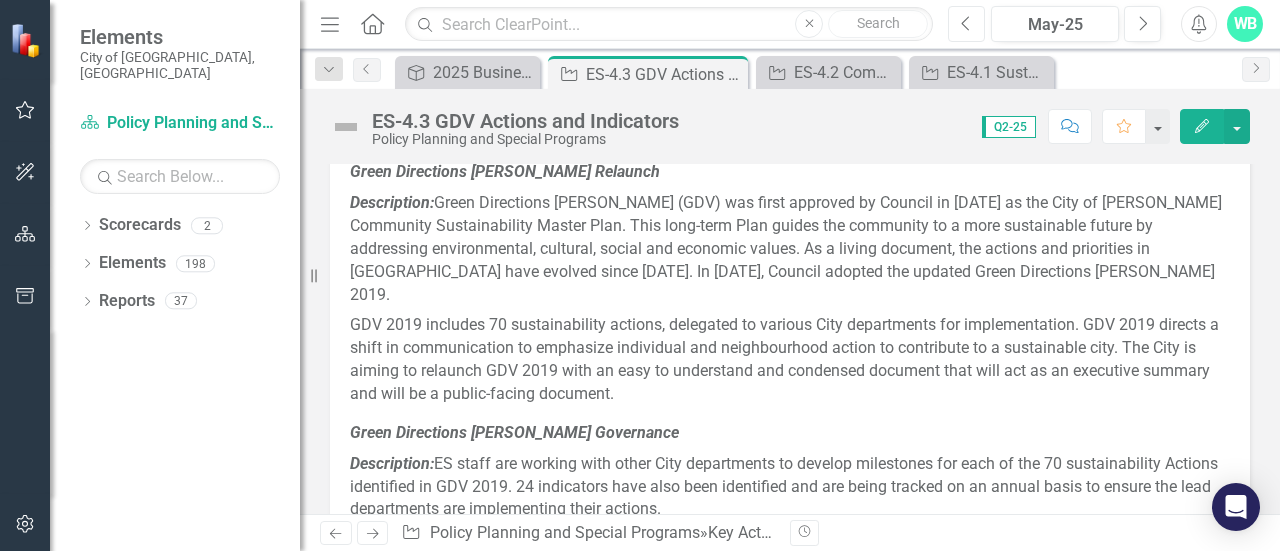 click on "Previous" at bounding box center (966, 24) 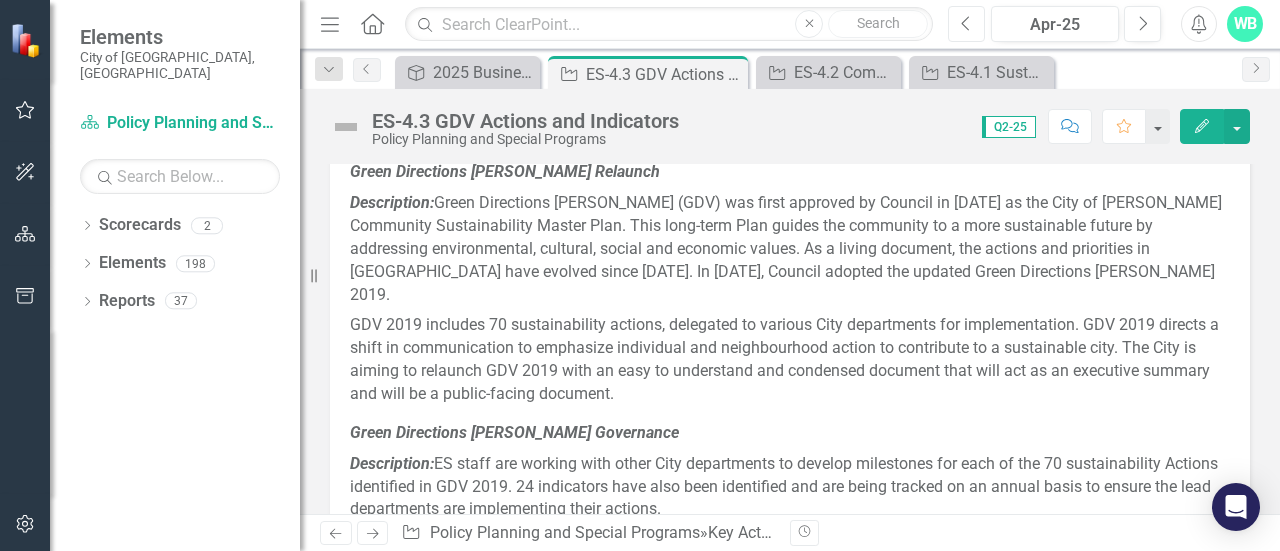 click on "Previous" at bounding box center [966, 24] 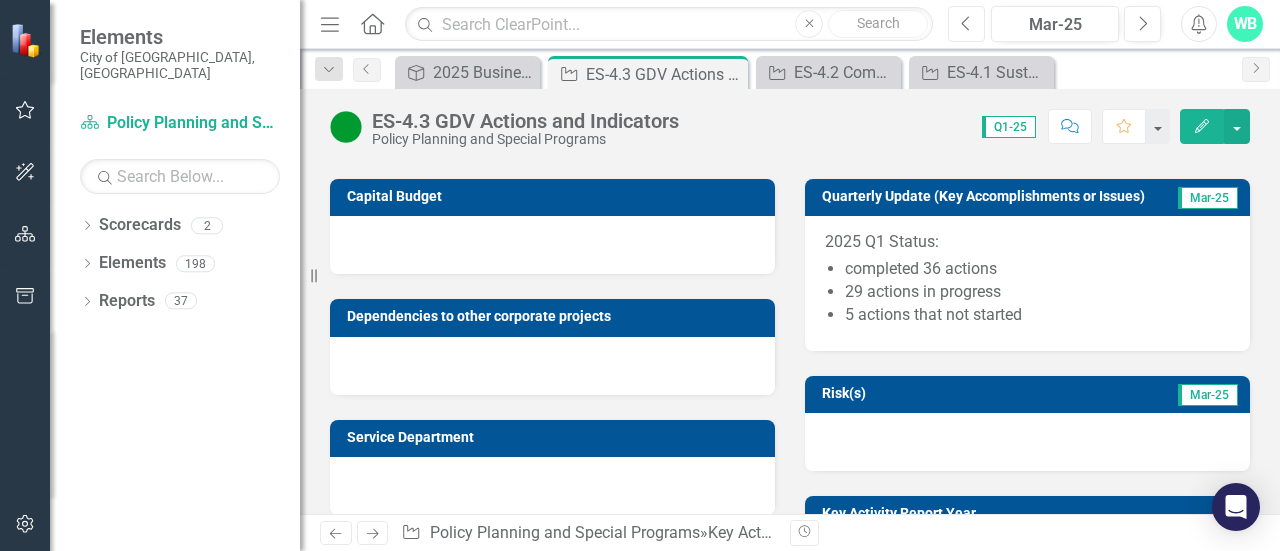 scroll, scrollTop: 952, scrollLeft: 0, axis: vertical 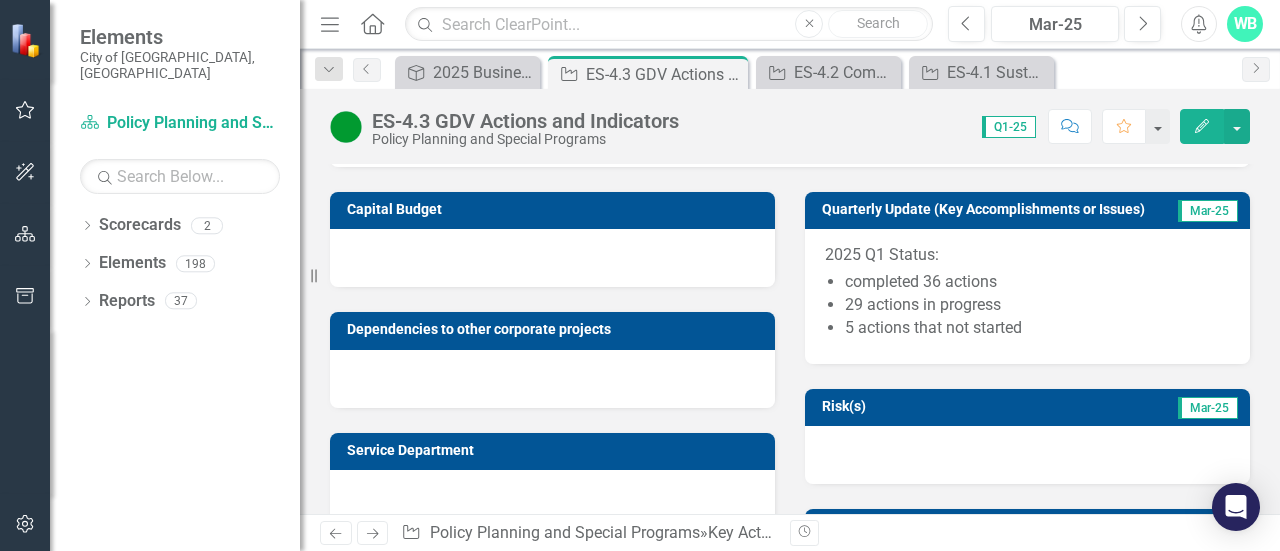 click on "5 actions that not started" at bounding box center [1037, 328] 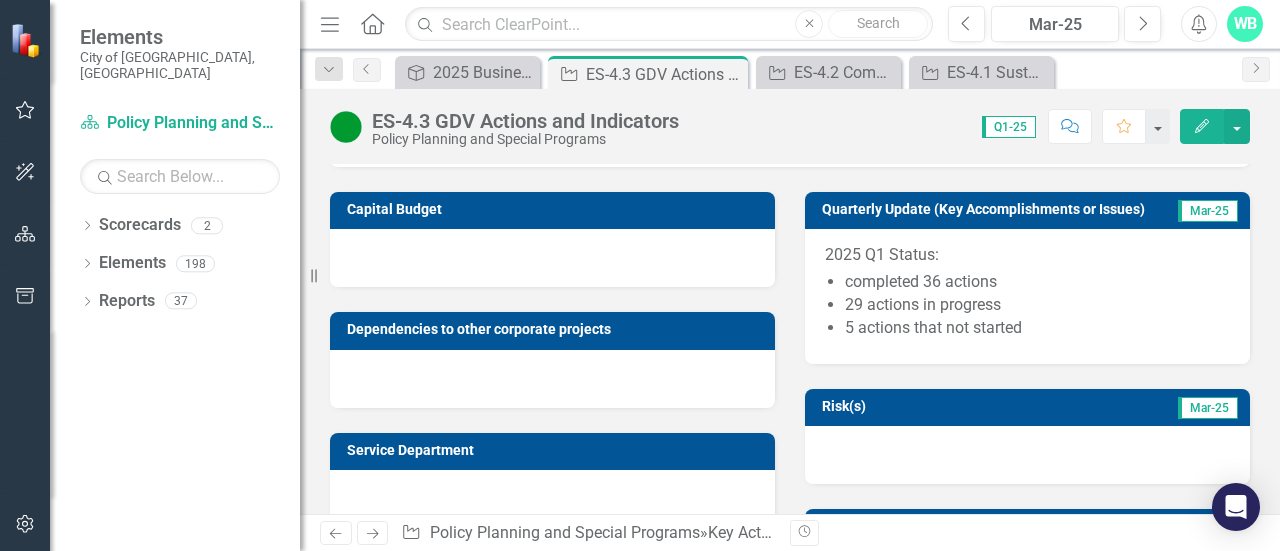 click on "5 actions that not started" at bounding box center (1037, 328) 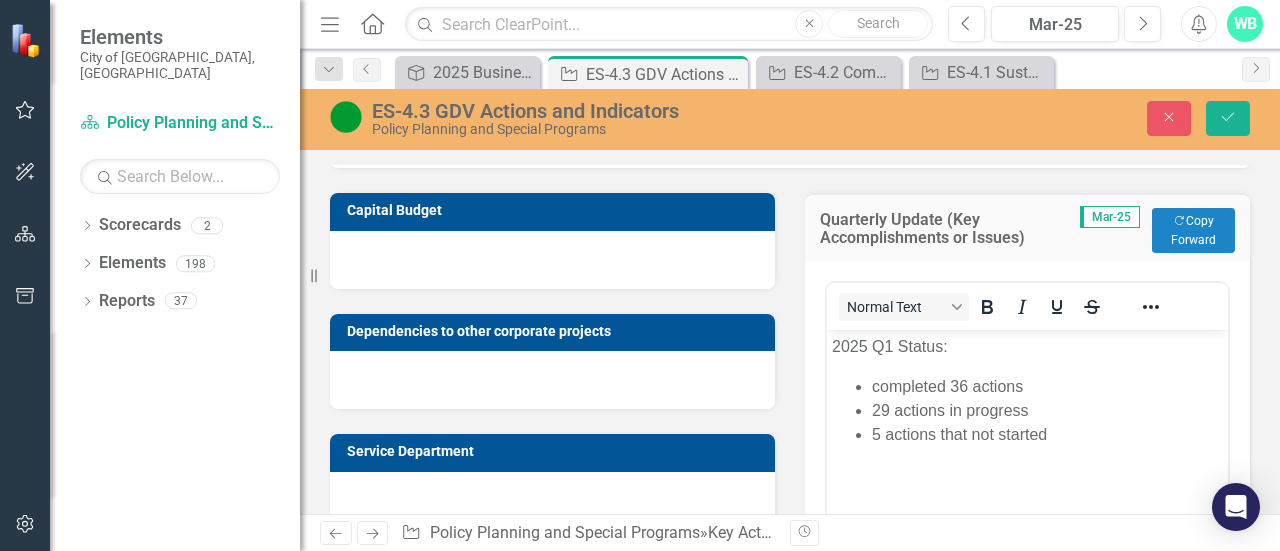 scroll, scrollTop: 0, scrollLeft: 0, axis: both 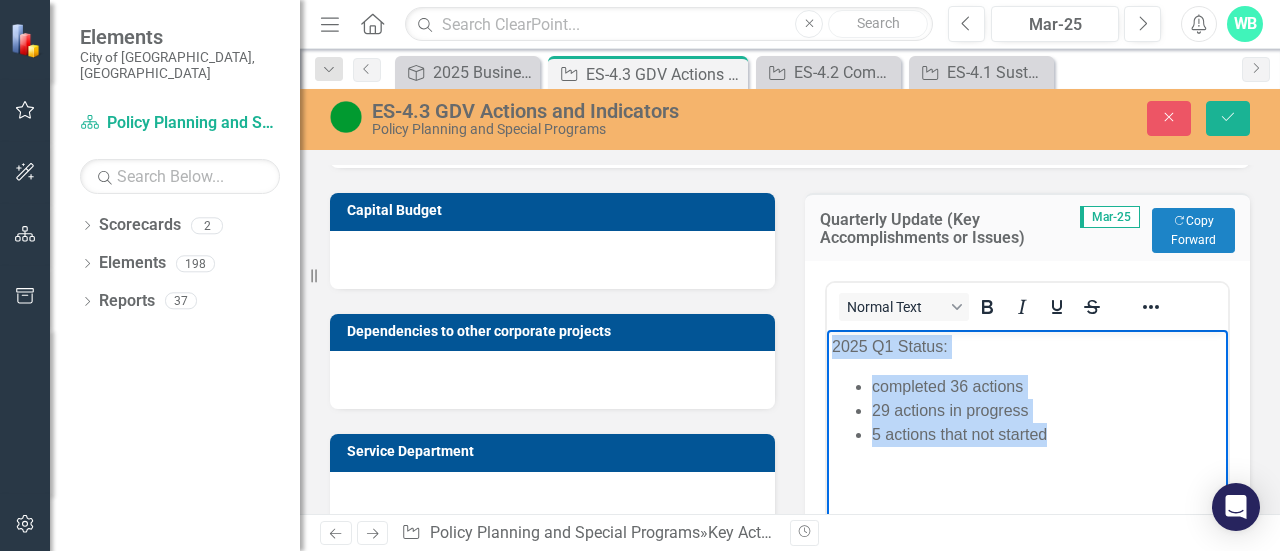 drag, startPoint x: 1052, startPoint y: 435, endPoint x: 818, endPoint y: 340, distance: 252.54901 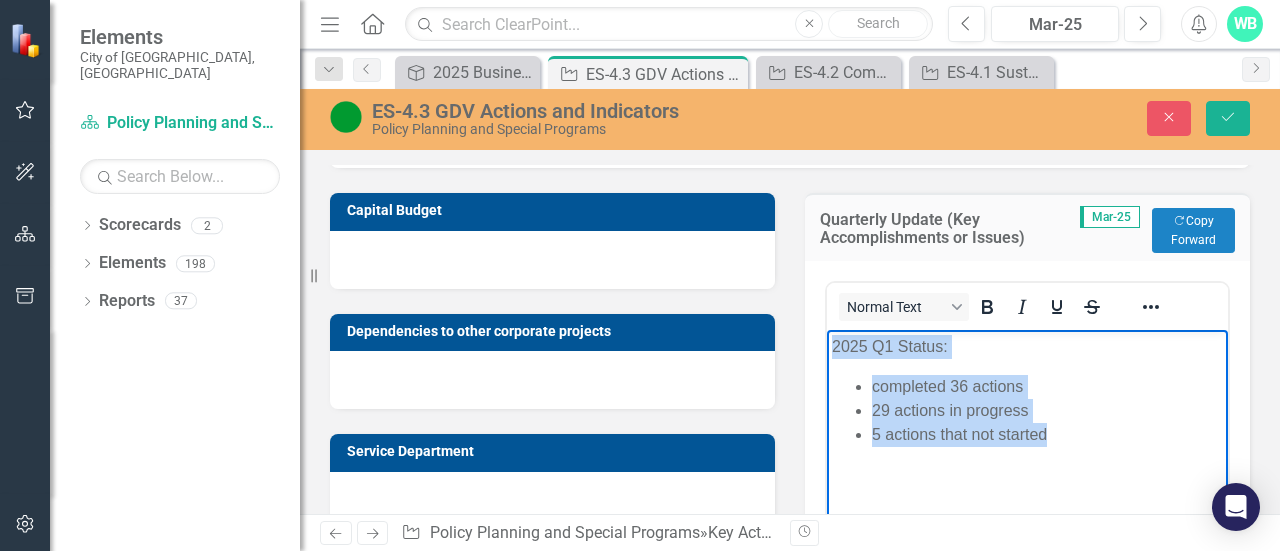 copy on "2025 Q1 Status: completed 36 actions 29 actions in progress 5 actions that not started" 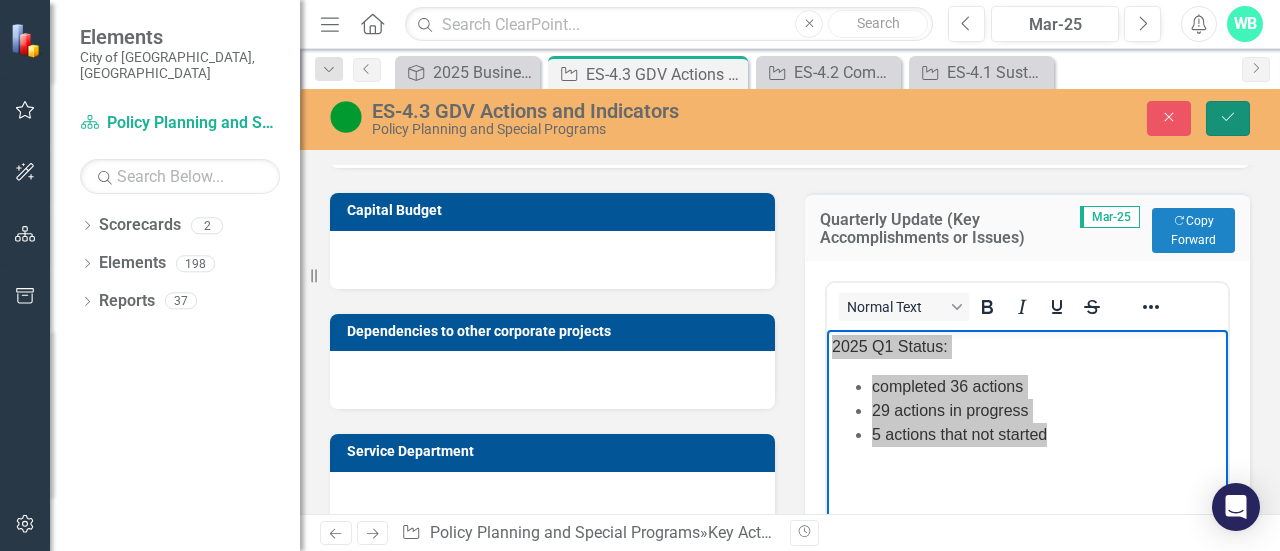 click on "Save" at bounding box center [1228, 118] 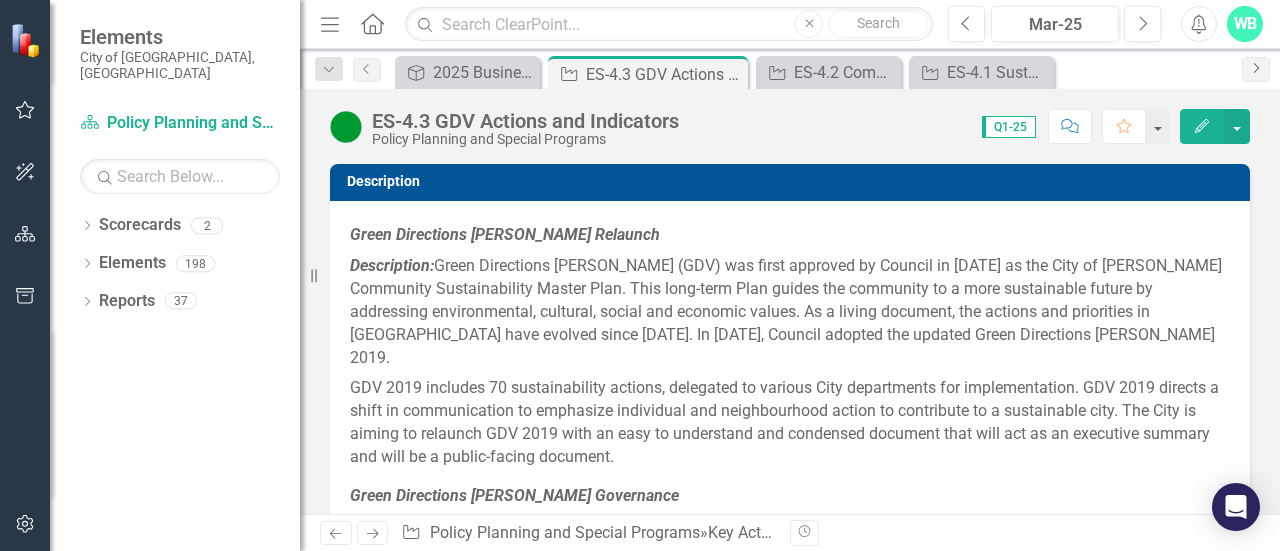 click on "Next" 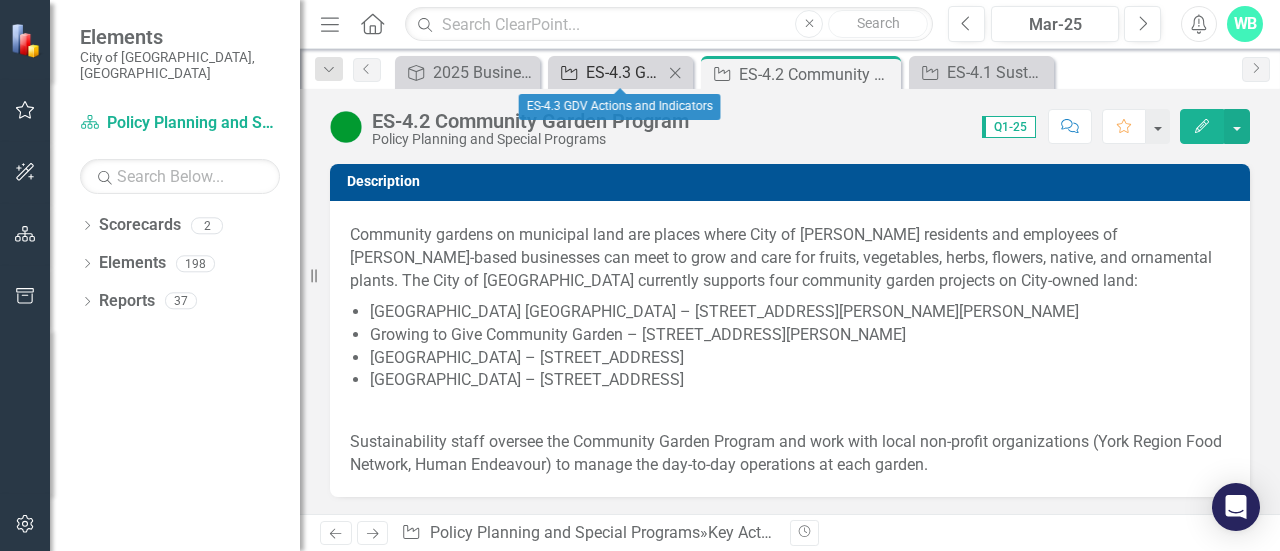click on "ES-4.3 GDV Actions and Indicators" at bounding box center [624, 72] 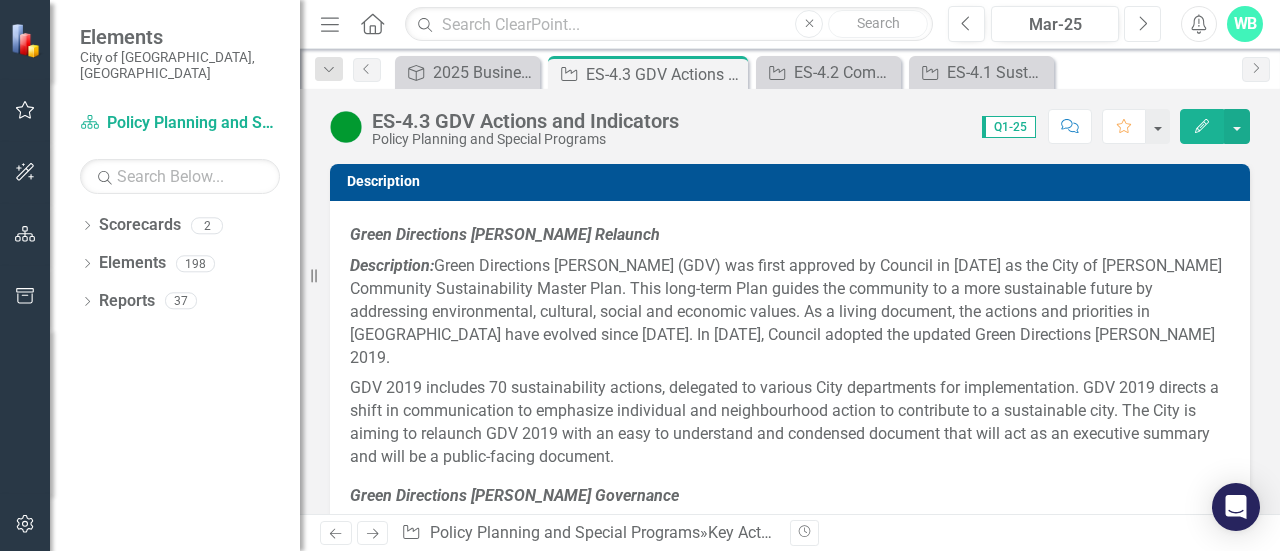 click on "Next" at bounding box center [1142, 24] 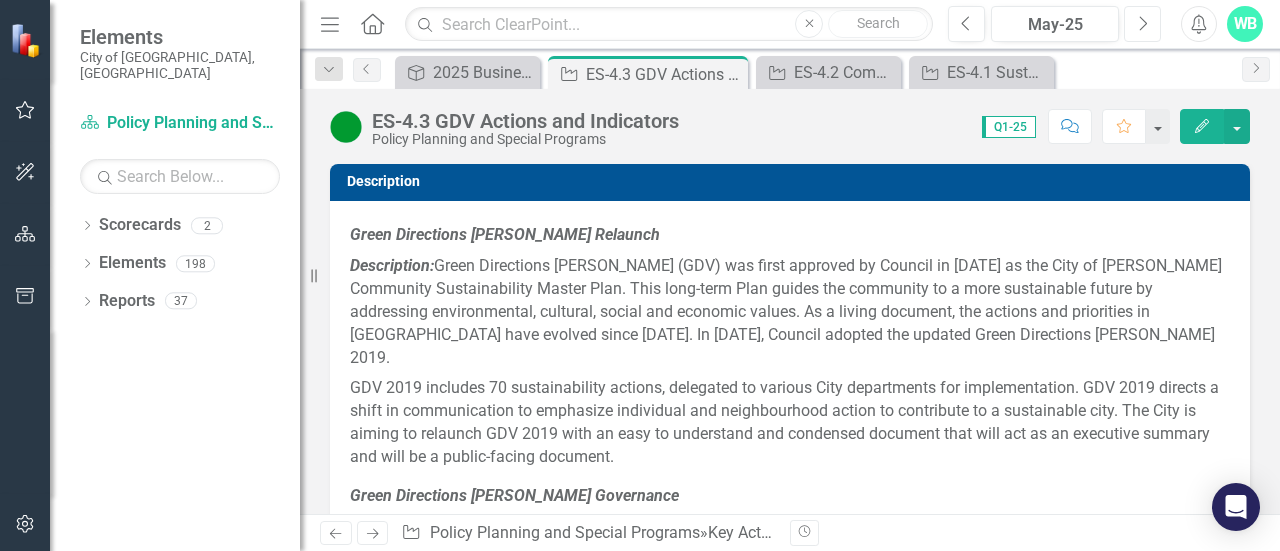 click on "Next" at bounding box center [1142, 24] 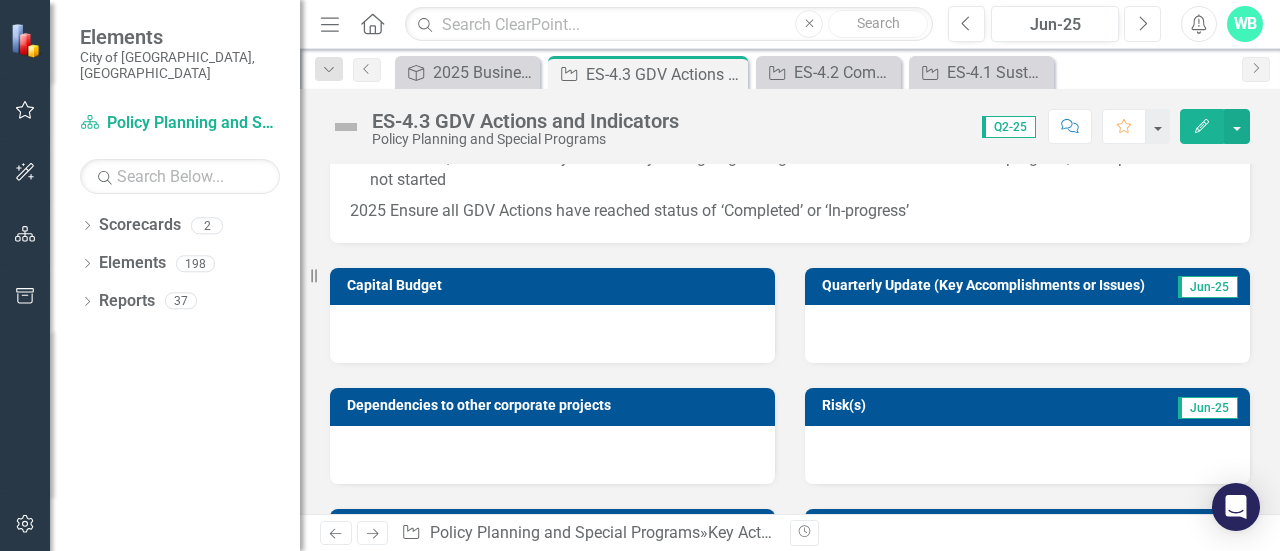 scroll, scrollTop: 937, scrollLeft: 0, axis: vertical 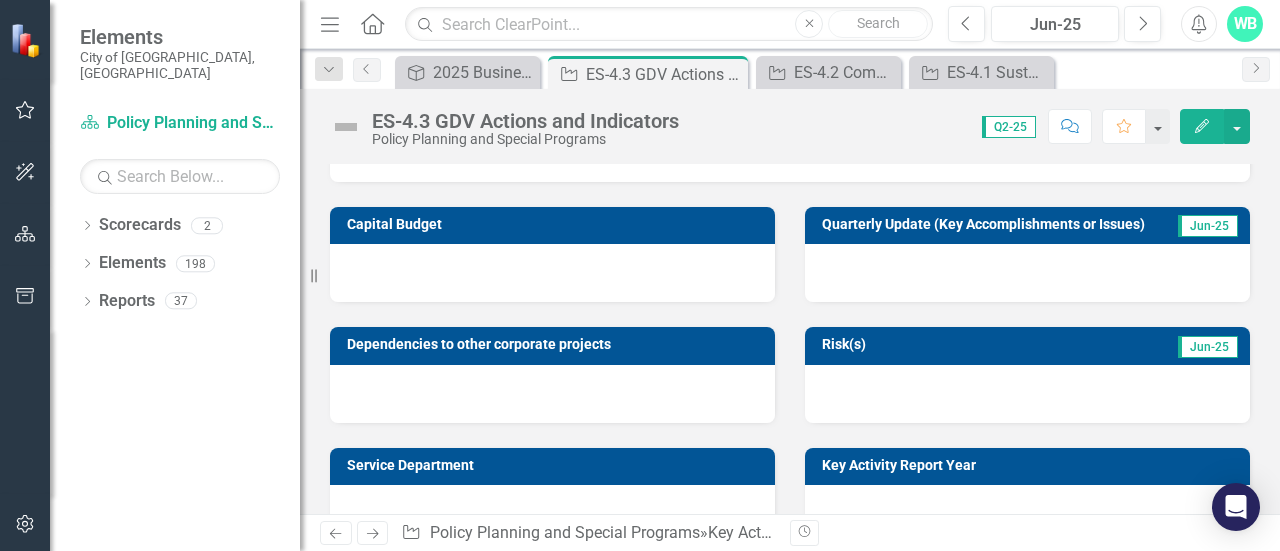 click at bounding box center [1027, 273] 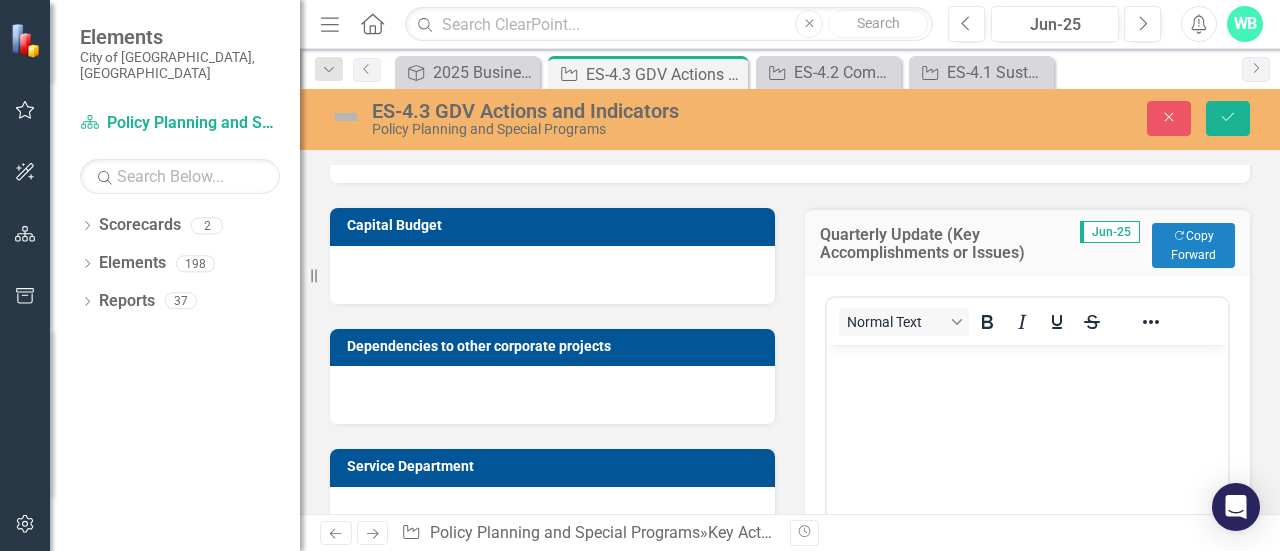 scroll, scrollTop: 0, scrollLeft: 0, axis: both 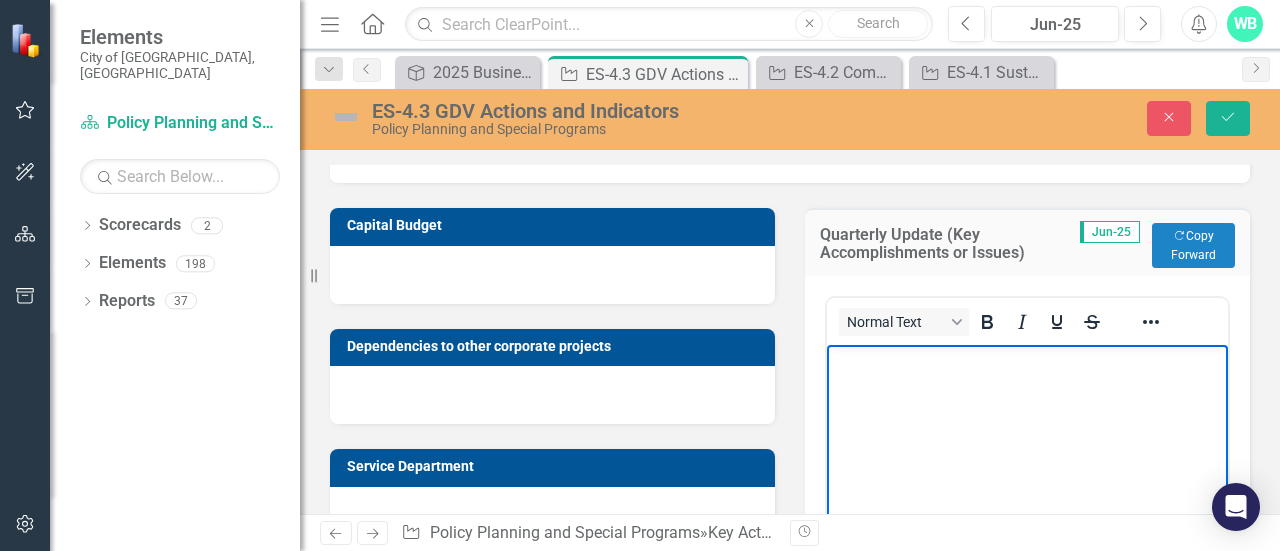 click at bounding box center (1027, 494) 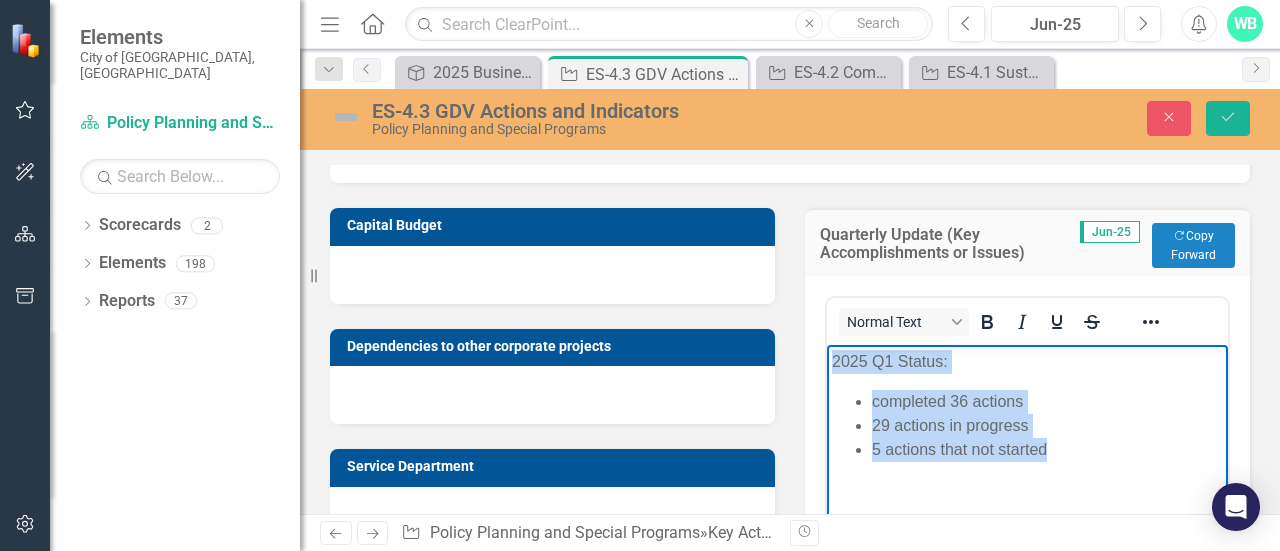 drag, startPoint x: 1054, startPoint y: 448, endPoint x: 827, endPoint y: 353, distance: 246.07722 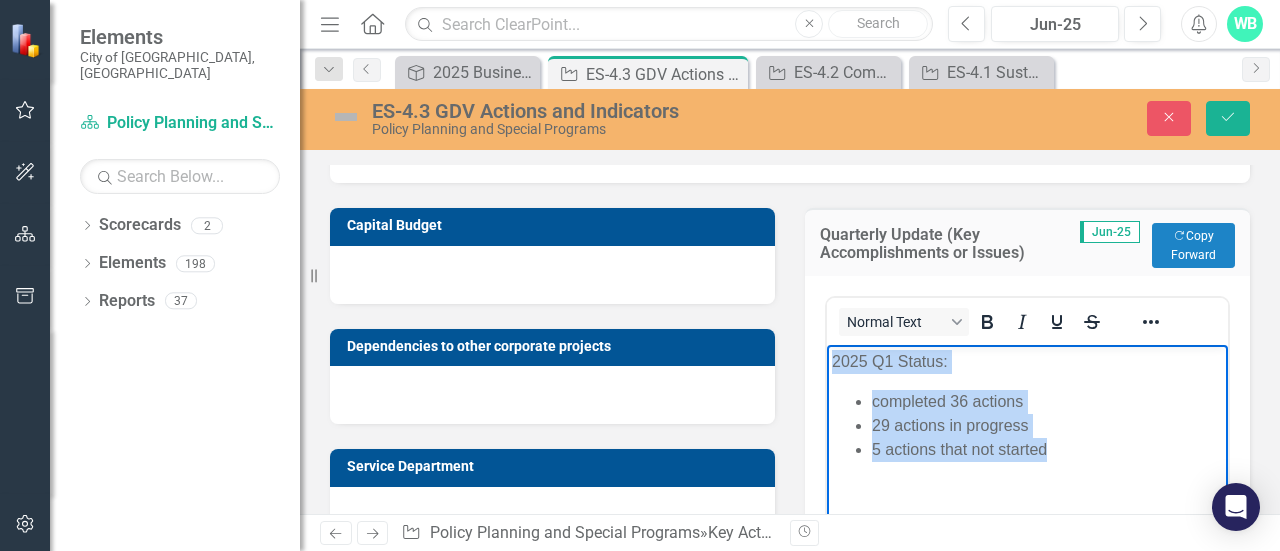 click on "2025 Q1 Status: completed 36 actions 29 actions in progress 5 actions that not started" at bounding box center [1027, 494] 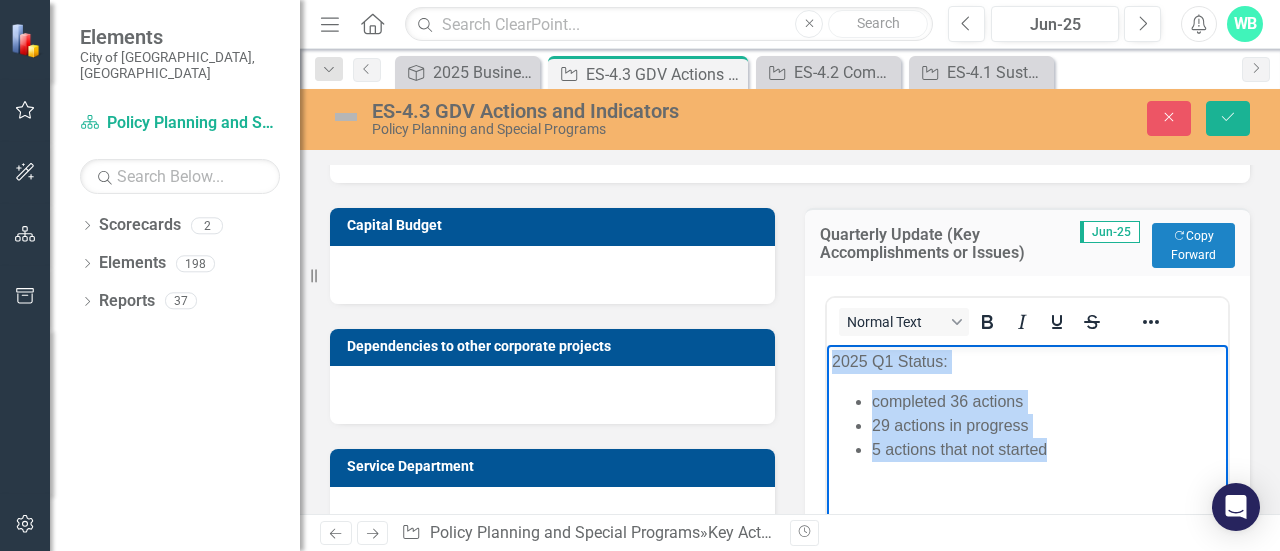 click on "completed 36 actions" at bounding box center [1047, 401] 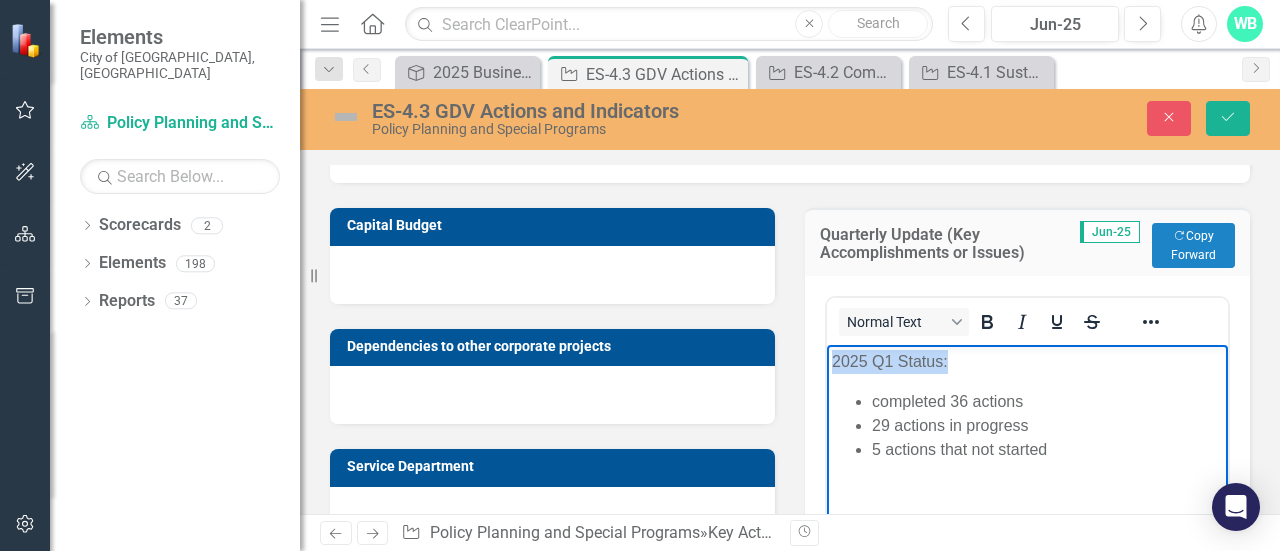 drag, startPoint x: 951, startPoint y: 368, endPoint x: 1643, endPoint y: 679, distance: 758.67316 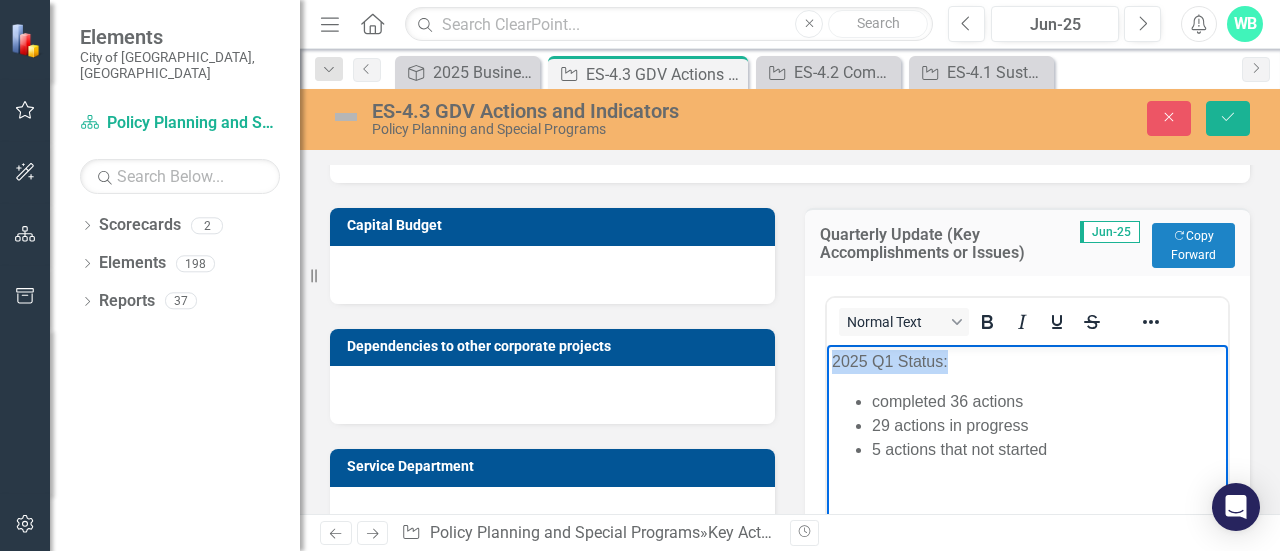click on "2025 Q1 Status: completed 36 actions 29 actions in progress 5 actions that not started" at bounding box center [1027, 494] 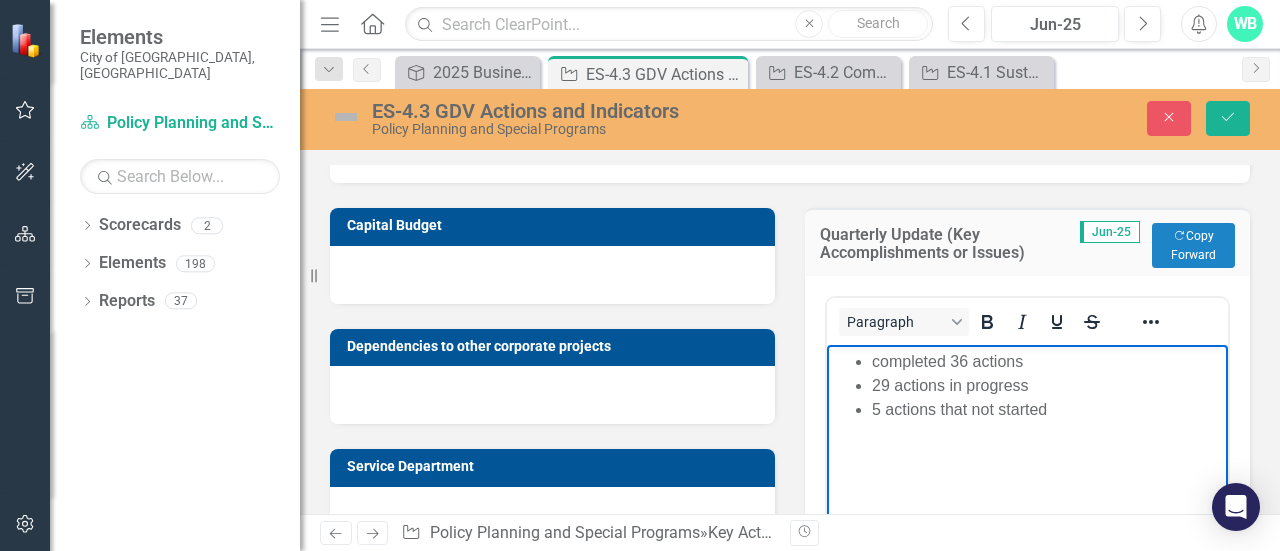 click on "completed 36 actions 29 actions in progress 5 actions that not started" at bounding box center (1027, 385) 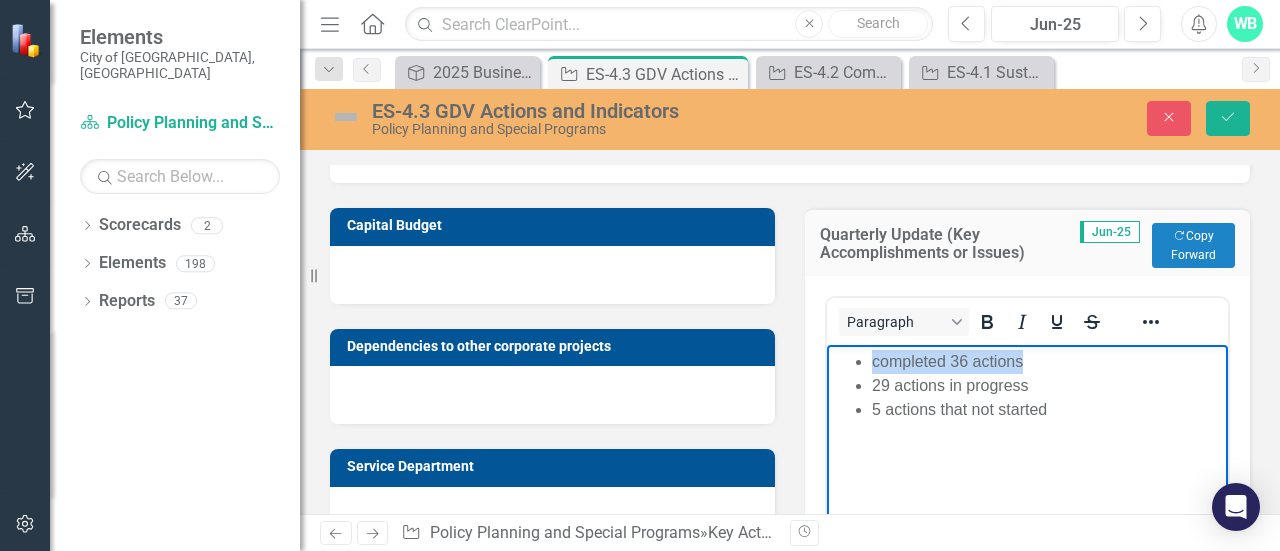 drag, startPoint x: 1020, startPoint y: 362, endPoint x: 874, endPoint y: 363, distance: 146.00342 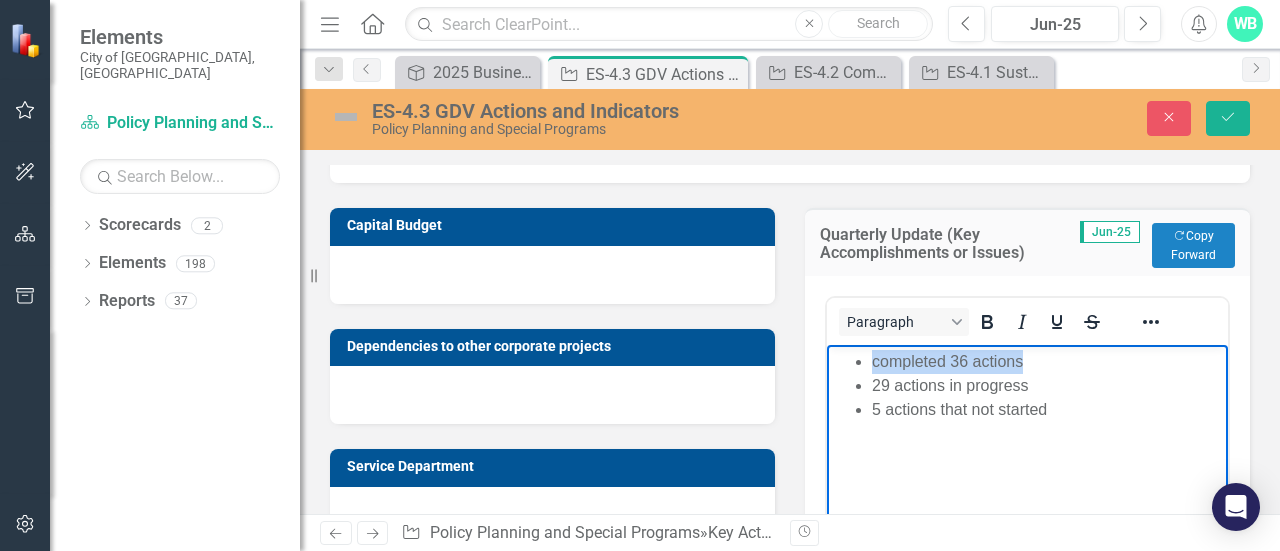 click on "completed 36 actions" at bounding box center (1047, 361) 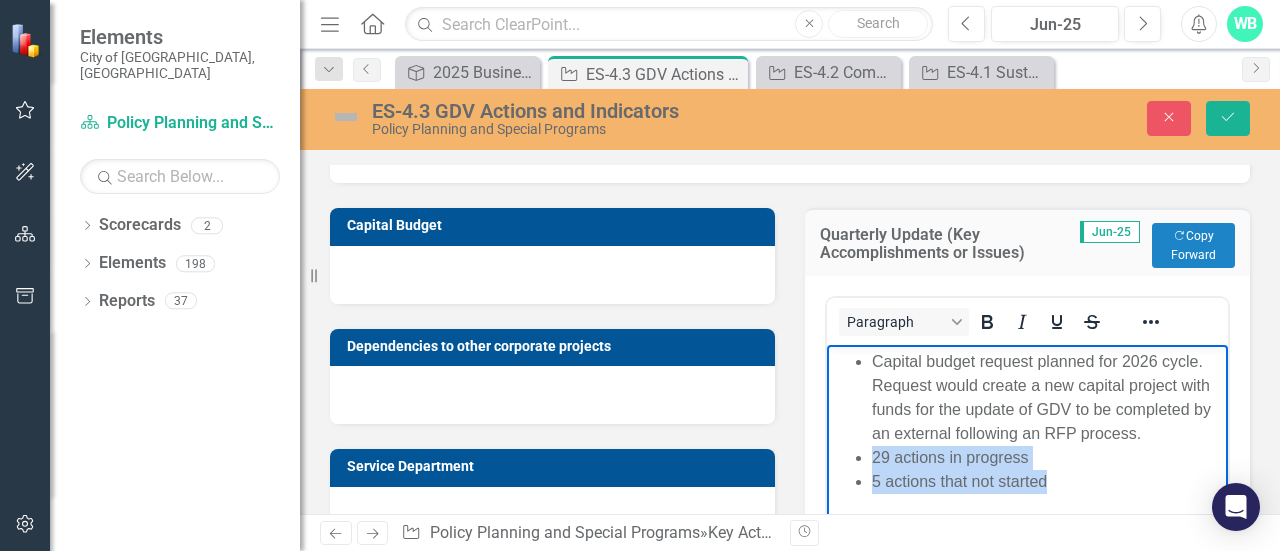 drag, startPoint x: 1058, startPoint y: 496, endPoint x: 864, endPoint y: 458, distance: 197.68661 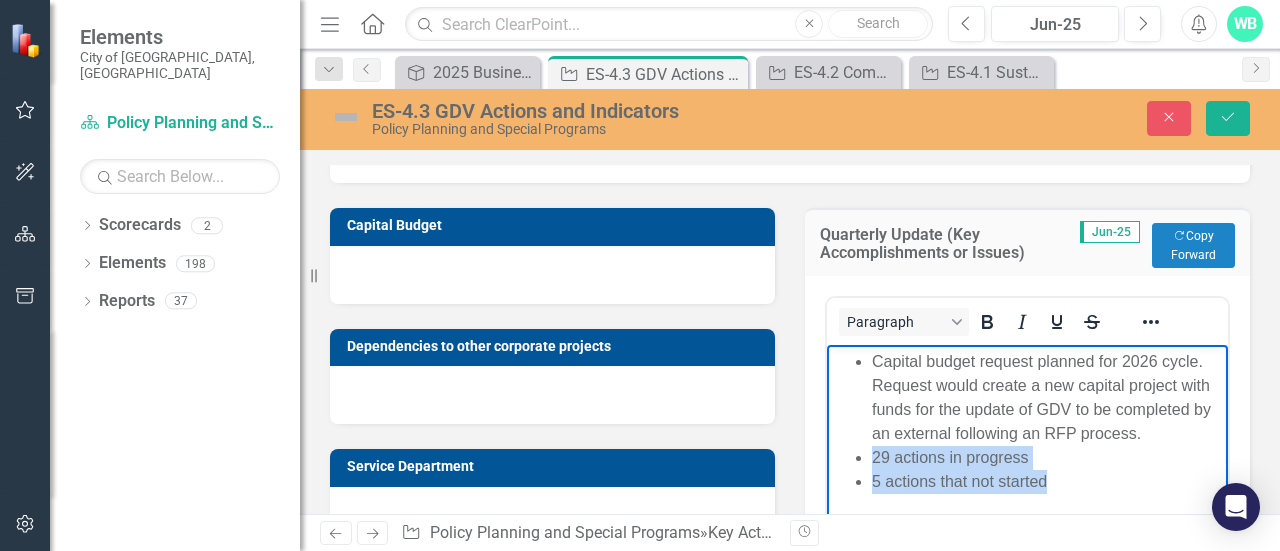click on "Capital budget request planned for 2026 cycle. Request would create a new capital project with funds for the update of GDV to be completed by an external following an RFP process. 29 actions in progress 5 actions that not started" at bounding box center (1027, 494) 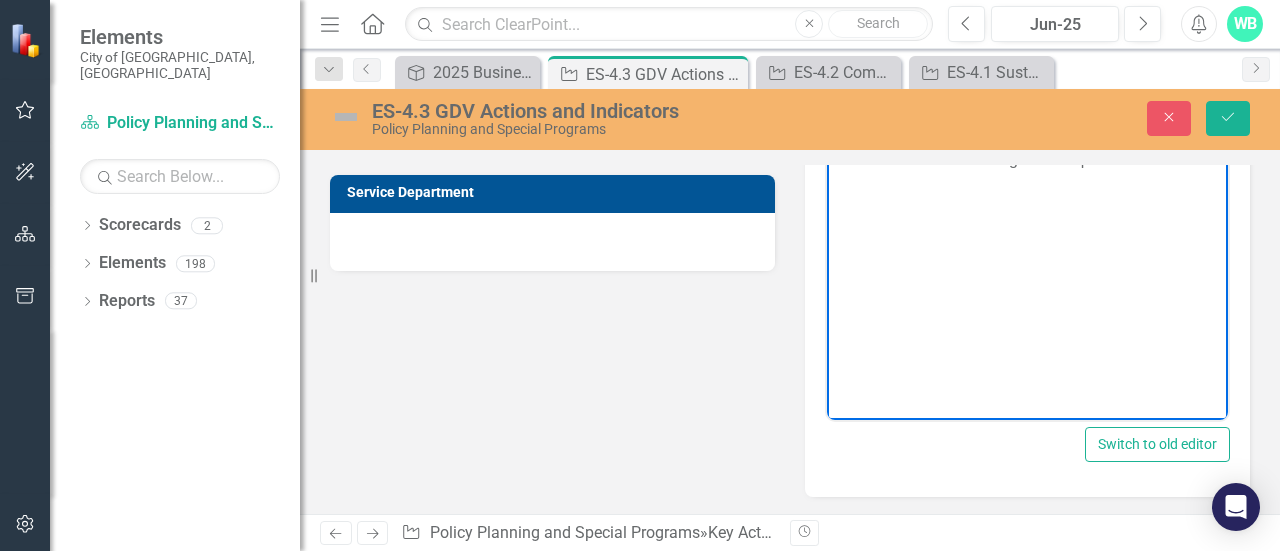 scroll, scrollTop: 1142, scrollLeft: 0, axis: vertical 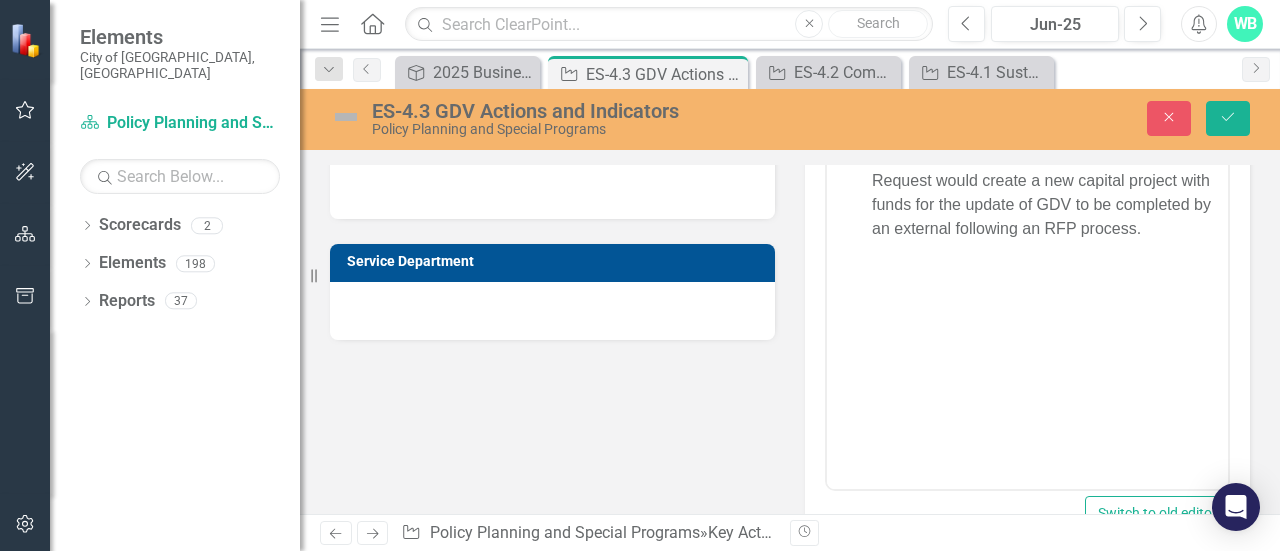 click at bounding box center (346, 117) 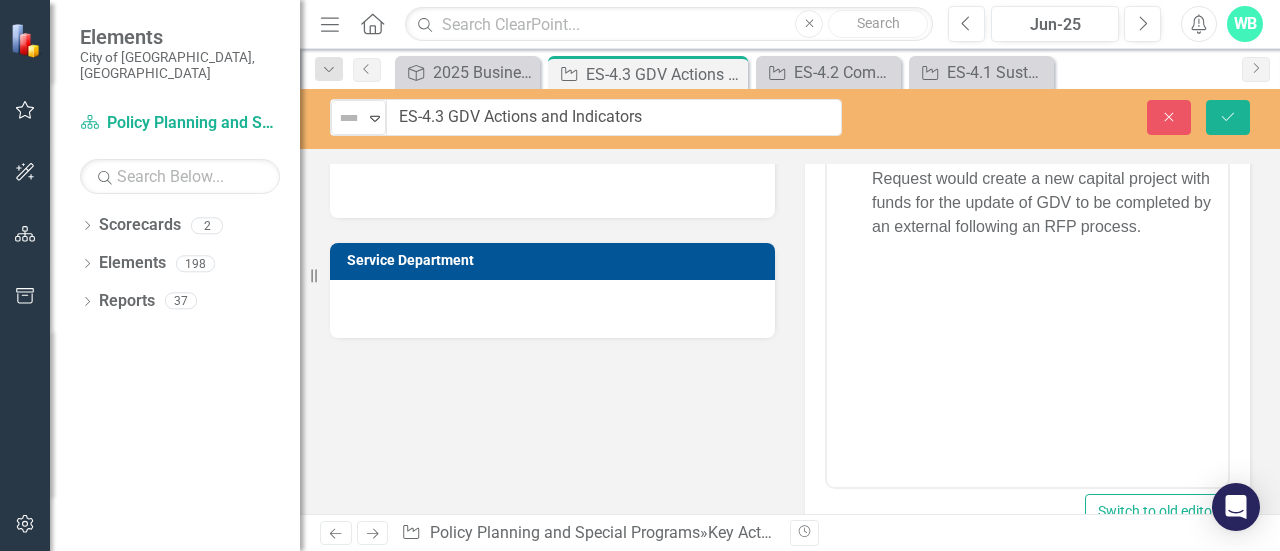 click at bounding box center (349, 118) 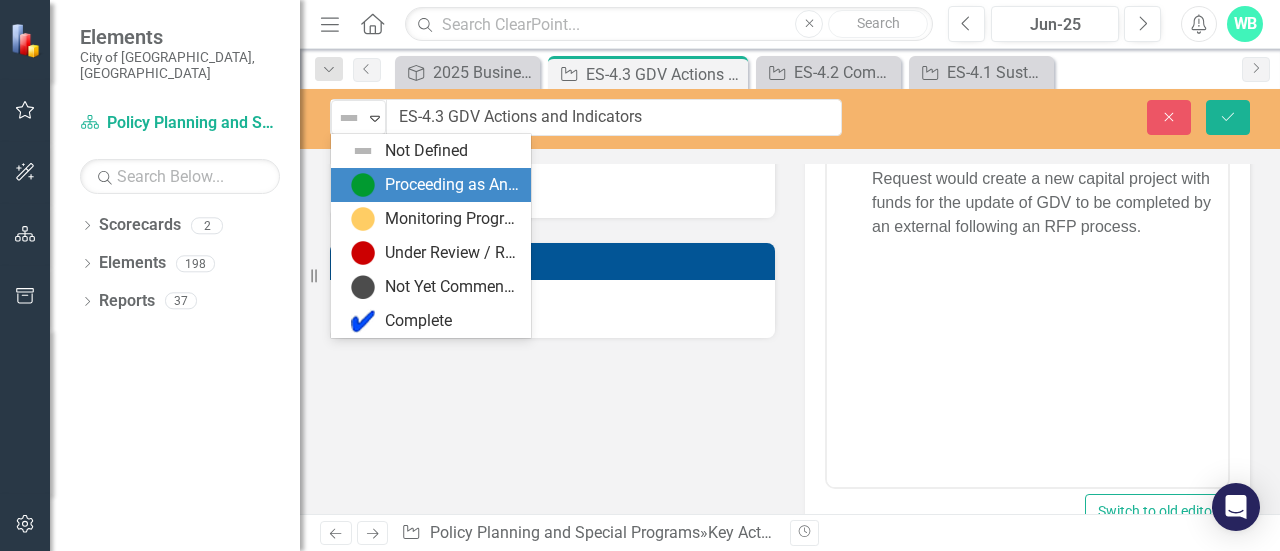 click on "Proceeding as Anticipated" at bounding box center [435, 185] 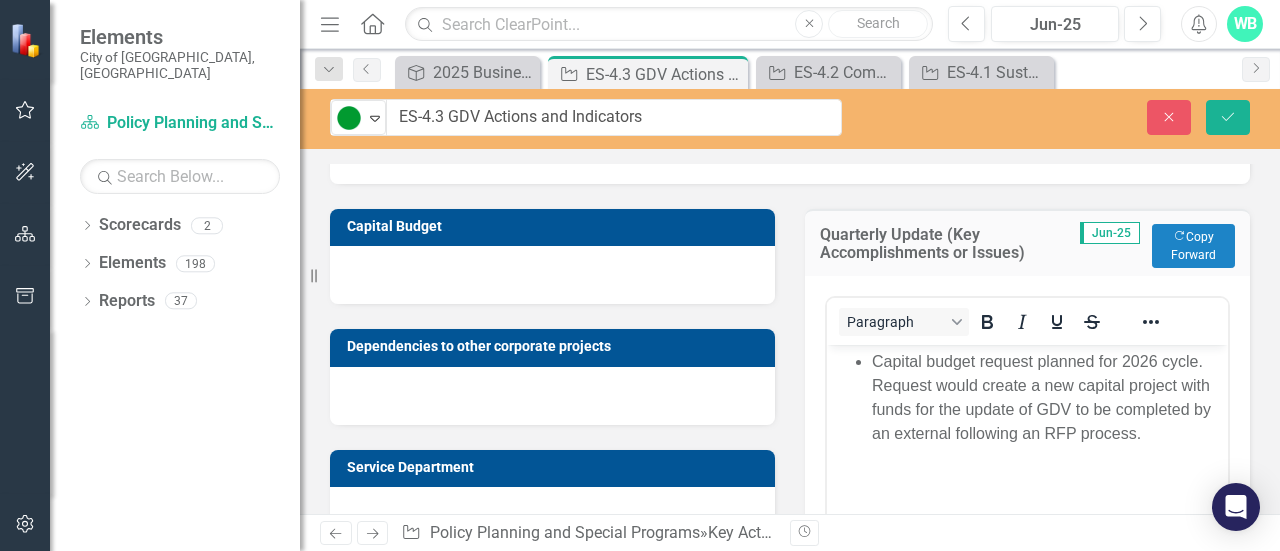 scroll, scrollTop: 934, scrollLeft: 0, axis: vertical 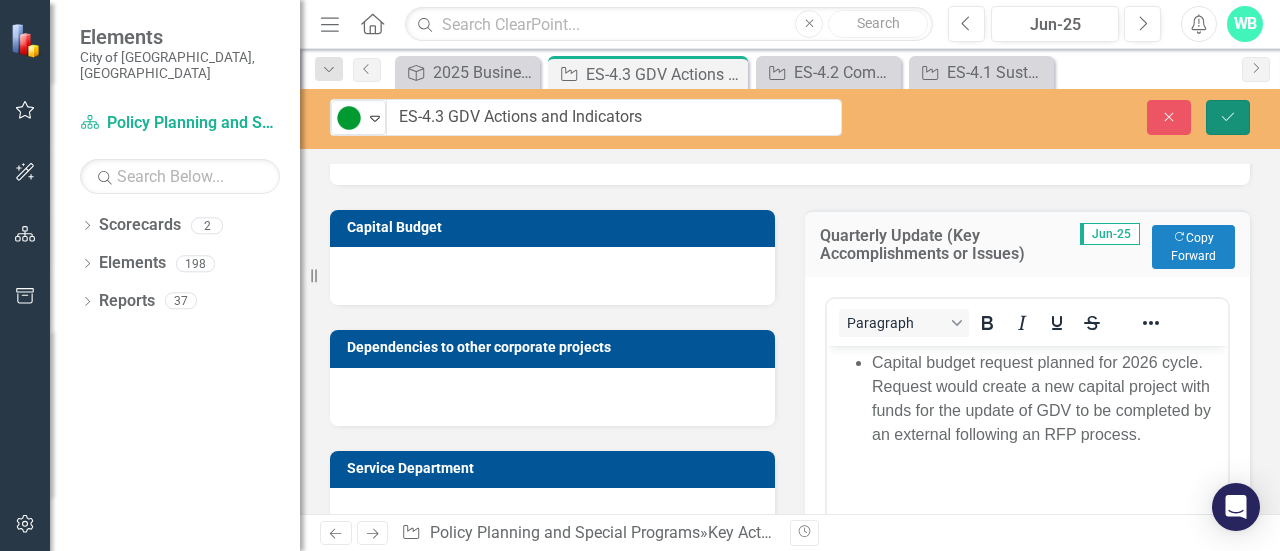 click on "Save" at bounding box center (1228, 117) 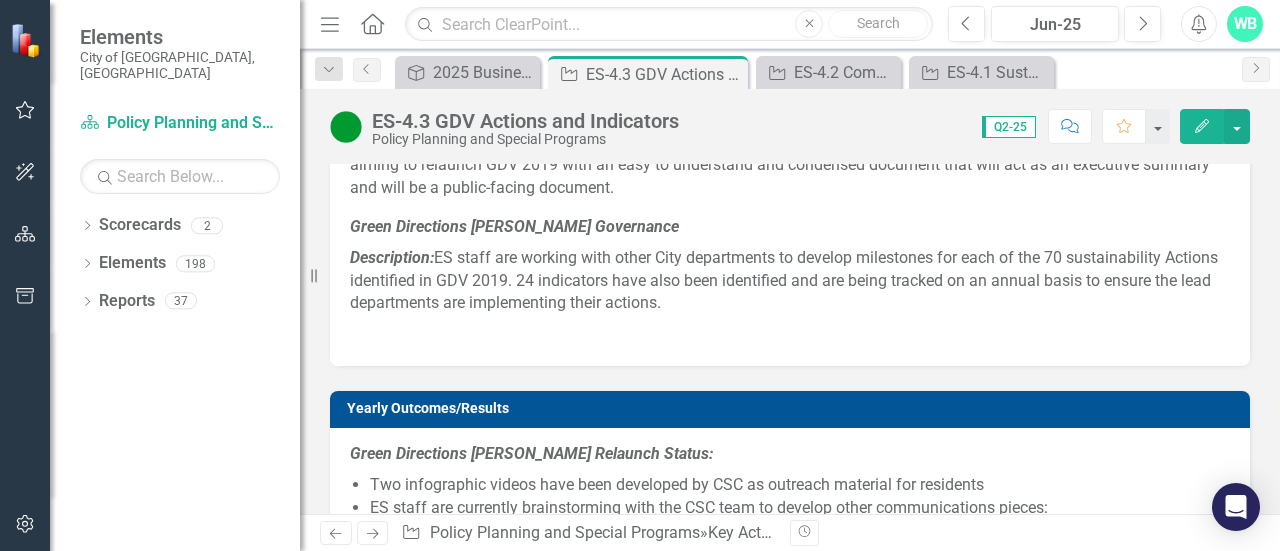 scroll, scrollTop: 0, scrollLeft: 0, axis: both 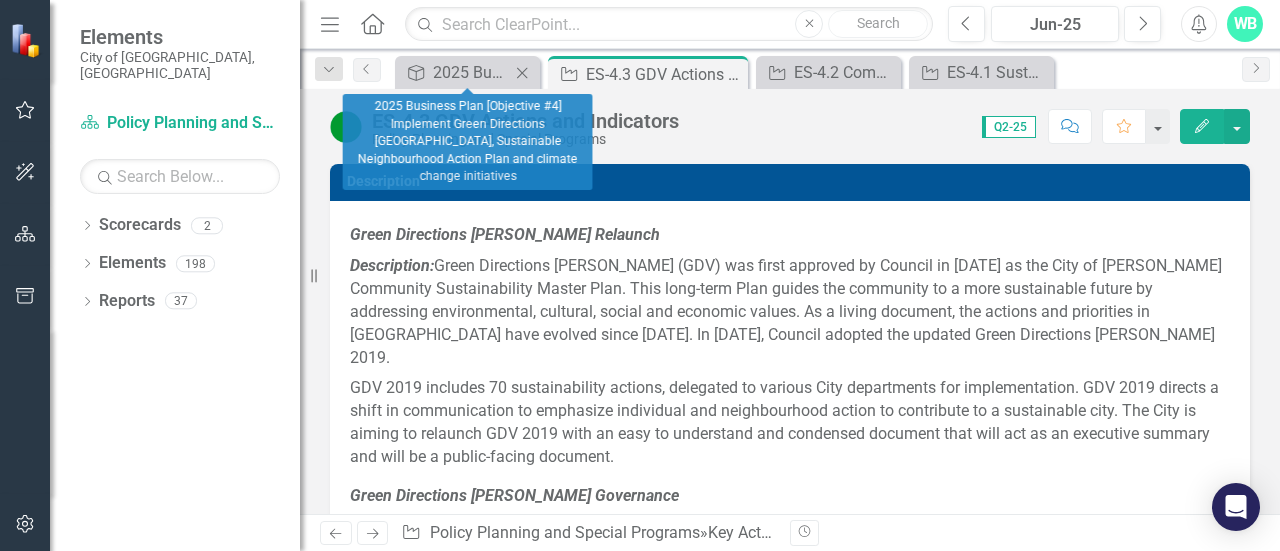 click on "Objective 2025 Business Plan [Objective #4] Implement Green Directions [PERSON_NAME], Sustainable Neighbourhood Action Plan and climate change initiatives Close" at bounding box center (467, 72) 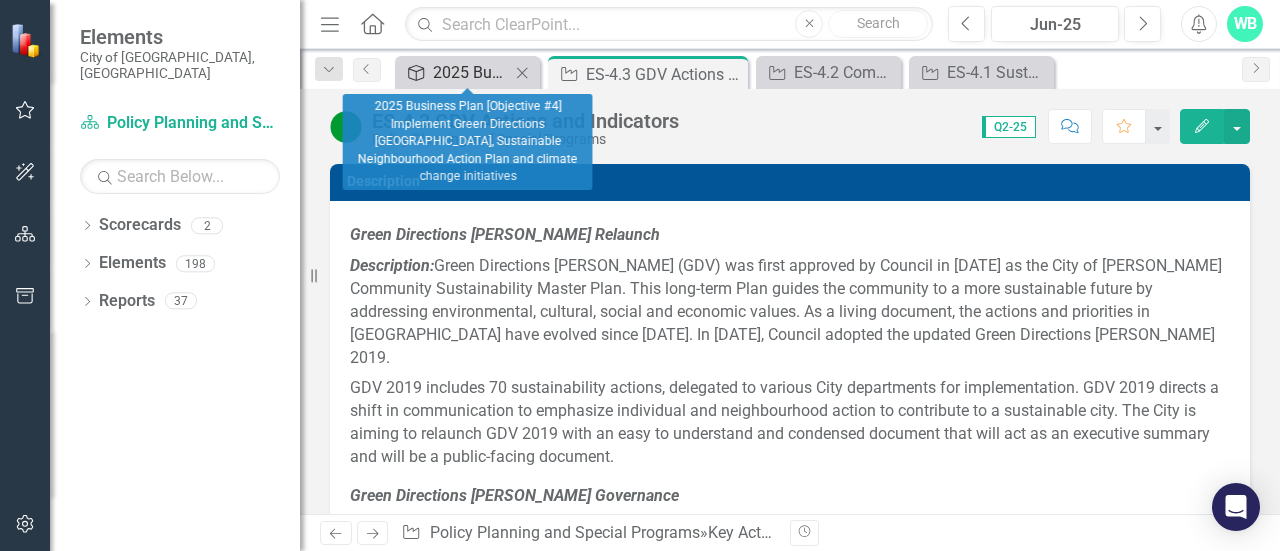 click on "2025 Business Plan [Objective #4] Implement Green Directions [GEOGRAPHIC_DATA], Sustainable Neighbourhood Action Plan and climate change initiatives" at bounding box center (471, 72) 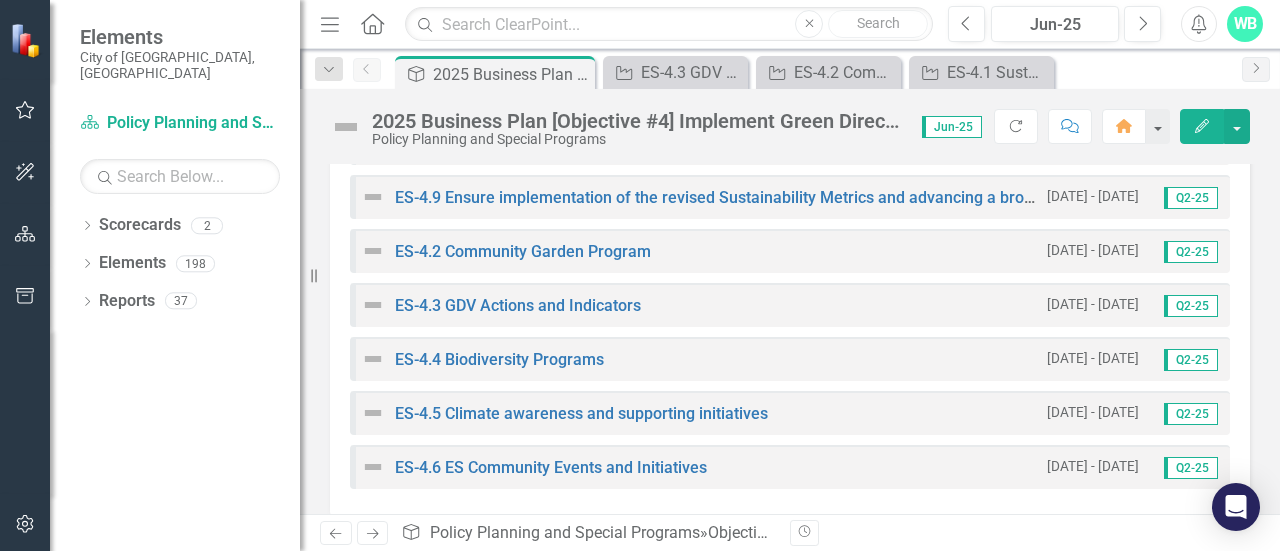 scroll, scrollTop: 778, scrollLeft: 0, axis: vertical 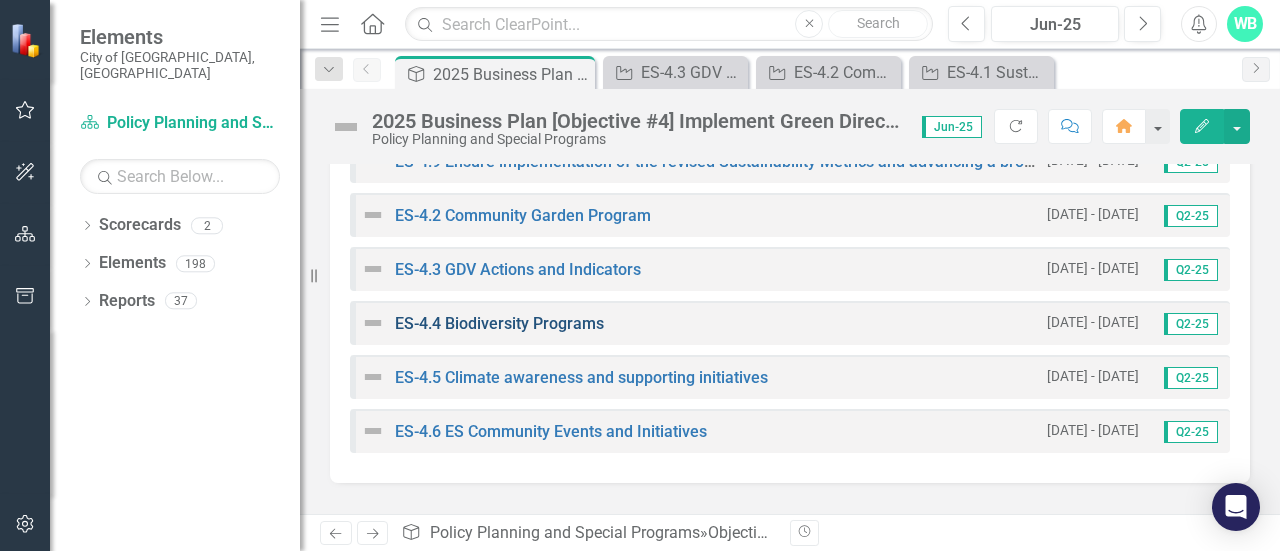 click on "ES-4.4 Biodiversity Programs" at bounding box center [499, 323] 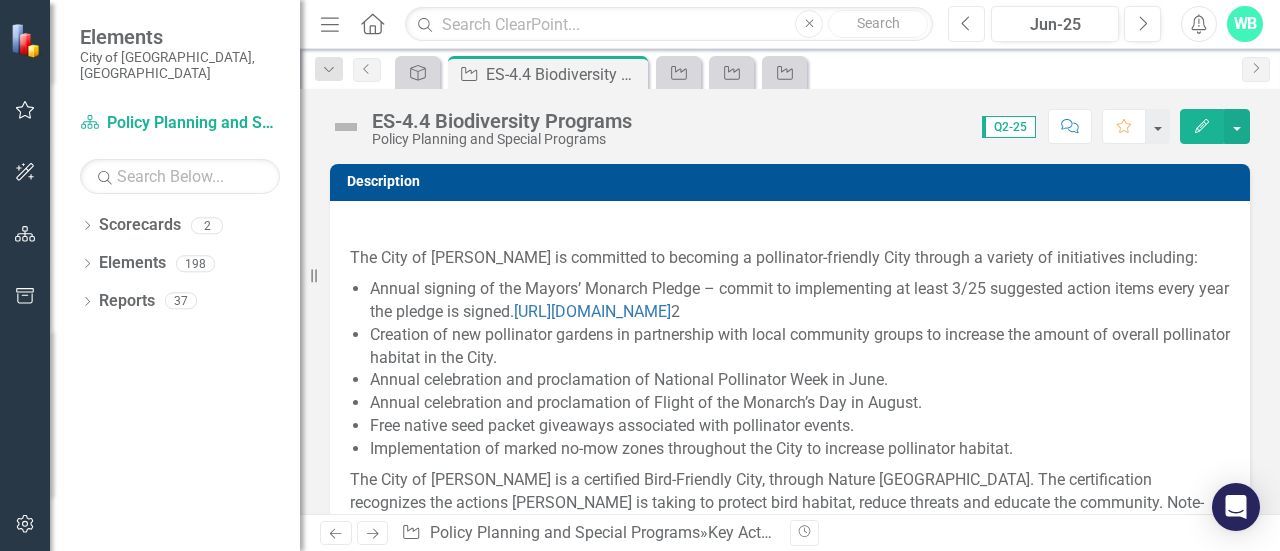 click on "Previous" at bounding box center [966, 24] 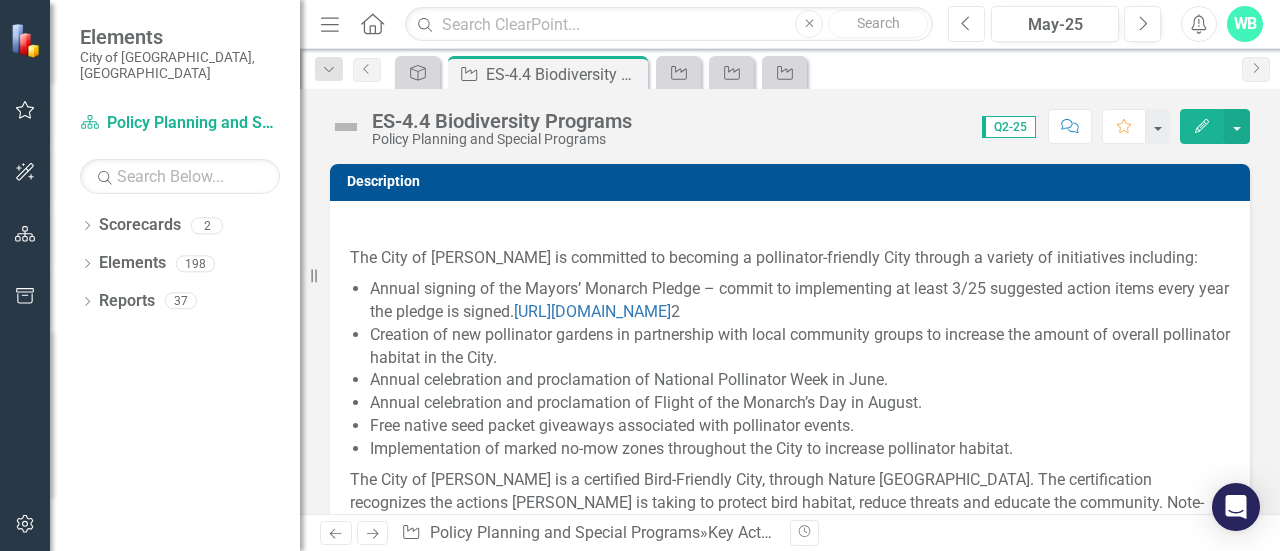 click on "Previous" at bounding box center [966, 24] 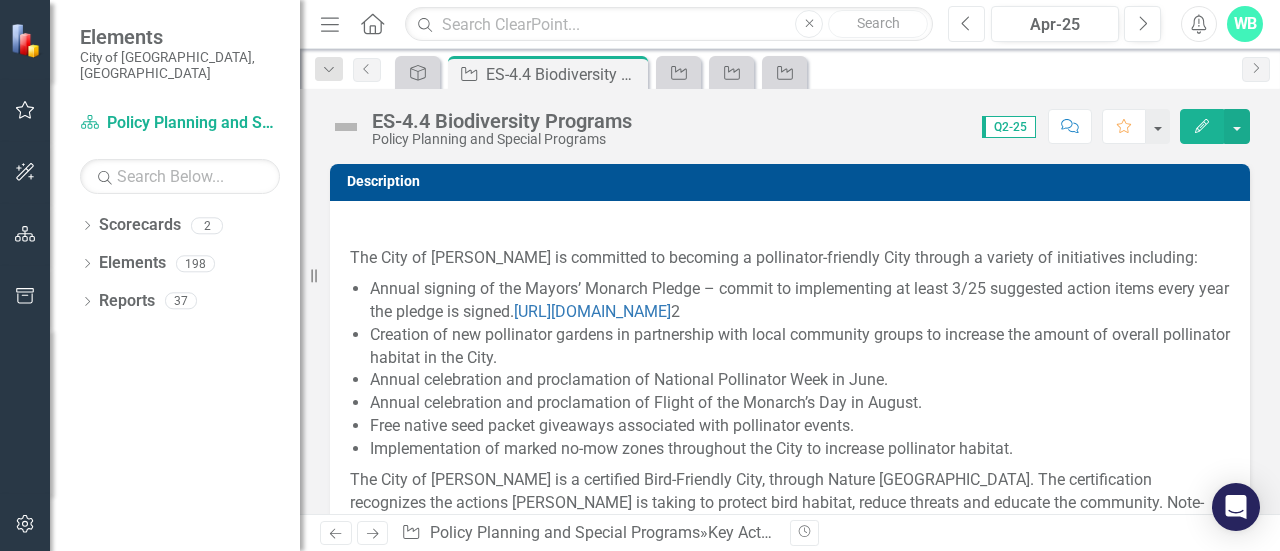 click on "Previous" at bounding box center [966, 24] 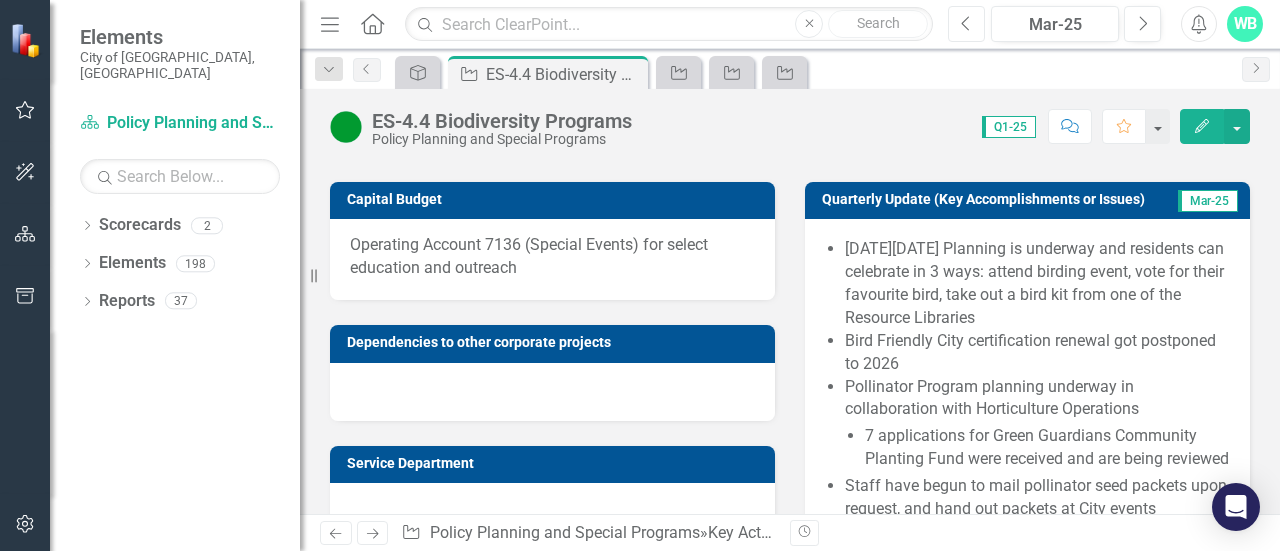 scroll, scrollTop: 1125, scrollLeft: 0, axis: vertical 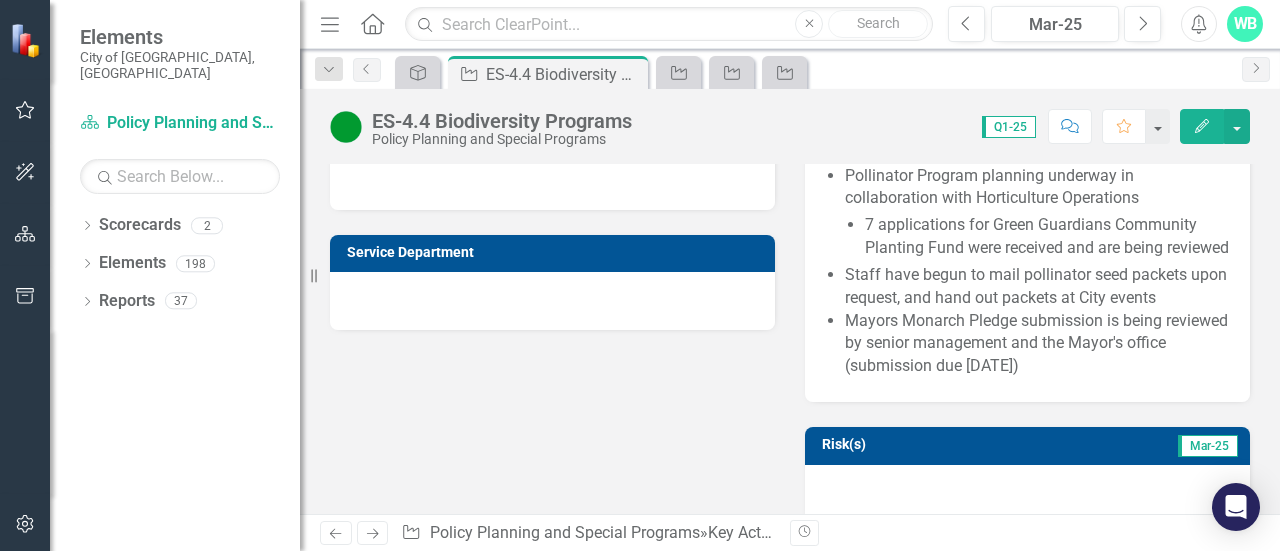 click on "Staff have begun to mail pollinator seed packets upon request, and hand out packets at City events" at bounding box center (1037, 287) 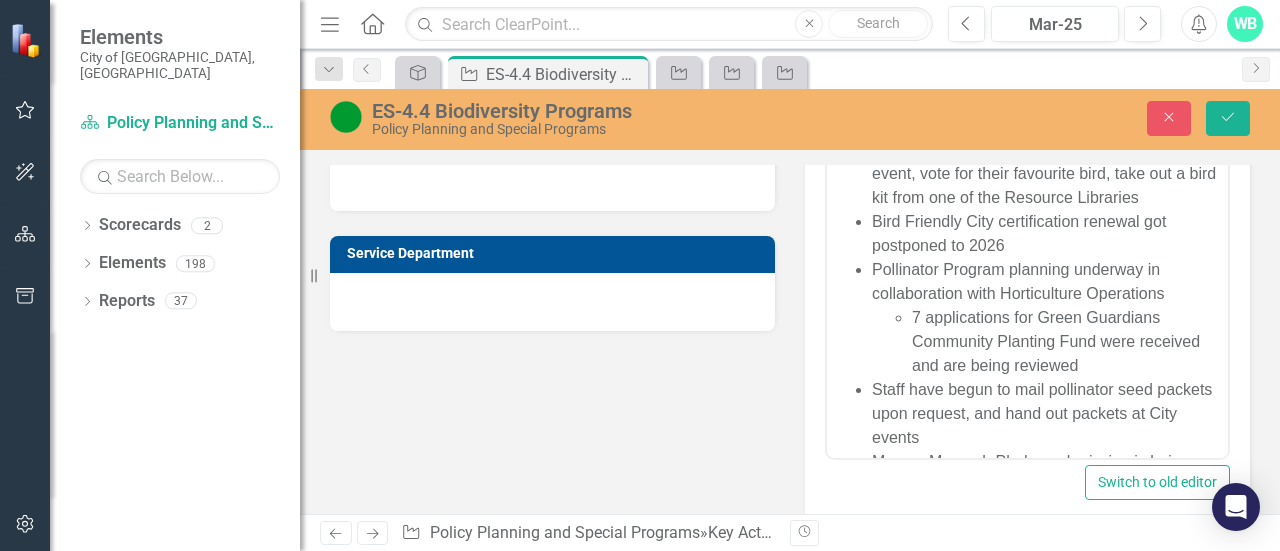 scroll, scrollTop: 0, scrollLeft: 0, axis: both 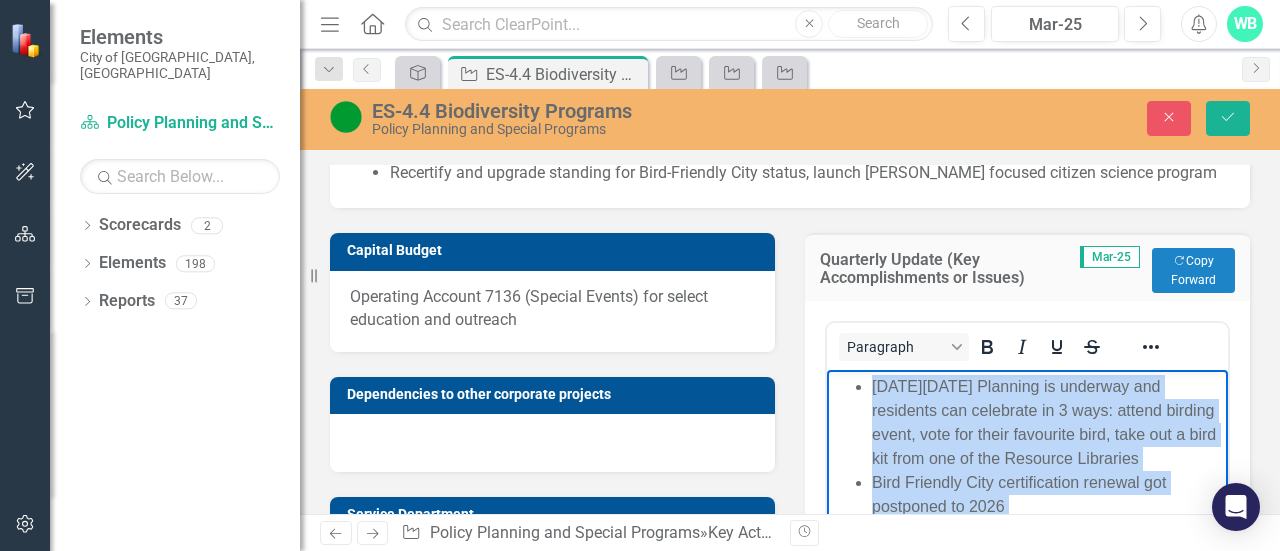 drag, startPoint x: 1153, startPoint y: 690, endPoint x: 858, endPoint y: 395, distance: 417.193 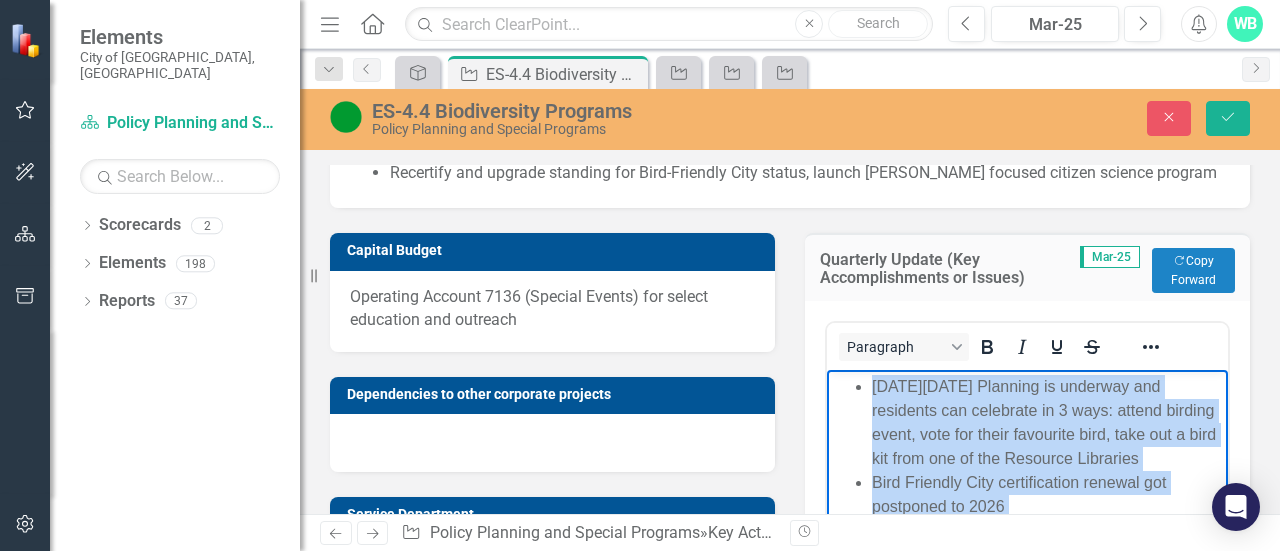 click on "[DATE][DATE] Planning is underway and residents can celebrate in 3 ways: attend birding event, vote for their favourite bird, take out a bird kit from one of the Resource Libraries Bird Friendly City certification renewal got postponed to 2026 Pollinator Program planning underway in collaboration with Horticulture Operations  7 applications for Green Guardians Community Planting Fund were received and are being reviewed Staff have begun to mail pollinator seed packets upon request, and hand out packets at City events Mayors Monarch Pledge submission is being reviewed by senior management and the Mayor's office (submission due [DATE])" at bounding box center [1027, 578] 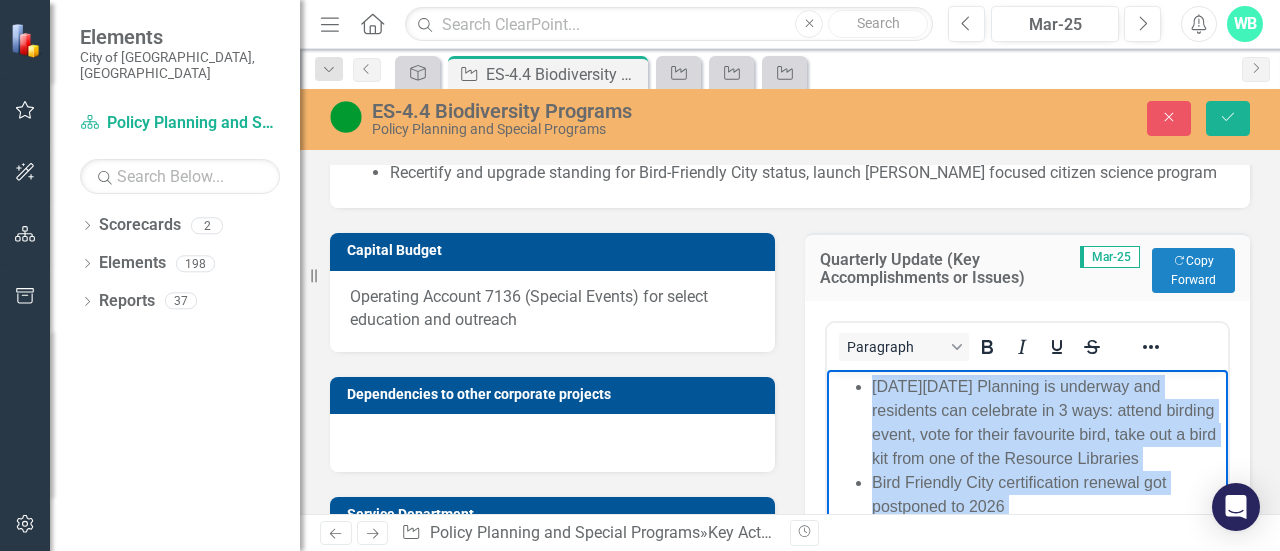 copy on "[DATE][DATE] Planning is underway and residents can celebrate in 3 ways: attend birding event, vote for their favourite bird, take out a bird kit from one of the Resource Libraries Bird Friendly City certification renewal got postponed to 2026 Pollinator Program planning underway in collaboration with Horticulture Operations  7 applications for Green Guardians Community Planting Fund were received and are being reviewed Staff have begun to mail pollinator seed packets upon request, and hand out packets at City events Mayors Monarch Pledge submission is being reviewed by senior management and the Mayor's office (submission due [DATE])" 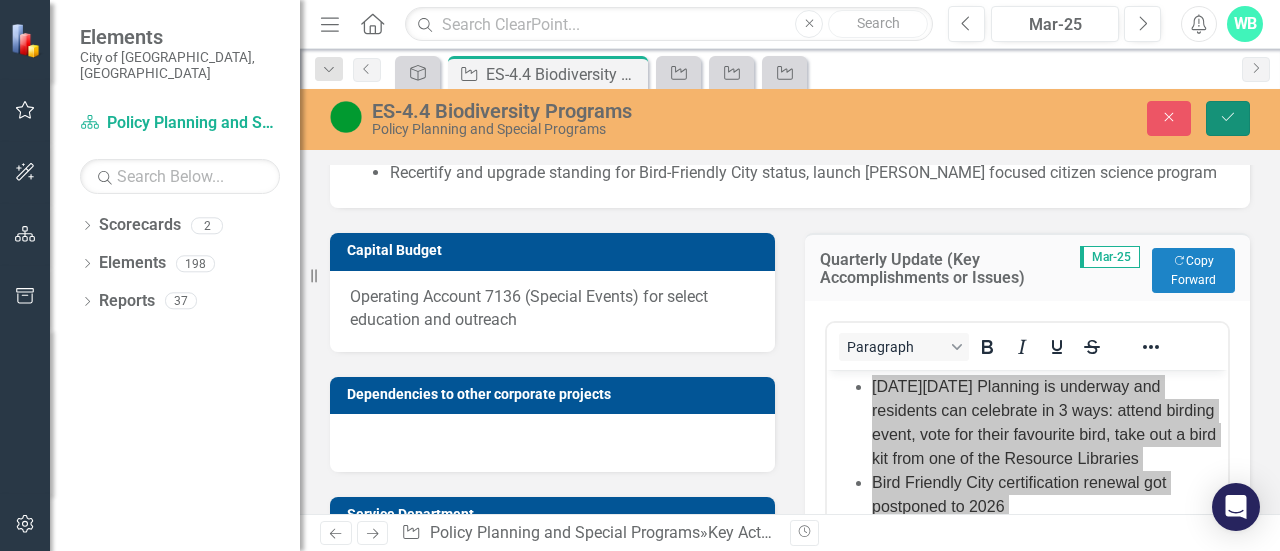 click on "Save" 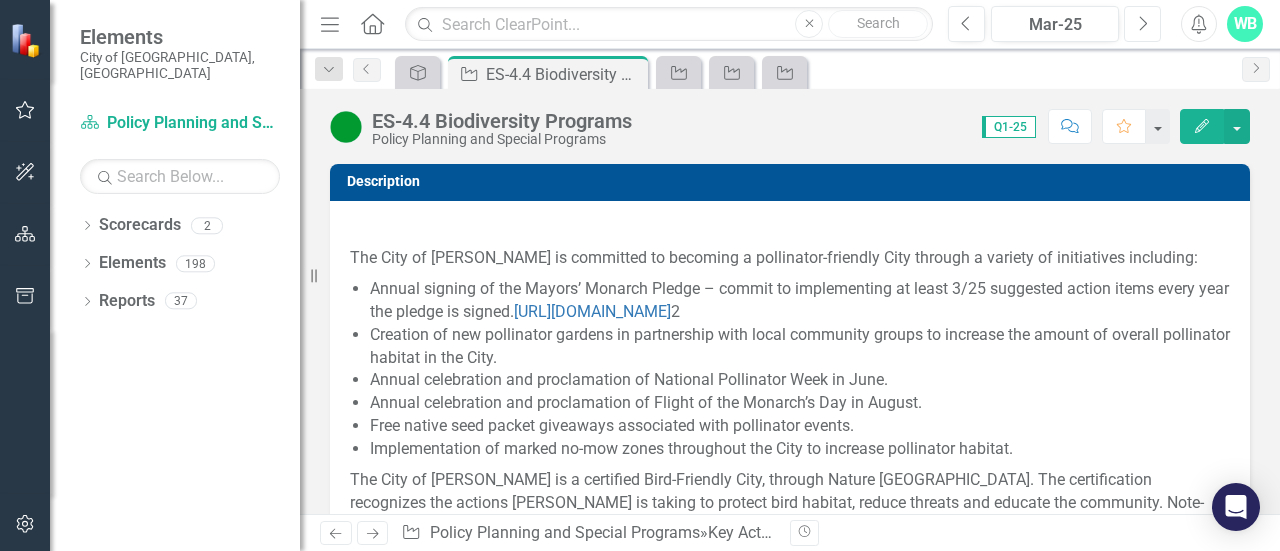 click on "Next" 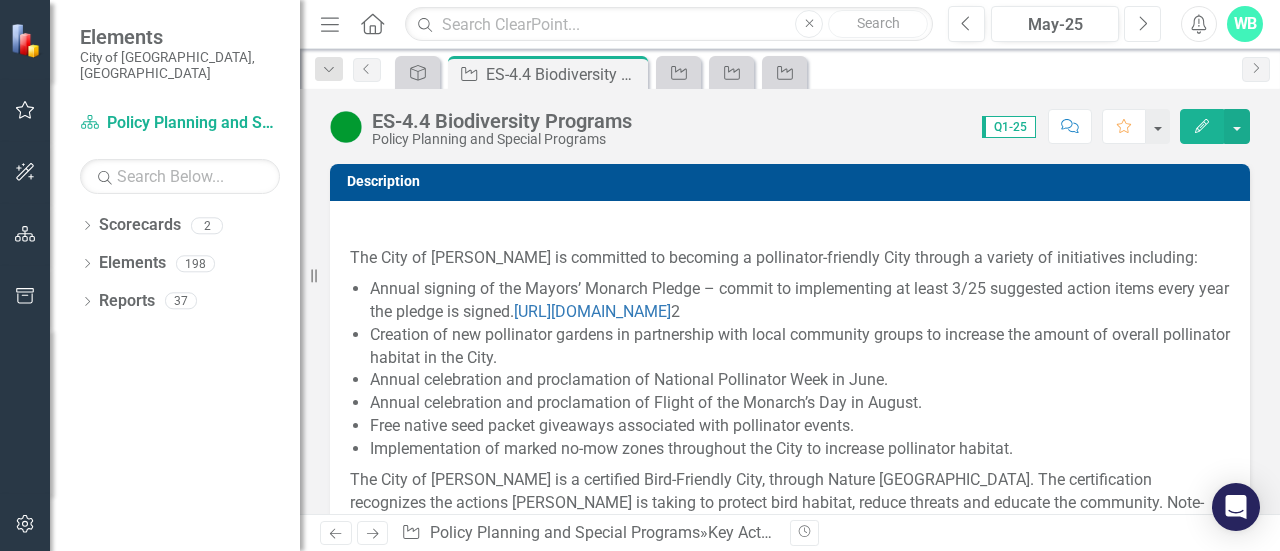 click on "Next" 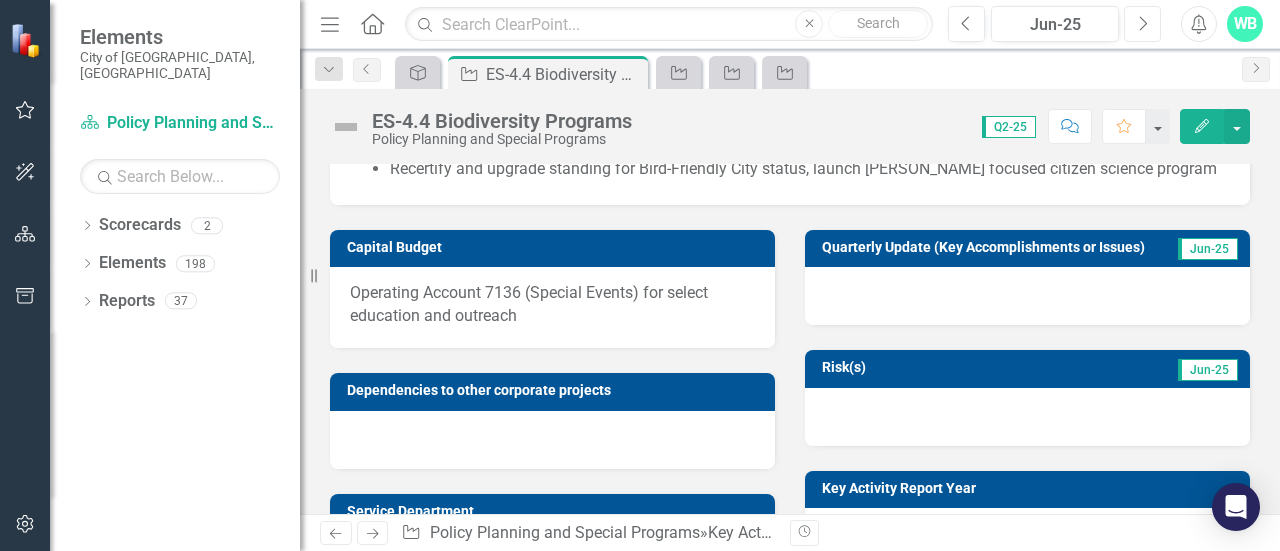 scroll, scrollTop: 885, scrollLeft: 0, axis: vertical 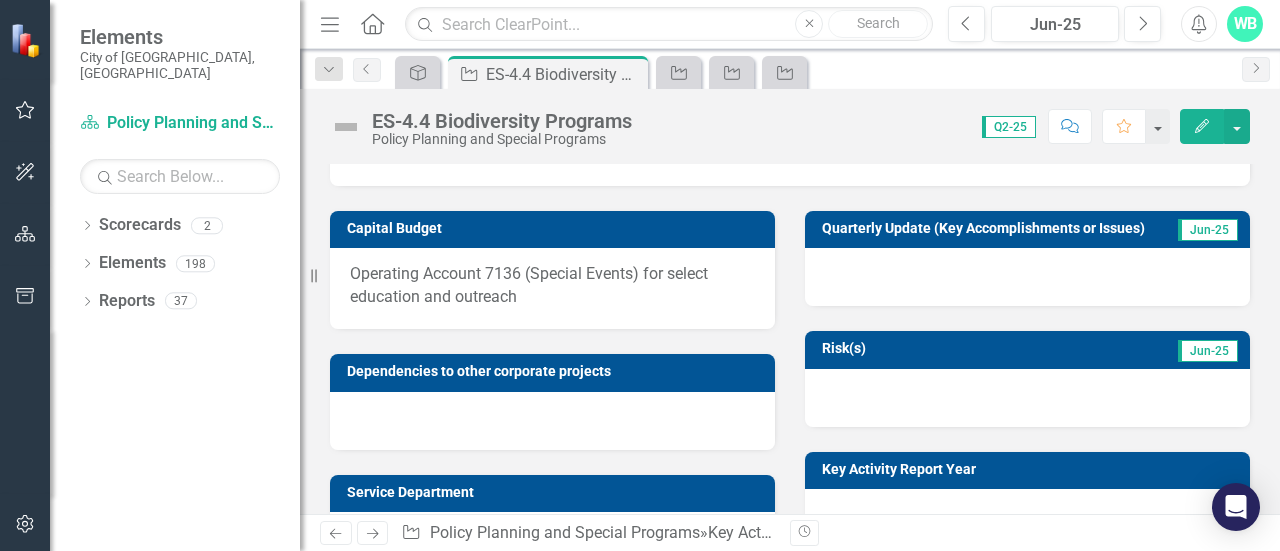 click at bounding box center [1027, 277] 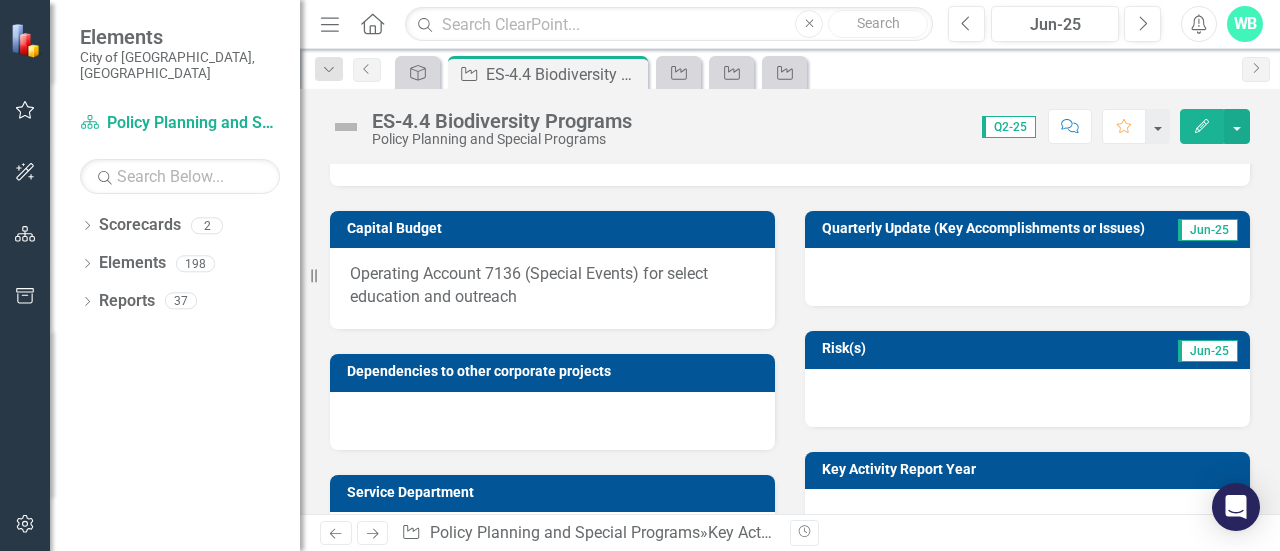 click at bounding box center (1027, 277) 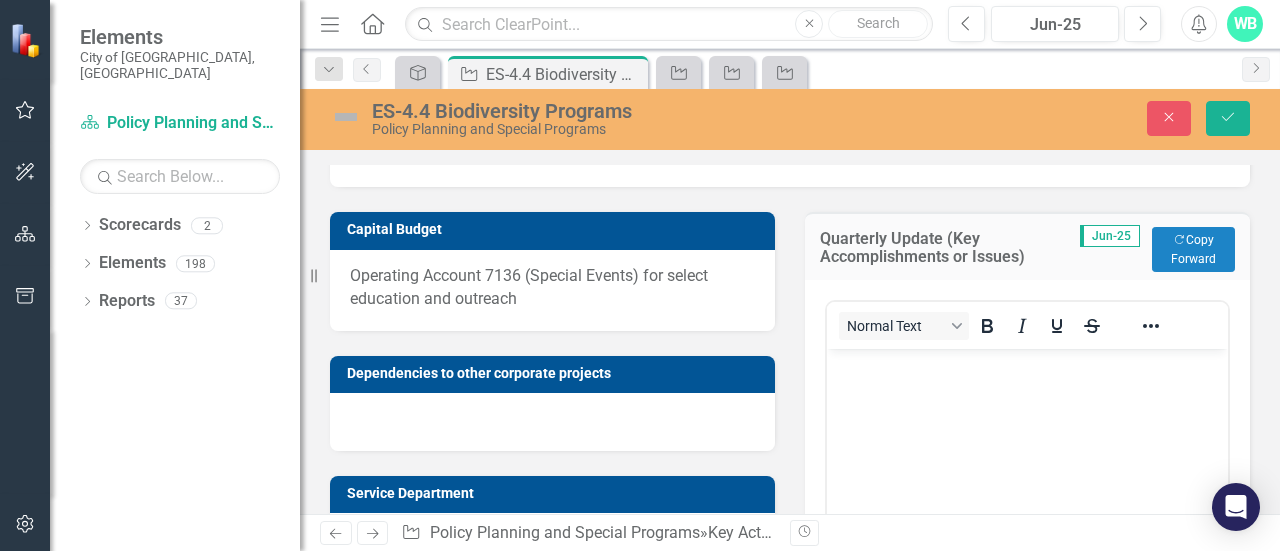 scroll, scrollTop: 0, scrollLeft: 0, axis: both 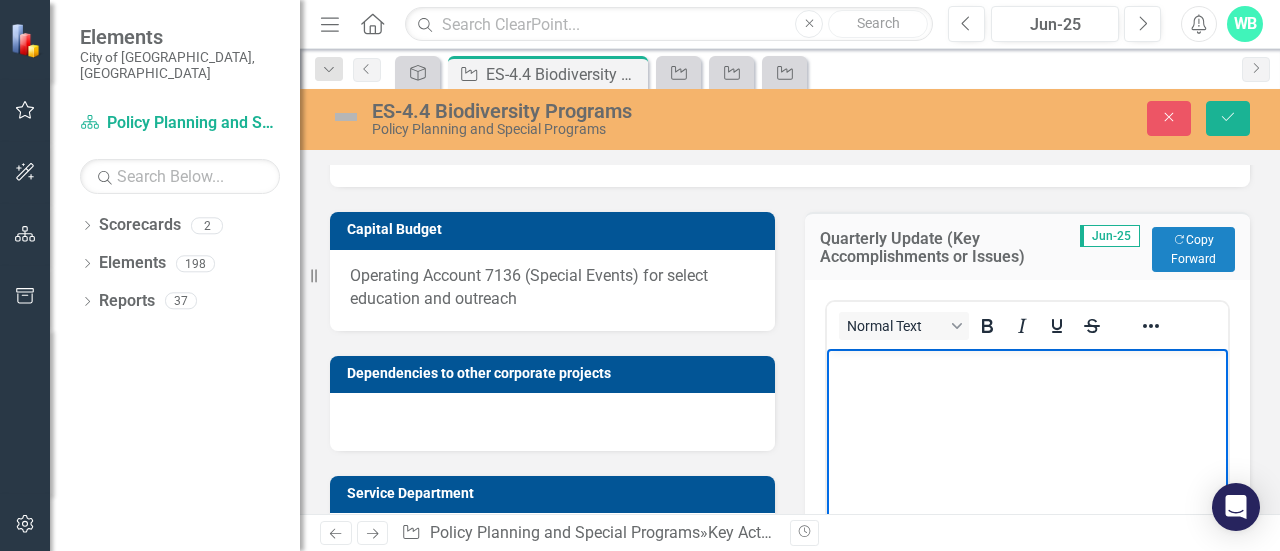 click at bounding box center [1027, 498] 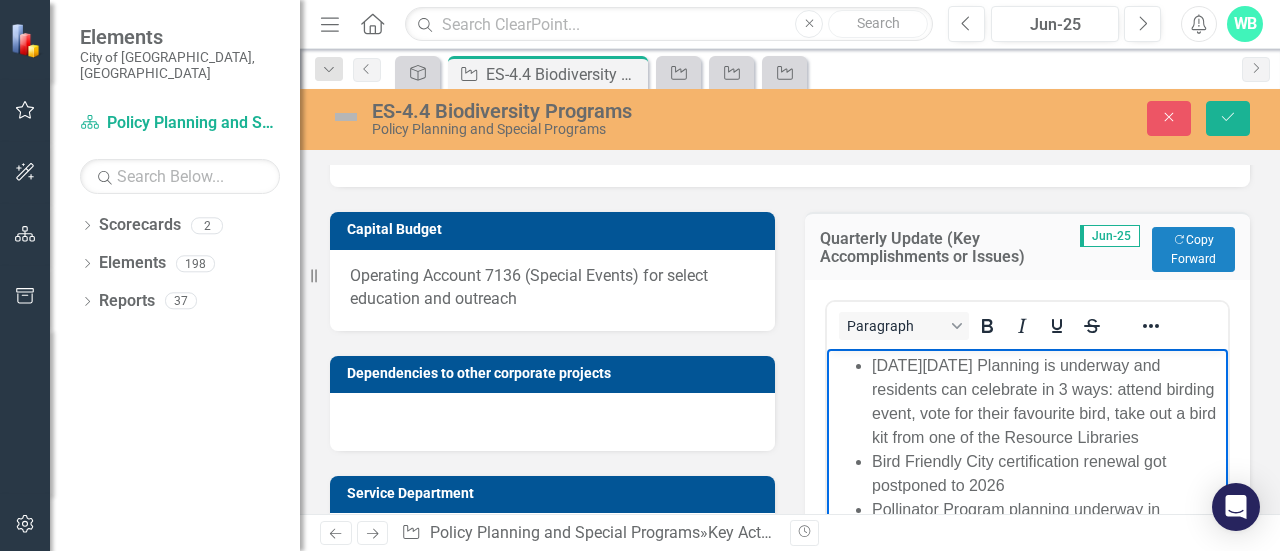 scroll, scrollTop: 67, scrollLeft: 0, axis: vertical 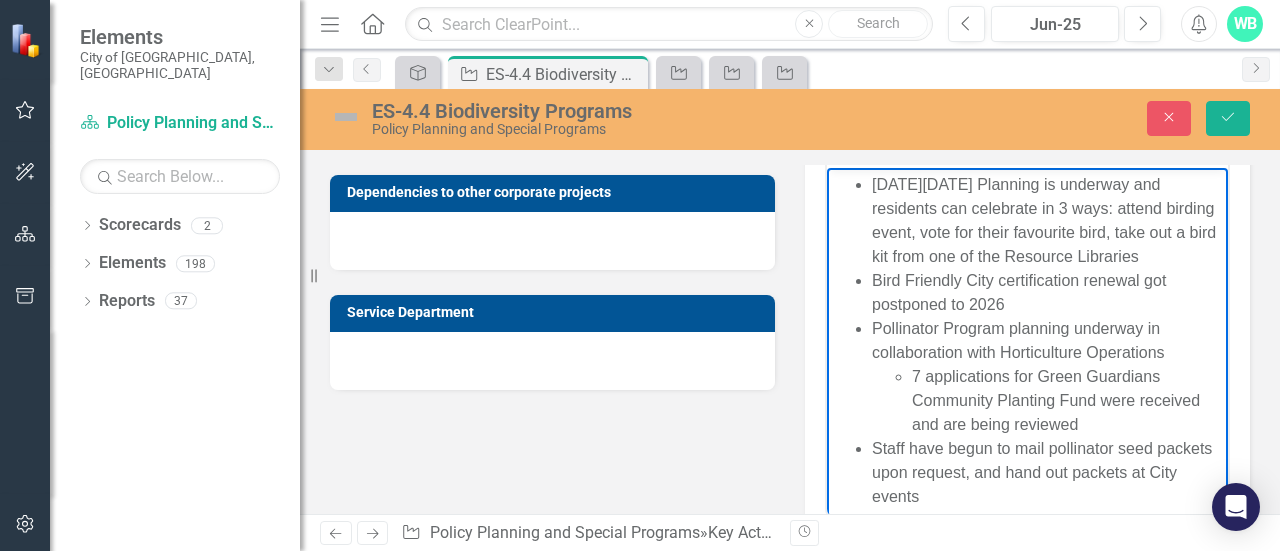 click on "[DATE][DATE] Planning is underway and residents can celebrate in 3 ways: attend birding event, vote for their favourite bird, take out a bird kit from one of the Resource Libraries" at bounding box center (1047, 220) 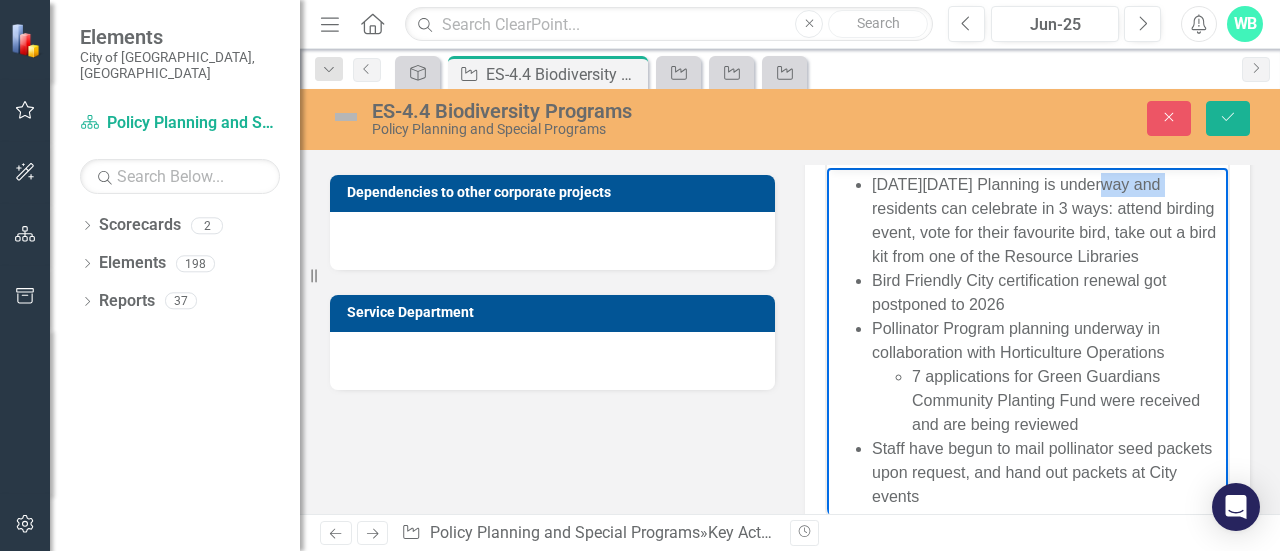 click on "[DATE][DATE] Planning is underway and residents can celebrate in 3 ways: attend birding event, vote for their favourite bird, take out a bird kit from one of the Resource Libraries" at bounding box center [1047, 220] 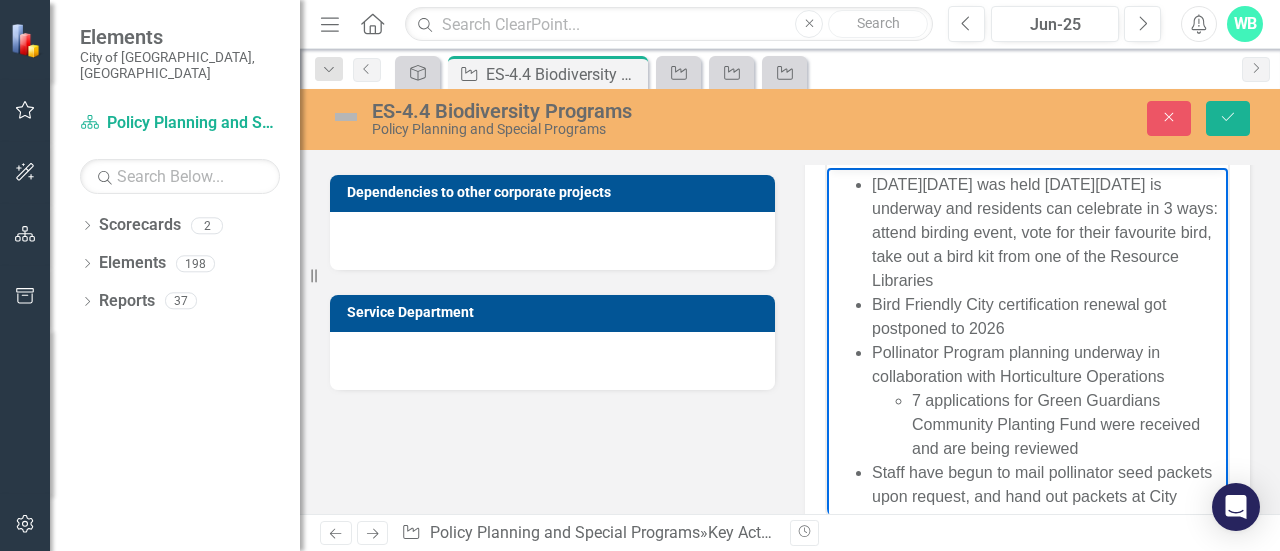 click on "[DATE][DATE] was held [DATE][DATE] is underway and residents can celebrate in 3 ways: attend birding event, vote for their favourite bird, take out a bird kit from one of the Resource Libraries" at bounding box center (1047, 232) 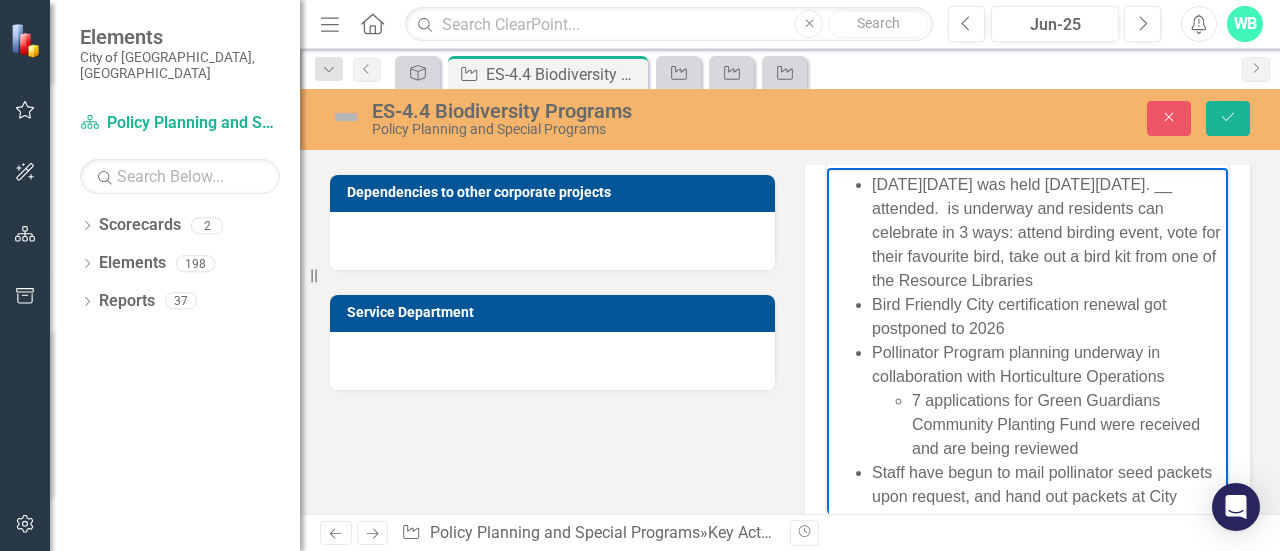 click on "[DATE][DATE] was held [DATE][DATE]. __ attended.  is underway and residents can celebrate in 3 ways: attend birding event, vote for their favourite bird, take out a bird kit from one of the Resource Libraries" at bounding box center (1047, 232) 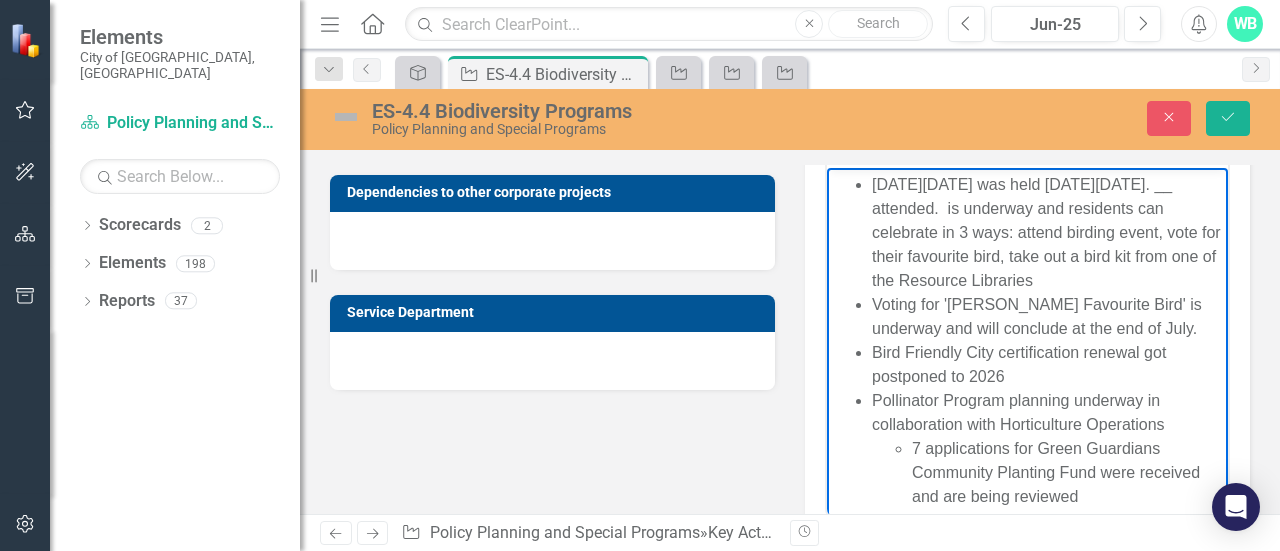 drag, startPoint x: 1026, startPoint y: 302, endPoint x: 1102, endPoint y: 212, distance: 117.79643 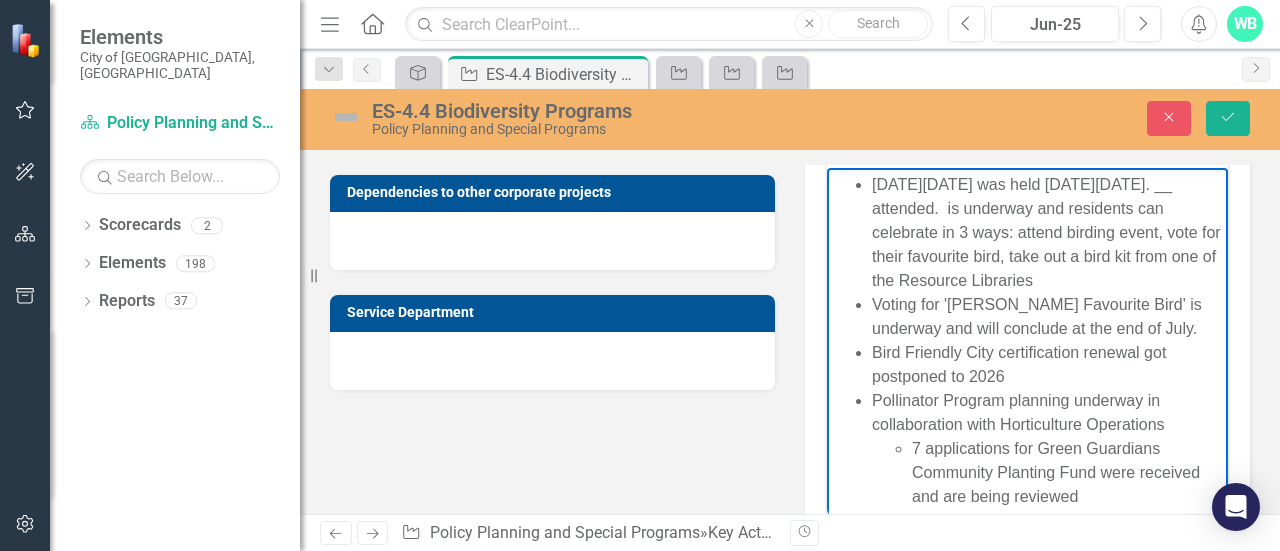 click on "[DATE][DATE] was held [DATE][DATE]. __ attended.  is underway and residents can celebrate in 3 ways: attend birding event, vote for their favourite bird, take out a bird kit from one of the Resource Libraries" at bounding box center (1047, 232) 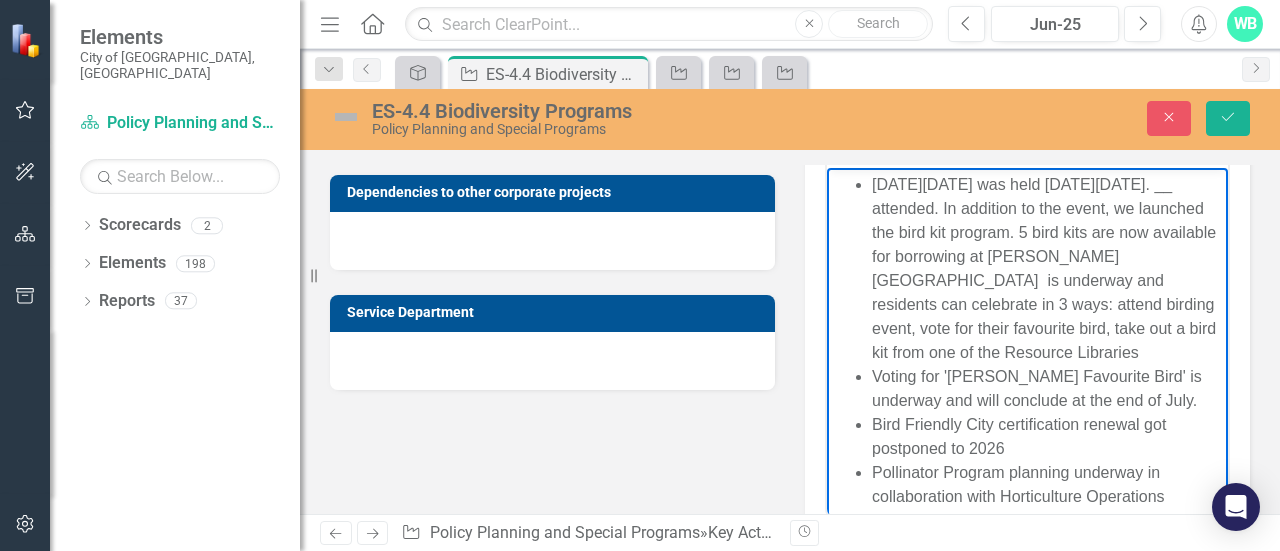 click on "[DATE][DATE] was held [DATE][DATE]. __ attended. In addition to the event, we launched the bird kit program. 5 bird kits are now available for borrowing at [PERSON_NAME][GEOGRAPHIC_DATA]  is underway and residents can celebrate in 3 ways: attend birding event, vote for their favourite bird, take out a bird kit from one of the Resource Libraries" at bounding box center (1047, 268) 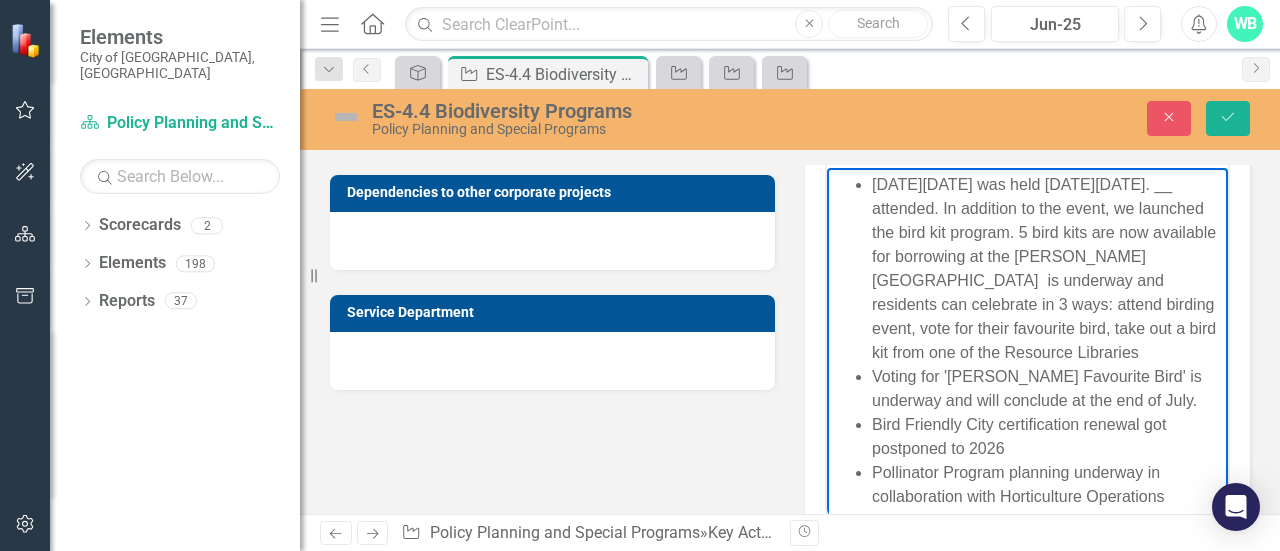 click on "[DATE][DATE] was held [DATE][DATE]. __ attended. In addition to the event, we launched the bird kit program. 5 bird kits are now available for borrowing at the [PERSON_NAME][GEOGRAPHIC_DATA]  is underway and residents can celebrate in 3 ways: attend birding event, vote for their favourite bird, take out a bird kit from one of the Resource Libraries" at bounding box center [1047, 268] 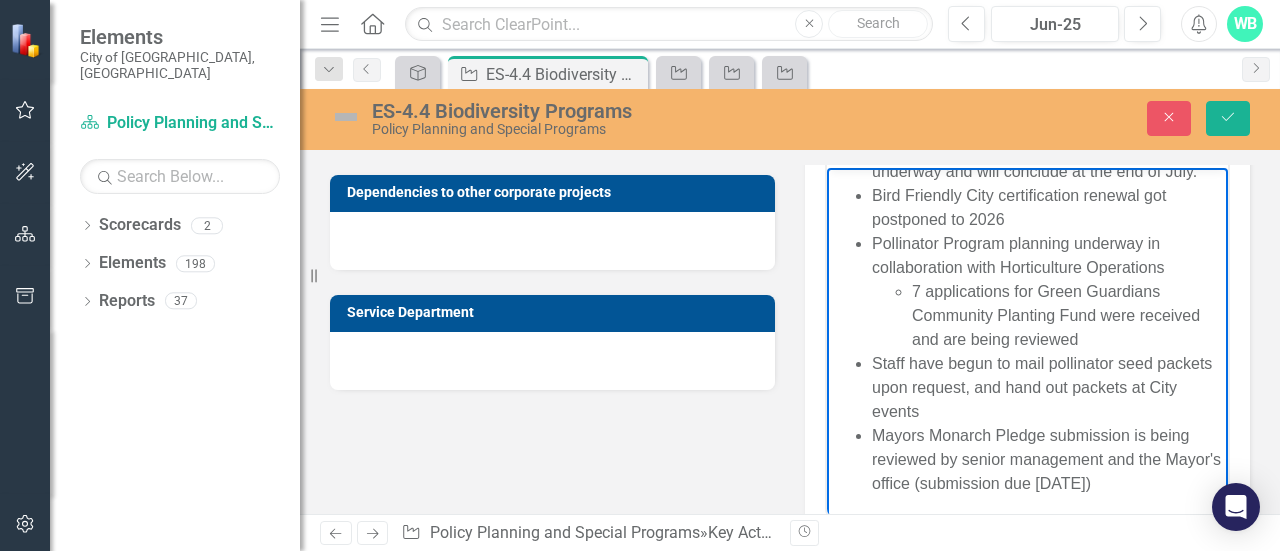 scroll, scrollTop: 180, scrollLeft: 0, axis: vertical 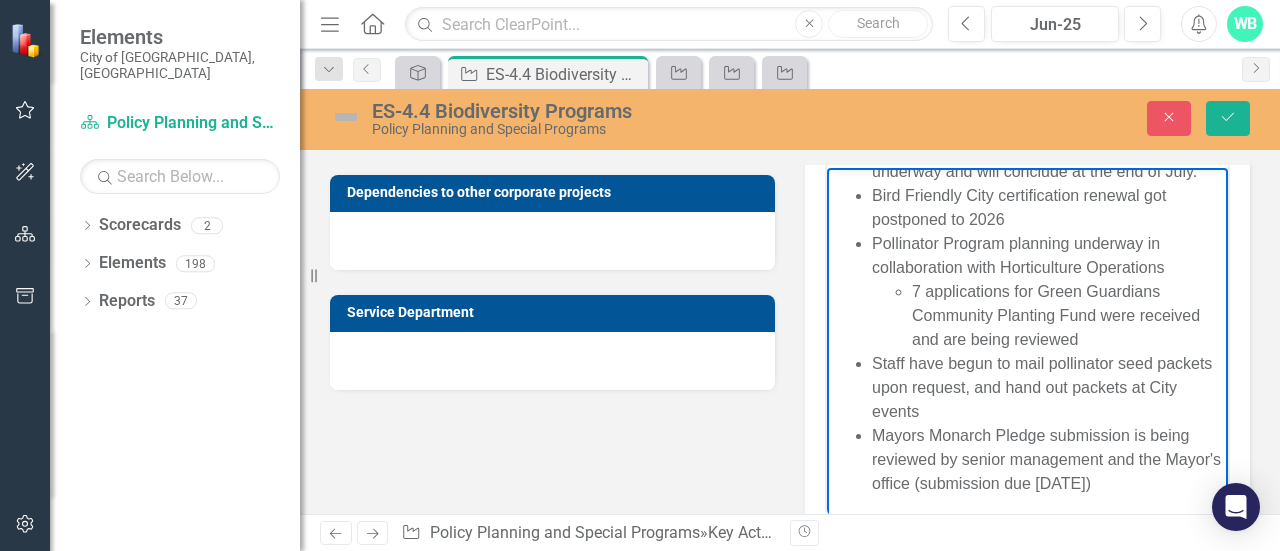 click on "7 applications for Green Guardians Community Planting Fund were received and are being reviewed" at bounding box center (1067, 315) 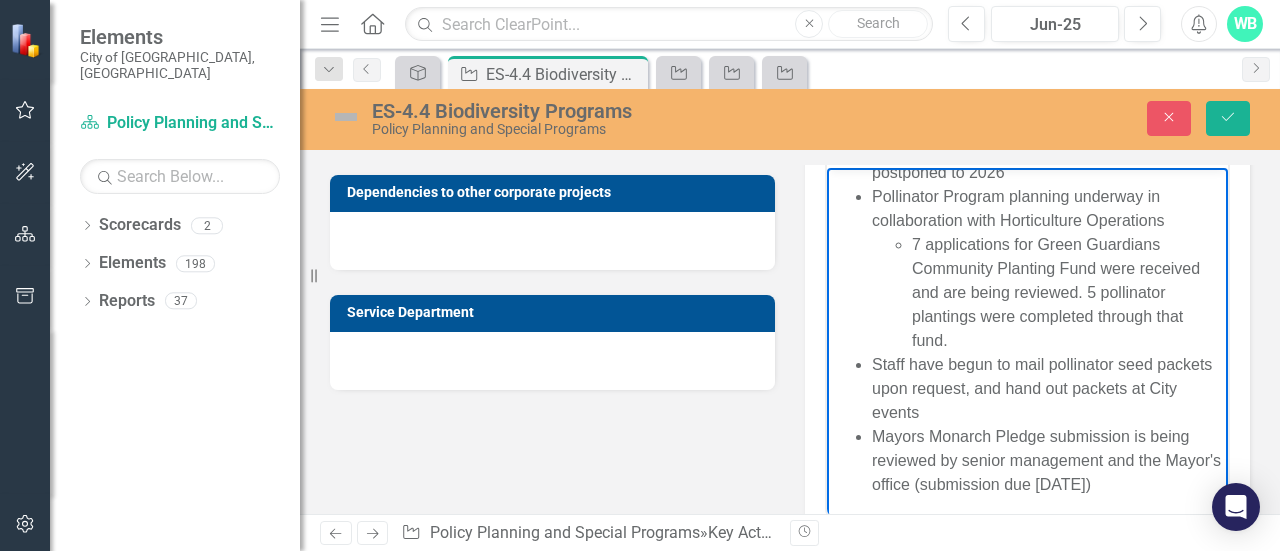 click on "7 applications for Green Guardians Community Planting Fund were received and are being reviewed. 5 pollinator plantings were completed through that fund." at bounding box center [1067, 292] 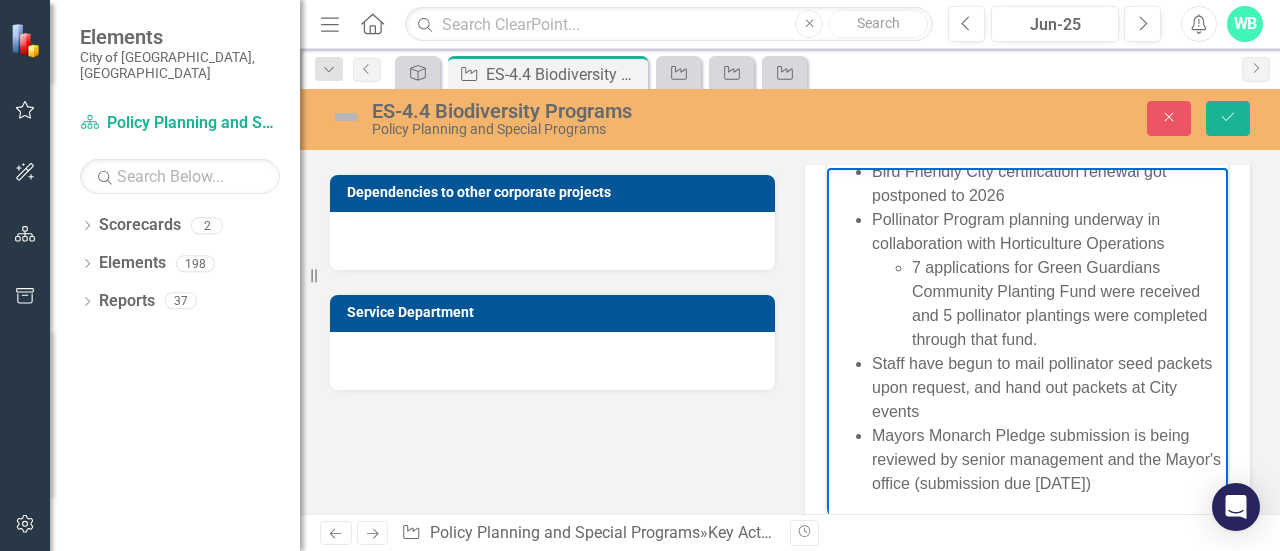 click on "7 applications for Green Guardians Community Planting Fund were received and 5 pollinator plantings were completed through that fund." at bounding box center [1067, 303] 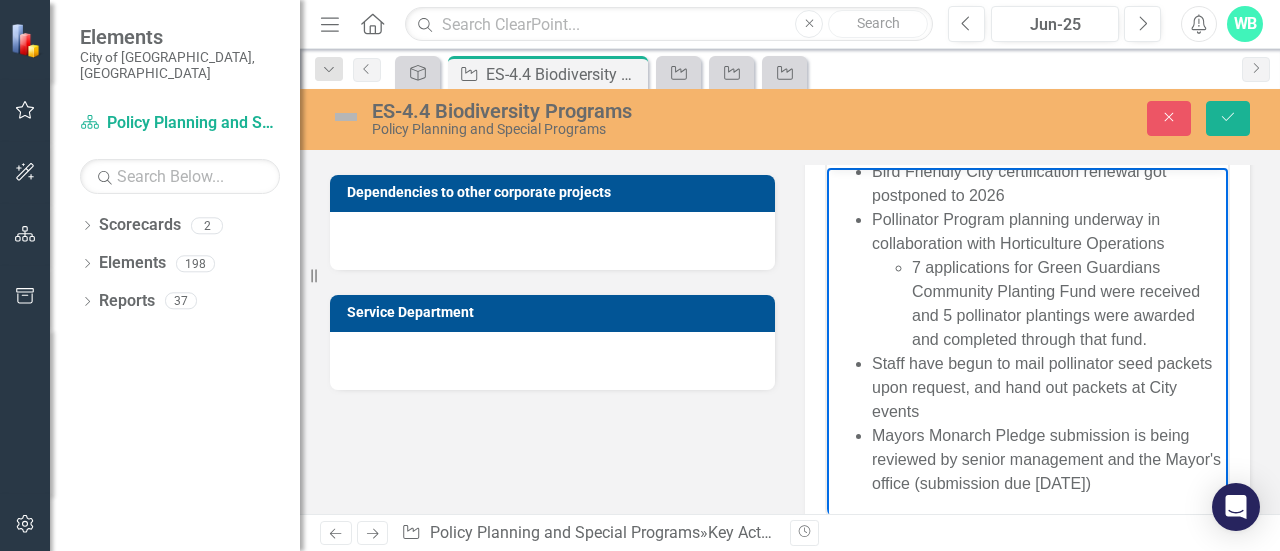 scroll, scrollTop: 204, scrollLeft: 0, axis: vertical 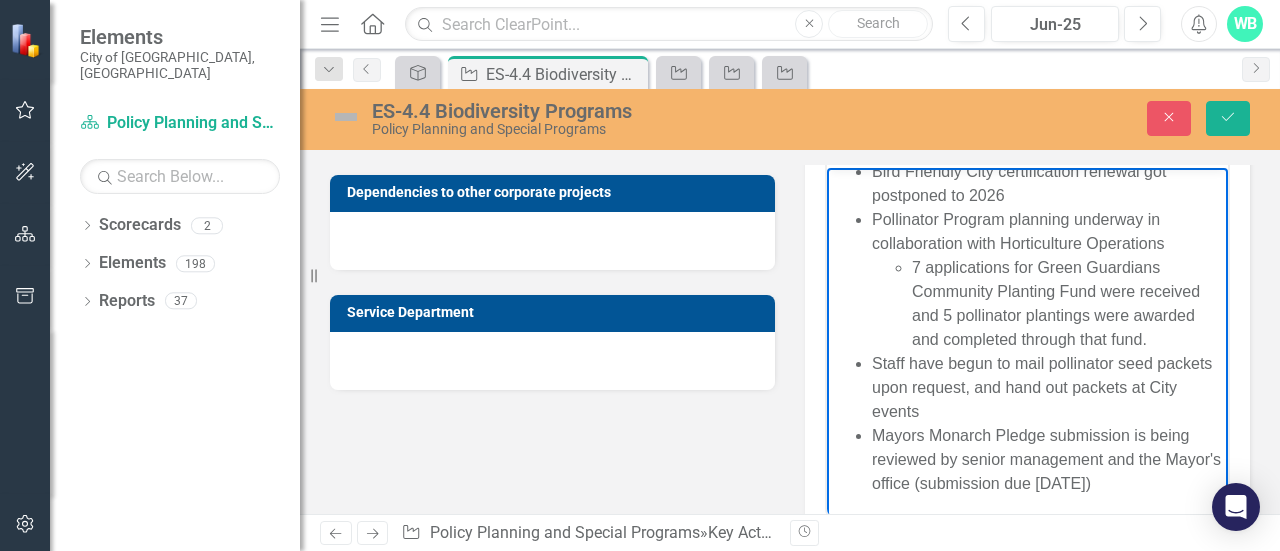 click on "Staff have begun to mail pollinator seed packets upon request, and hand out packets at City events" at bounding box center [1047, 387] 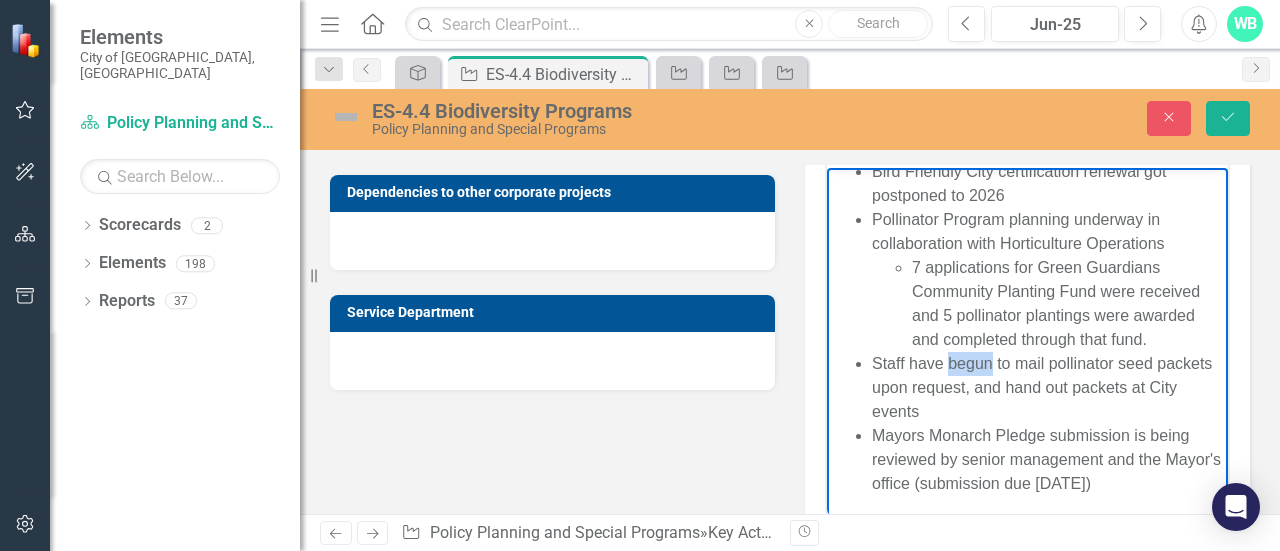click on "Staff have begun to mail pollinator seed packets upon request, and hand out packets at City events" at bounding box center (1047, 387) 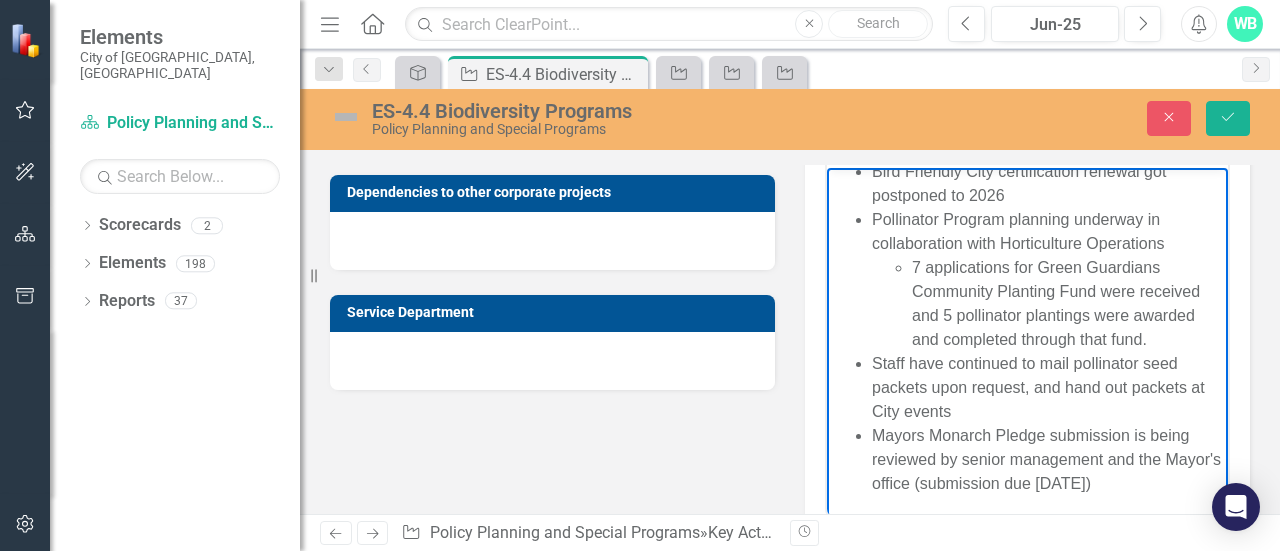 click on "Staff have continued to mail pollinator seed packets upon request, and hand out packets at City events" at bounding box center (1047, 387) 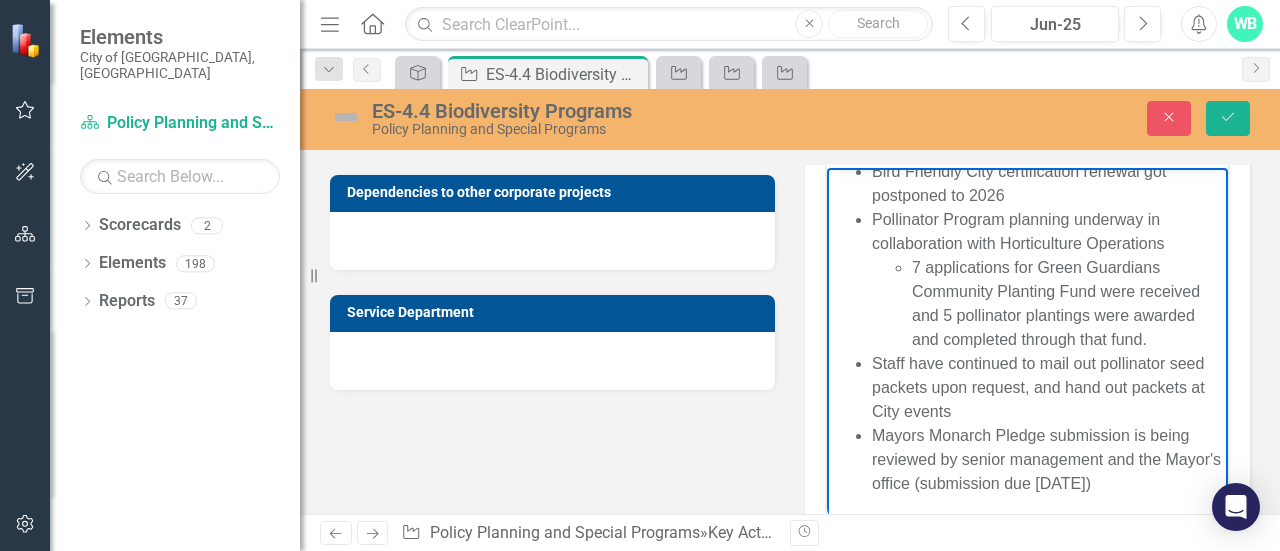 click on "Staff have continued to mail out pollinator seed packets upon request, and hand out packets at City events" at bounding box center (1047, 387) 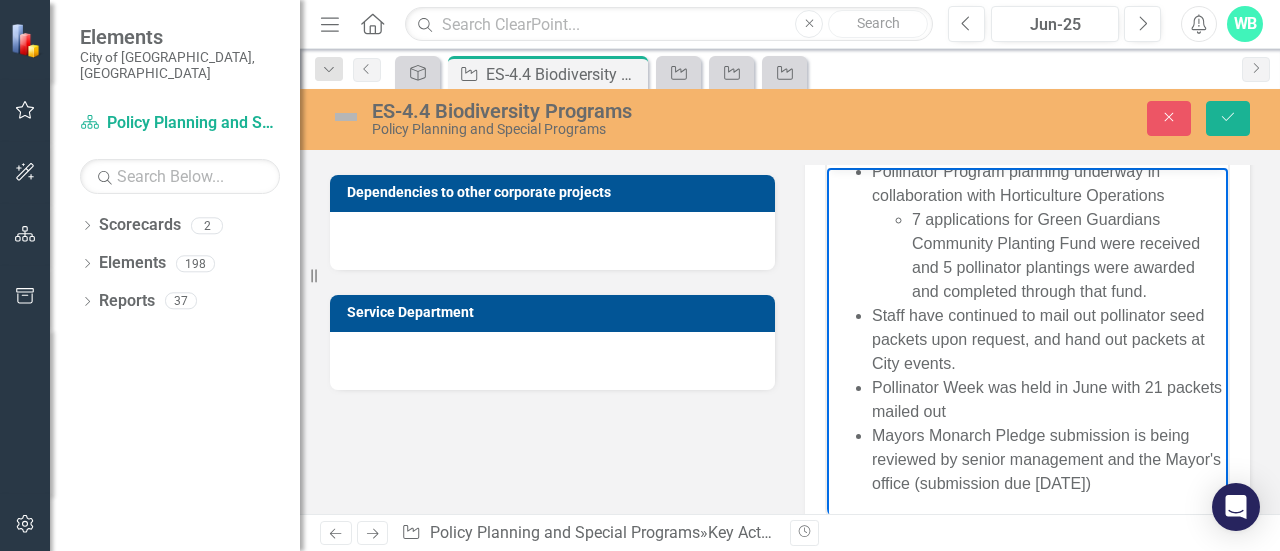 scroll, scrollTop: 252, scrollLeft: 0, axis: vertical 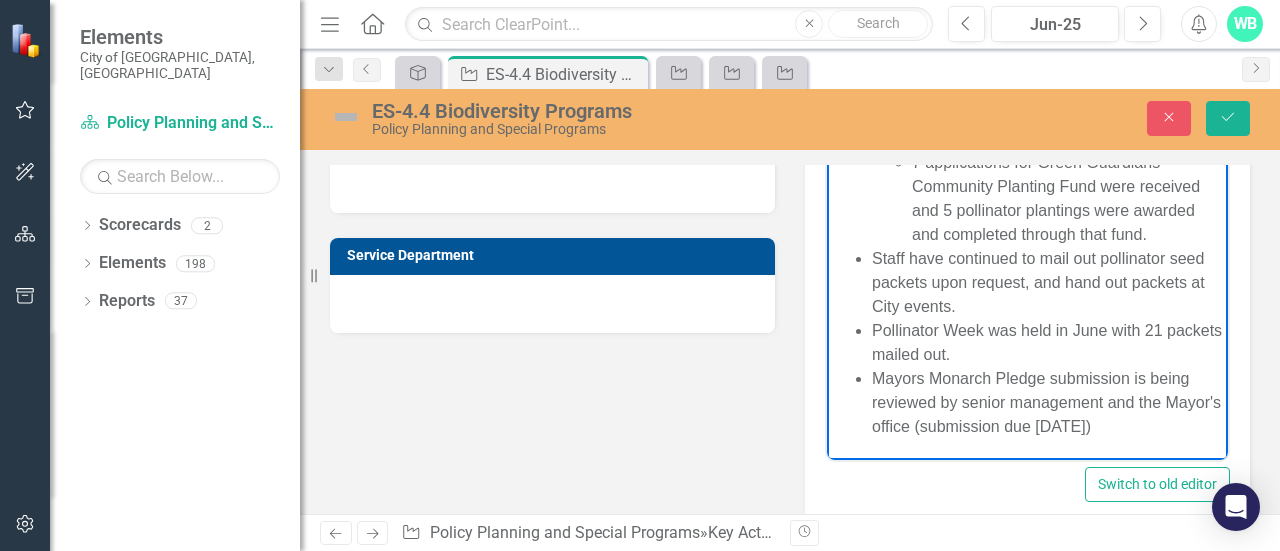 click on "Mayors Monarch Pledge submission is being reviewed by senior management and the Mayor's office (submission due [DATE])" at bounding box center (1047, 402) 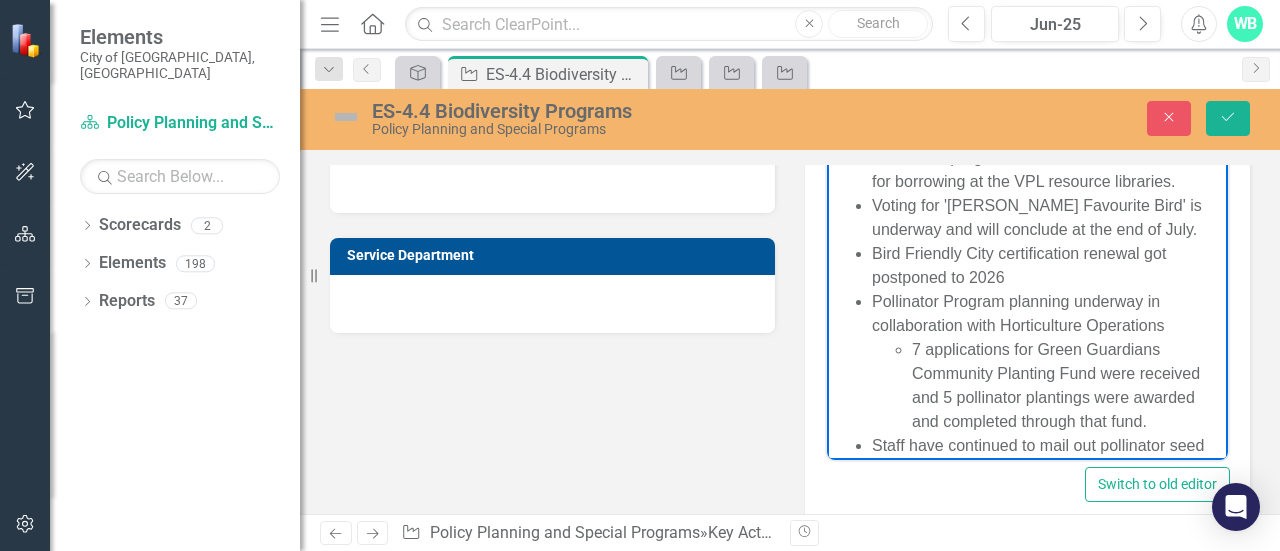scroll, scrollTop: 0, scrollLeft: 0, axis: both 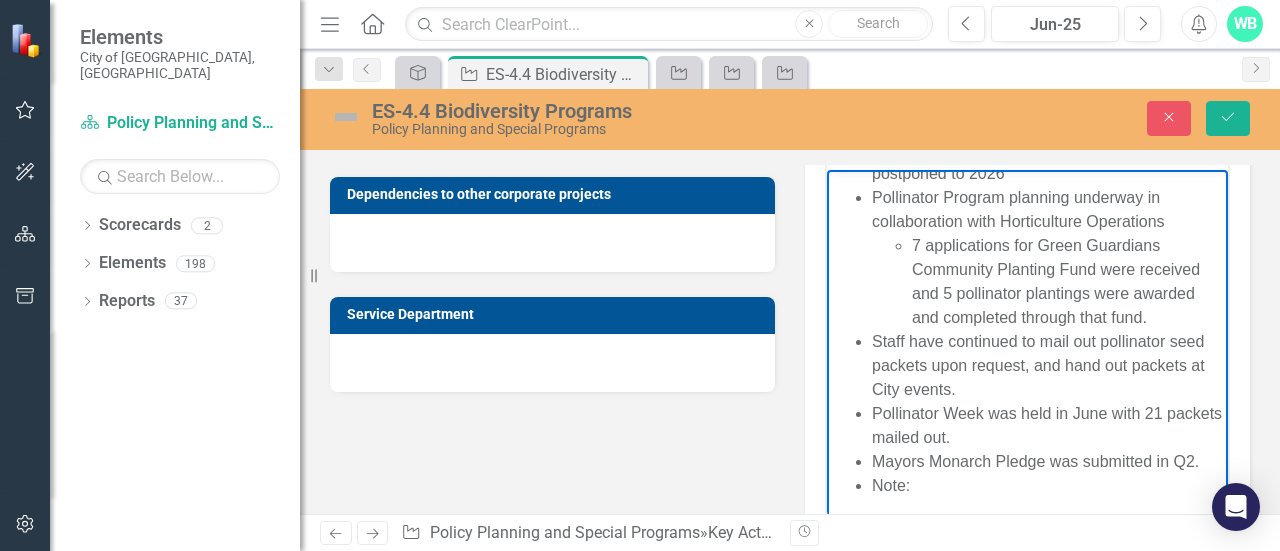 click on "Note:" at bounding box center (1047, 485) 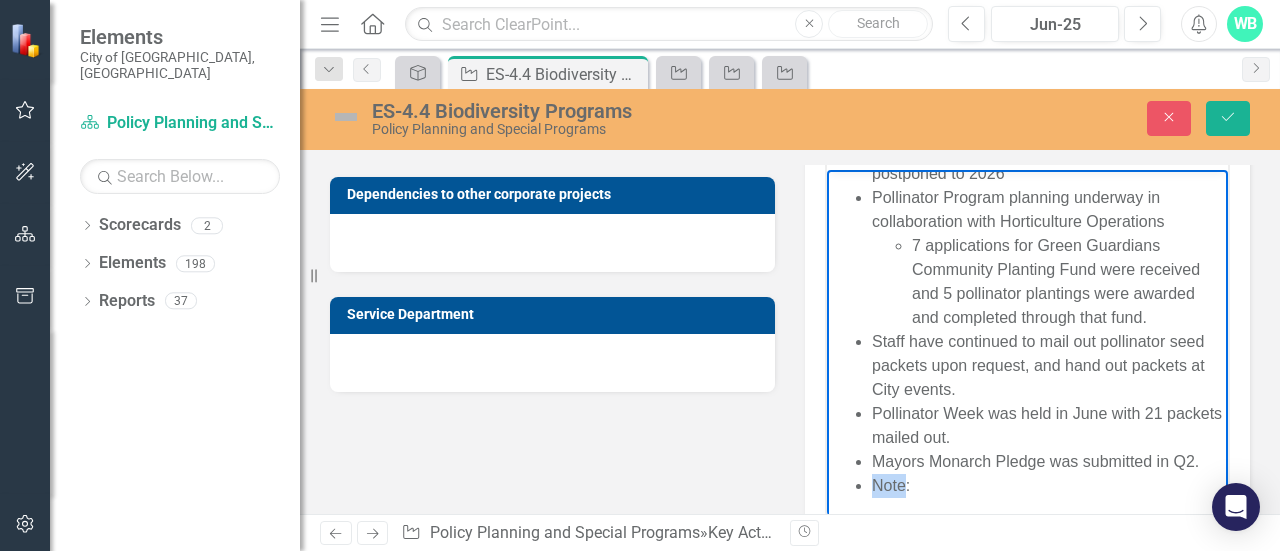 click on "Note:" at bounding box center (1047, 485) 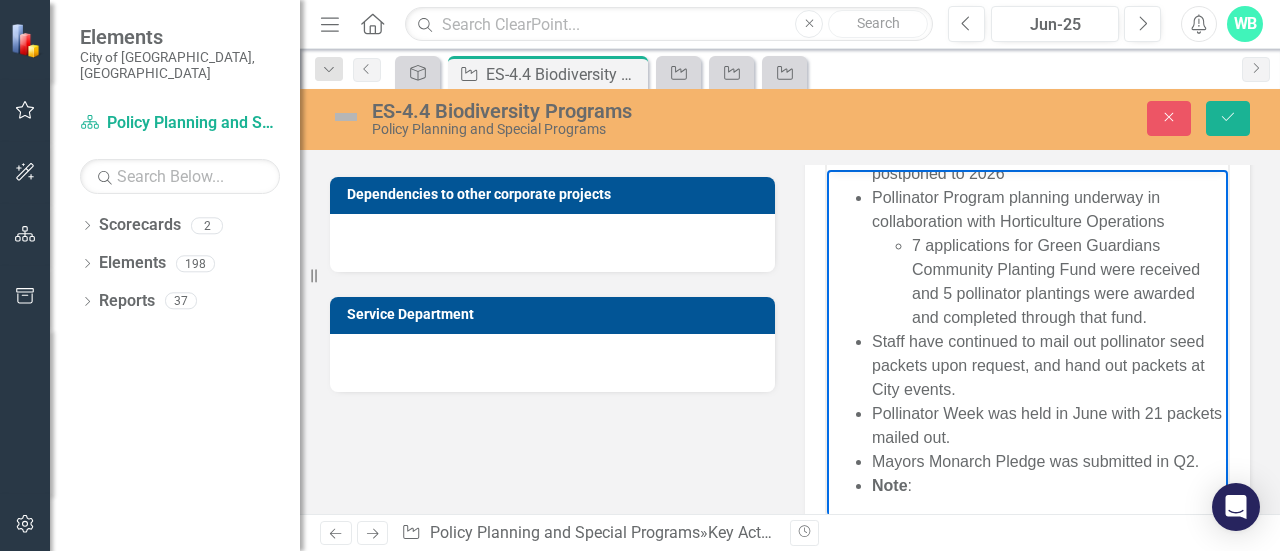 click on "Note :" at bounding box center [1047, 485] 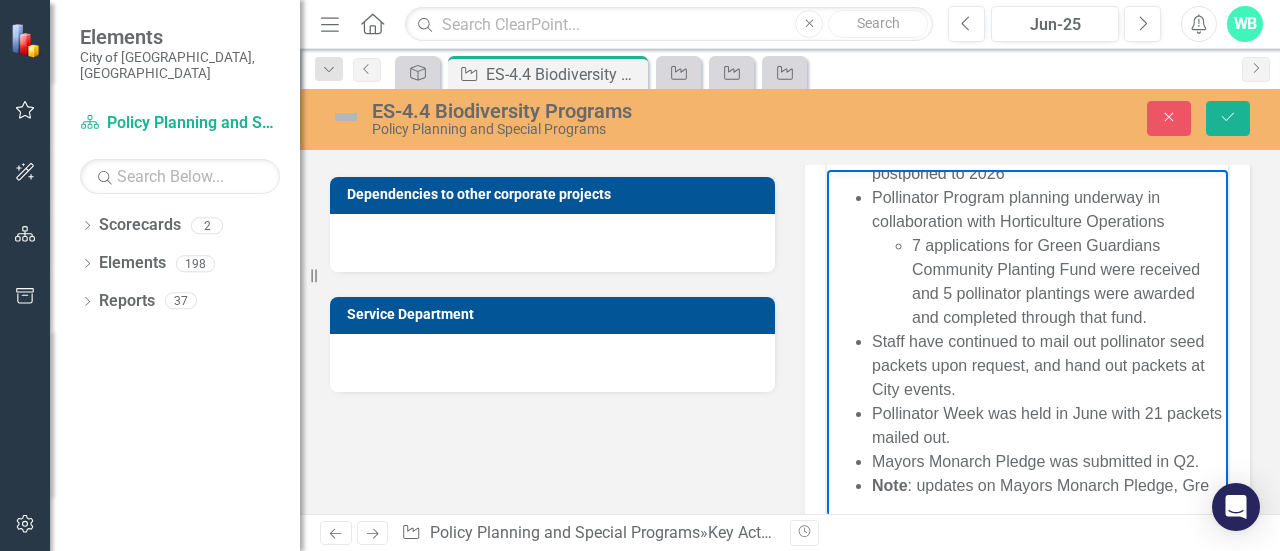 scroll, scrollTop: 1066, scrollLeft: 0, axis: vertical 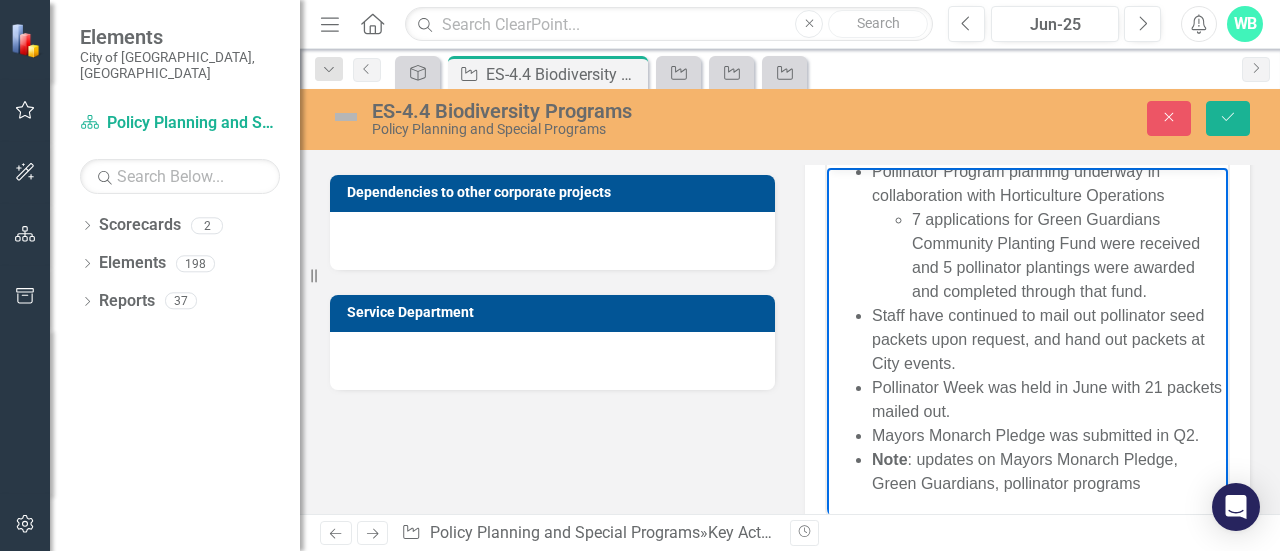 click on "Note : updates on Mayors Monarch Pledge, Green Guardians, pollinator programs" at bounding box center (1047, 471) 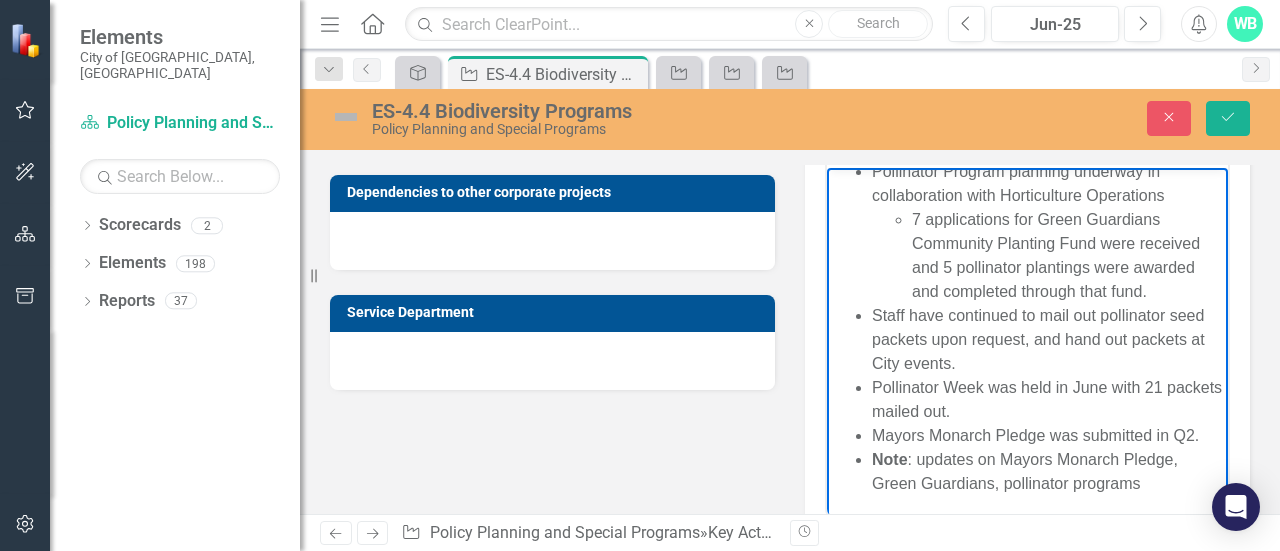 scroll, scrollTop: 252, scrollLeft: 0, axis: vertical 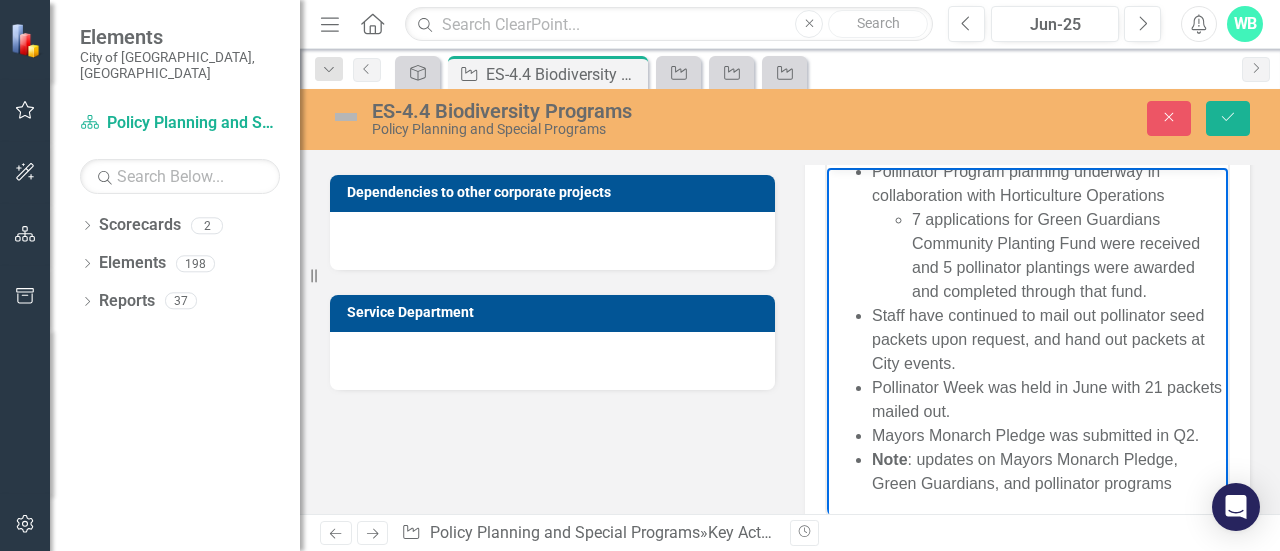 click on "Note : updates on Mayors Monarch Pledge, Green Guardians, and pollinator programs" at bounding box center [1047, 471] 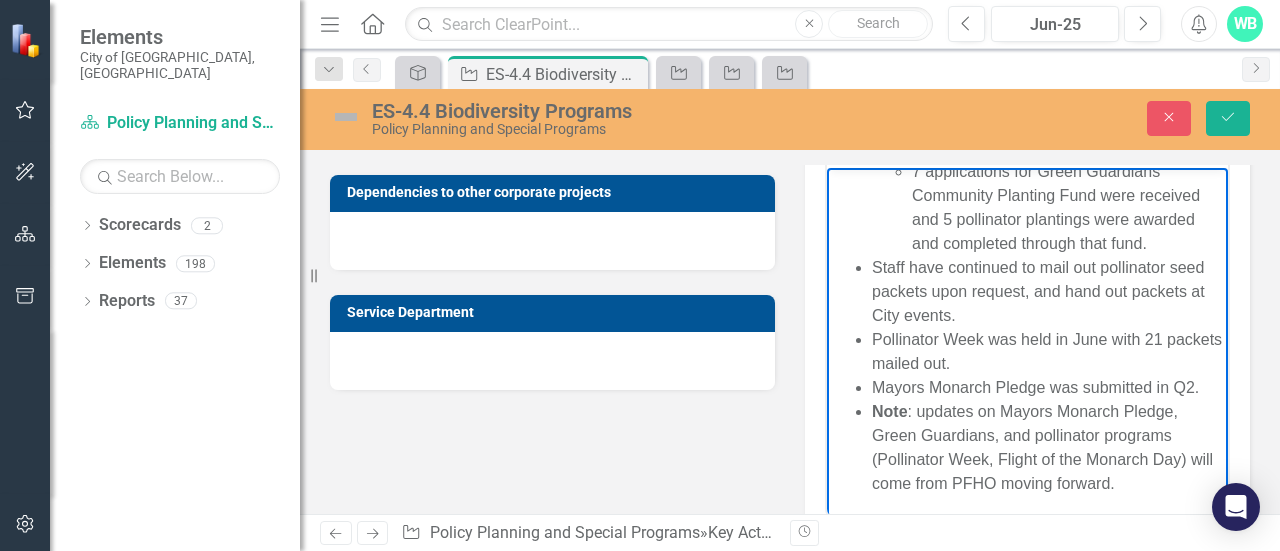 scroll, scrollTop: 300, scrollLeft: 0, axis: vertical 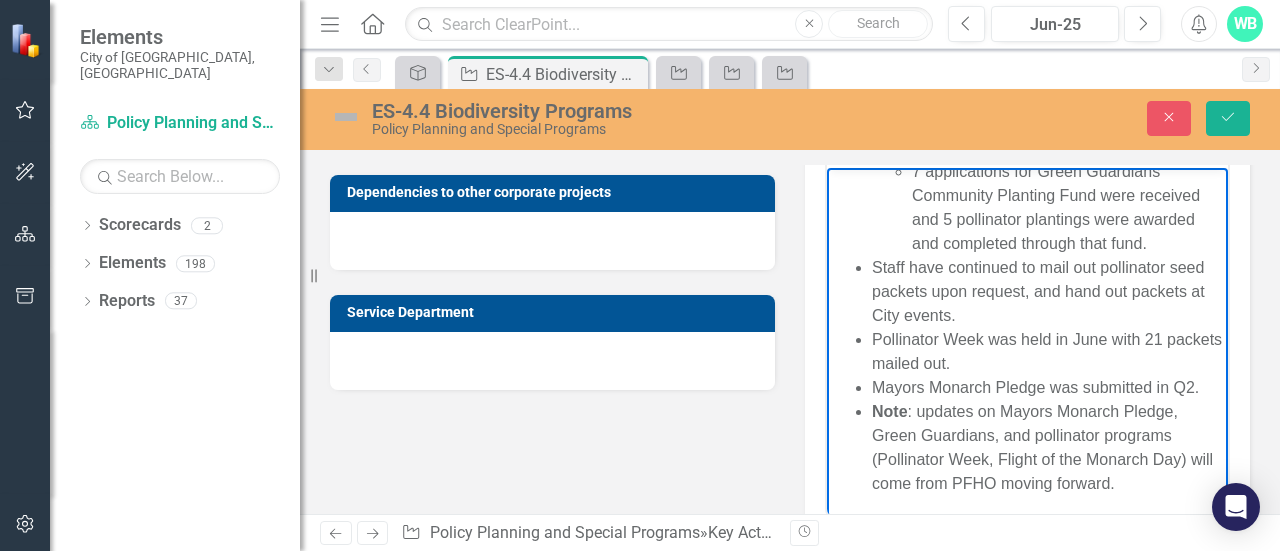 click on "Note : updates on Mayors Monarch Pledge, Green Guardians, and pollinator programs (Pollinator Week, Flight of the Monarch Day) will come from PFHO moving forward." at bounding box center [1047, 447] 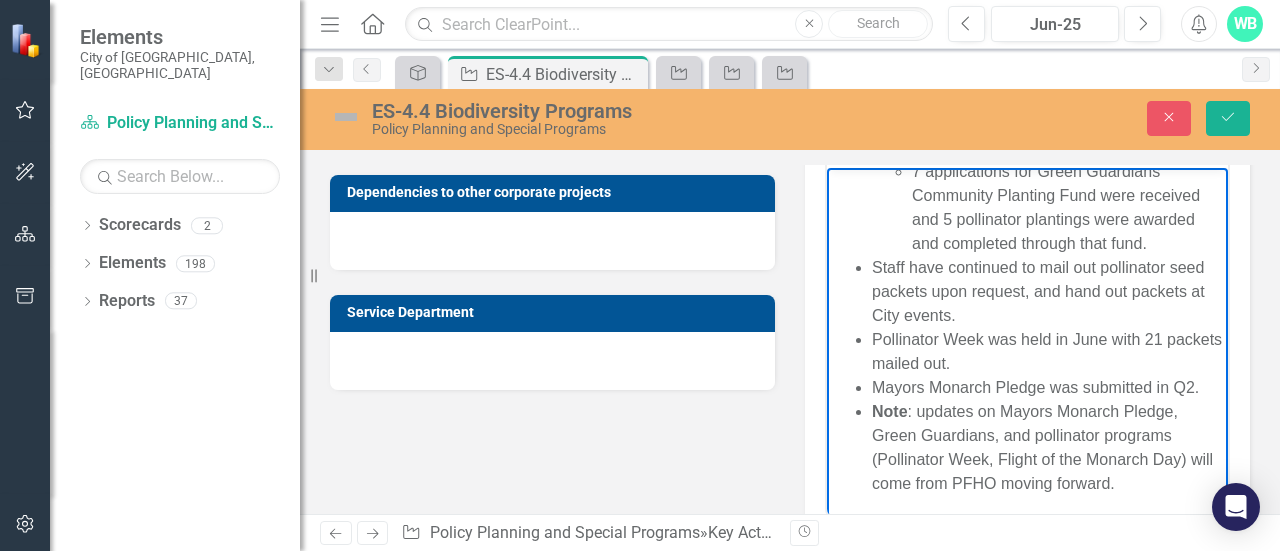drag, startPoint x: 1152, startPoint y: 481, endPoint x: 864, endPoint y: 402, distance: 298.63858 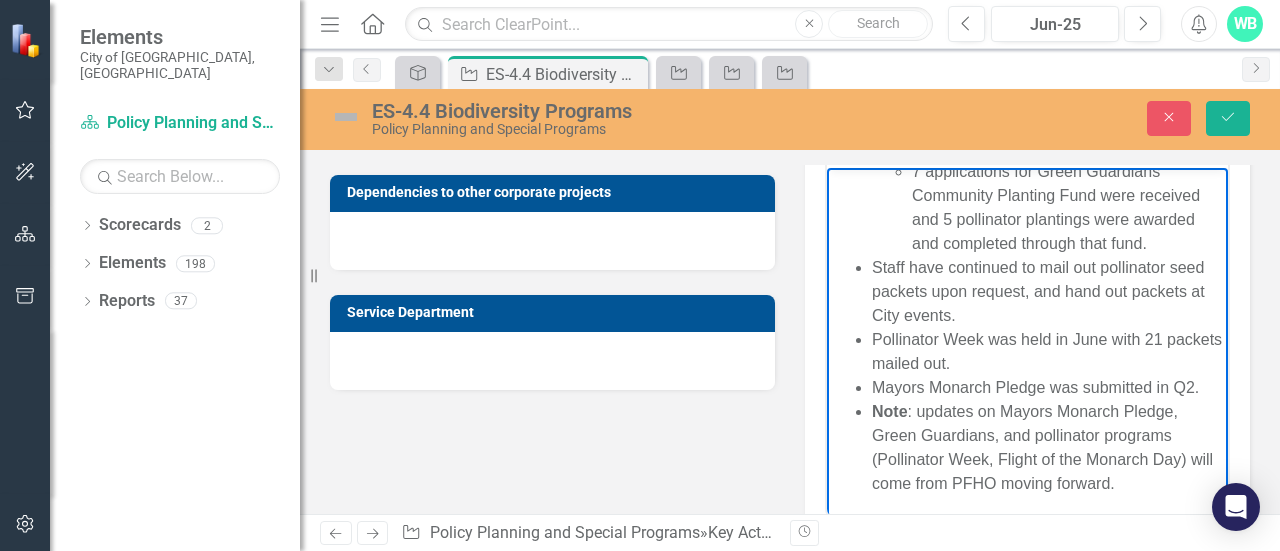 click on "[DATE][DATE] was held [DATE][DATE]. __ attended. In addition to the event, we launched the bird kit program. 5 bird kits are now available for borrowing at the VPL resource libraries. Voting for '[PERSON_NAME] Favourite Bird' is underway and will conclude at the end of July.  Bird Friendly City certification renewal got postponed to 2026 Pollinator Program planning underway in collaboration with Horticulture Operations  7 applications for Green Guardians Community Planting Fund were received and 5 pollinator plantings were awarded and completed through that fund. Staff have continued to mail out pollinator seed packets upon request, and hand out packets at City events. Pollinator Week was held in June with 21 packets mailed out. Mayors Monarch Pledge was submitted in Q2. Note : updates on Mayors Monarch Pledge, Green Guardians, and pollinator programs (Pollinator Week, Flight of the Monarch Day) will come from PFHO moving forward." at bounding box center [1027, 207] 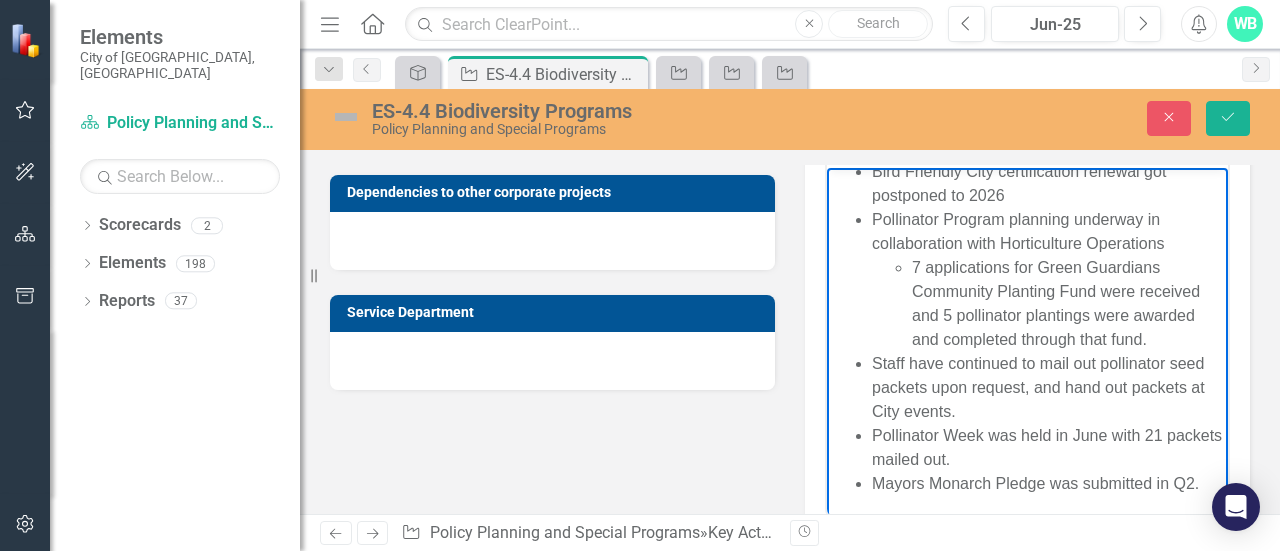 scroll, scrollTop: 204, scrollLeft: 0, axis: vertical 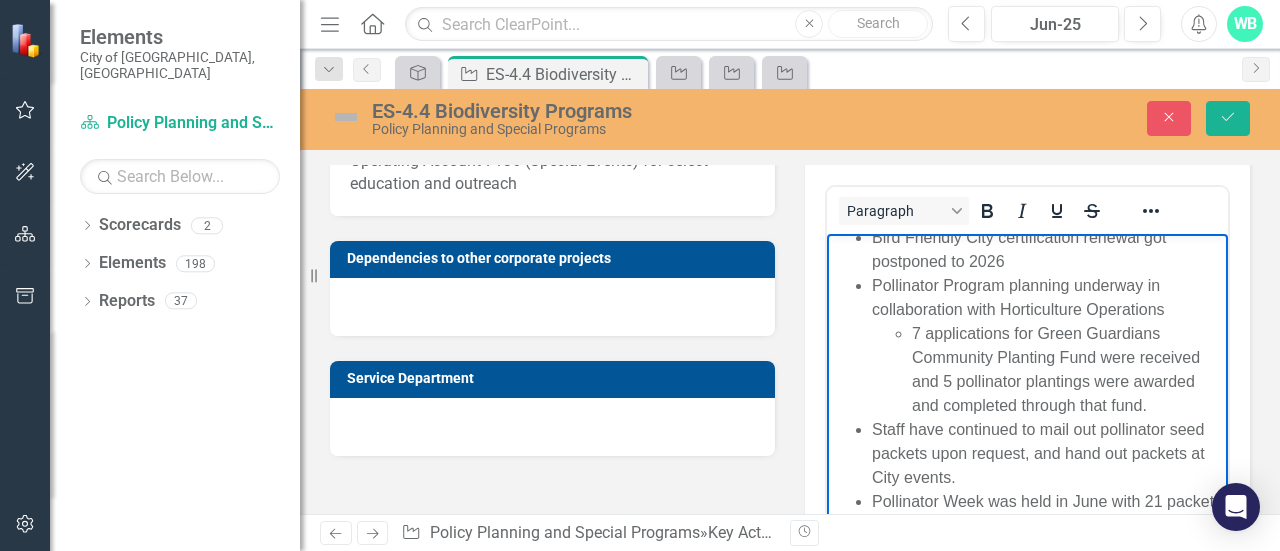 click at bounding box center [346, 117] 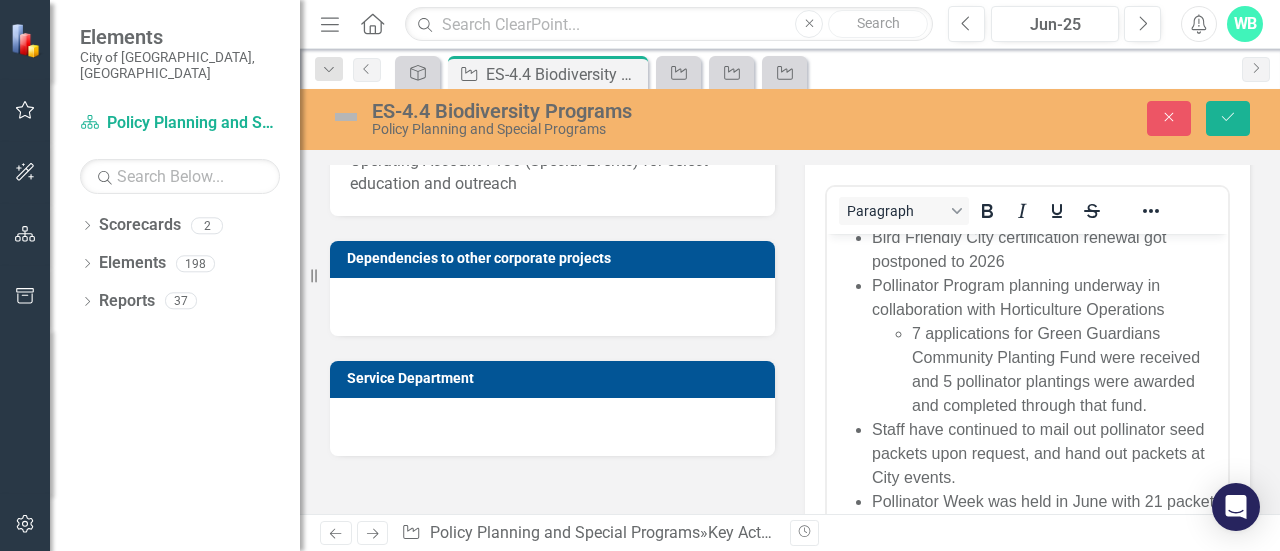 click at bounding box center [346, 117] 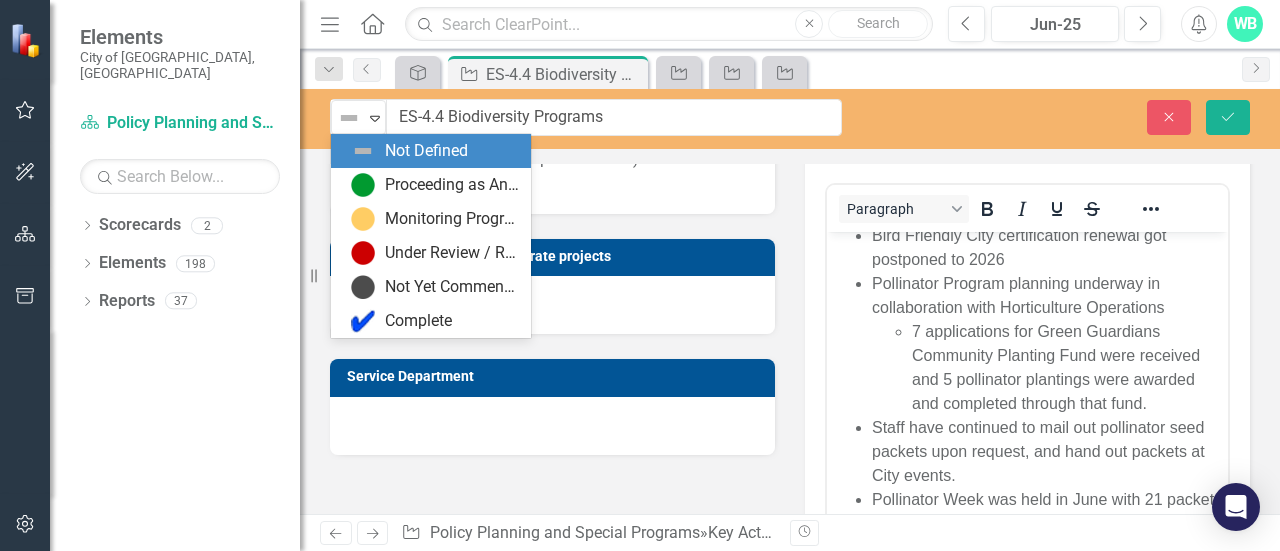 click at bounding box center (349, 118) 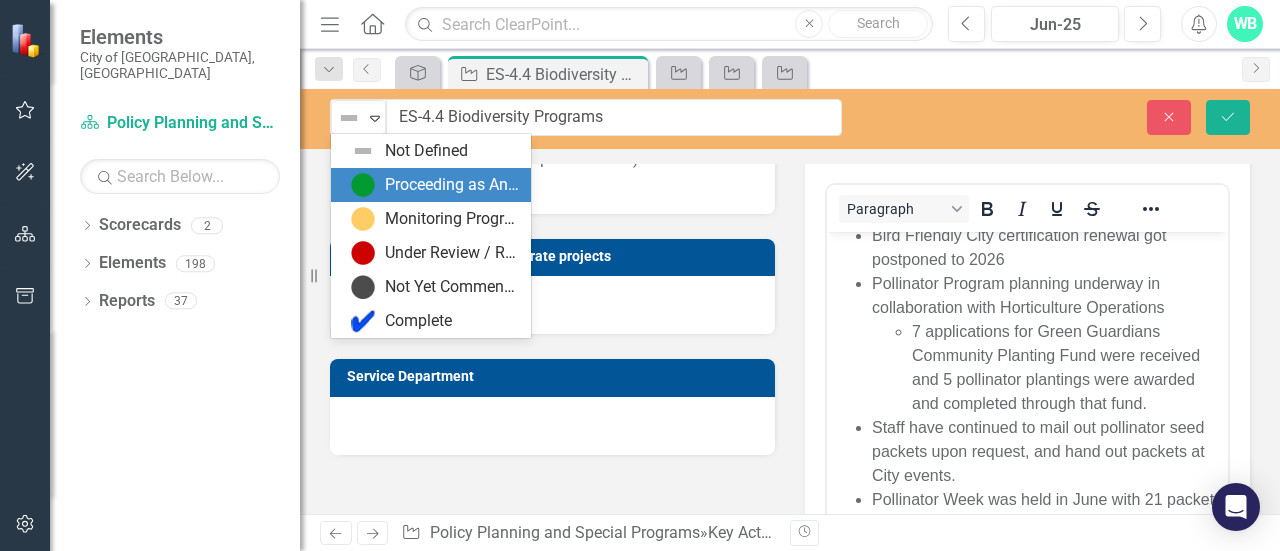 click on "Proceeding as Anticipated" at bounding box center [452, 185] 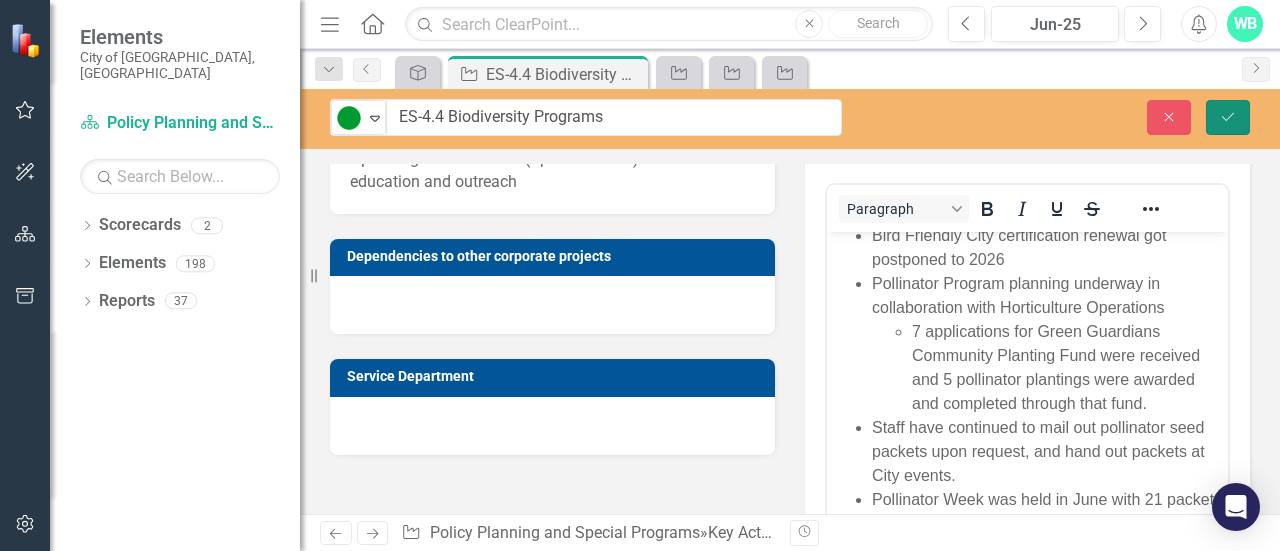 click on "Save" 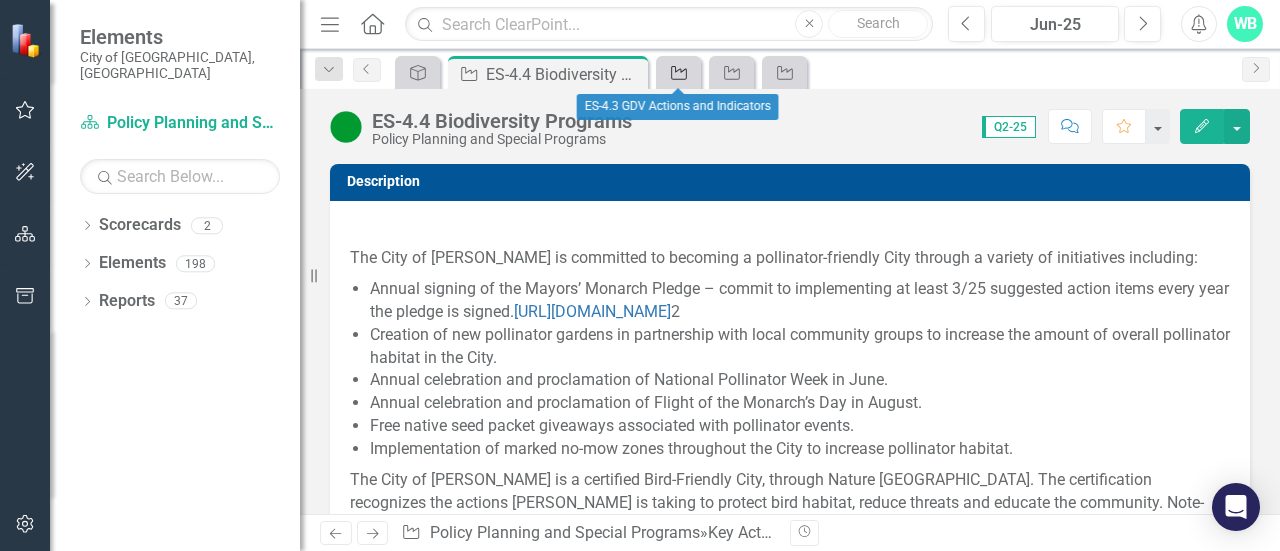 click on "Key Activity" 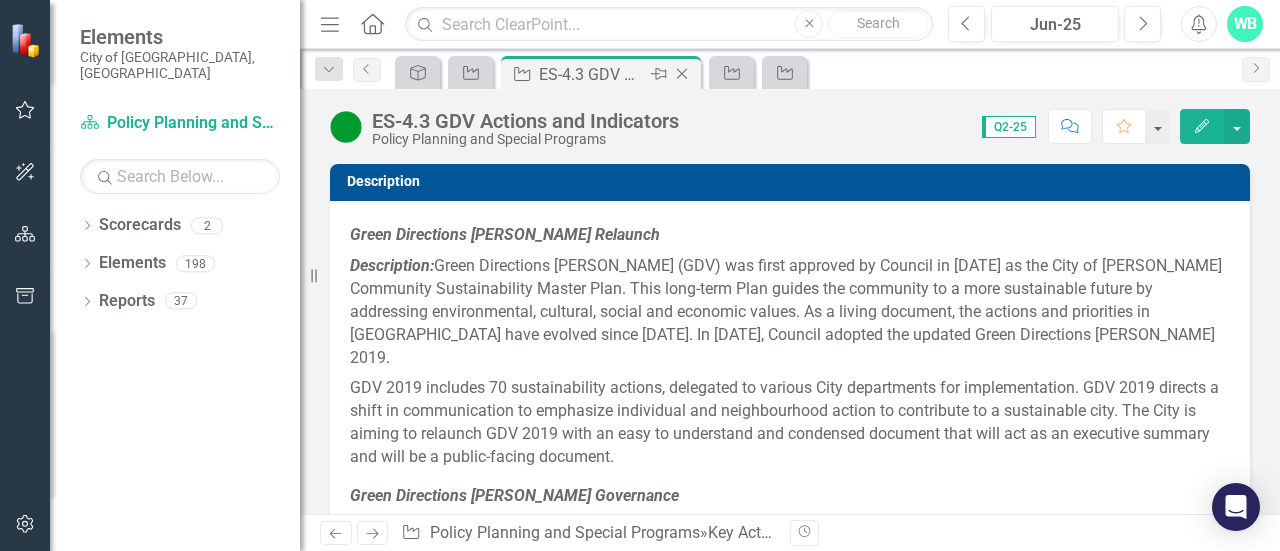 click on "Close" 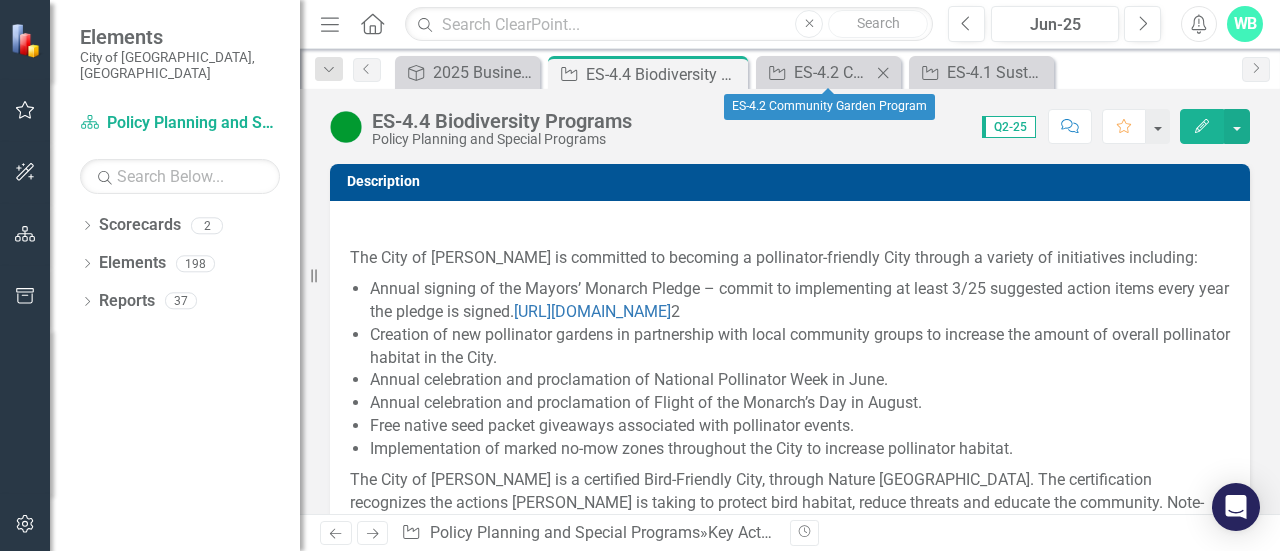 click on "Close" 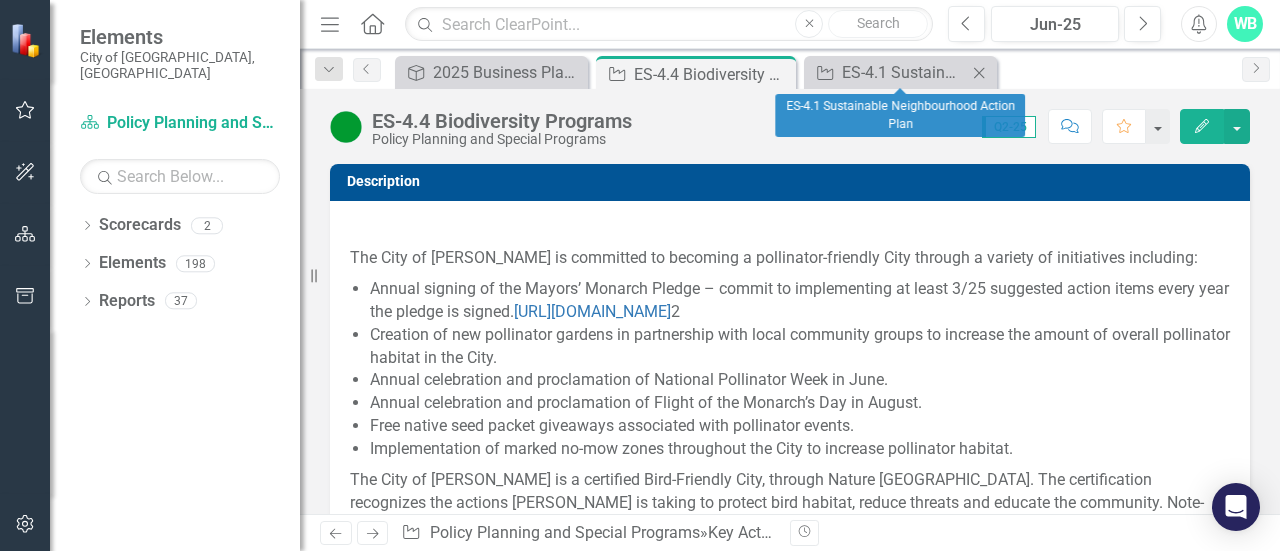 click on "Close" 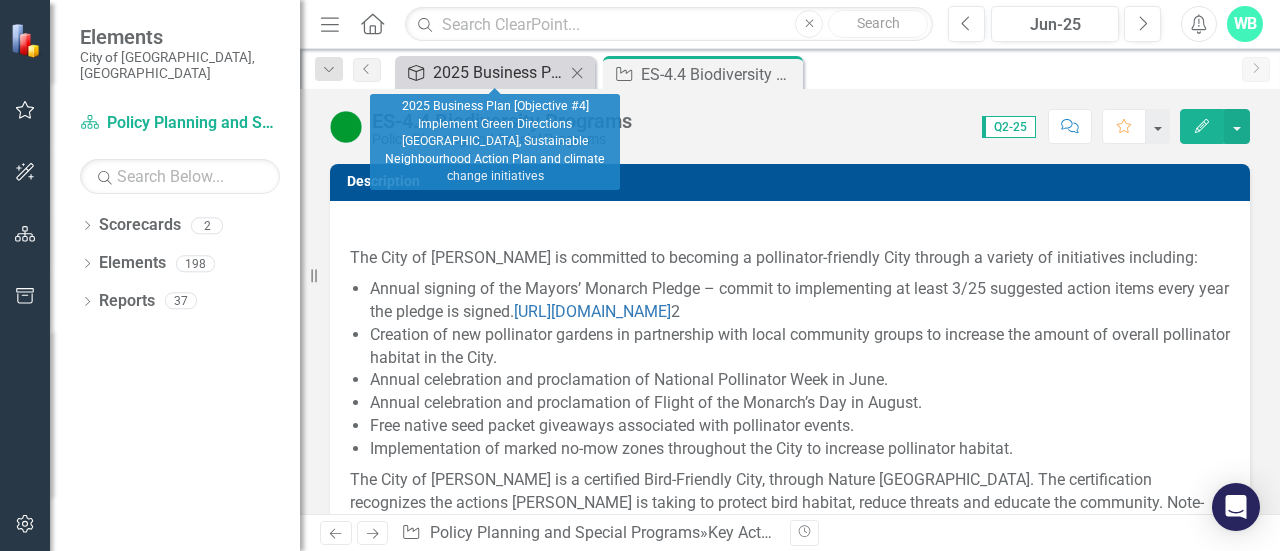 click on "2025 Business Plan [Objective #4] Implement Green Directions [GEOGRAPHIC_DATA], Sustainable Neighbourhood Action Plan and climate change initiatives" at bounding box center [499, 72] 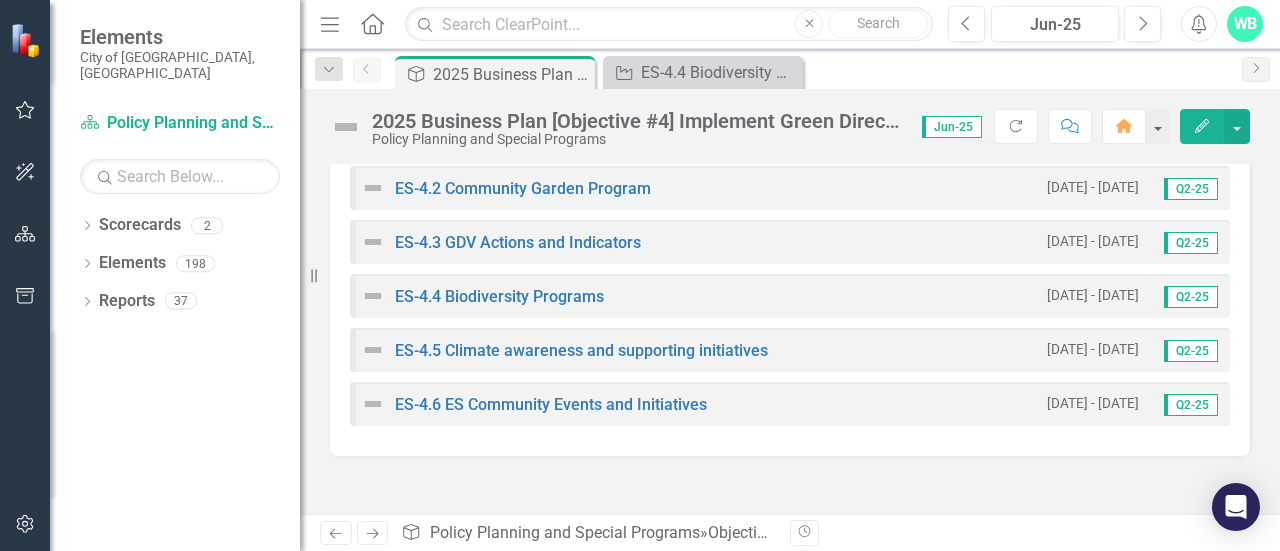 scroll, scrollTop: 807, scrollLeft: 0, axis: vertical 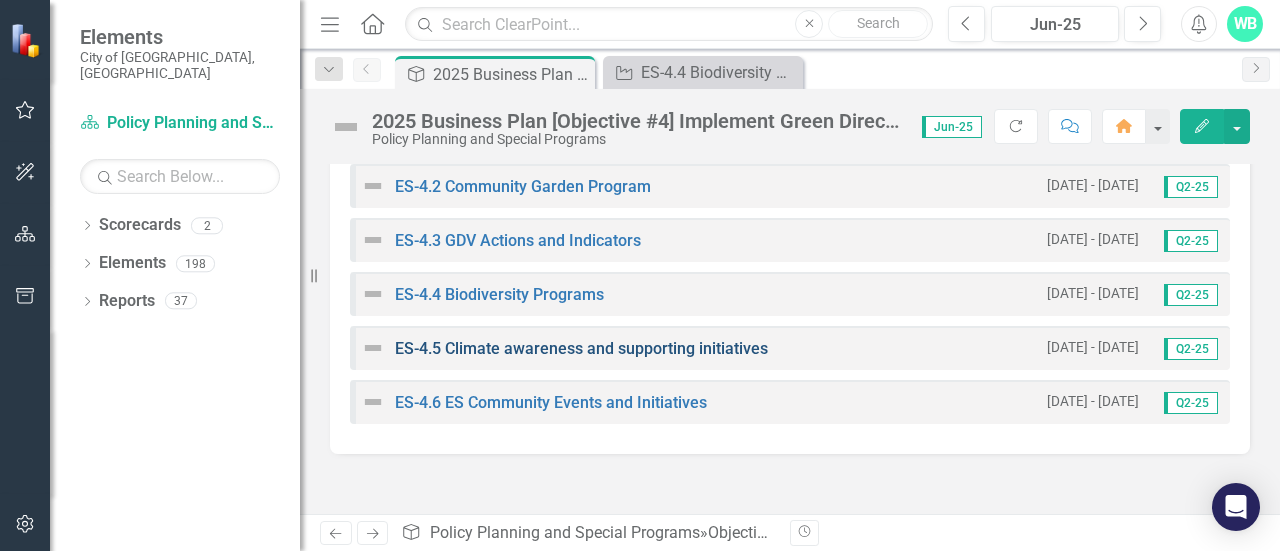 click on "ES-4.5 Climate awareness and supporting initiatives" at bounding box center [581, 348] 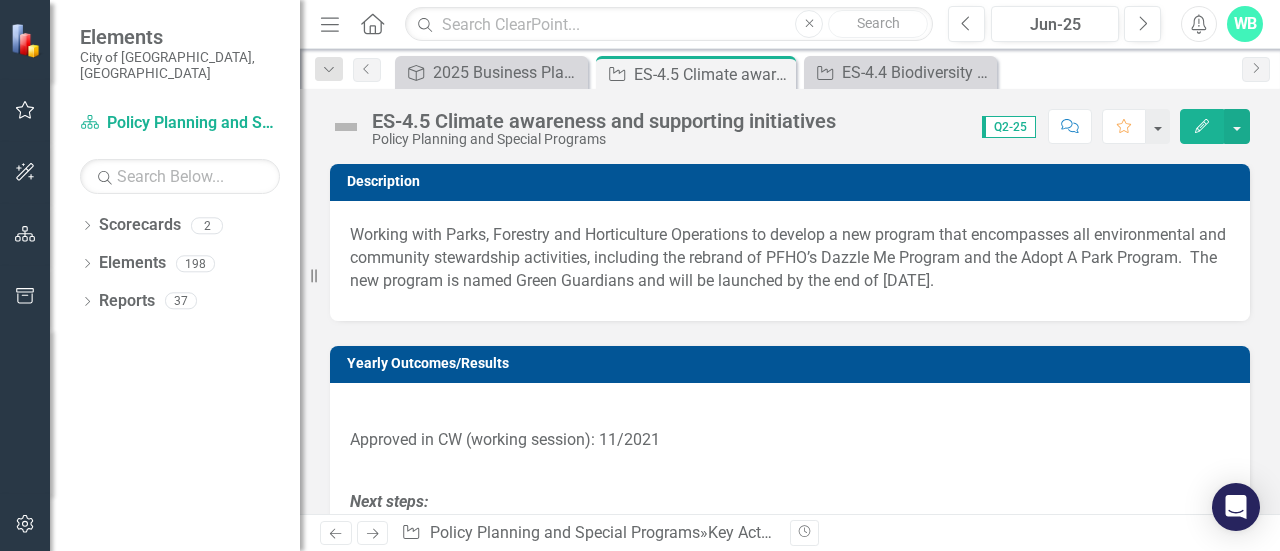 click at bounding box center [346, 127] 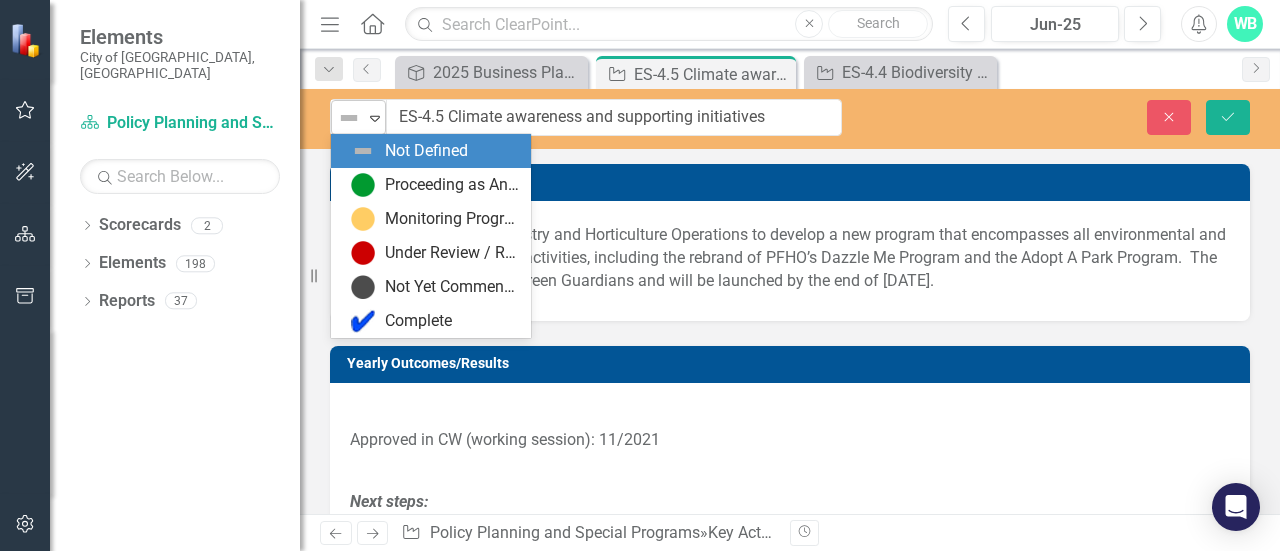 click on "Expand" at bounding box center (375, 117) 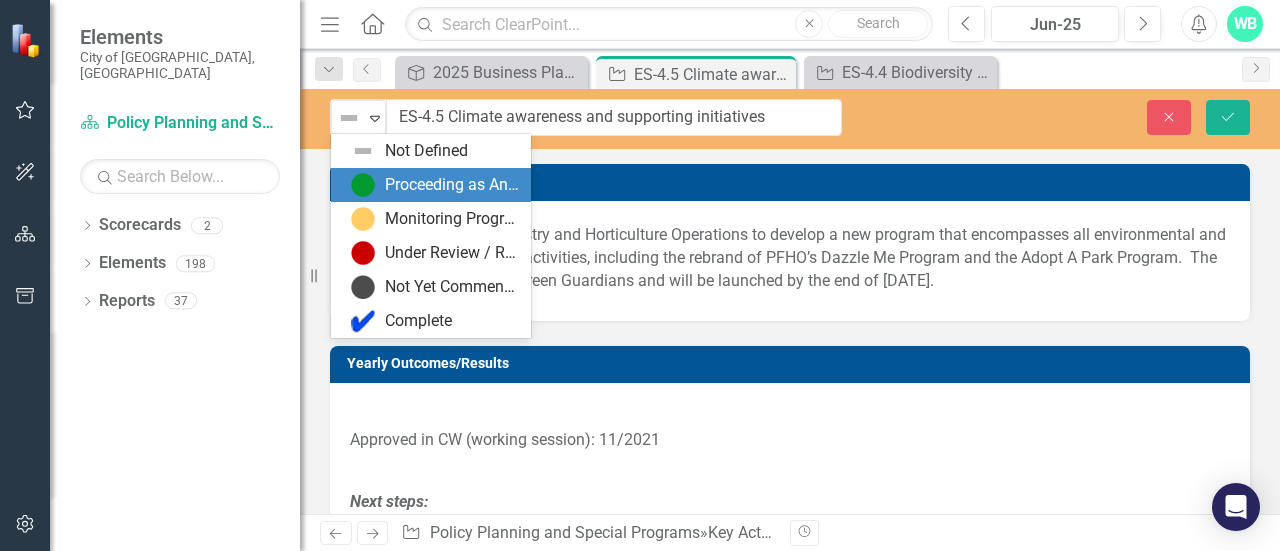 click on "Proceeding as Anticipated" at bounding box center (452, 185) 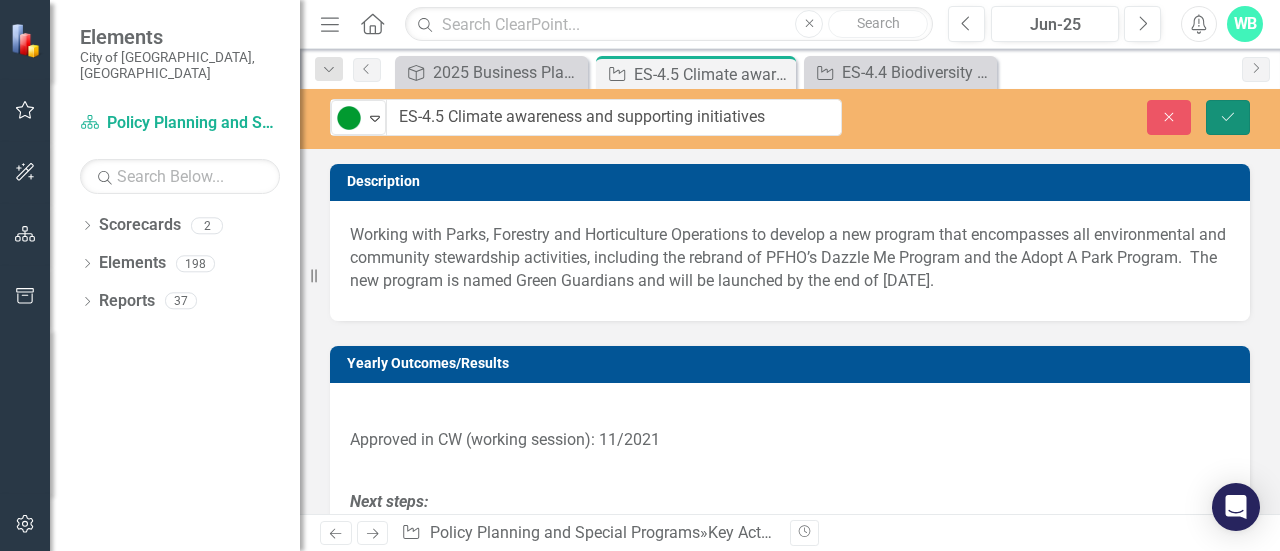click on "Save" 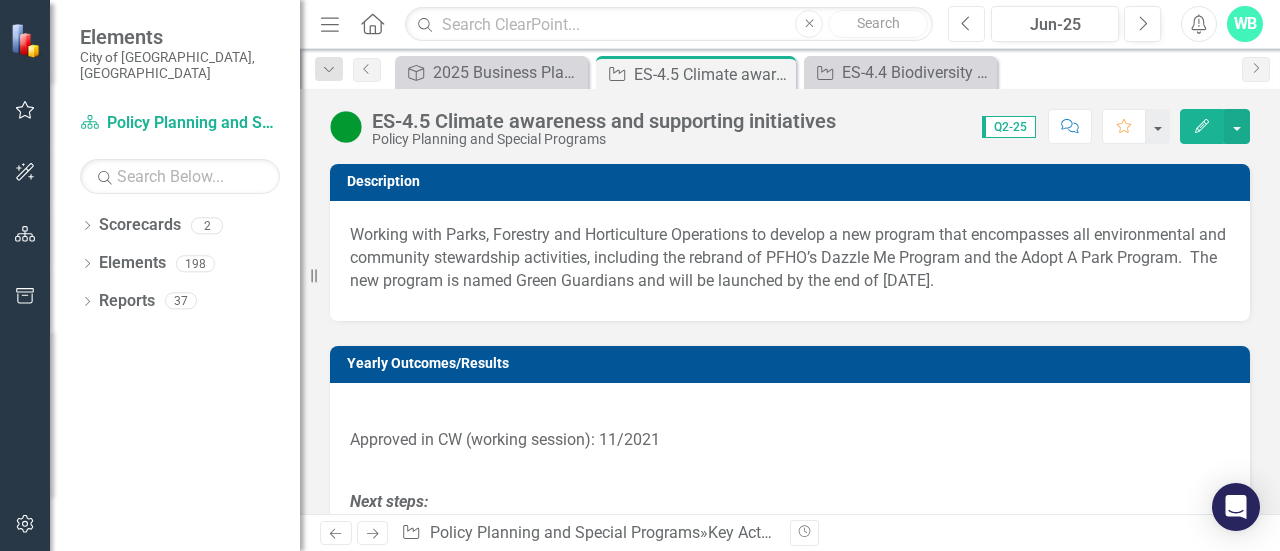 click on "Previous" at bounding box center [966, 24] 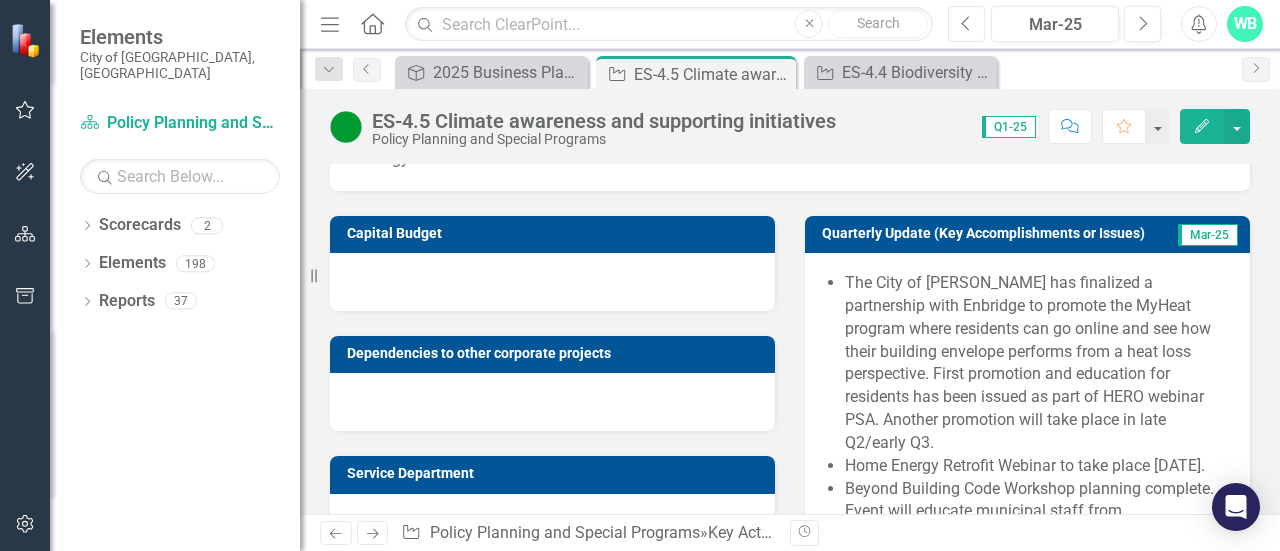 scroll, scrollTop: 558, scrollLeft: 0, axis: vertical 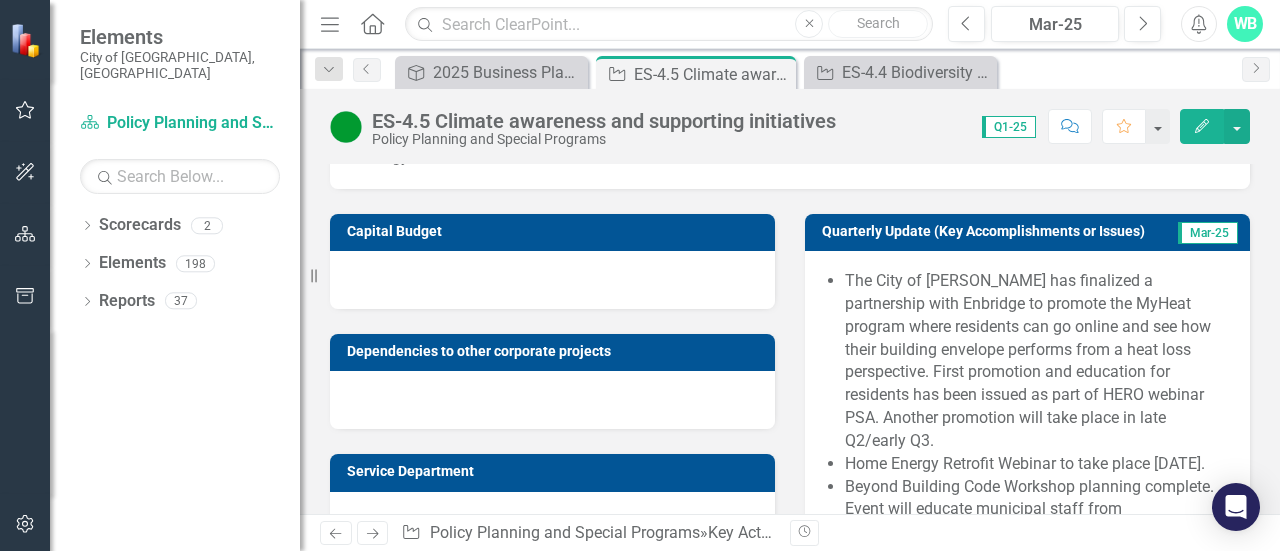 click on "The City of [PERSON_NAME] has finalized a partnership with Enbridge to promote the MyHeat program where residents can go online and see how their building envelope performs from a heat loss perspective. First promotion and education for residents has been issued as part of HERO webinar PSA. Another promotion will take place in late Q2/early Q3." at bounding box center [1037, 361] 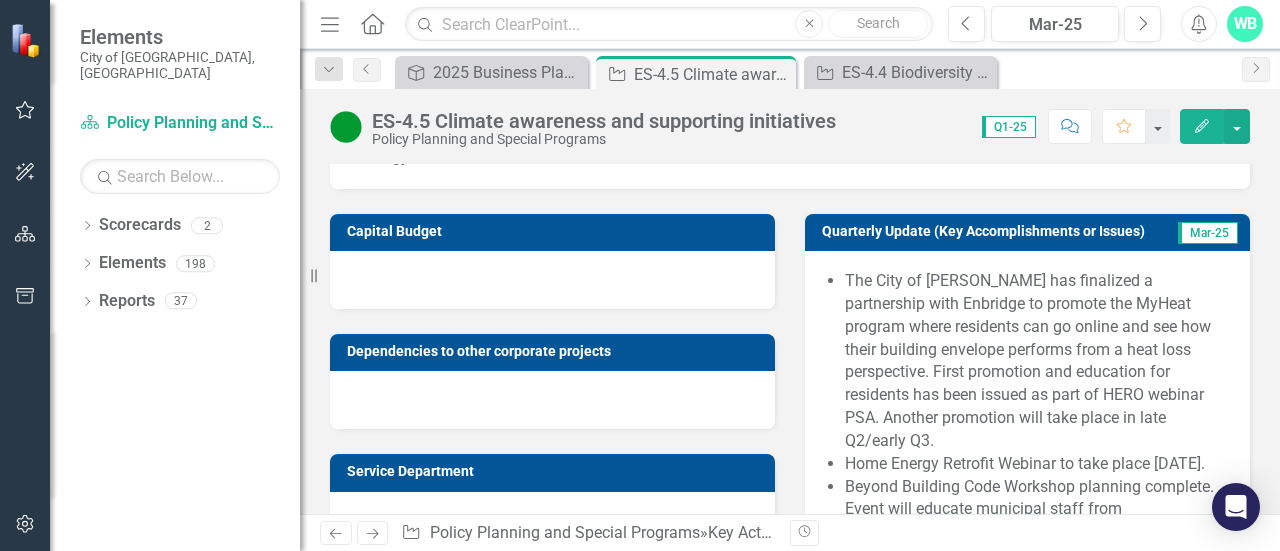 click on "The City of [PERSON_NAME] has finalized a partnership with Enbridge to promote the MyHeat program where residents can go online and see how their building envelope performs from a heat loss perspective. First promotion and education for residents has been issued as part of HERO webinar PSA. Another promotion will take place in late Q2/early Q3." at bounding box center [1037, 361] 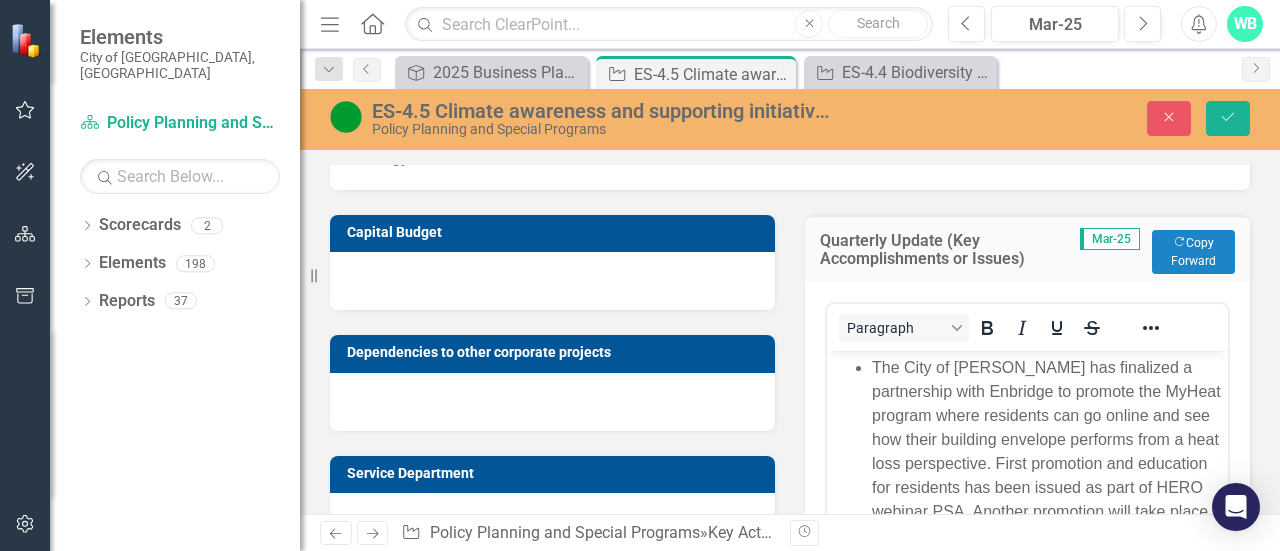 scroll, scrollTop: 0, scrollLeft: 0, axis: both 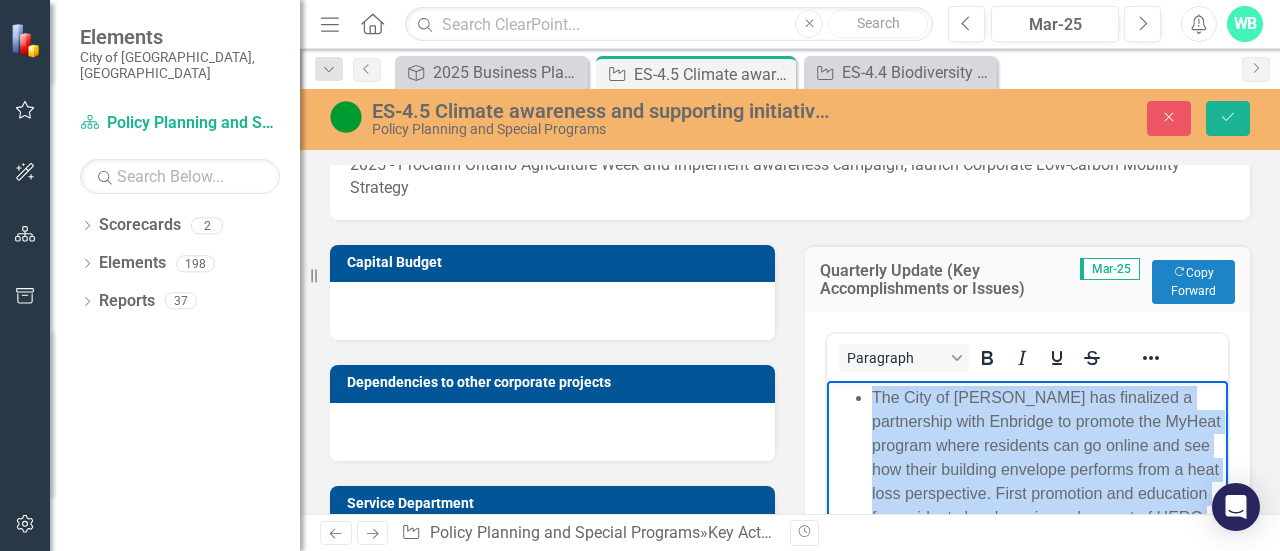 drag, startPoint x: 966, startPoint y: 698, endPoint x: 853, endPoint y: 402, distance: 316.8359 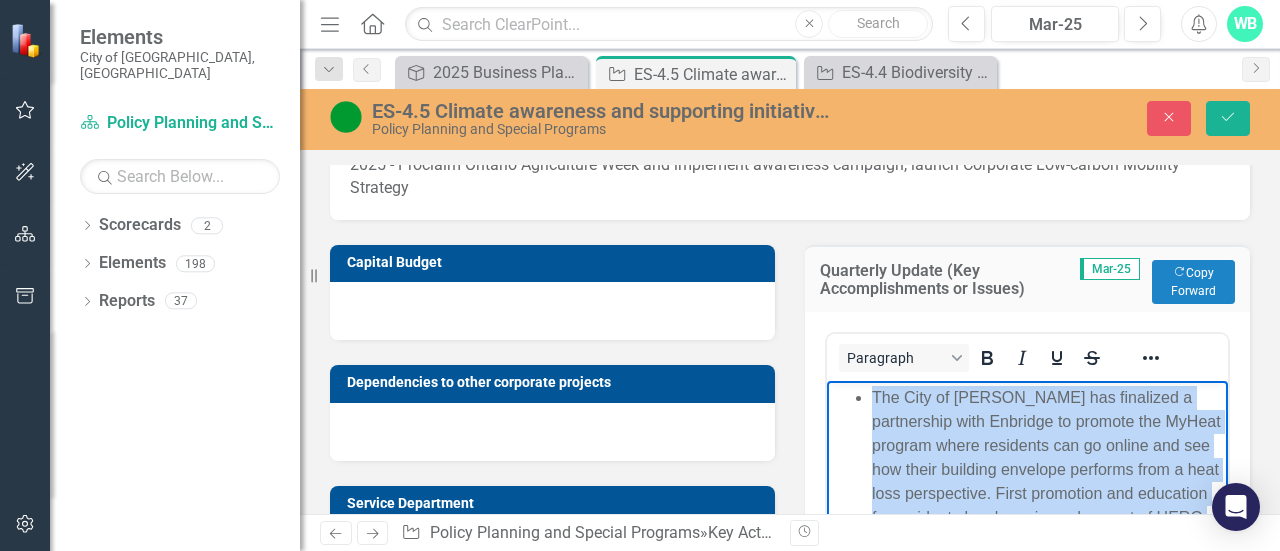 click on "The City of [PERSON_NAME] has finalized a partnership with Enbridge to promote the MyHeat program where residents can go online and see how their building envelope performs from a heat loss perspective. First promotion and education for residents has been issued as part of HERO webinar PSA. Another promotion will take place in late Q2/early Q3. Home Energy Retrofit Webinar to take place [DATE]. Beyond Building Code Workshop planning complete. Event will educate municipal staff from [GEOGRAPHIC_DATA] and surrounding YR municipalities on sustainable building design. Event is a collaboration with [PERSON_NAME] and Enerquality." at bounding box center [1027, 578] 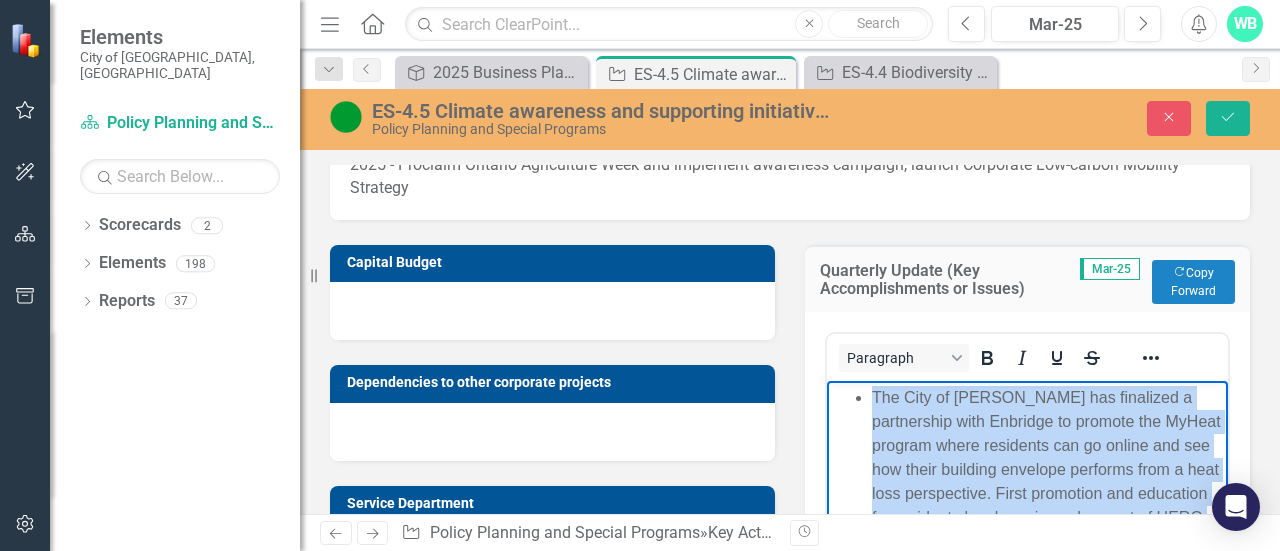 copy on "The City of [PERSON_NAME] has finalized a partnership with Enbridge to promote the MyHeat program where residents can go online and see how their building envelope performs from a heat loss perspective. First promotion and education for residents has been issued as part of HERO webinar PSA. Another promotion will take place in late Q2/early Q3. Home Energy Retrofit Webinar to take place [DATE]. Beyond Building Code Workshop planning complete. Event will educate municipal staff from [GEOGRAPHIC_DATA] and surrounding YR municipalities on sustainable building design. Event is a collaboration with [PERSON_NAME] and Enerquality." 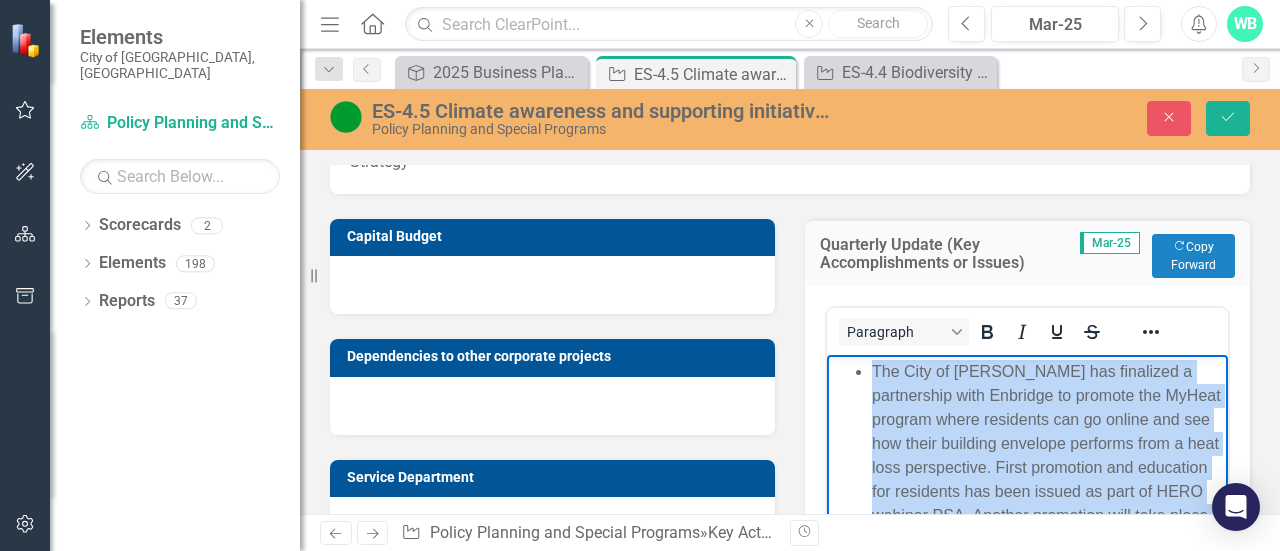 scroll, scrollTop: 552, scrollLeft: 0, axis: vertical 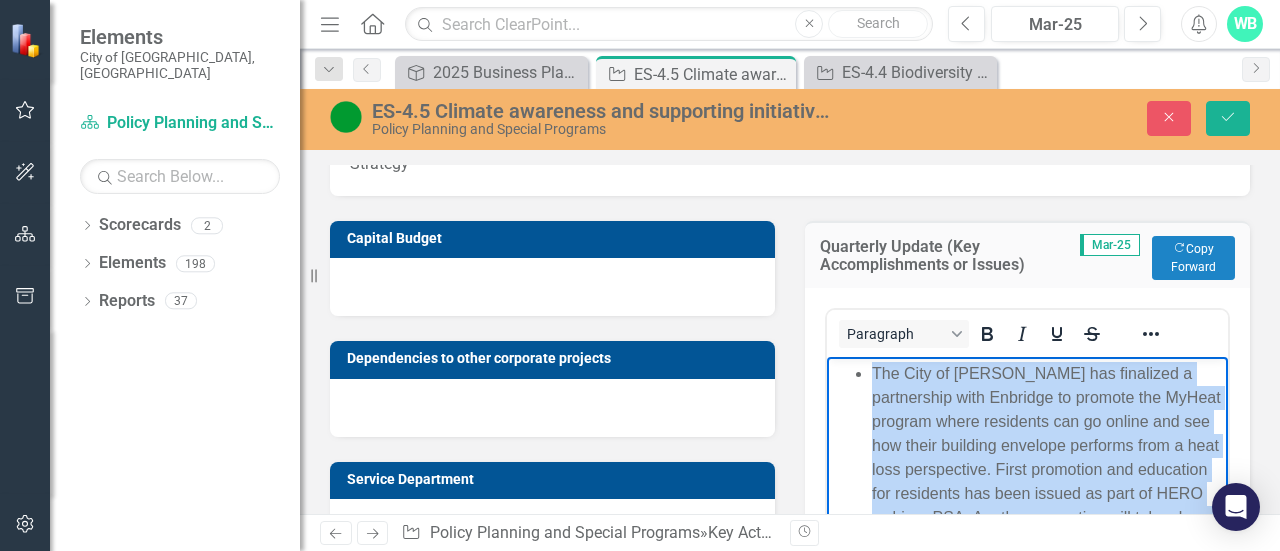 copy on "The City of [PERSON_NAME] has finalized a partnership with Enbridge to promote the MyHeat program where residents can go online and see how their building envelope performs from a heat loss perspective. First promotion and education for residents has been issued as part of HERO webinar PSA. Another promotion will take place in late Q2/early Q3. Home Energy Retrofit Webinar to take place [DATE]. Beyond Building Code Workshop planning complete. Event will educate municipal staff from [GEOGRAPHIC_DATA] and surrounding YR municipalities on sustainable building design. Event is a collaboration with [PERSON_NAME] and Enerquality." 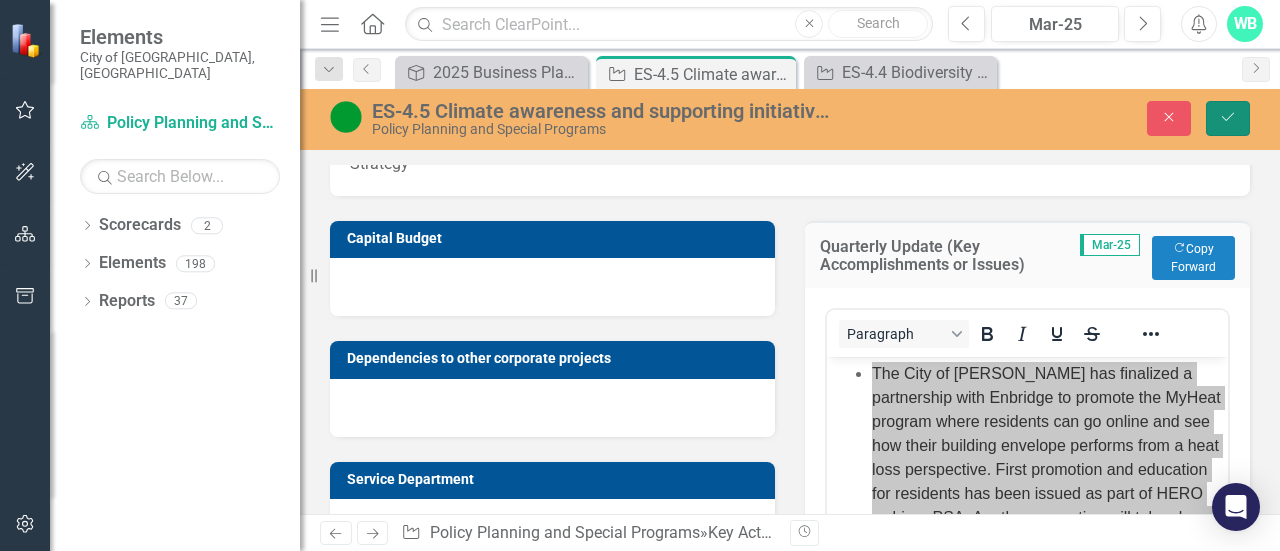 click on "Save" at bounding box center (1228, 118) 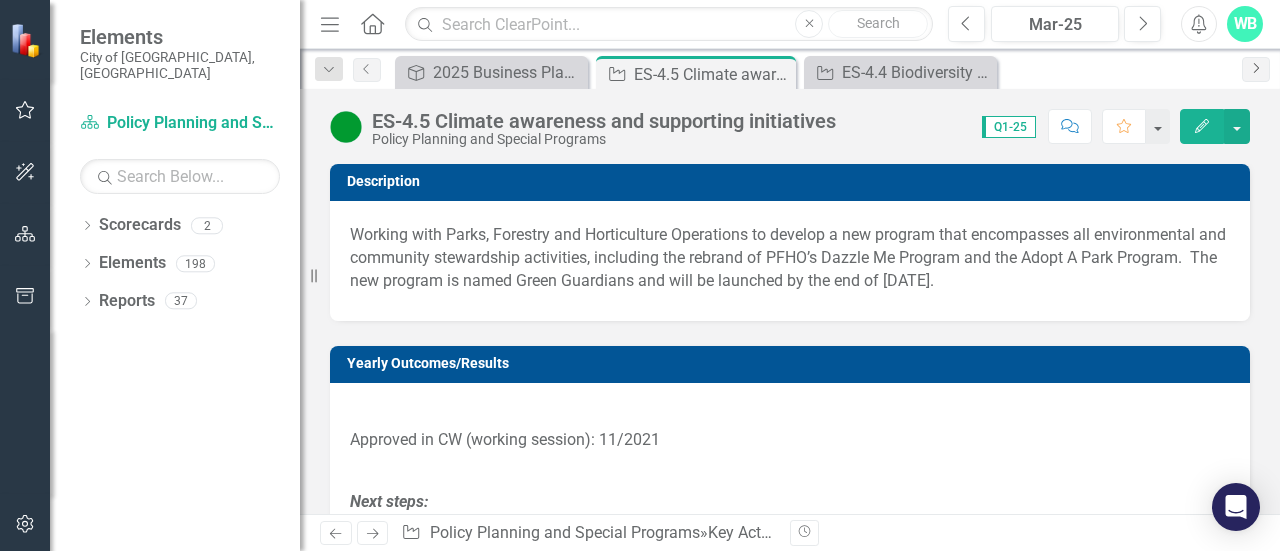 click on "Next" 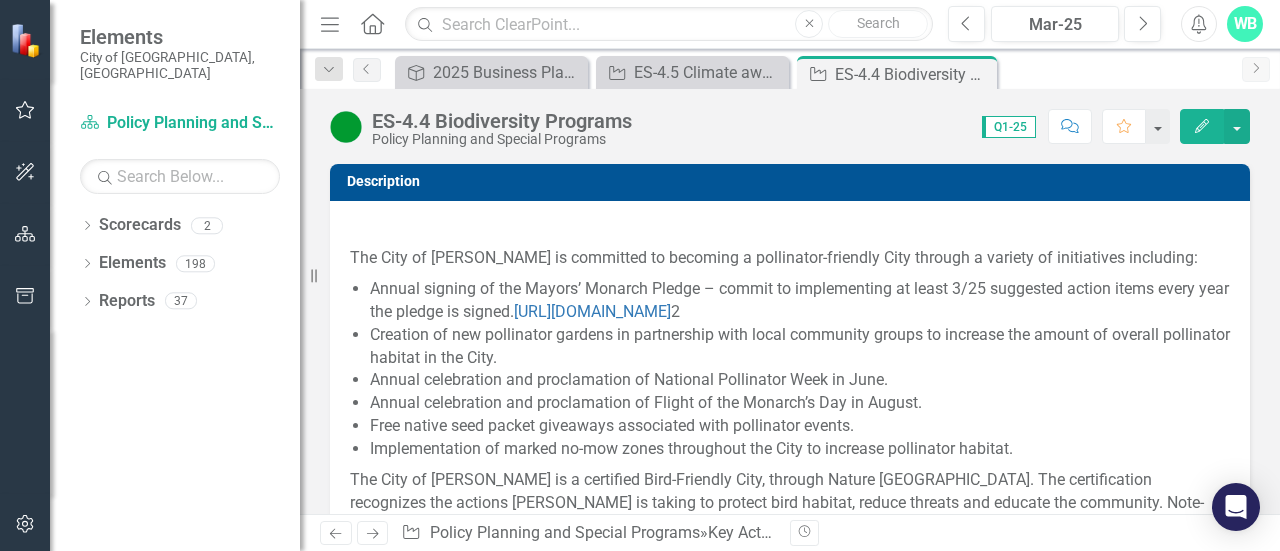 click on "Next" 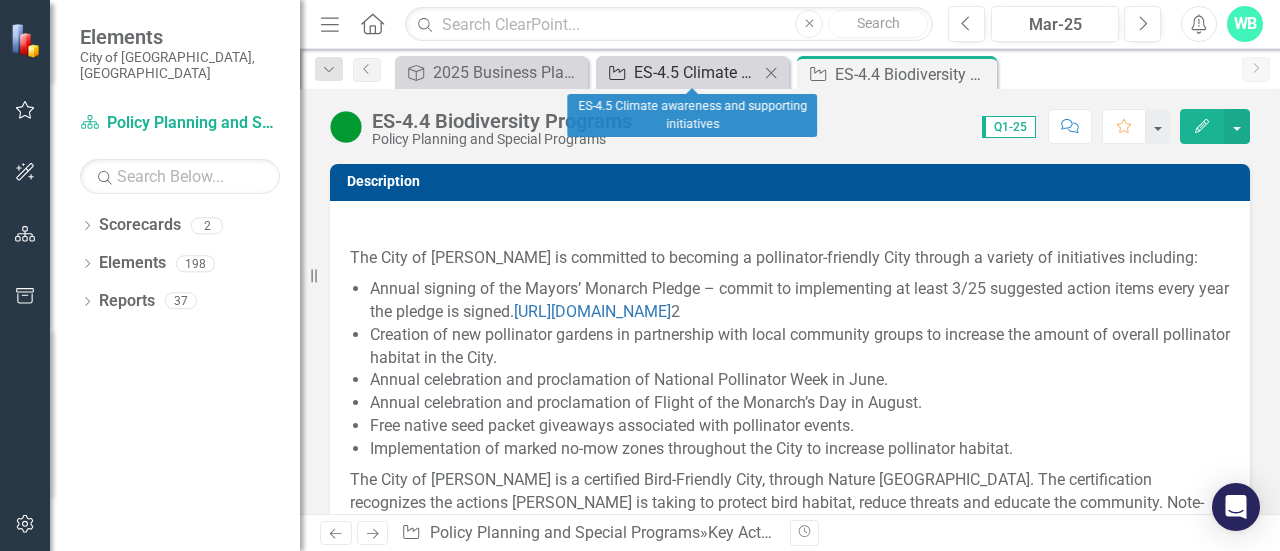 click on "ES-4.5 Climate awareness and supporting initiatives" at bounding box center [696, 72] 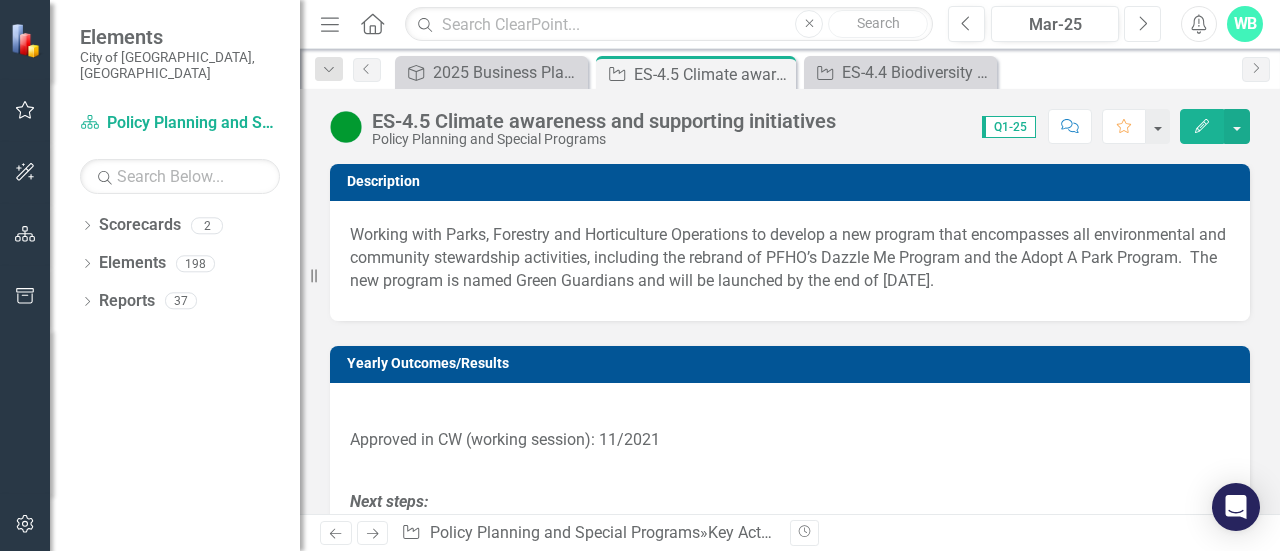 click on "Next" 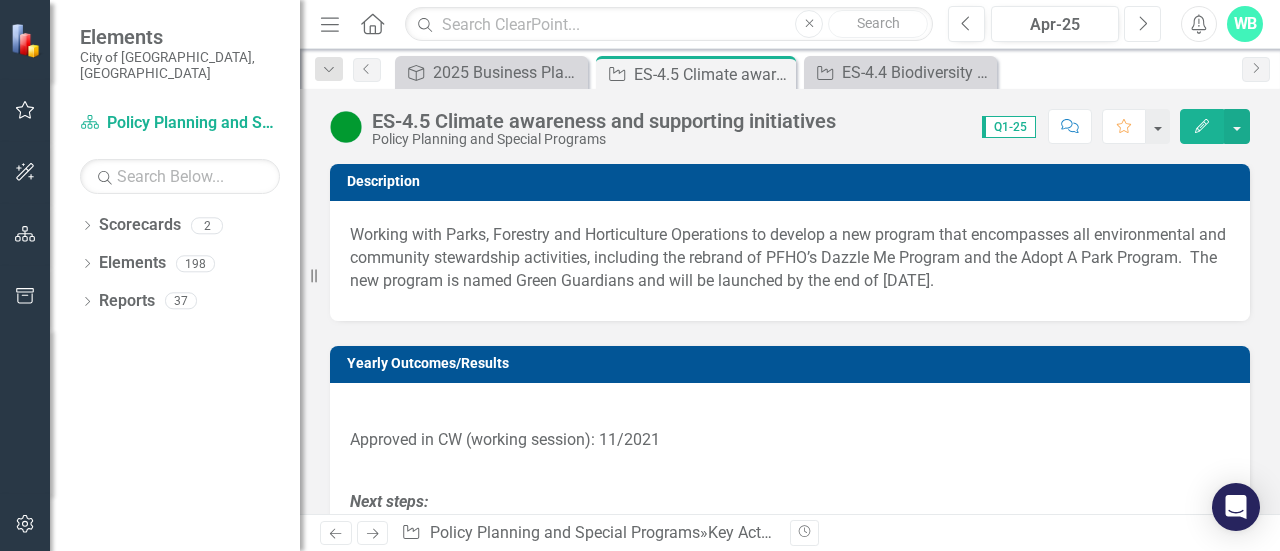 click on "Next" 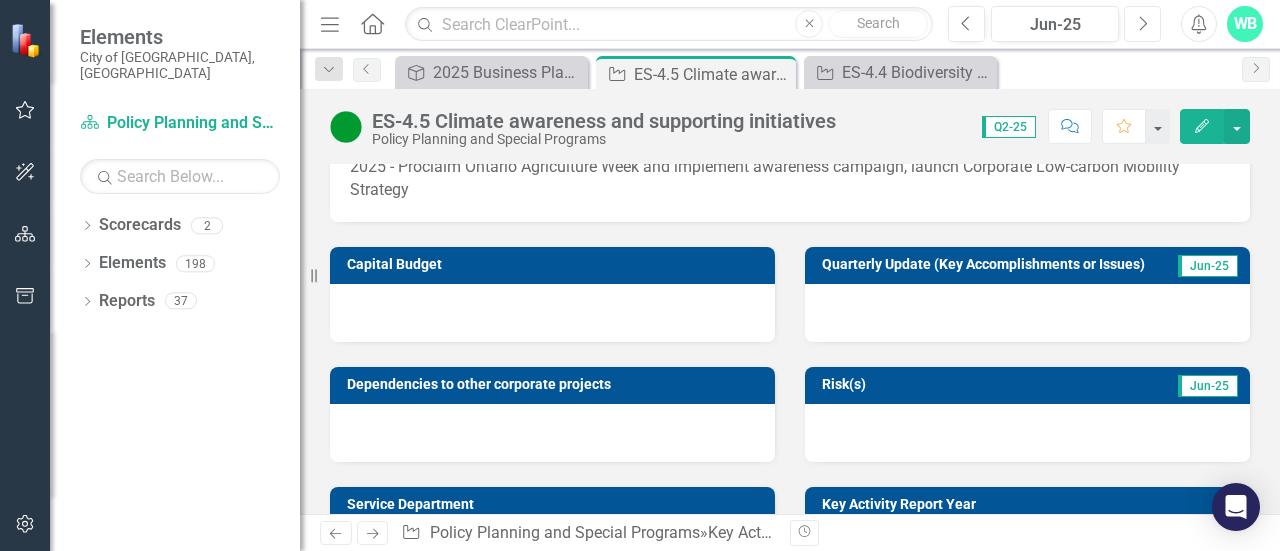 scroll, scrollTop: 526, scrollLeft: 0, axis: vertical 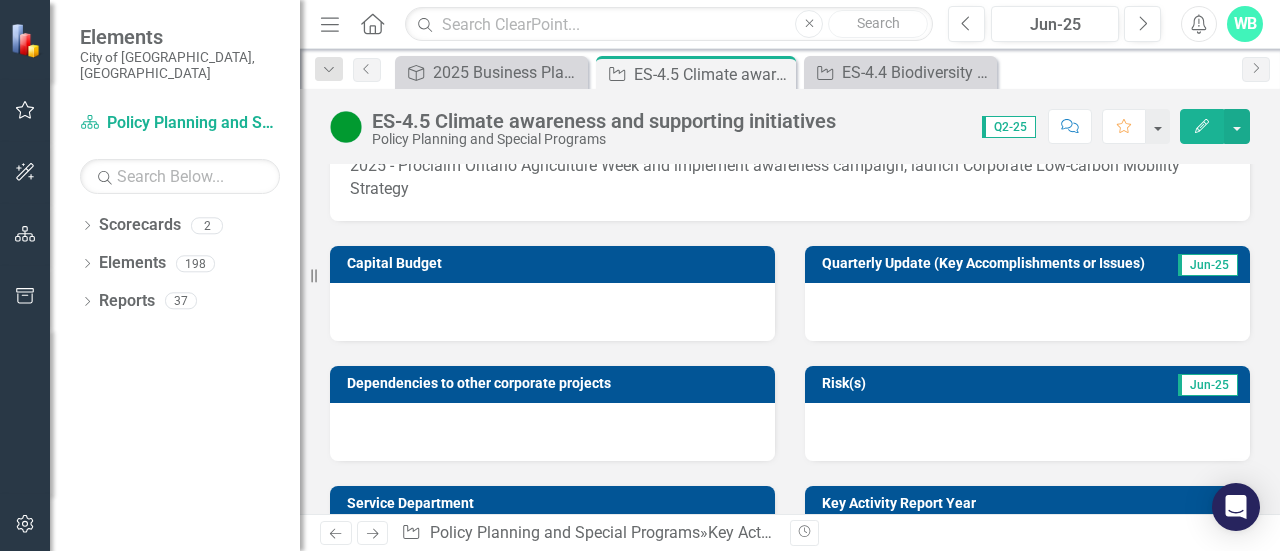 click at bounding box center [1027, 312] 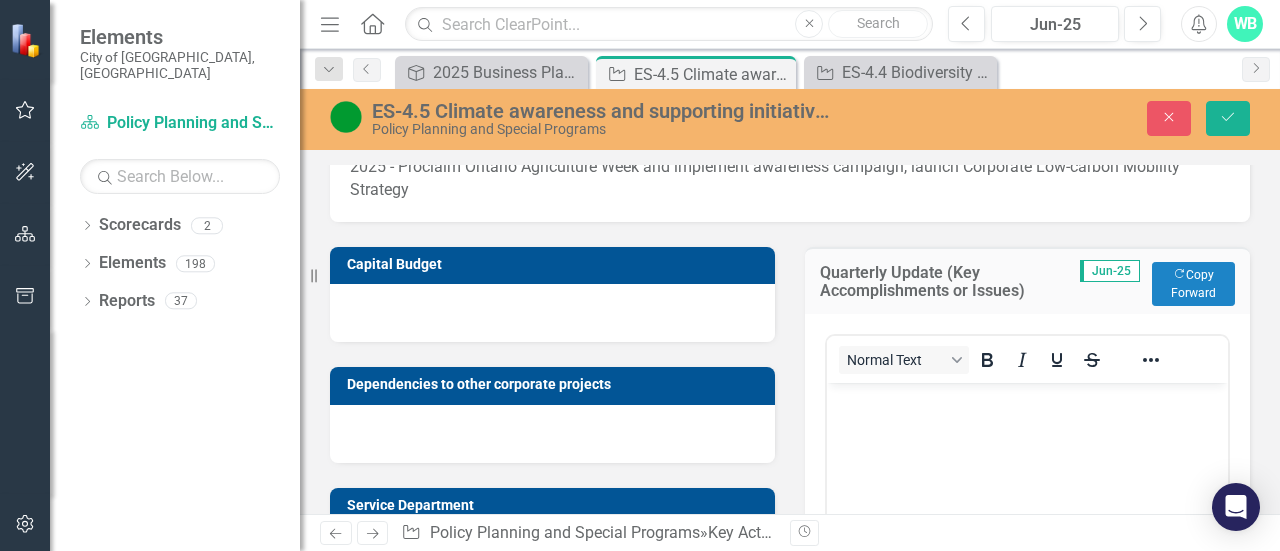 scroll, scrollTop: 0, scrollLeft: 0, axis: both 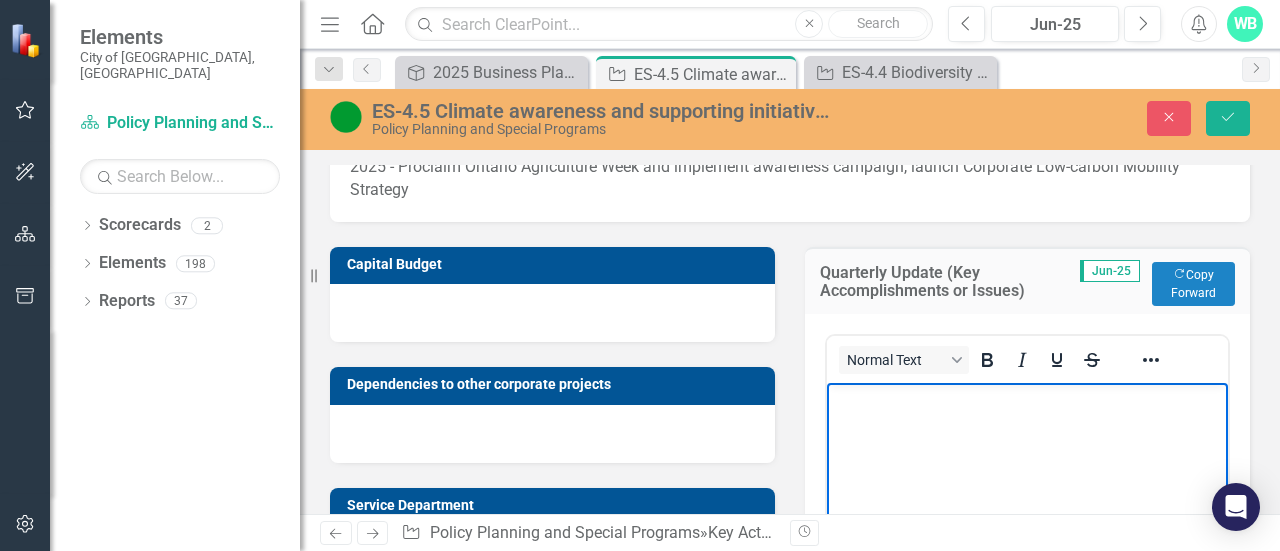 click at bounding box center [1027, 400] 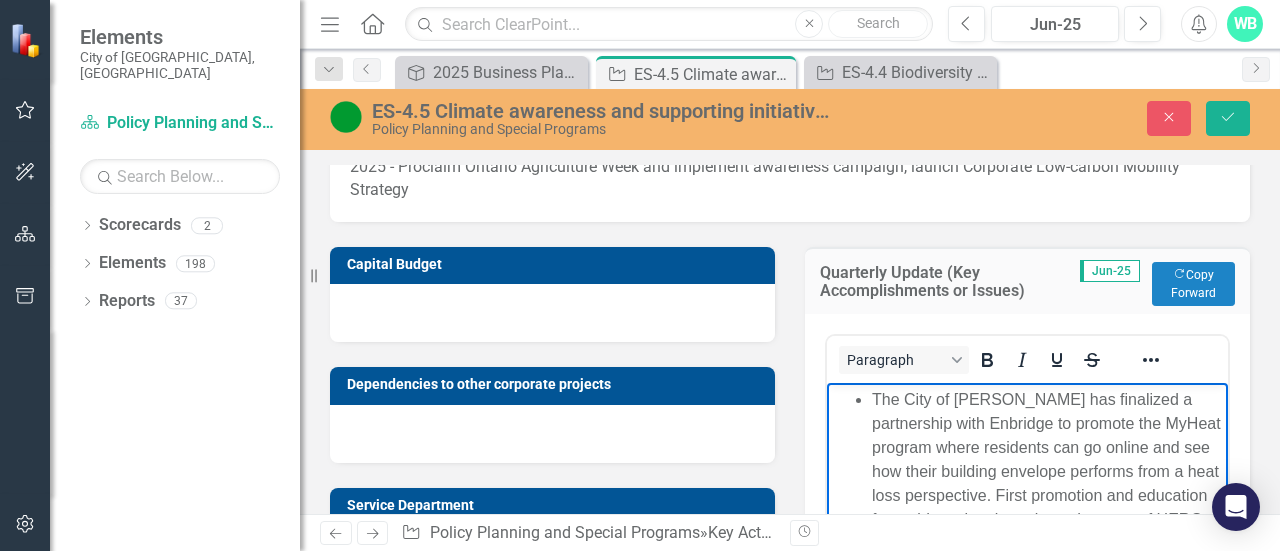 scroll, scrollTop: 742, scrollLeft: 0, axis: vertical 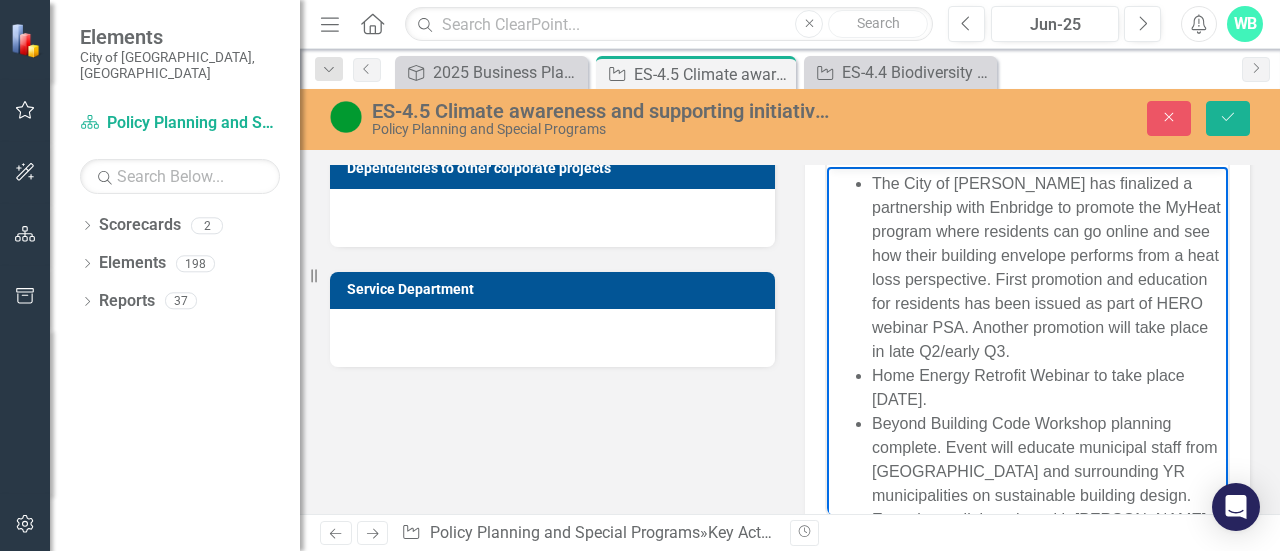 click on "The City of [PERSON_NAME] has finalized a partnership with Enbridge to promote the MyHeat program where residents can go online and see how their building envelope performs from a heat loss perspective. First promotion and education for residents has been issued as part of HERO webinar PSA. Another promotion will take place in late Q2/early Q3." at bounding box center [1047, 268] 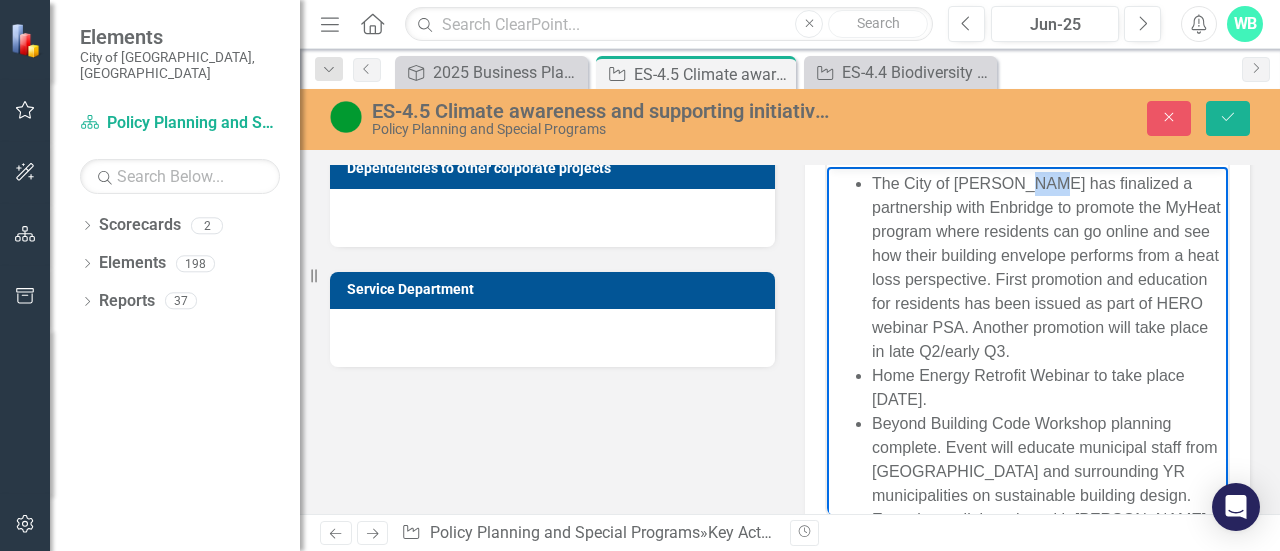 click on "The City of [PERSON_NAME] has finalized a partnership with Enbridge to promote the MyHeat program where residents can go online and see how their building envelope performs from a heat loss perspective. First promotion and education for residents has been issued as part of HERO webinar PSA. Another promotion will take place in late Q2/early Q3." at bounding box center [1047, 268] 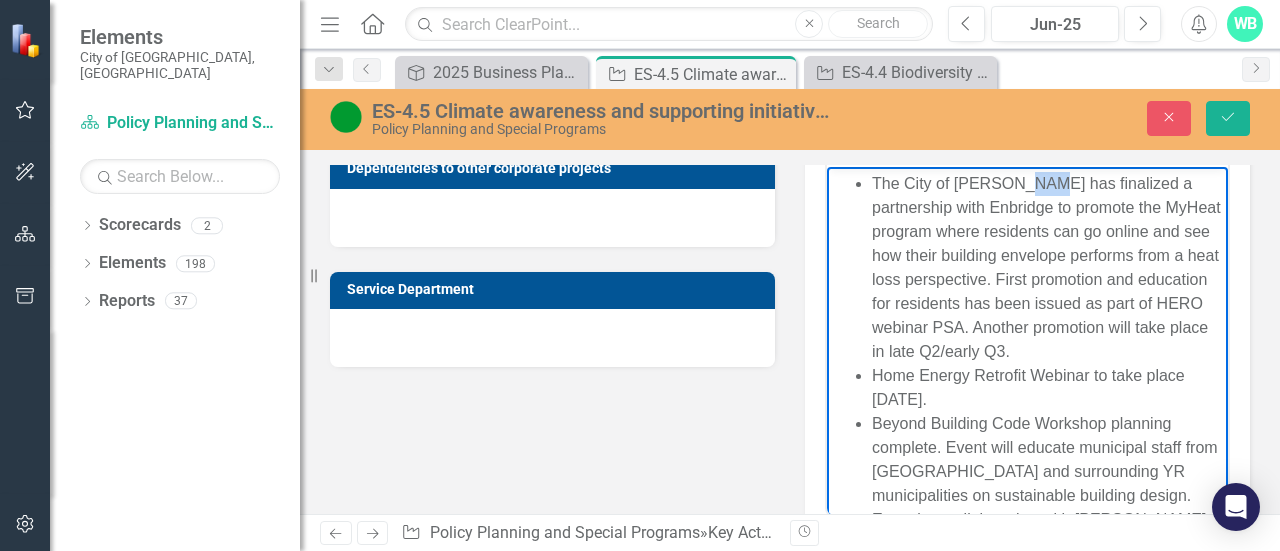 type 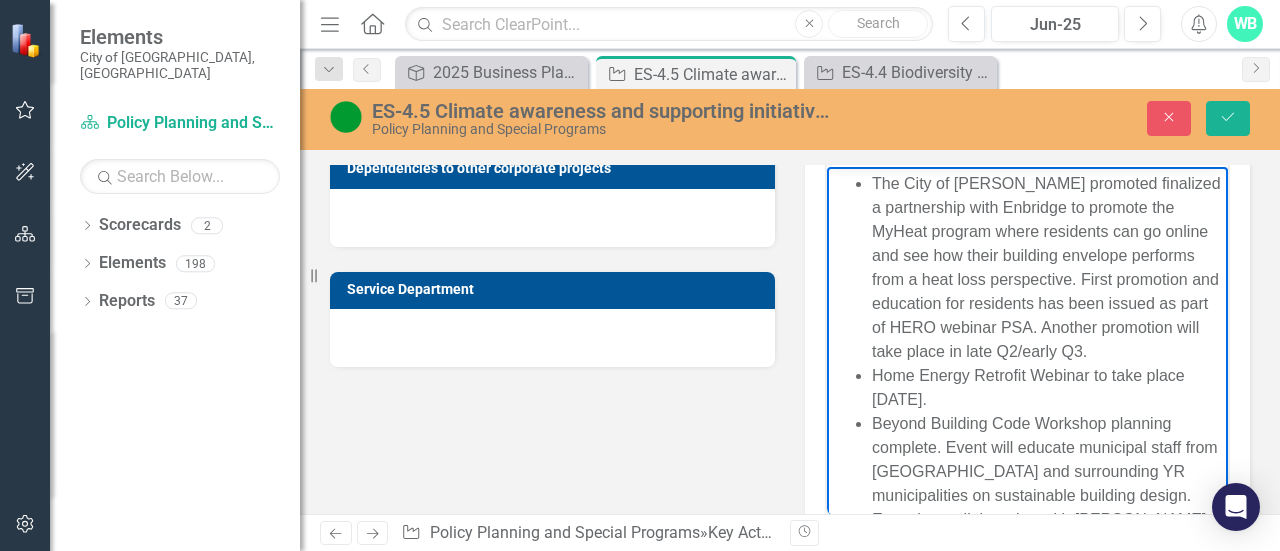 click on "The City of [PERSON_NAME] promoted finalized a partnership with Enbridge to promote the MyHeat program where residents can go online and see how their building envelope performs from a heat loss perspective. First promotion and education for residents has been issued as part of HERO webinar PSA. Another promotion will take place in late Q2/early Q3." at bounding box center (1047, 268) 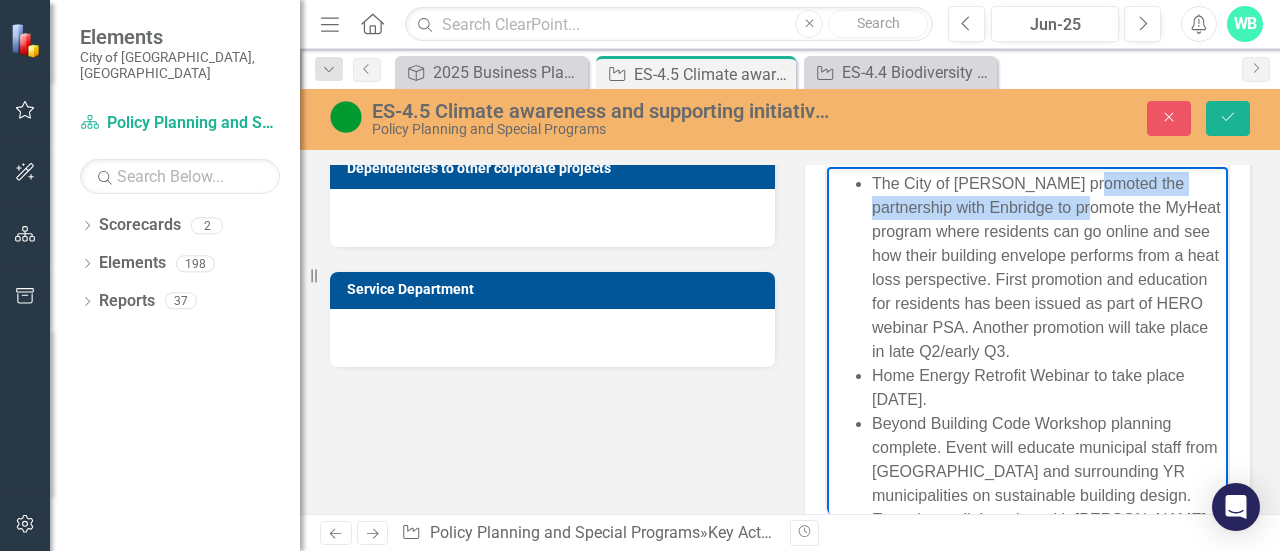 drag, startPoint x: 1056, startPoint y: 212, endPoint x: 1088, endPoint y: 183, distance: 43.185646 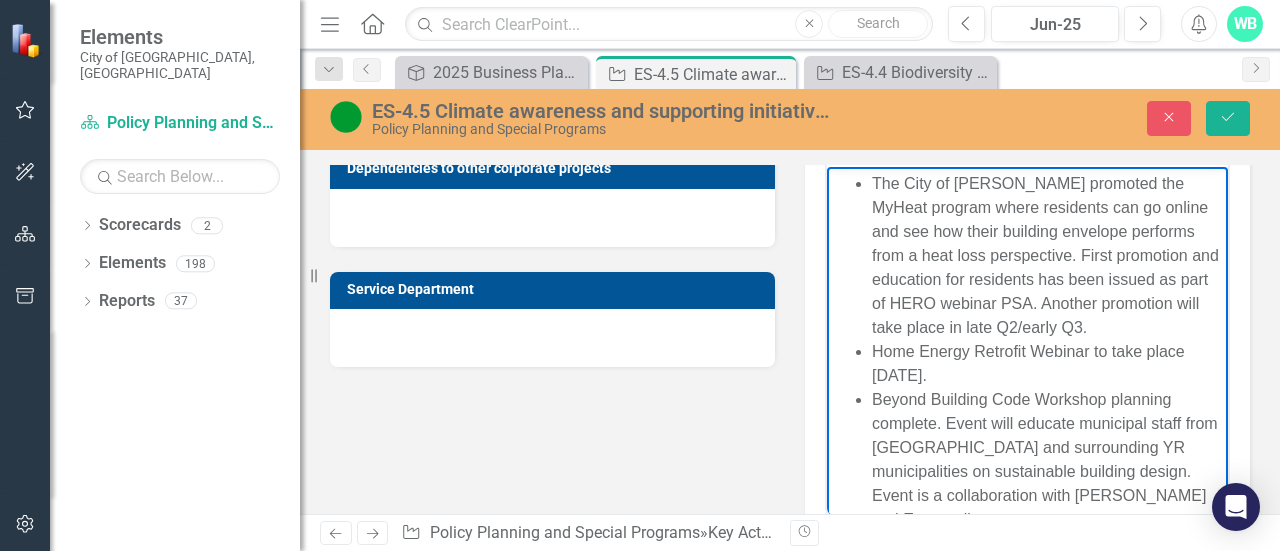 click on "The City of [PERSON_NAME] promoted the MyHeat program where residents can go online and see how their building envelope performs from a heat loss perspective. First promotion and education for residents has been issued as part of HERO webinar PSA. Another promotion will take place in late Q2/early Q3." at bounding box center [1047, 256] 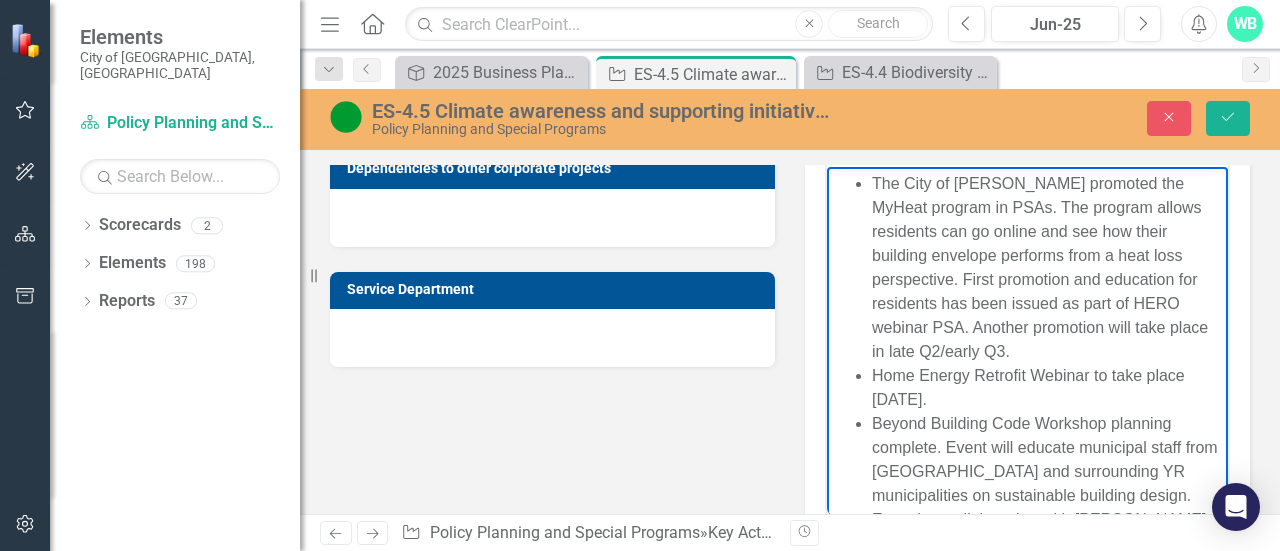 click on "The City of [PERSON_NAME] promoted the MyHeat program in PSAs. The program allows residents can go online and see how their building envelope performs from a heat loss perspective. First promotion and education for residents has been issued as part of HERO webinar PSA. Another promotion will take place in late Q2/early Q3." at bounding box center (1047, 268) 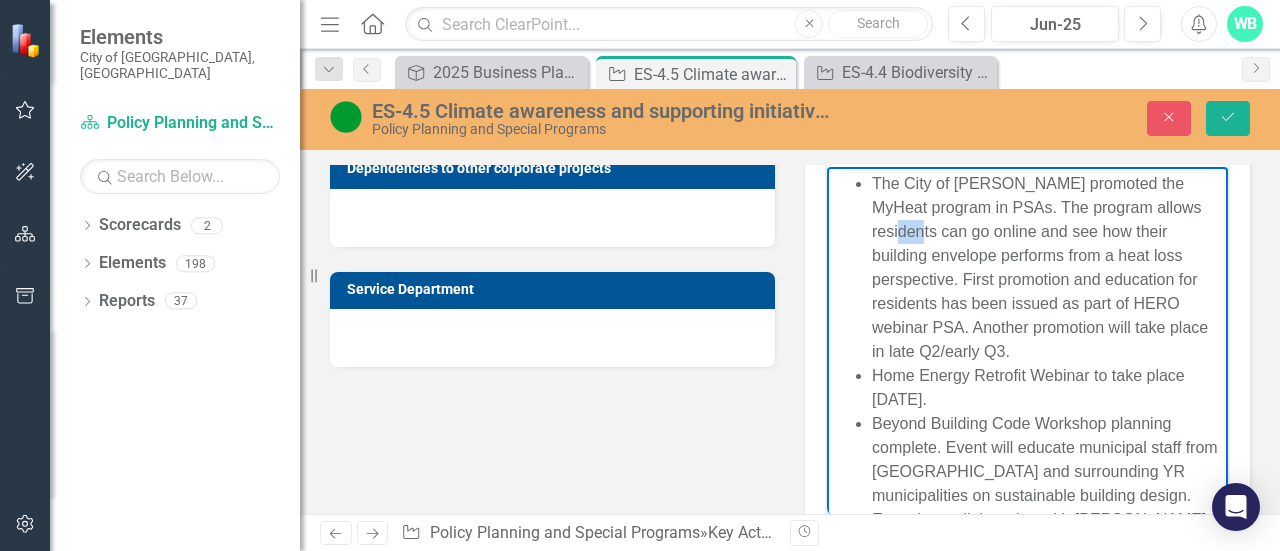 click on "The City of [PERSON_NAME] promoted the MyHeat program in PSAs. The program allows residents can go online and see how their building envelope performs from a heat loss perspective. First promotion and education for residents has been issued as part of HERO webinar PSA. Another promotion will take place in late Q2/early Q3." at bounding box center (1047, 268) 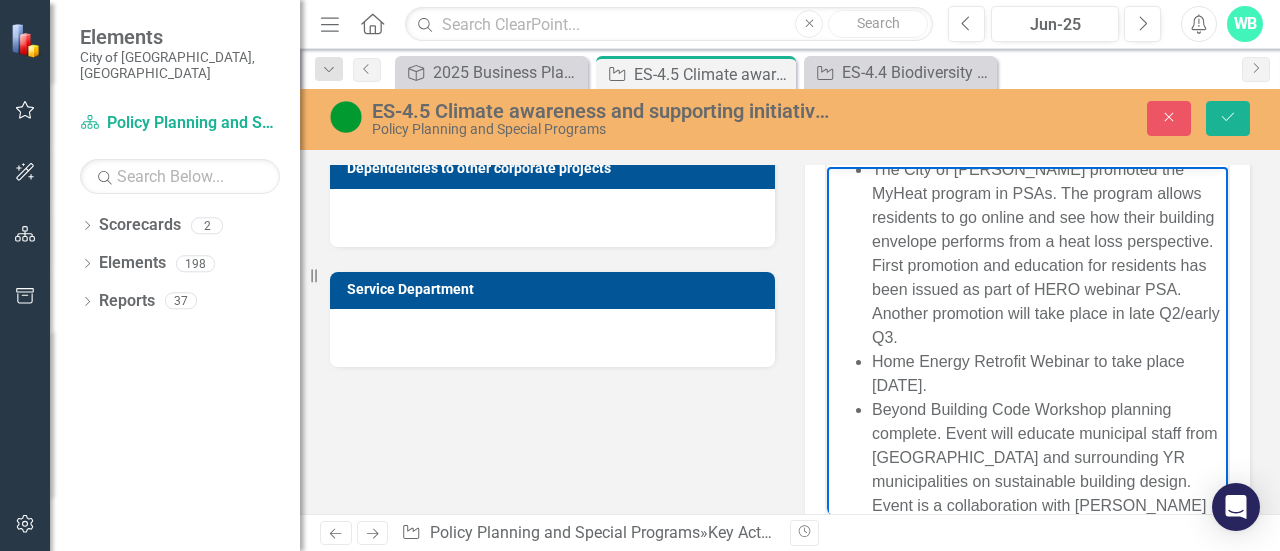 scroll, scrollTop: 20, scrollLeft: 0, axis: vertical 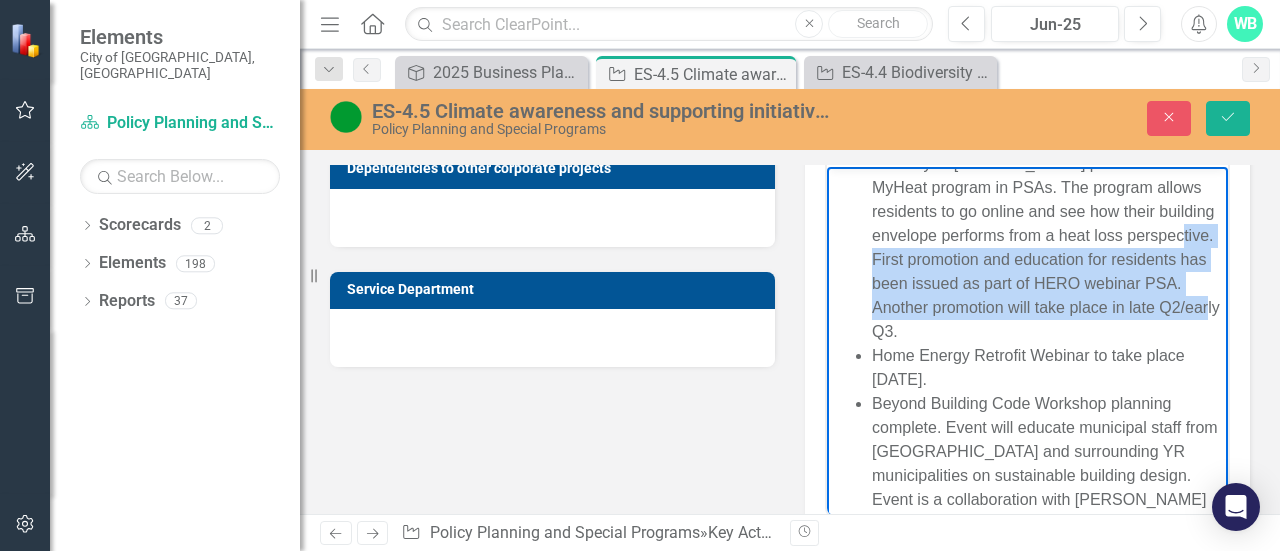 drag, startPoint x: 1056, startPoint y: 332, endPoint x: 960, endPoint y: 256, distance: 122.441826 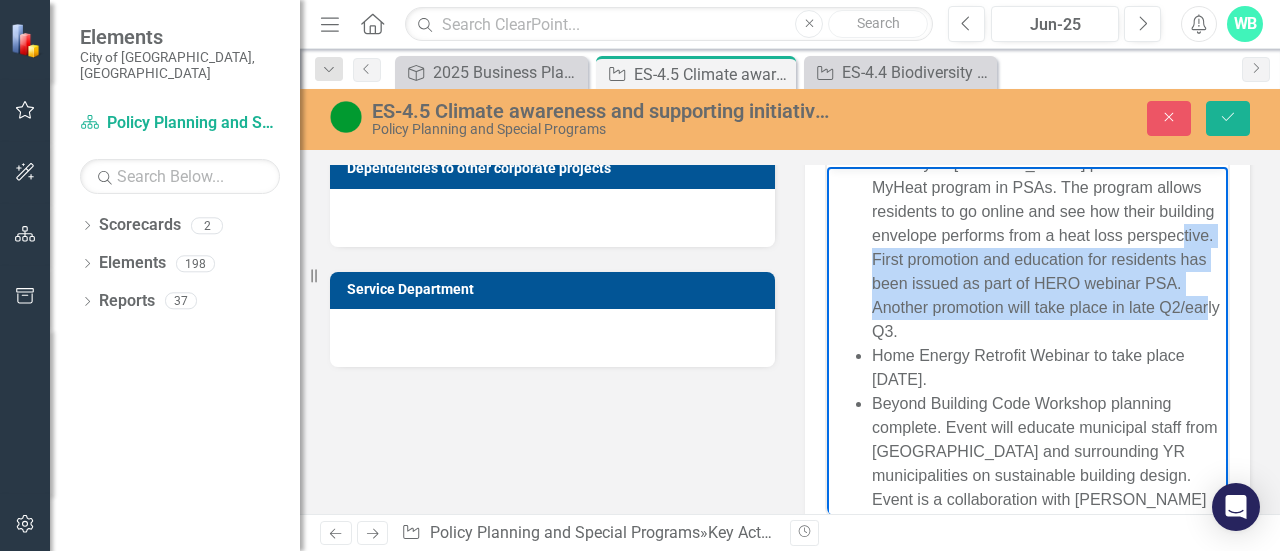 click on "The City of [PERSON_NAME] promoted the MyHeat program in PSAs. The program allows residents to go online and see how their building envelope performs from a heat loss perspective. First promotion and education for residents has been issued as part of HERO webinar PSA. Another promotion will take place in late Q2/early Q3." at bounding box center [1047, 248] 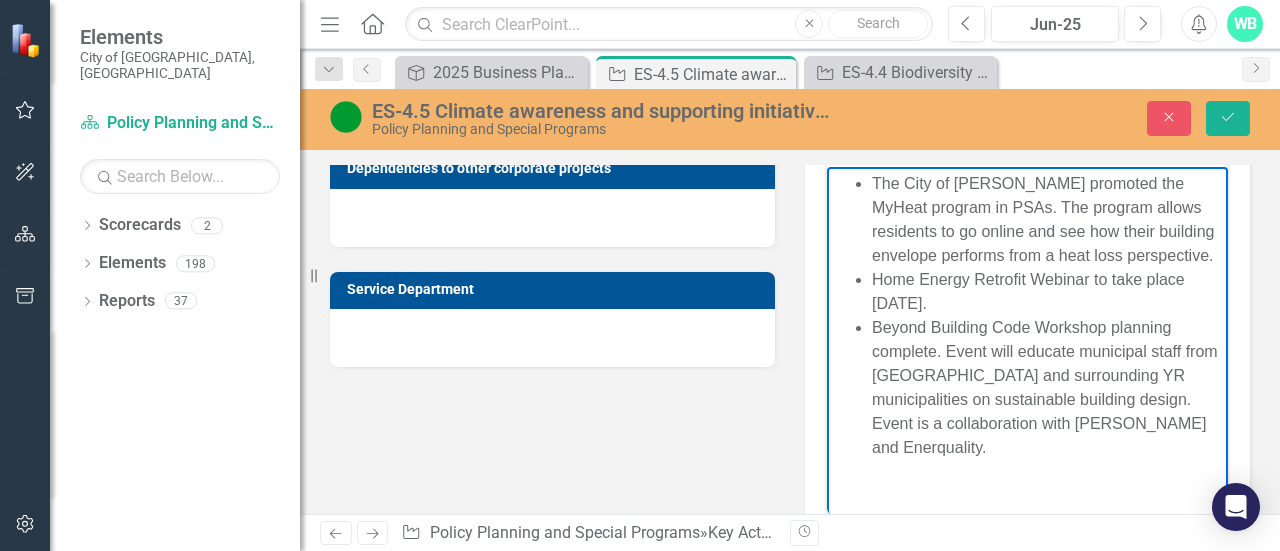 scroll, scrollTop: 0, scrollLeft: 0, axis: both 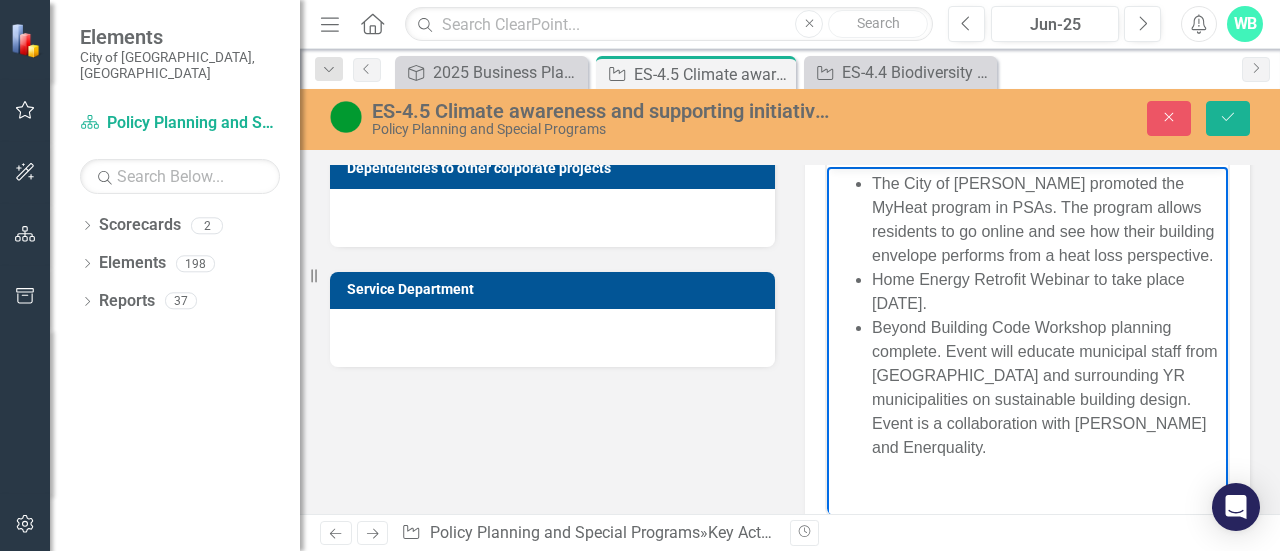 click on "Home Energy Retrofit Webinar to take place [DATE]." at bounding box center [1047, 292] 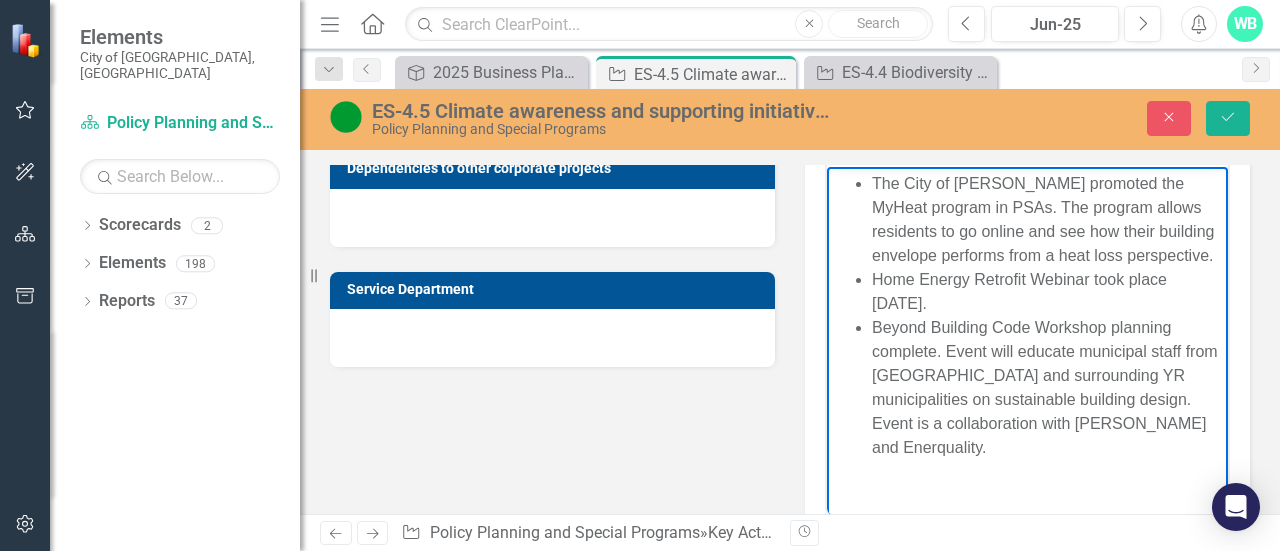 click on "Home Energy Retrofit Webinar took place [DATE]." at bounding box center (1047, 292) 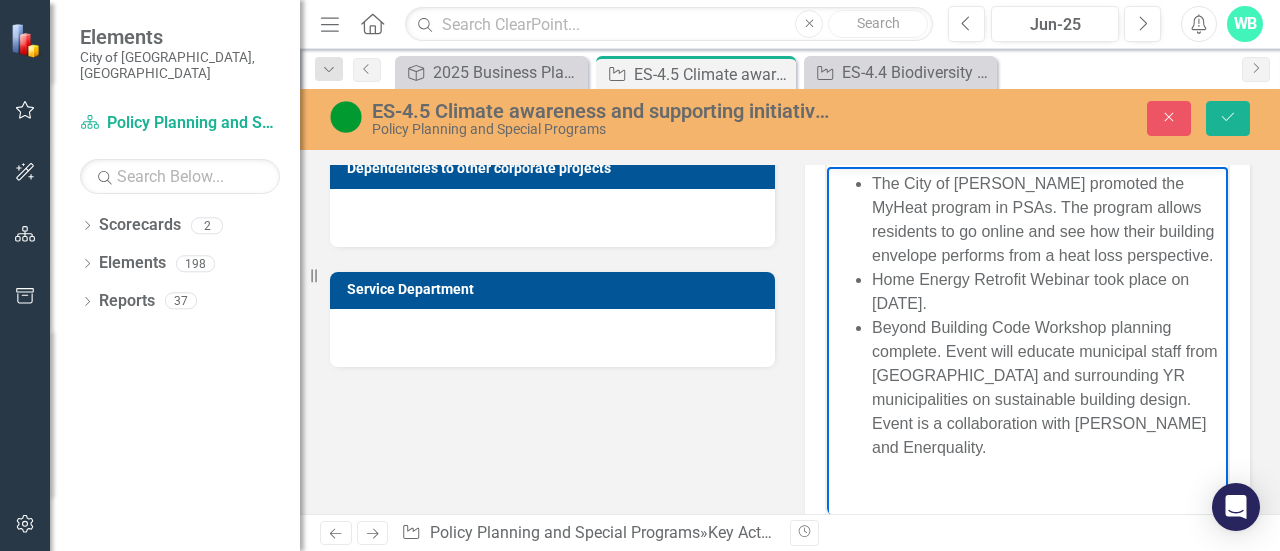 click on "Home Energy Retrofit Webinar took place on [DATE]." at bounding box center (1047, 292) 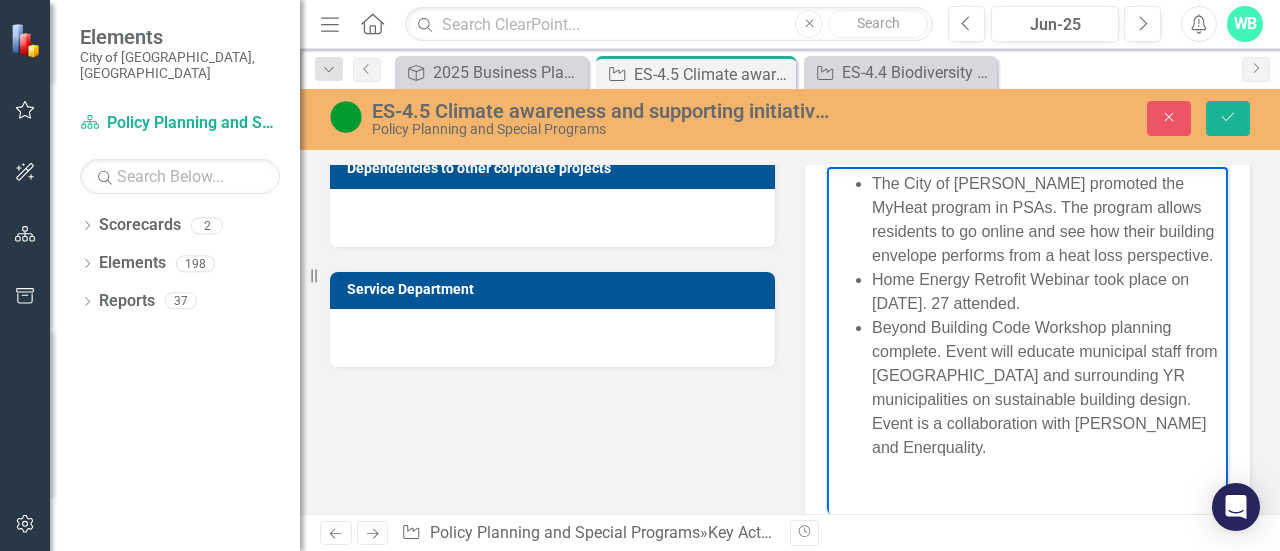 click on "Beyond Building Code Workshop planning complete. Event will educate municipal staff from [GEOGRAPHIC_DATA] and surrounding YR municipalities on sustainable building design. Event is a collaboration with [PERSON_NAME] and Enerquality." at bounding box center (1047, 388) 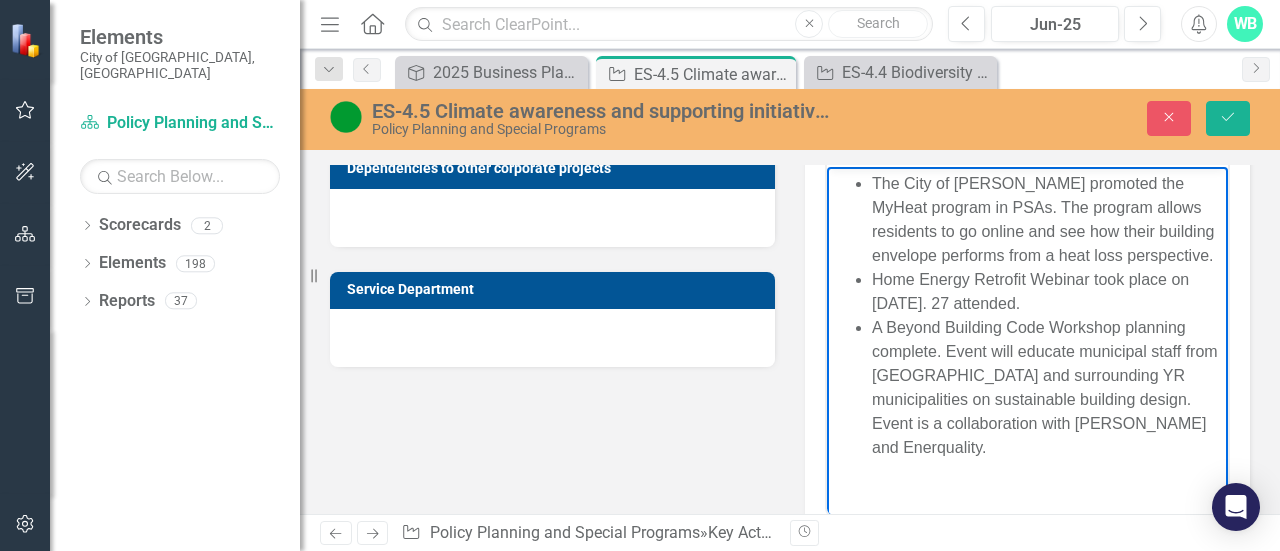 click on "A Beyond Building Code Workshop planning complete. Event will educate municipal staff from [GEOGRAPHIC_DATA] and surrounding YR municipalities on sustainable building design. Event is a collaboration with [PERSON_NAME] and Enerquality." at bounding box center (1047, 388) 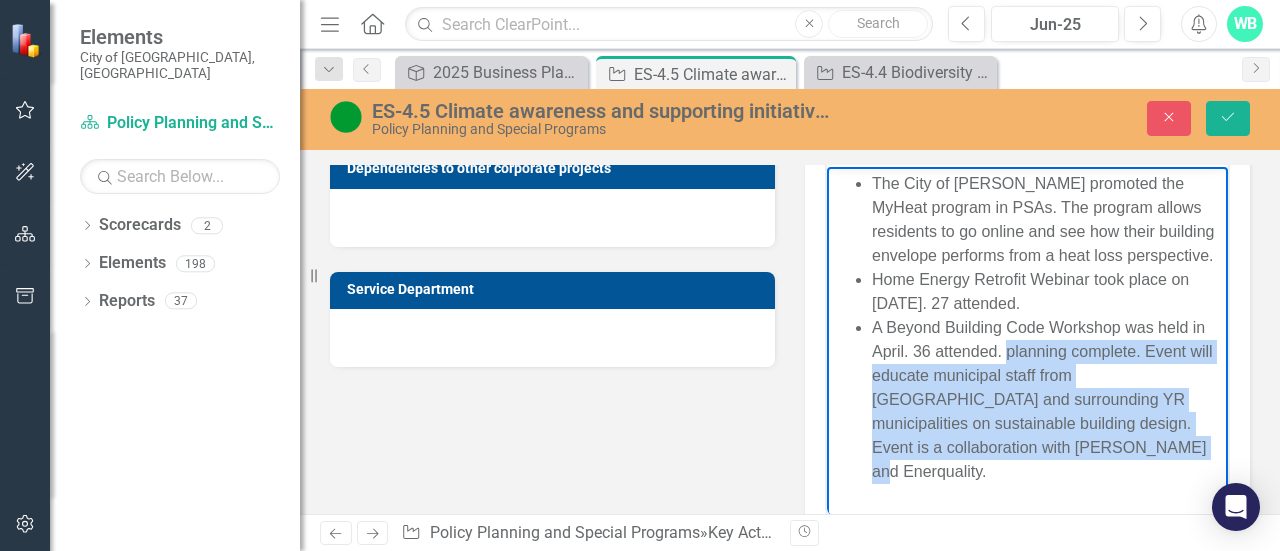 drag, startPoint x: 1059, startPoint y: 455, endPoint x: 1008, endPoint y: 344, distance: 122.15564 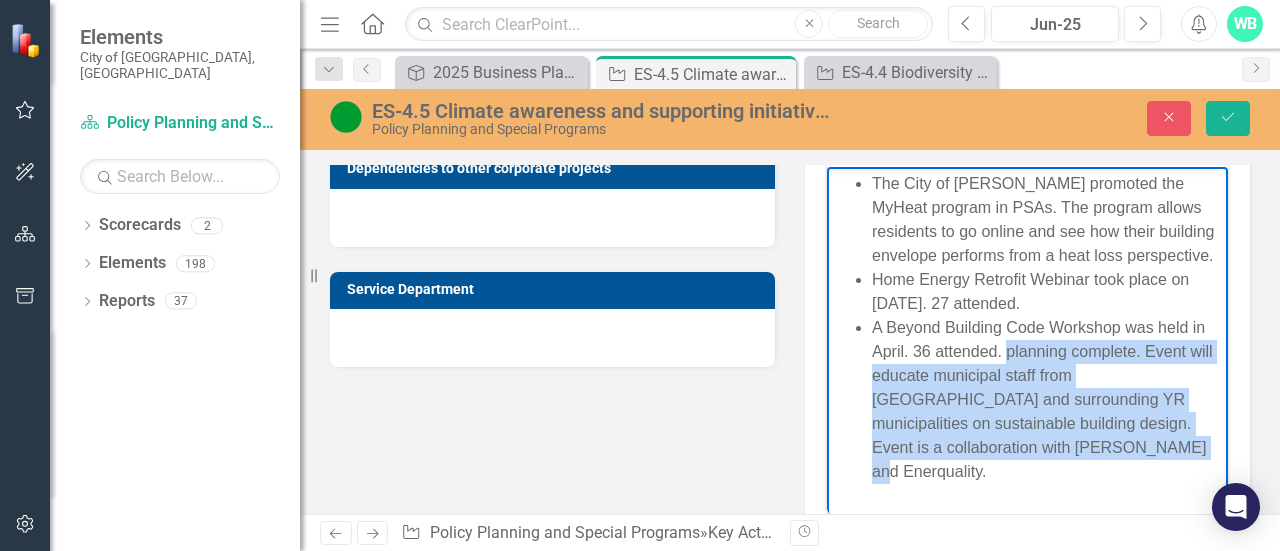 click on "A Beyond Building Code Workshop was held in April. 36 attended. planning complete. Event will educate municipal staff from [GEOGRAPHIC_DATA] and surrounding YR municipalities on sustainable building design. Event is a collaboration with [PERSON_NAME] and Enerquality." at bounding box center (1047, 400) 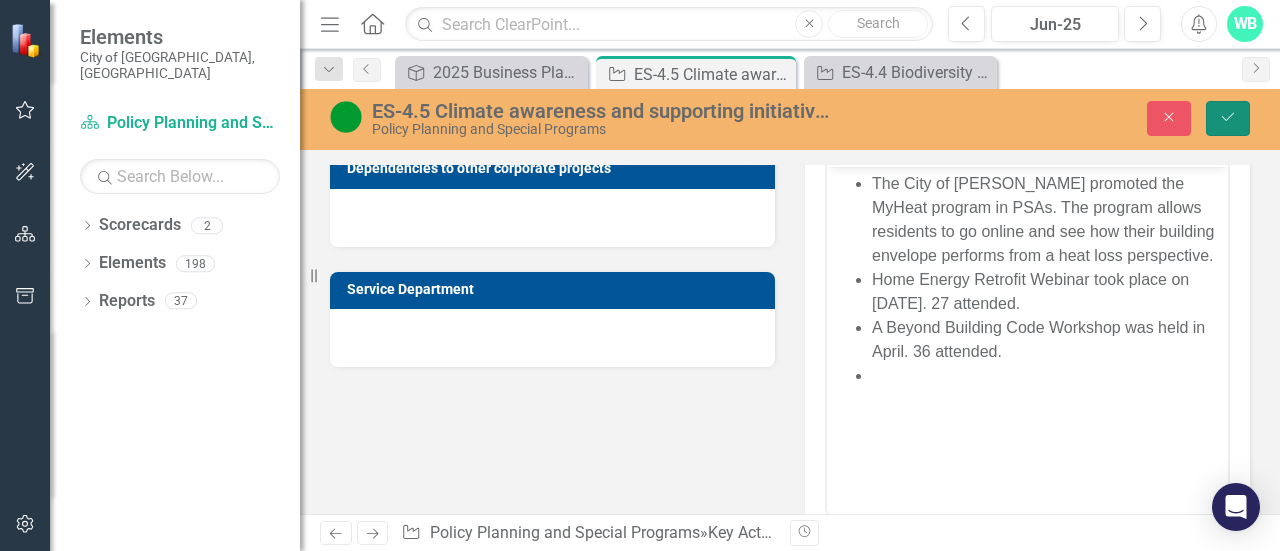 click on "Save" at bounding box center [1228, 118] 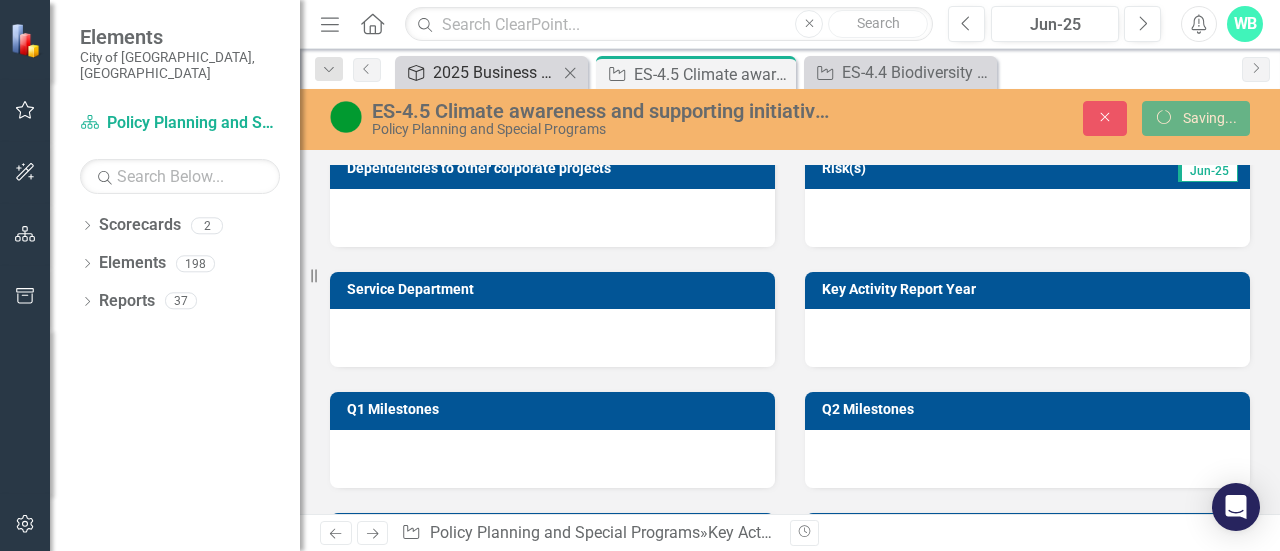 click on "2025 Business Plan [Objective #4] Implement Green Directions [GEOGRAPHIC_DATA], Sustainable Neighbourhood Action Plan and climate change initiatives" at bounding box center (495, 72) 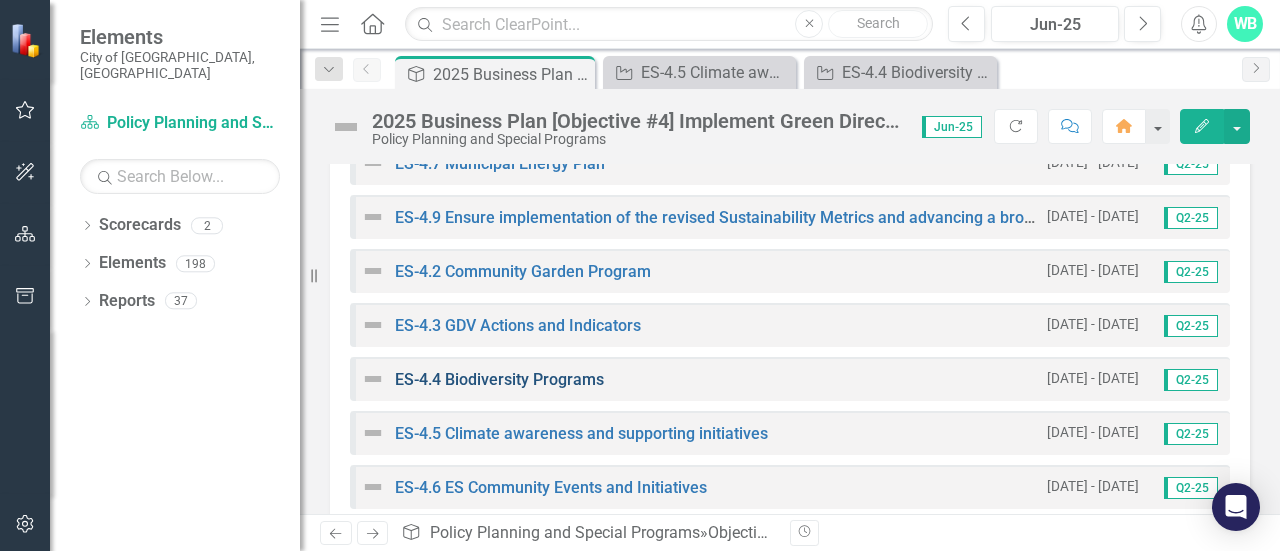 scroll, scrollTop: 726, scrollLeft: 0, axis: vertical 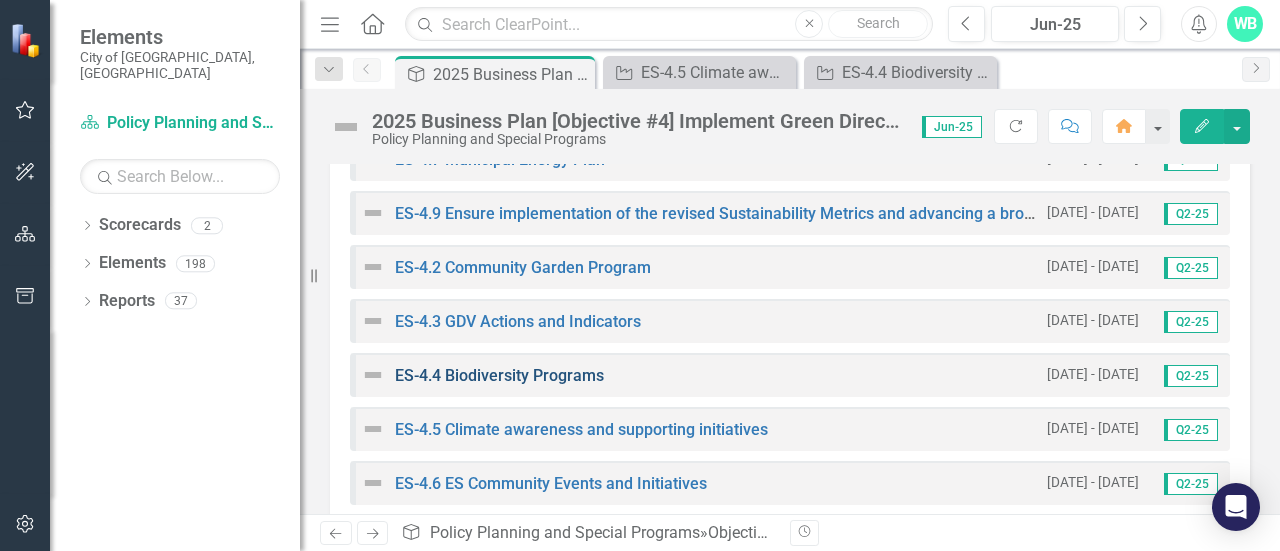 click on "ES-4.4 Biodiversity Programs" at bounding box center [499, 375] 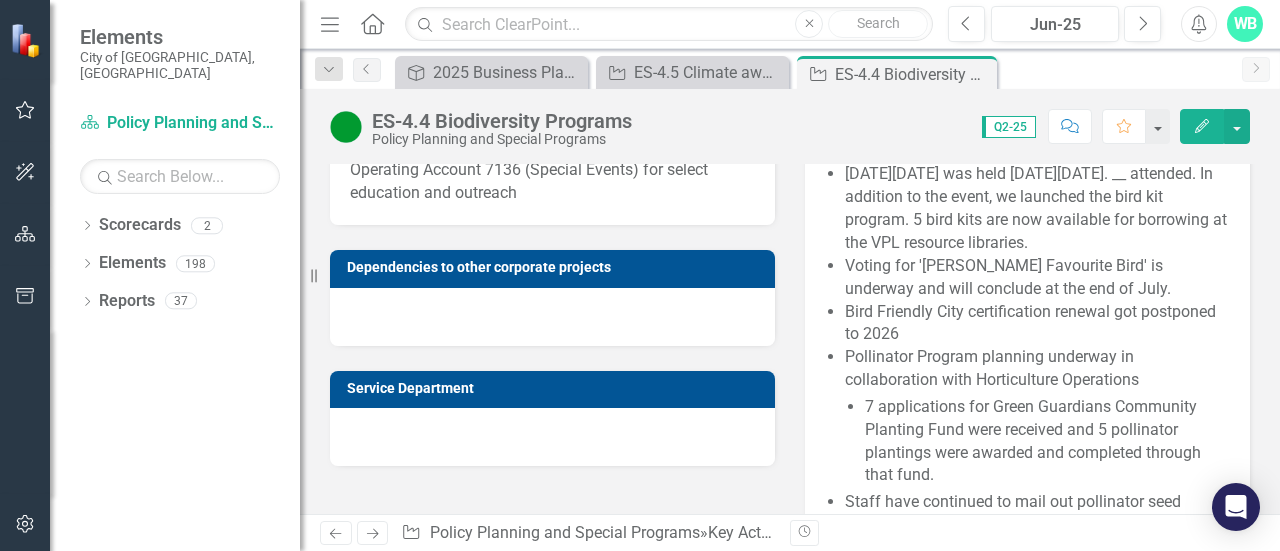 scroll, scrollTop: 1007, scrollLeft: 0, axis: vertical 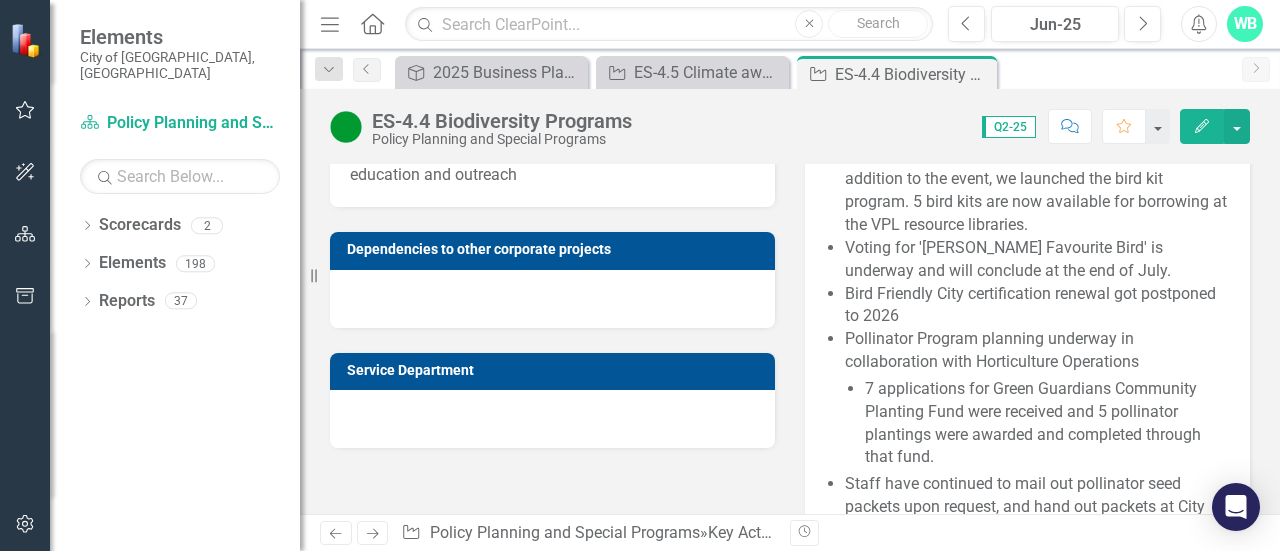 click on "Bird Friendly City certification renewal got postponed to 2026" at bounding box center (1037, 306) 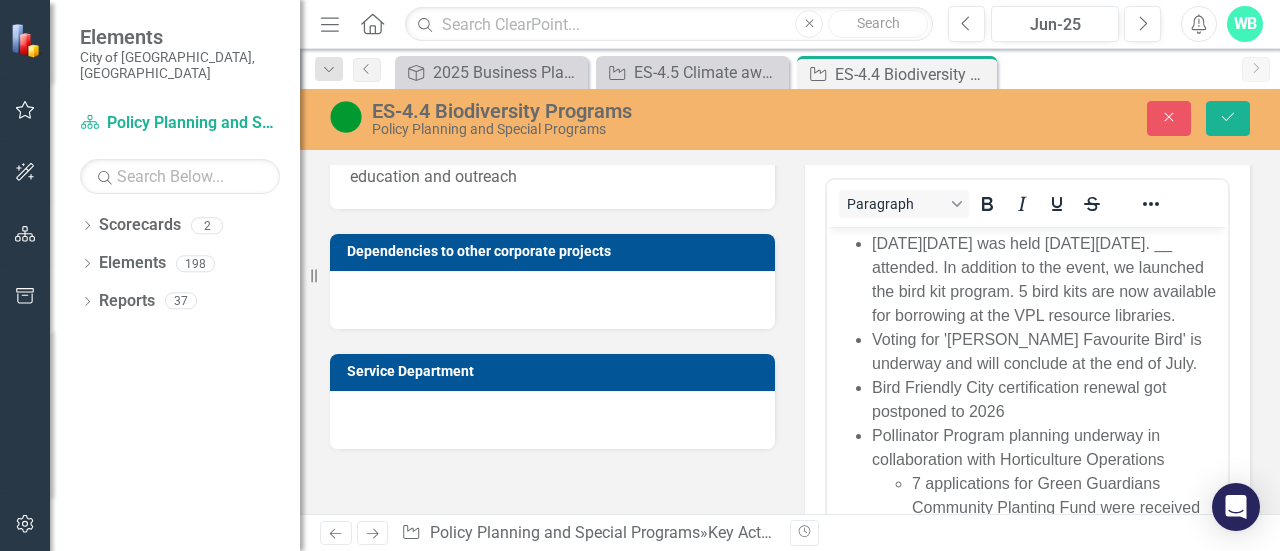 scroll, scrollTop: 0, scrollLeft: 0, axis: both 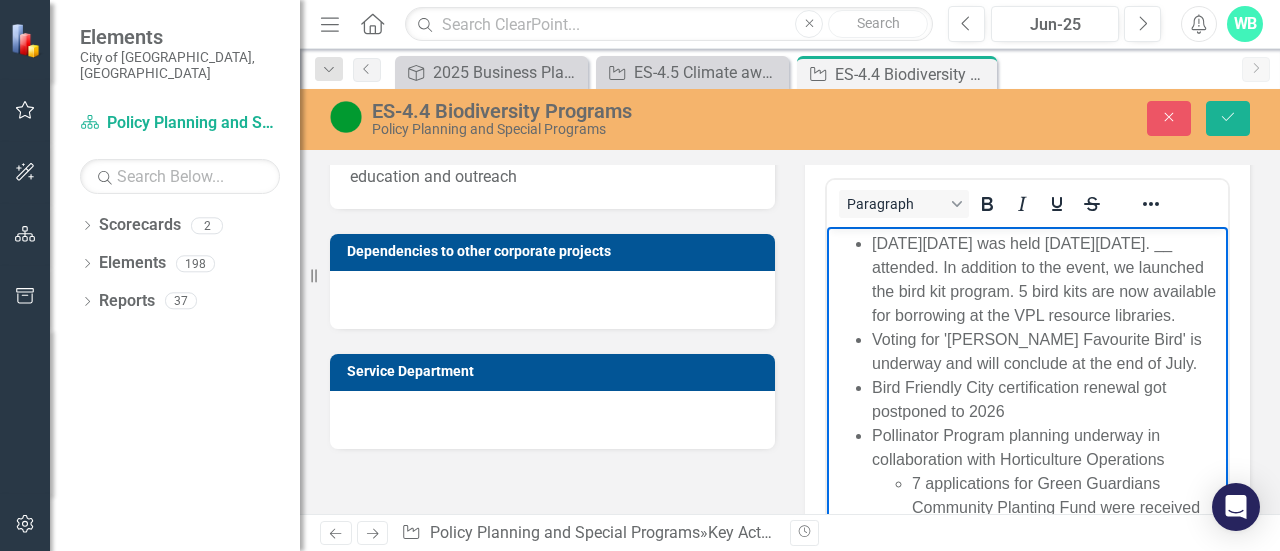 click on "[DATE][DATE] was held [DATE][DATE]. __ attended. In addition to the event, we launched the bird kit program. 5 bird kits are now available for borrowing at the VPL resource libraries." at bounding box center [1047, 279] 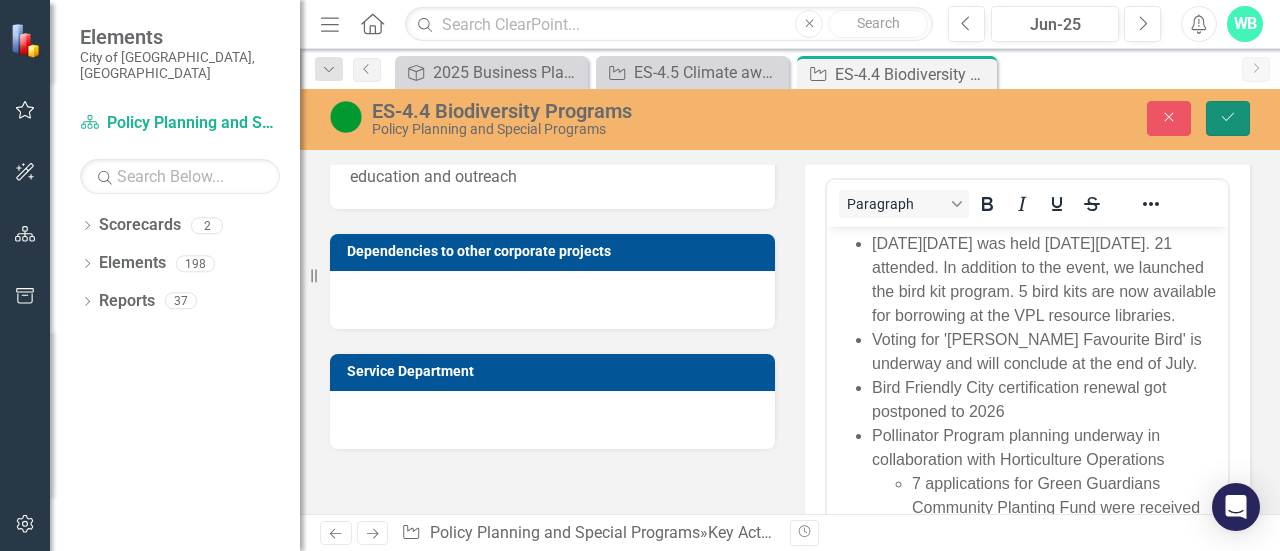 click on "Save" 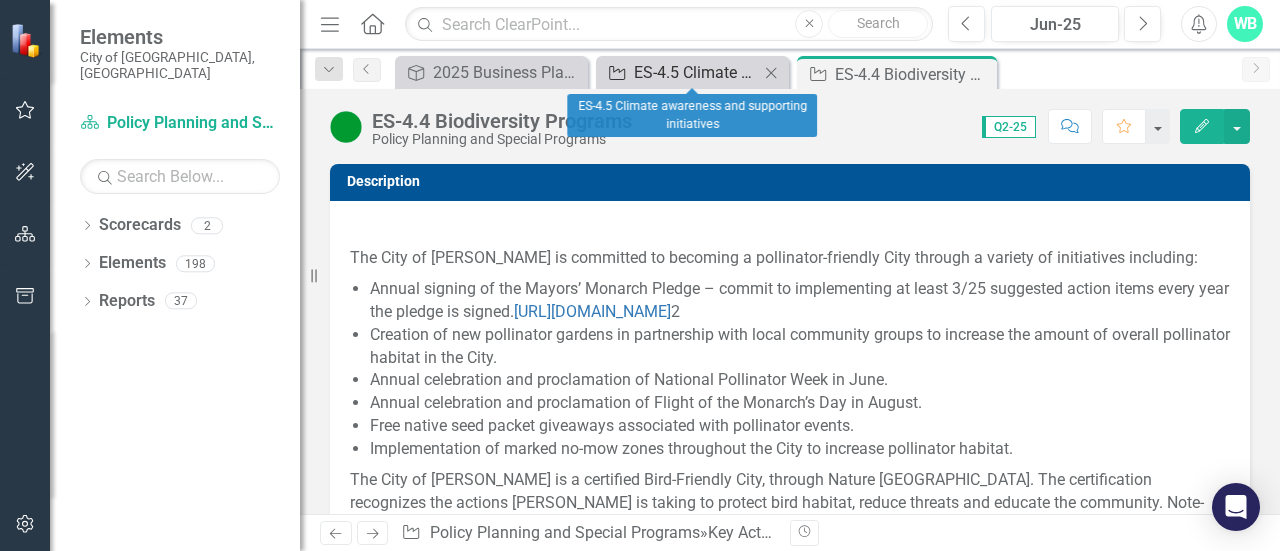 click on "ES-4.5 Climate awareness and supporting initiatives" at bounding box center (696, 72) 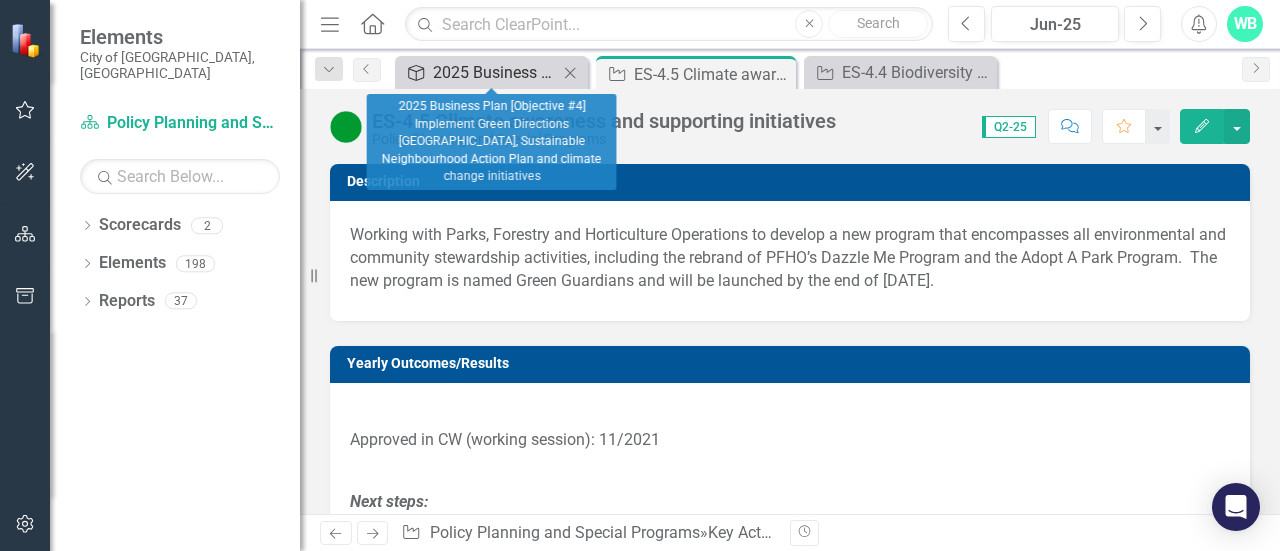 click on "2025 Business Plan [Objective #4] Implement Green Directions [GEOGRAPHIC_DATA], Sustainable Neighbourhood Action Plan and climate change initiatives" at bounding box center [495, 72] 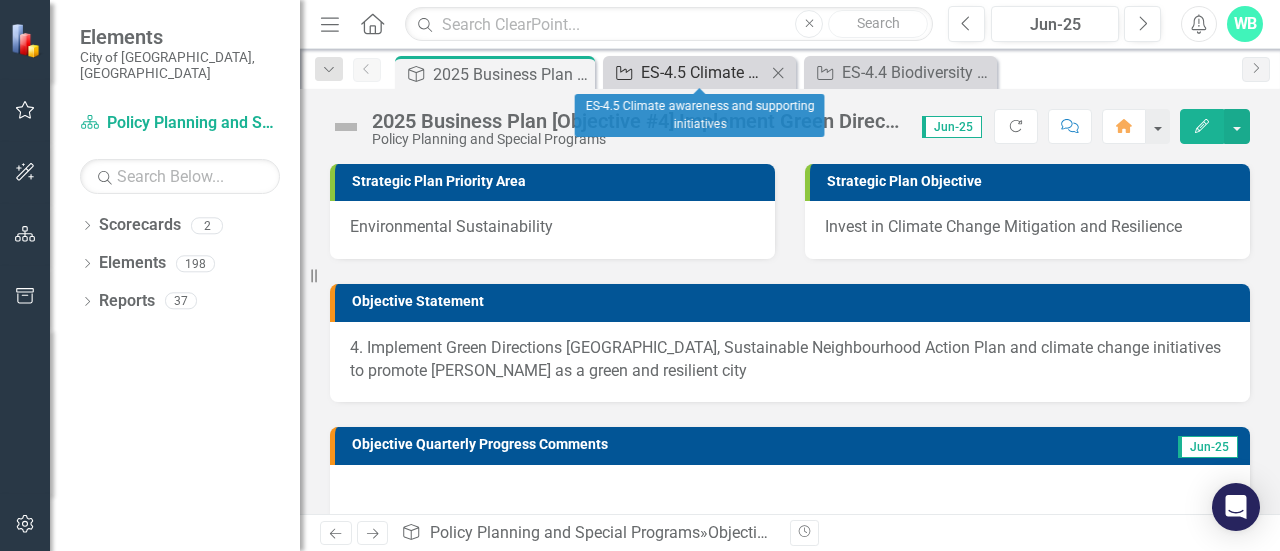 click on "ES-4.5 Climate awareness and supporting initiatives" at bounding box center [703, 72] 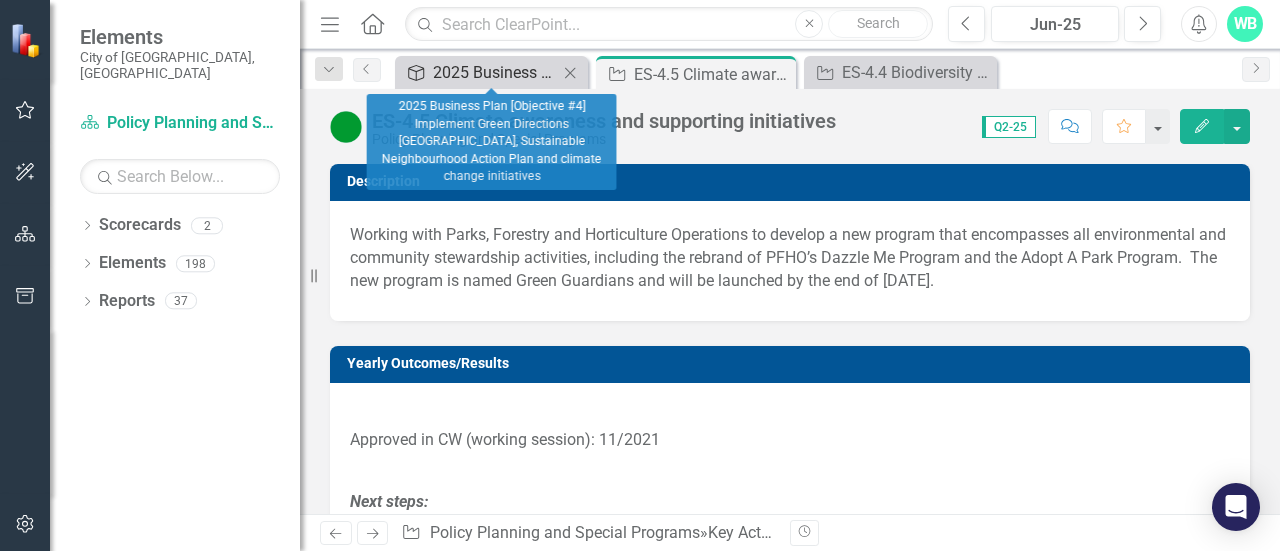 click on "2025 Business Plan [Objective #4] Implement Green Directions [GEOGRAPHIC_DATA], Sustainable Neighbourhood Action Plan and climate change initiatives" at bounding box center (495, 72) 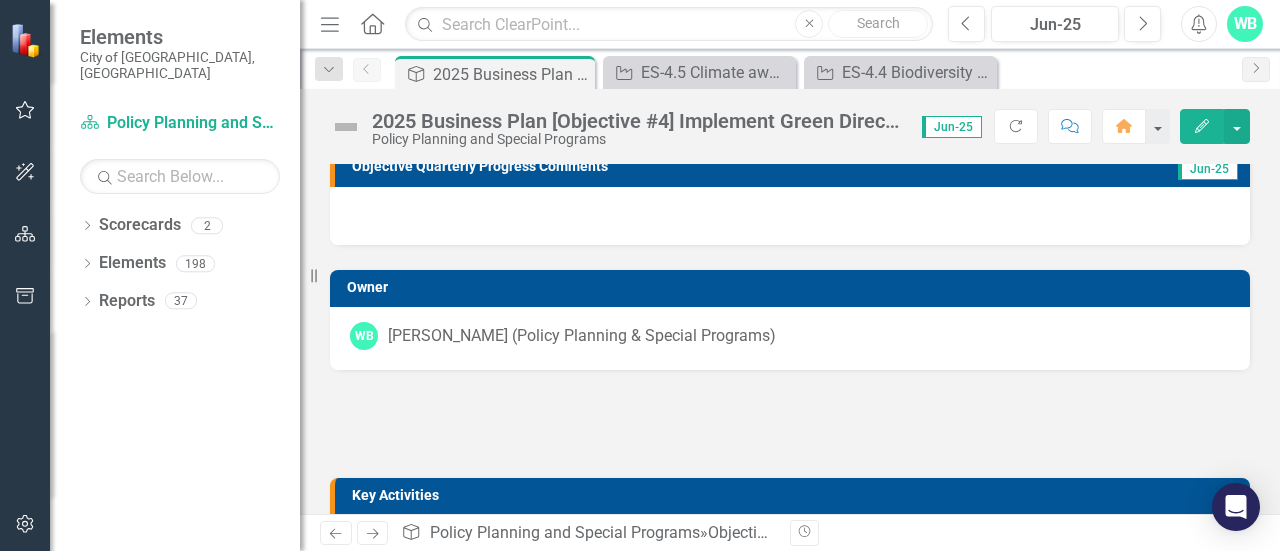 scroll, scrollTop: 586, scrollLeft: 0, axis: vertical 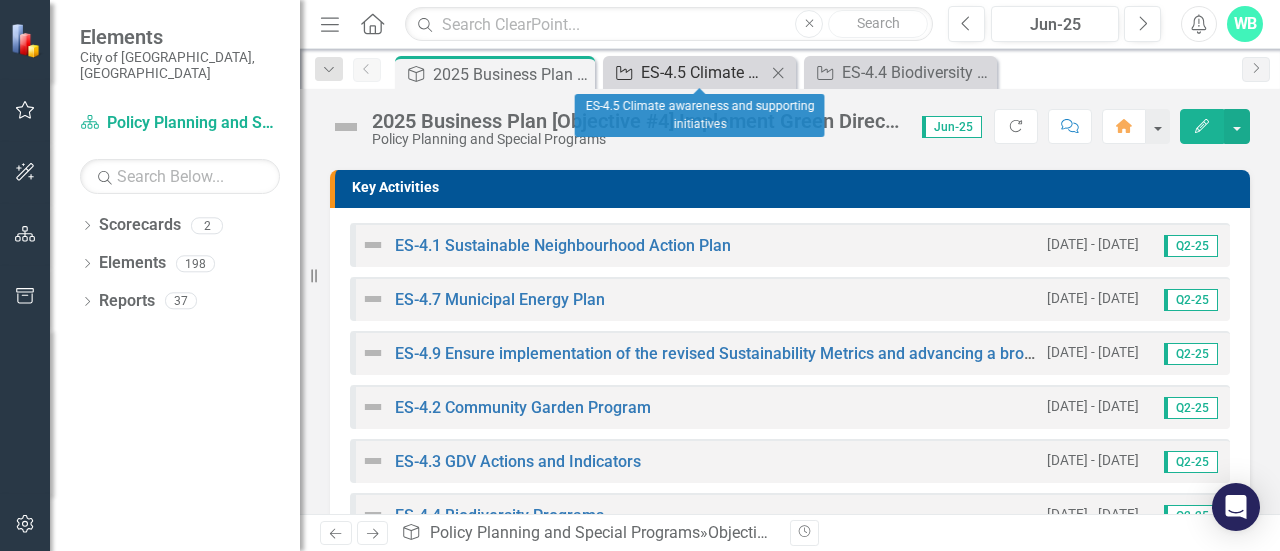 click on "ES-4.5 Climate awareness and supporting initiatives" at bounding box center [703, 72] 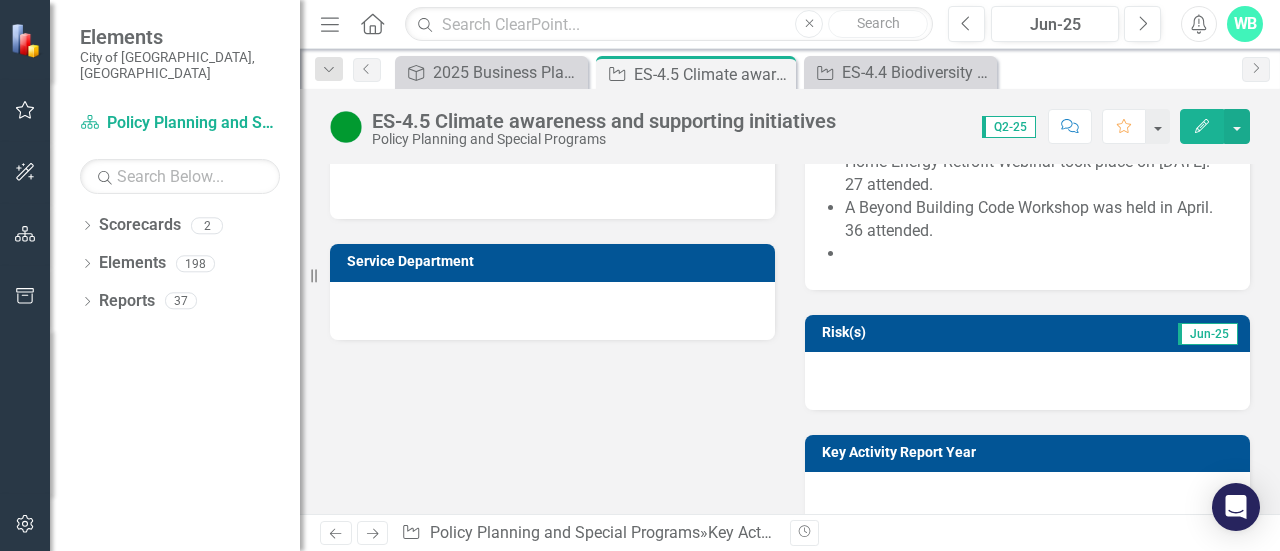 scroll, scrollTop: 649, scrollLeft: 0, axis: vertical 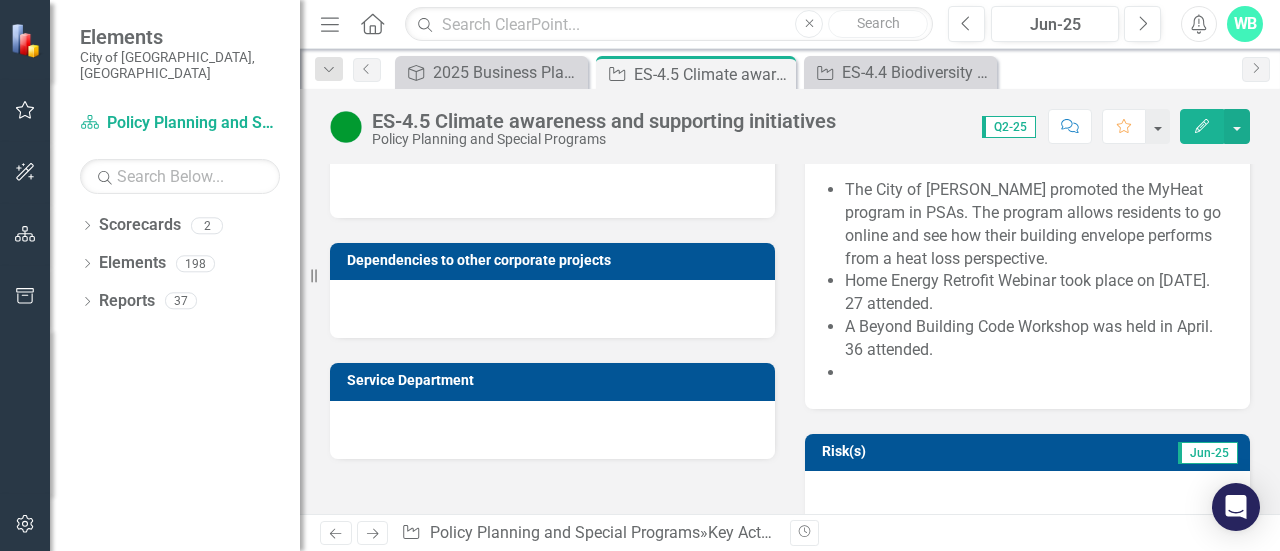 click on "A Beyond Building Code Workshop was held in April. 36 attended." at bounding box center (1037, 339) 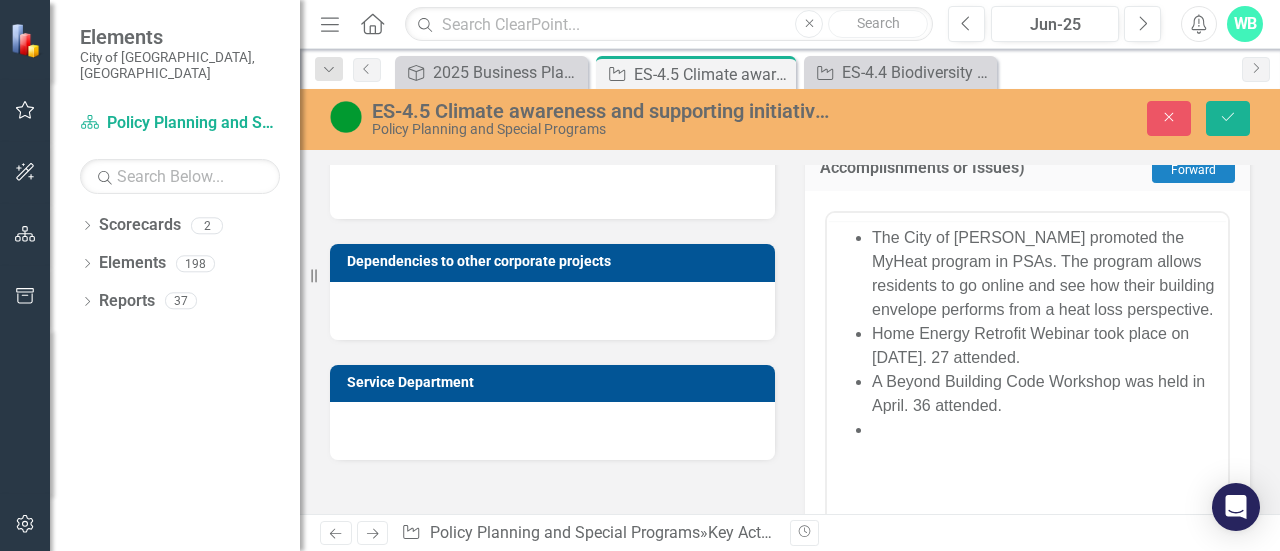scroll, scrollTop: 0, scrollLeft: 0, axis: both 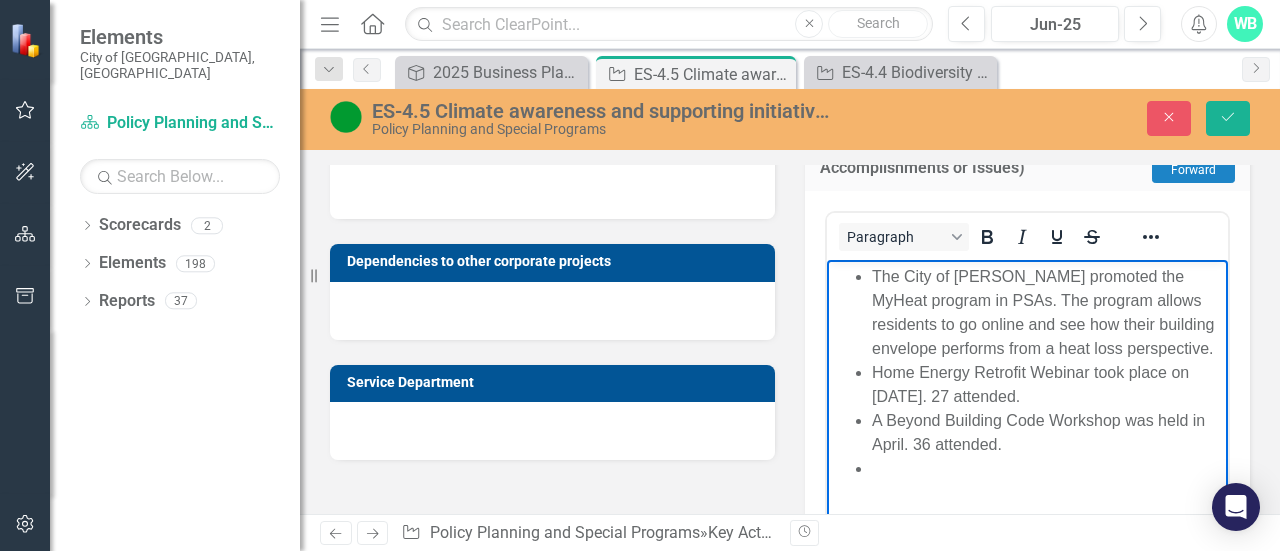 click at bounding box center [1047, 469] 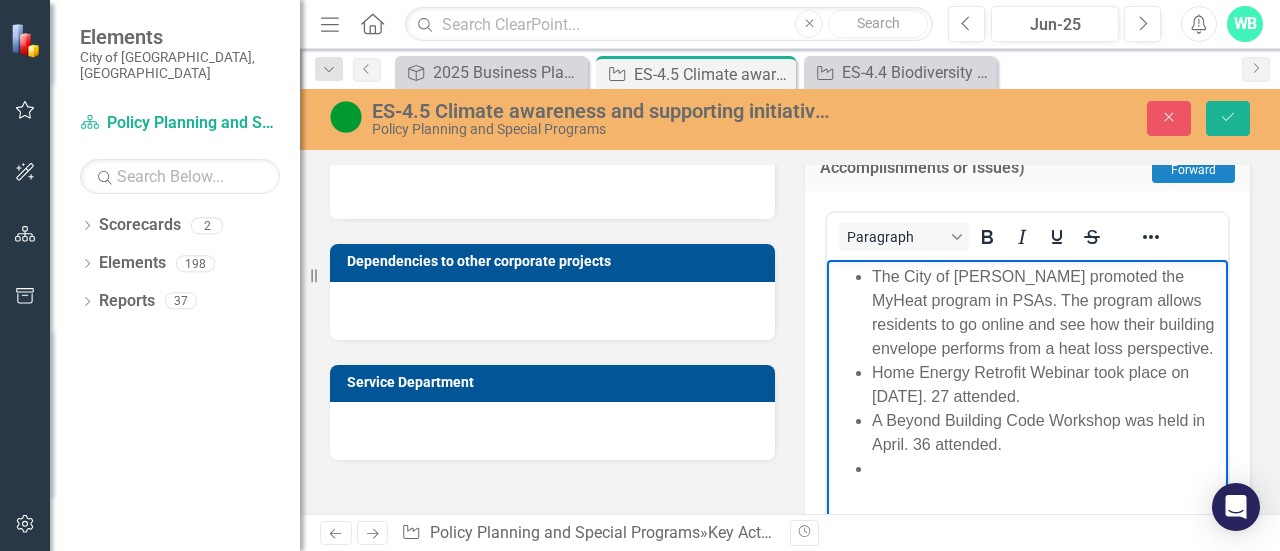 type 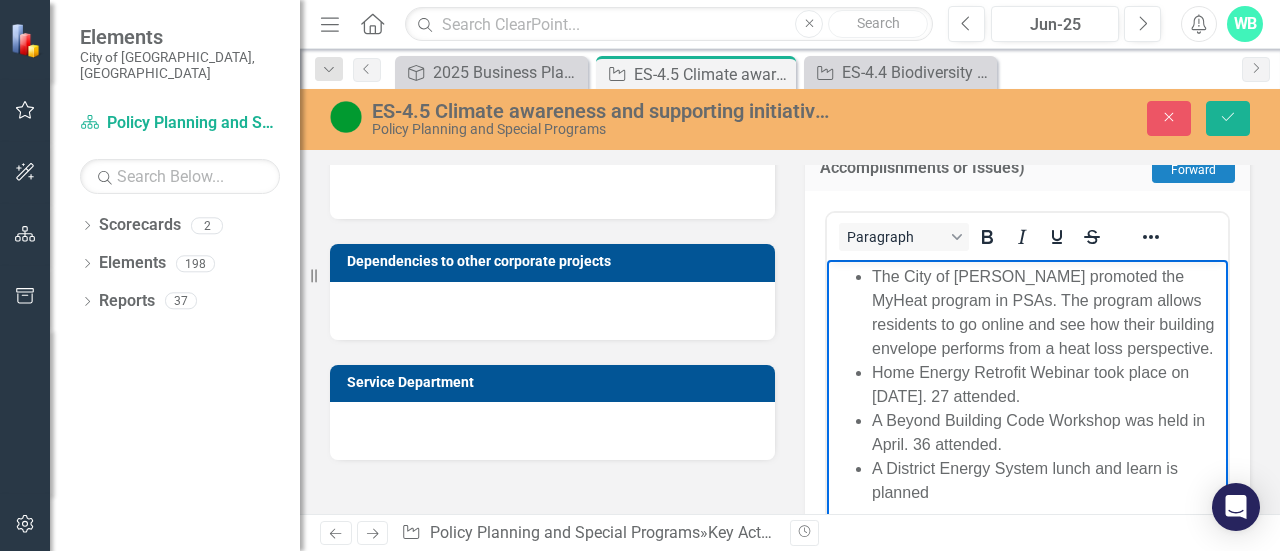 click on "A District Energy System lunch and learn is planned" at bounding box center (1047, 481) 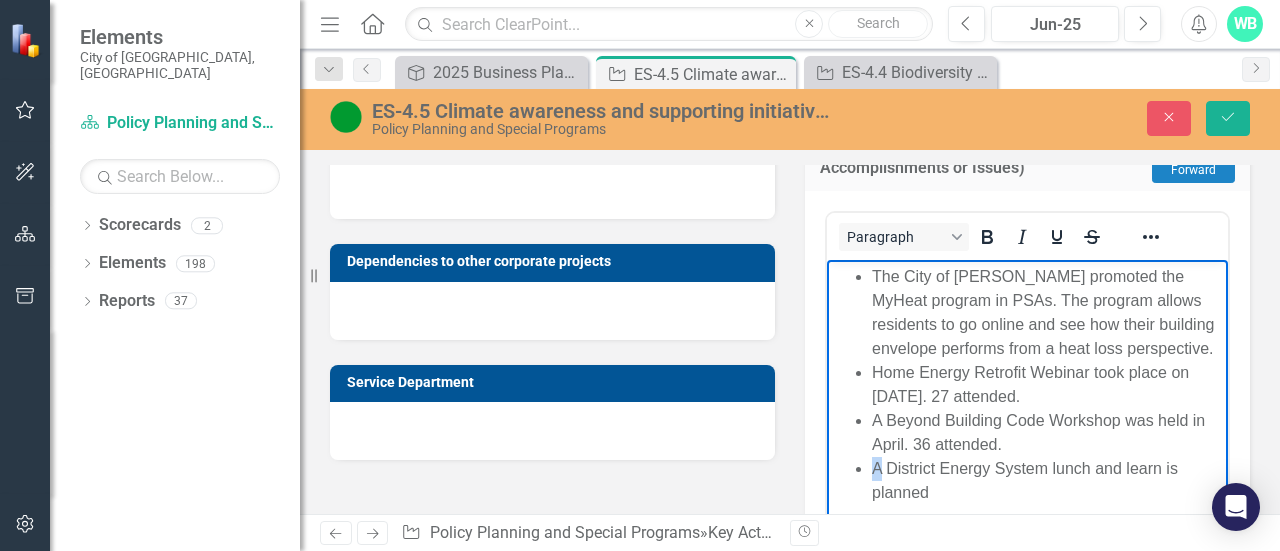 click on "A District Energy System lunch and learn is planned" at bounding box center (1047, 481) 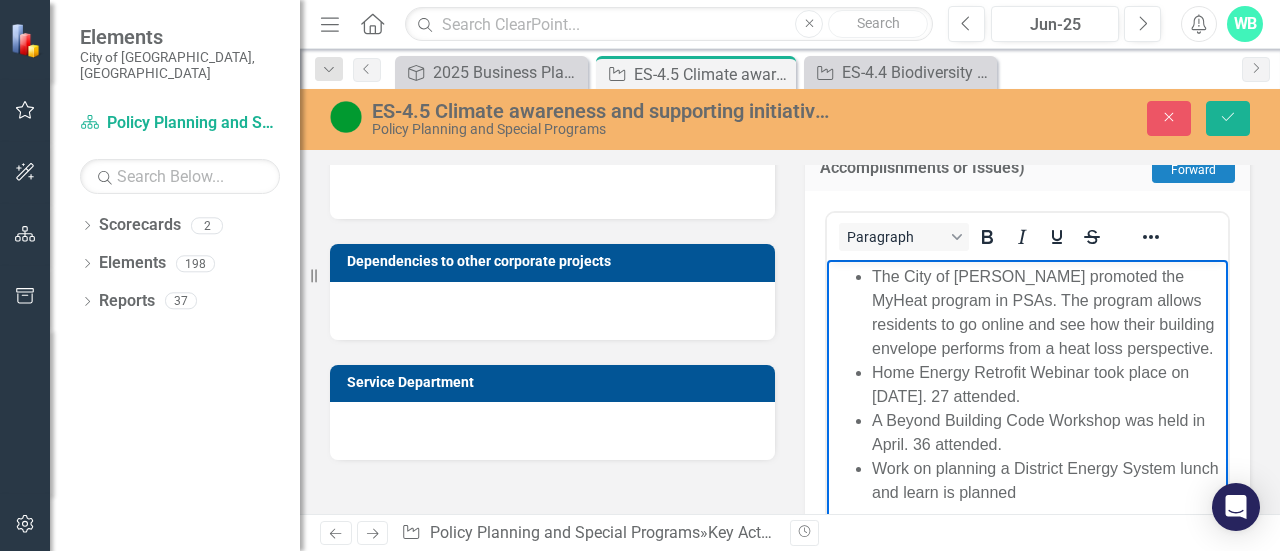 click on "Work on planning a District Energy System lunch and learn is planned" at bounding box center (1047, 481) 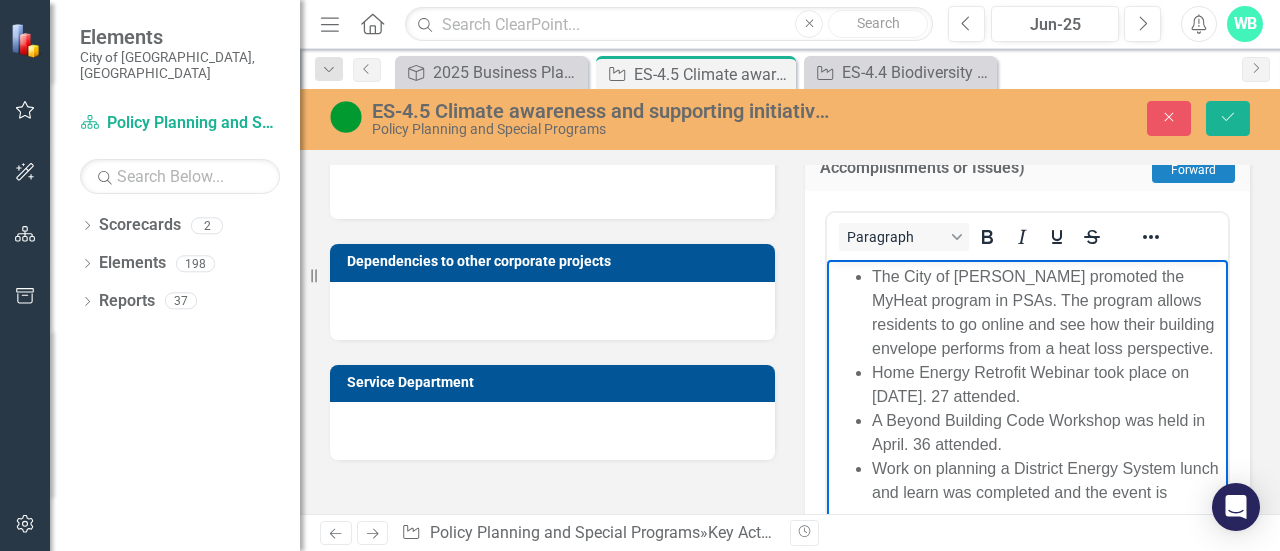 scroll, scrollTop: 658, scrollLeft: 0, axis: vertical 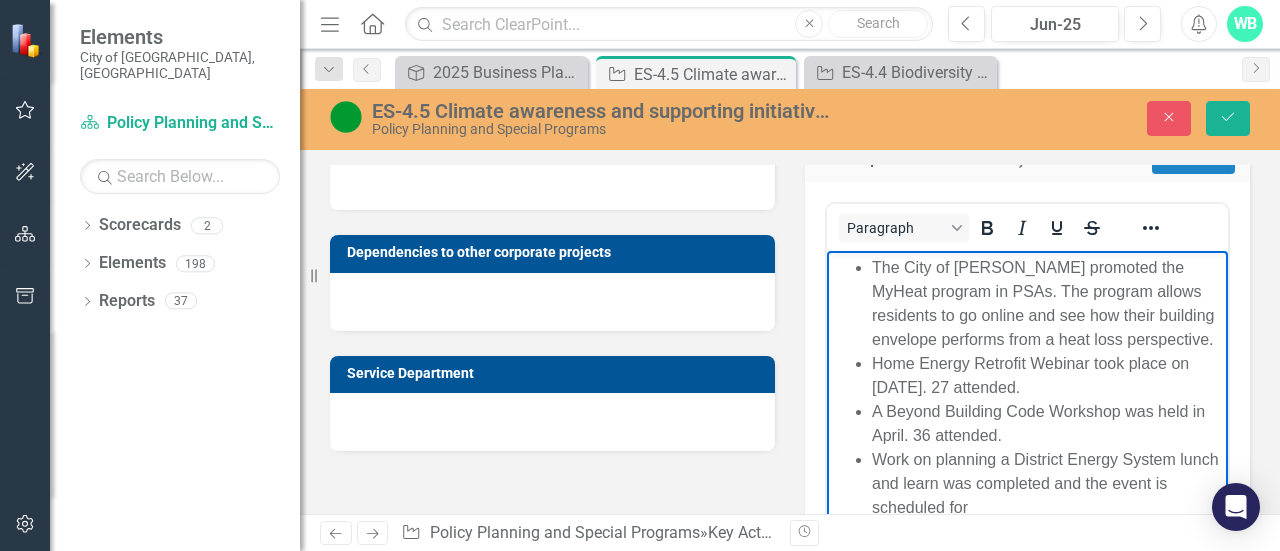 click on "Work on planning a District Energy System lunch and learn was completed and the event is scheduled for" at bounding box center (1047, 484) 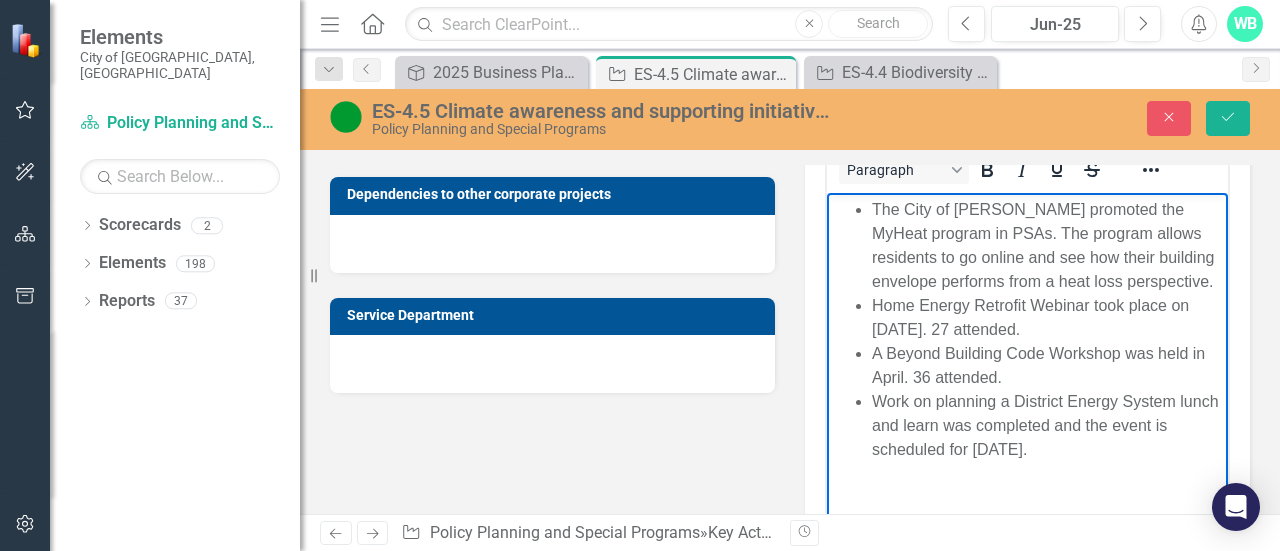 scroll, scrollTop: 720, scrollLeft: 0, axis: vertical 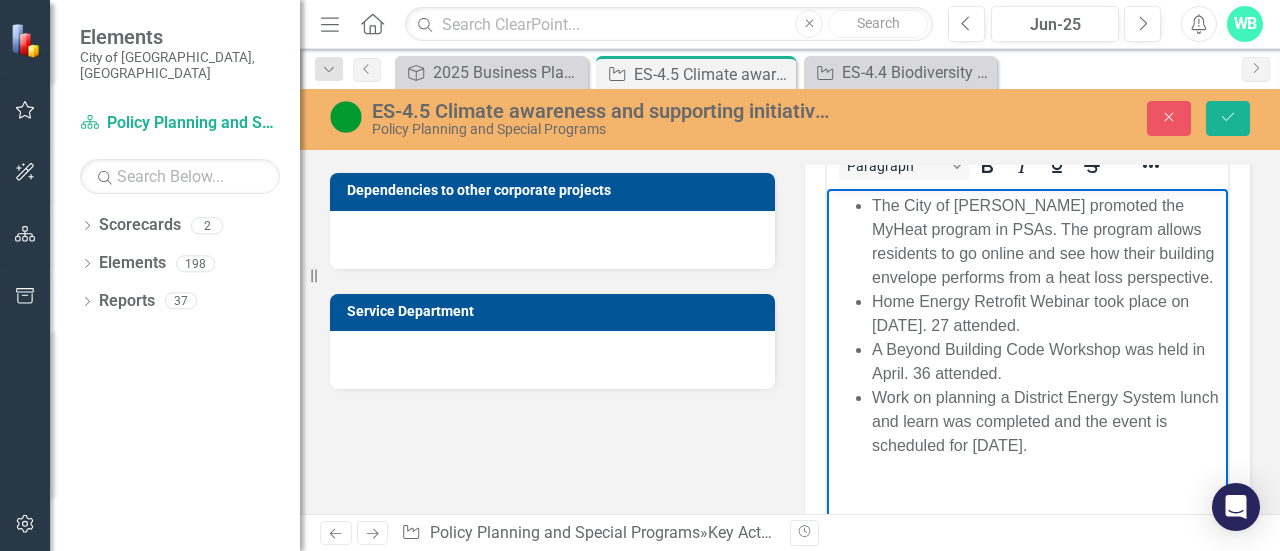 click on "A Beyond Building Code Workshop was held in April. 36 attended." at bounding box center (1047, 362) 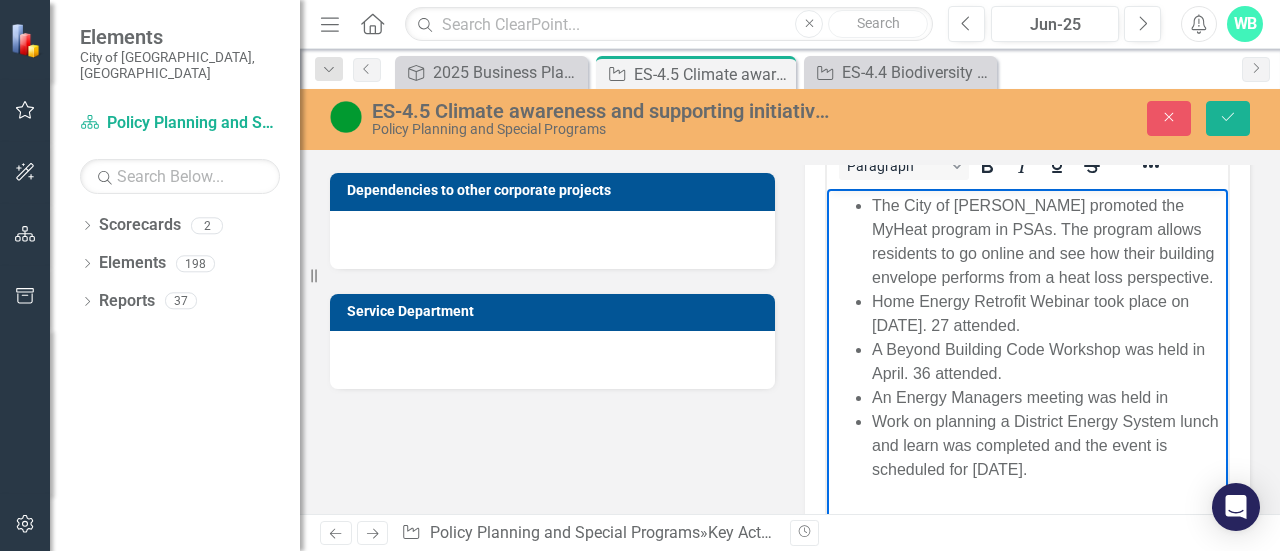 click on "A Beyond Building Code Workshop was held in April. 36 attended." at bounding box center [1047, 362] 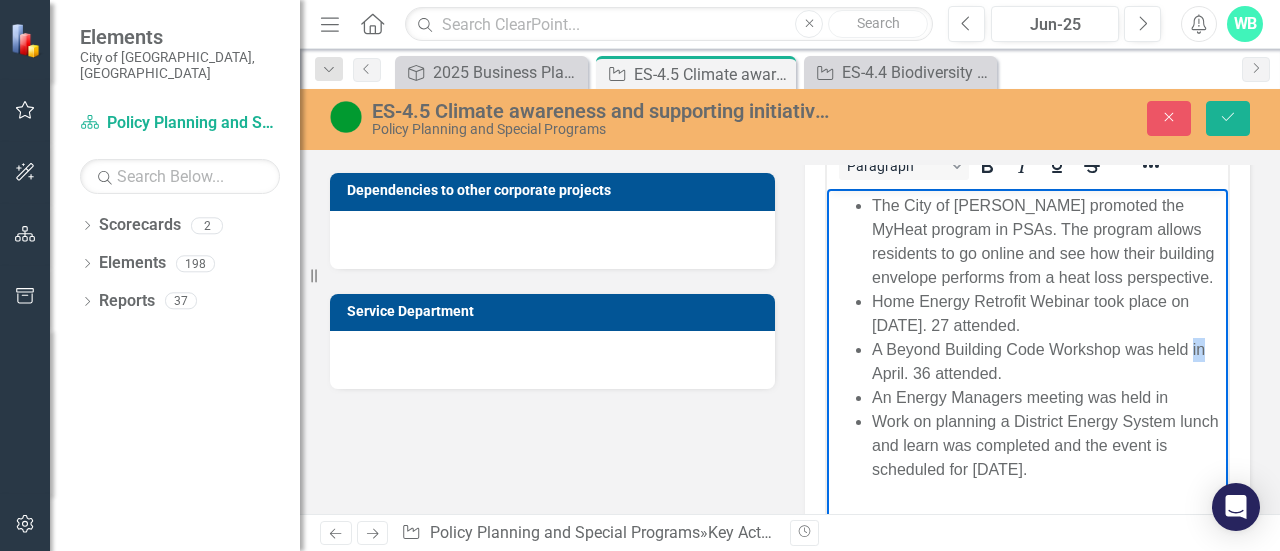 click on "A Beyond Building Code Workshop was held in April. 36 attended." at bounding box center [1047, 362] 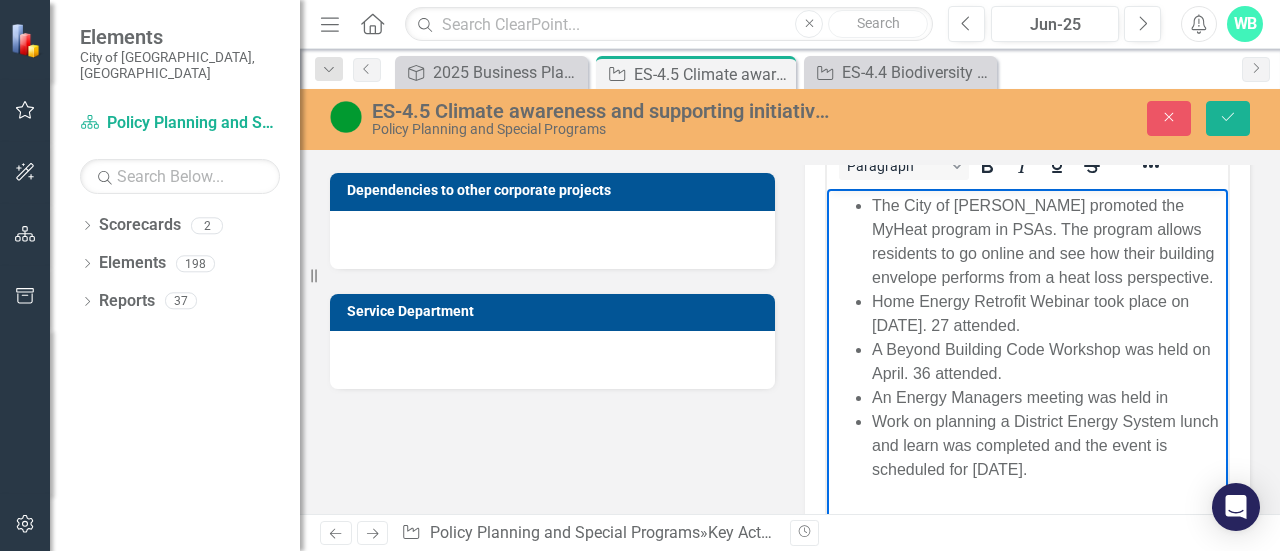 click on "A Beyond Building Code Workshop was held on April. 36 attended." at bounding box center (1047, 362) 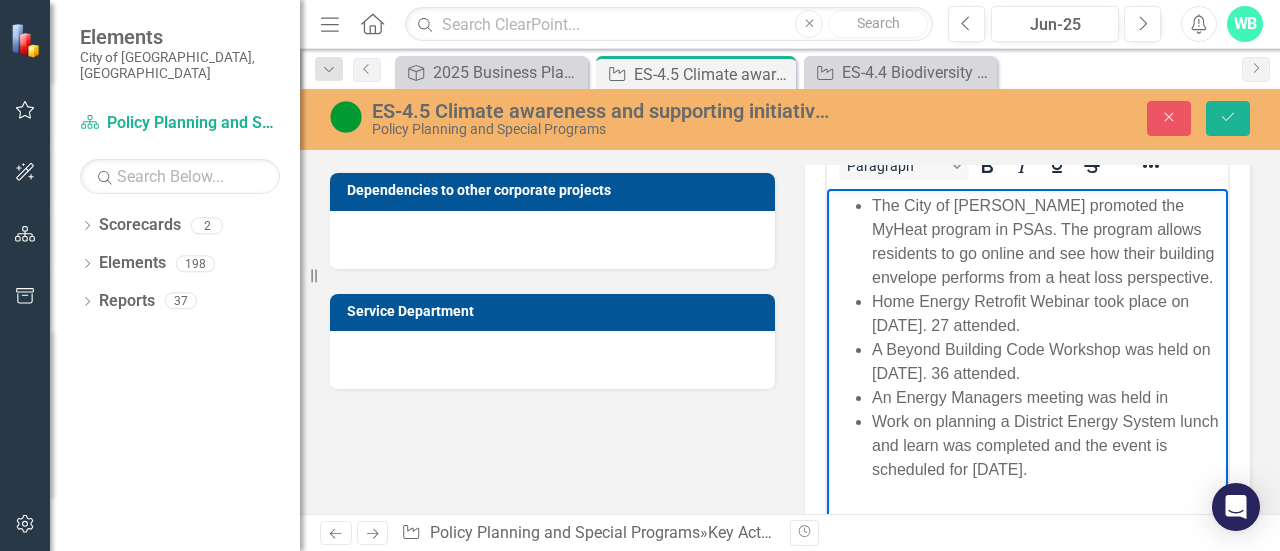 click on "An Energy Managers meeting was held in" at bounding box center [1047, 398] 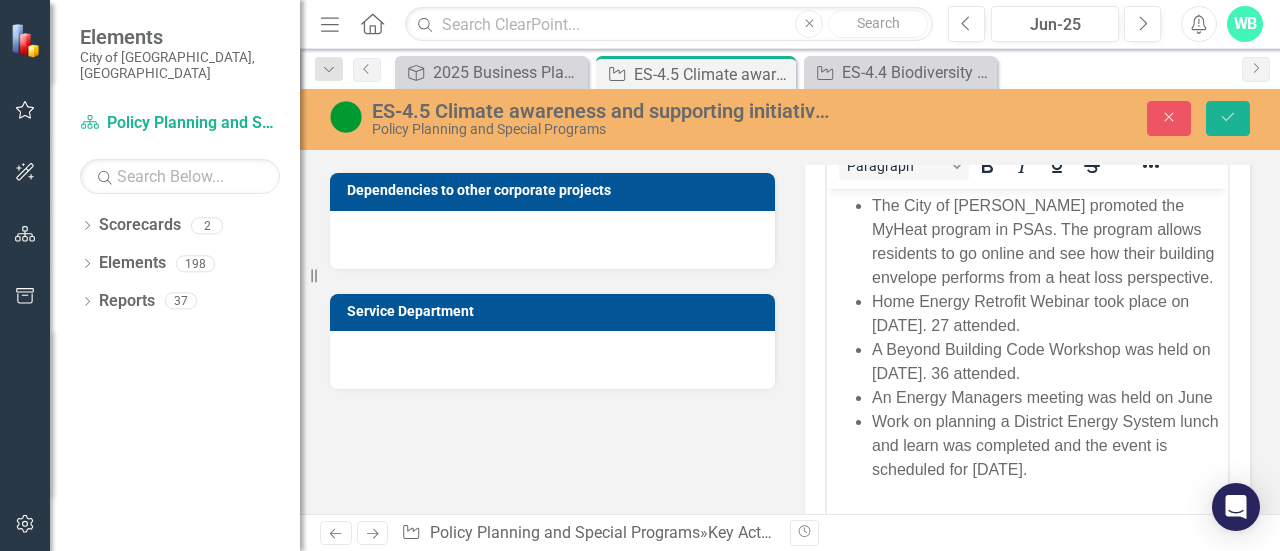 click on "Capital Budget Dependencies to other corporate projects Service Department Quarterly Update (Key Accomplishments or Issues) Jun-25 Copy Forward  Copy Forward  <ul>
<li>The City of [PERSON_NAME] promoted the MyHeat program in PSAs. The program allows residents to go online and see how their building envelope performs from a heat loss perspective.&nbsp;</li>
<li>Home Energy Retrofit Webinar took place on [DATE]. 27 attended.&nbsp;</li>
<li>A Beyond Building Code Workshop was held in April. 36 attended.&nbsp;</li>
<li>&nbsp;</li>
</ul> Paragraph Switch to old editor Risk(s) Jun-25 Key Activity Report Year" at bounding box center [790, 442] 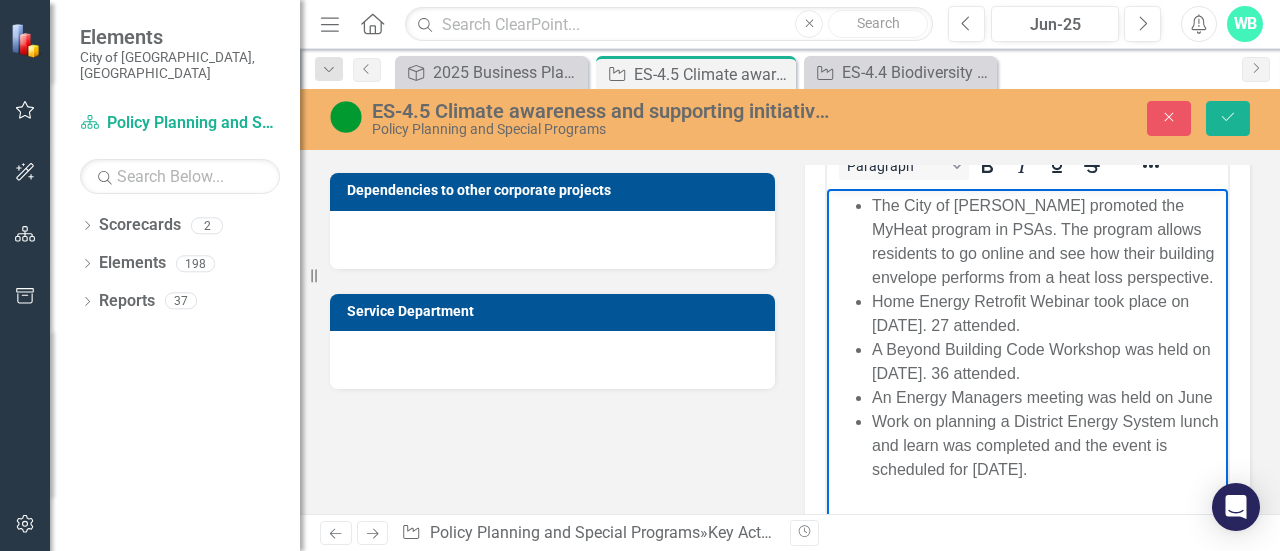 click on "An Energy Managers meeting was held on June" at bounding box center [1047, 398] 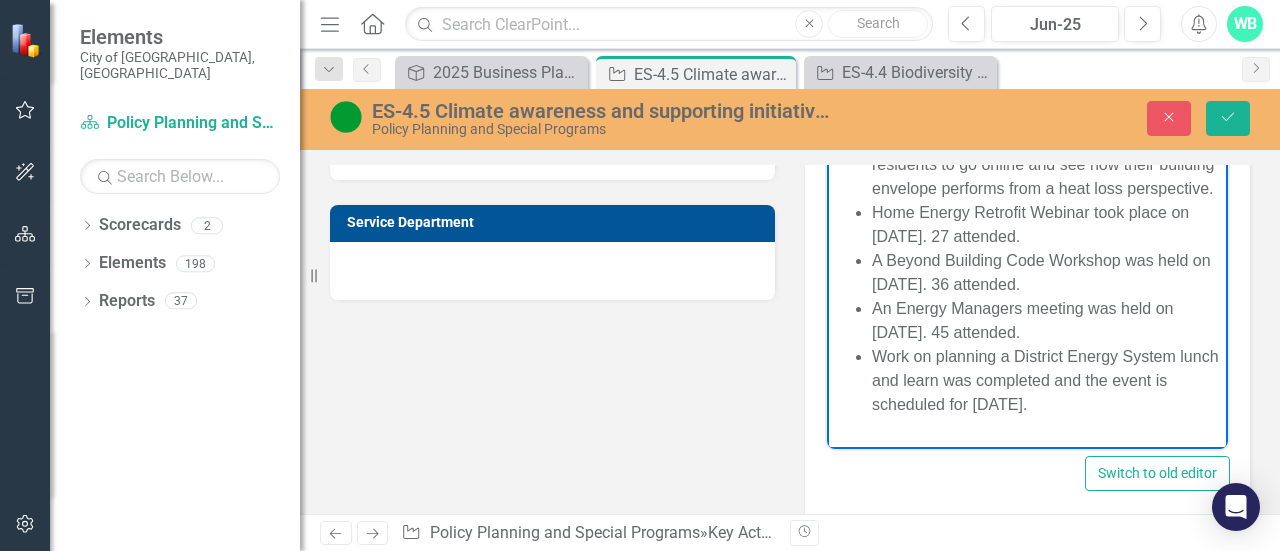 scroll, scrollTop: 820, scrollLeft: 0, axis: vertical 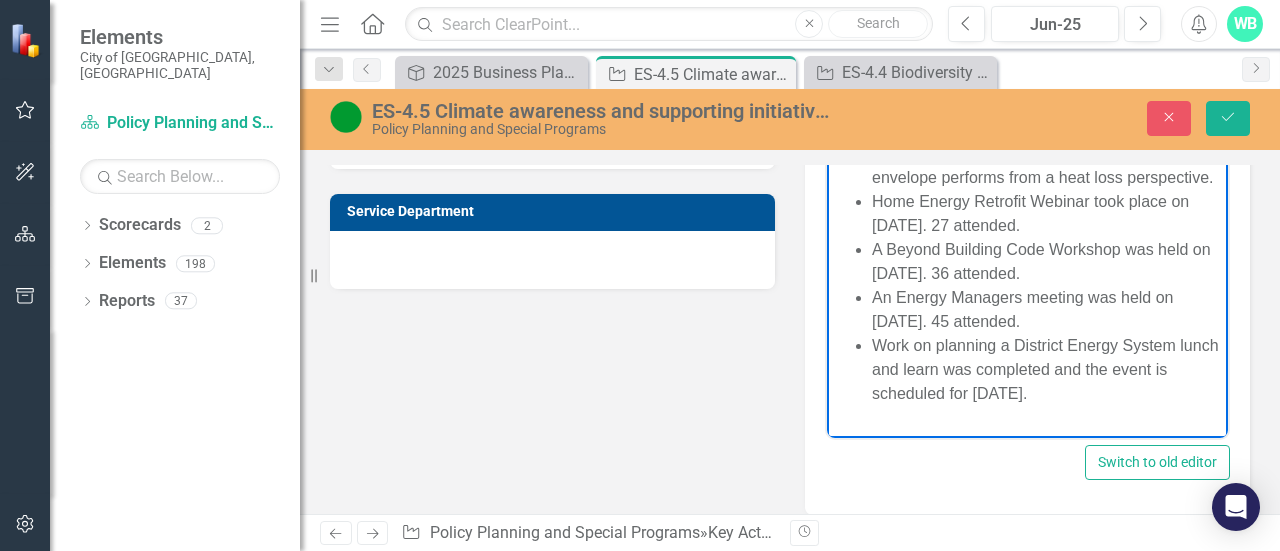 click on "Work on planning a District Energy System lunch and learn was completed and the event is scheduled for [DATE]." at bounding box center (1047, 370) 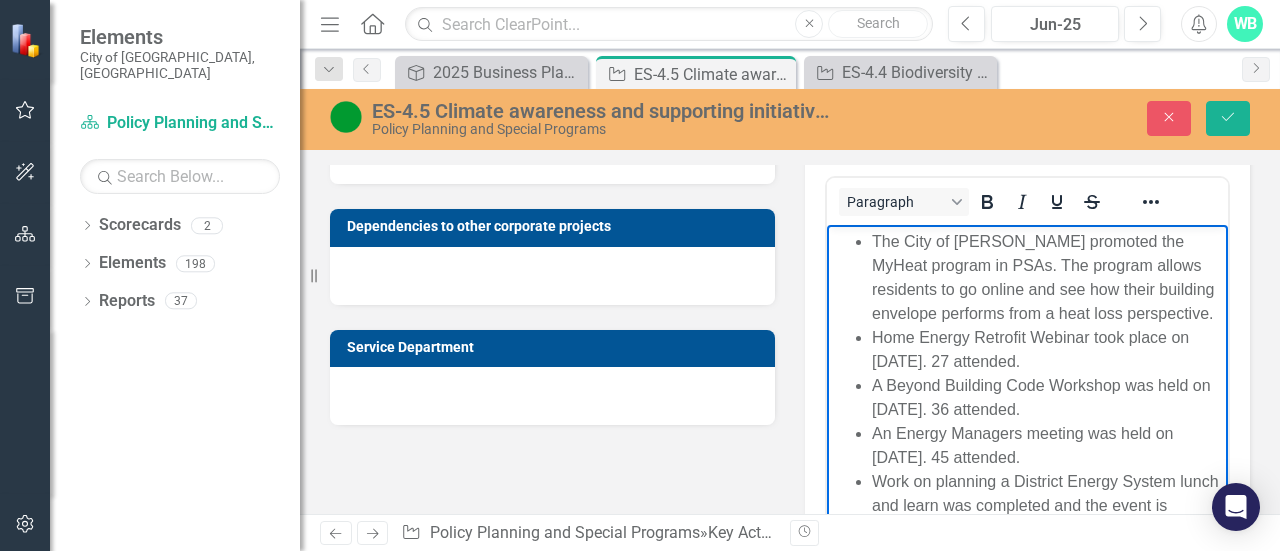 scroll, scrollTop: 686, scrollLeft: 0, axis: vertical 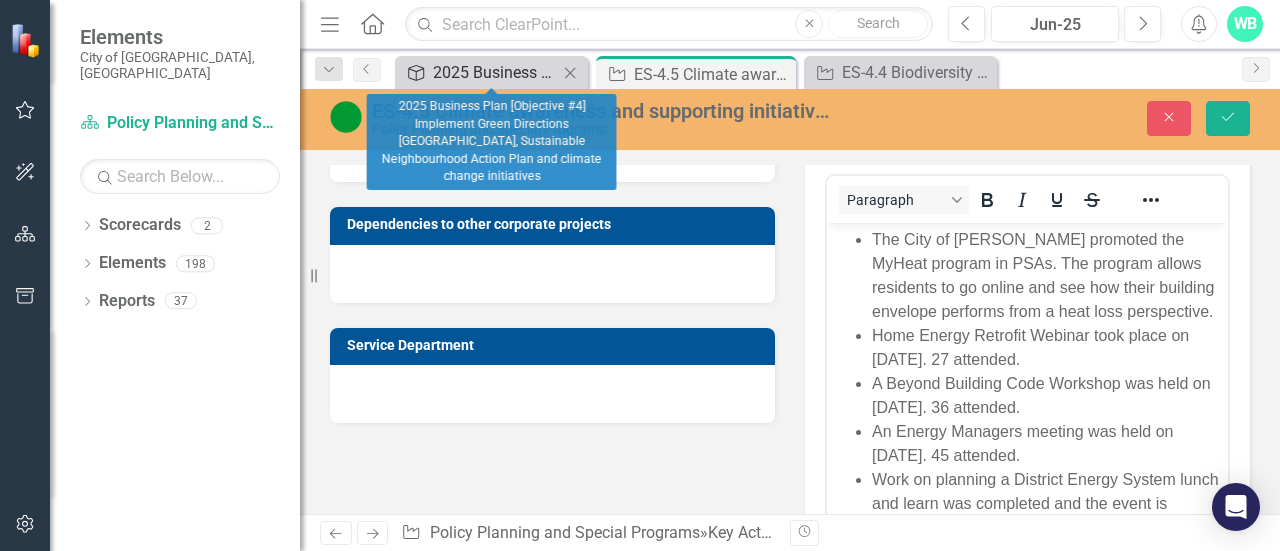 click on "2025 Business Plan [Objective #4] Implement Green Directions [GEOGRAPHIC_DATA], Sustainable Neighbourhood Action Plan and climate change initiatives" at bounding box center (495, 72) 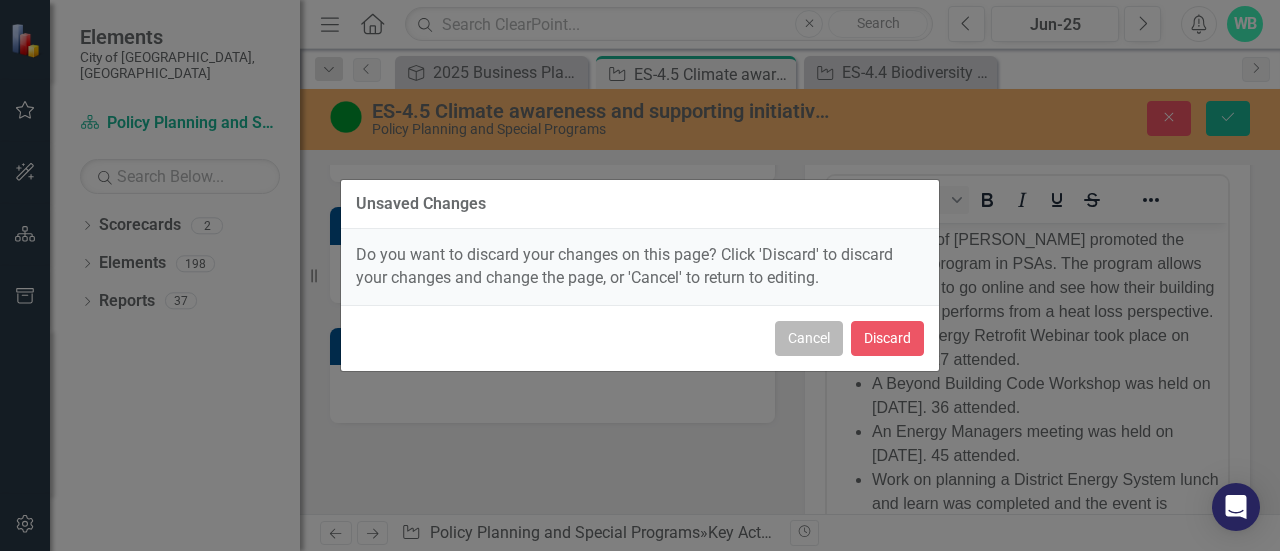 click on "Cancel" at bounding box center [809, 338] 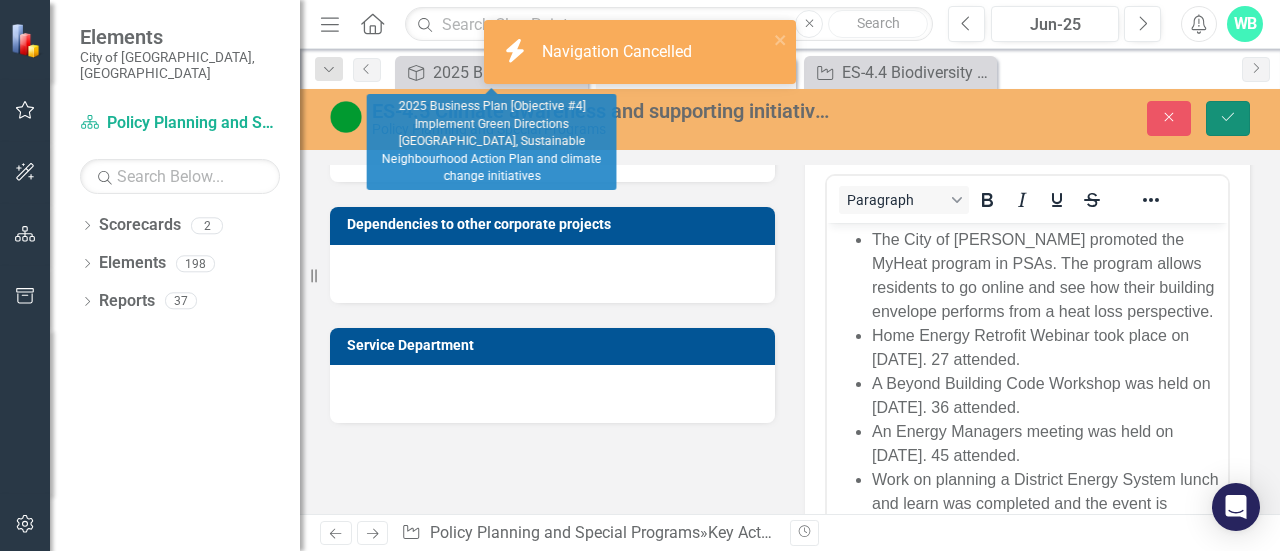 click on "Save" at bounding box center [1228, 118] 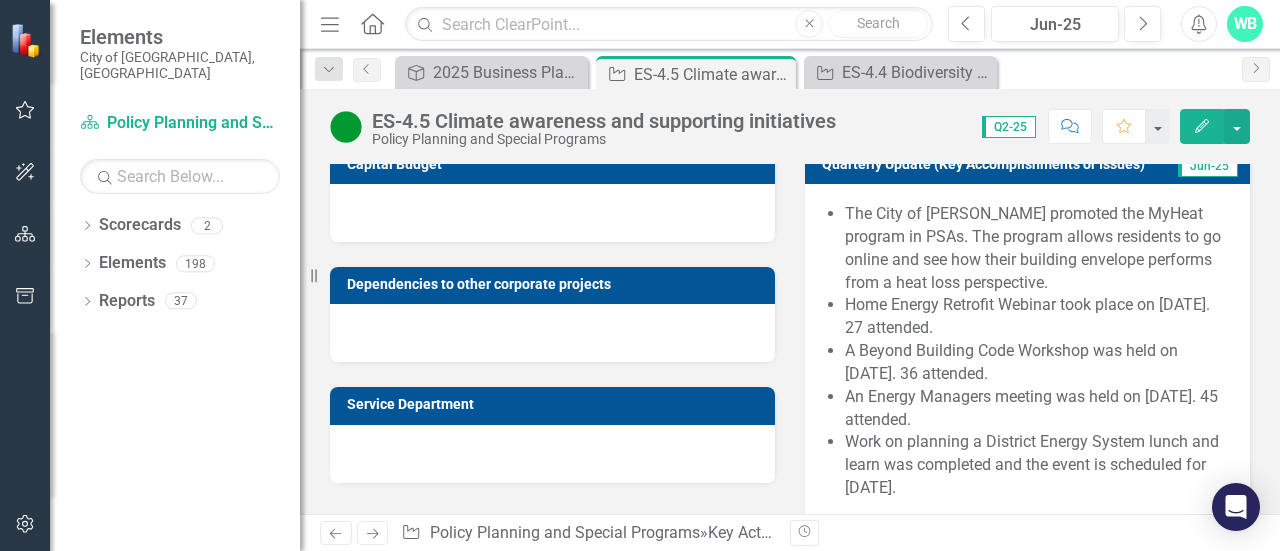 scroll, scrollTop: 624, scrollLeft: 0, axis: vertical 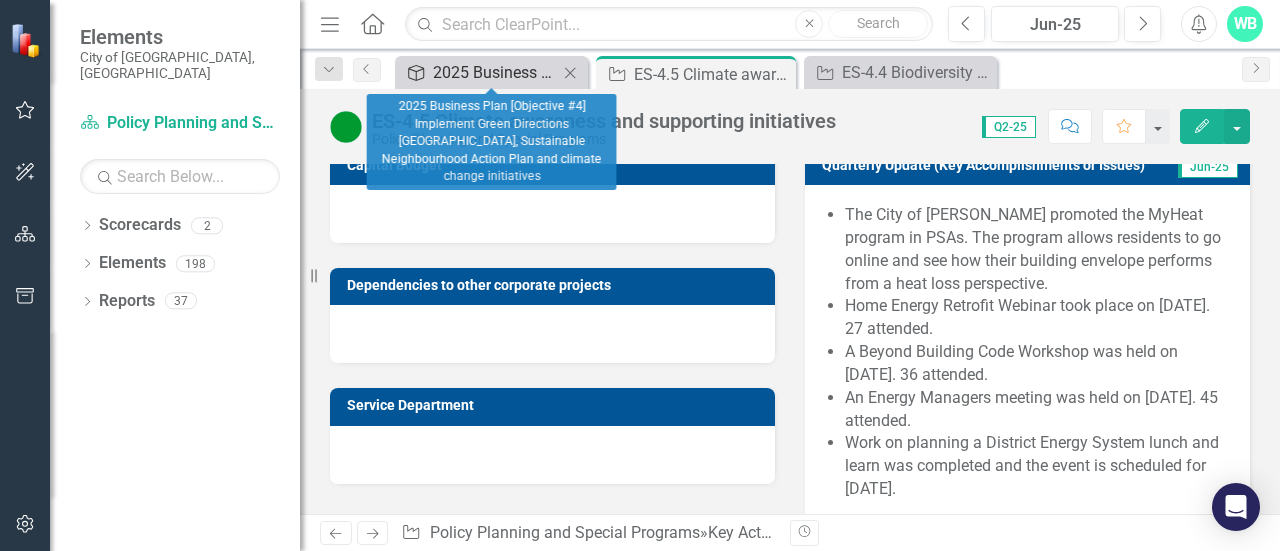 click on "2025 Business Plan [Objective #4] Implement Green Directions [GEOGRAPHIC_DATA], Sustainable Neighbourhood Action Plan and climate change initiatives" at bounding box center (495, 72) 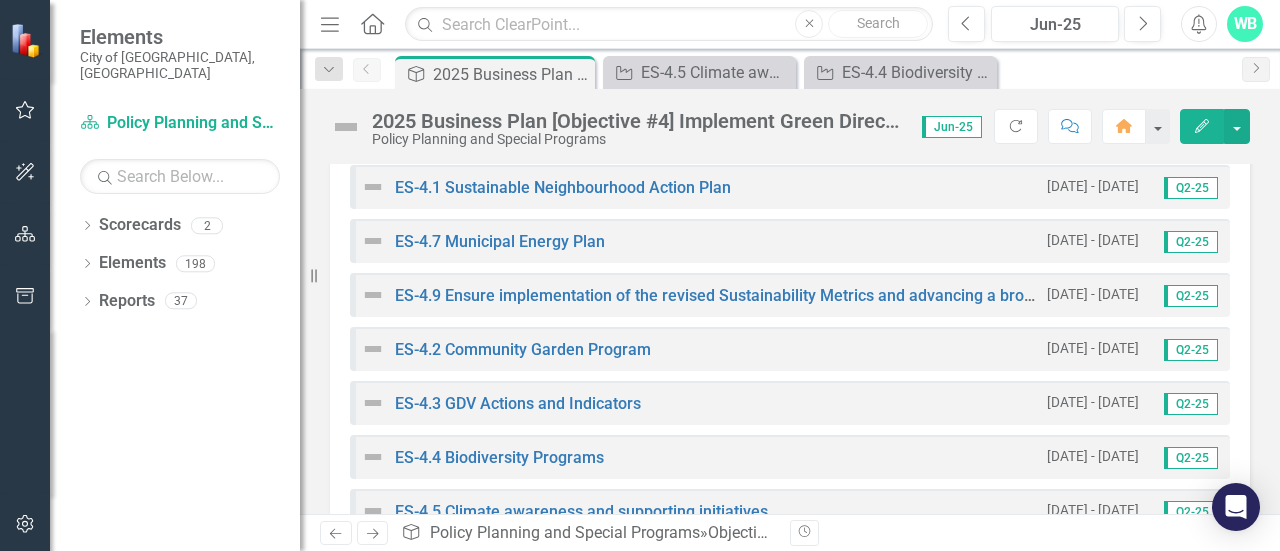 scroll, scrollTop: 643, scrollLeft: 0, axis: vertical 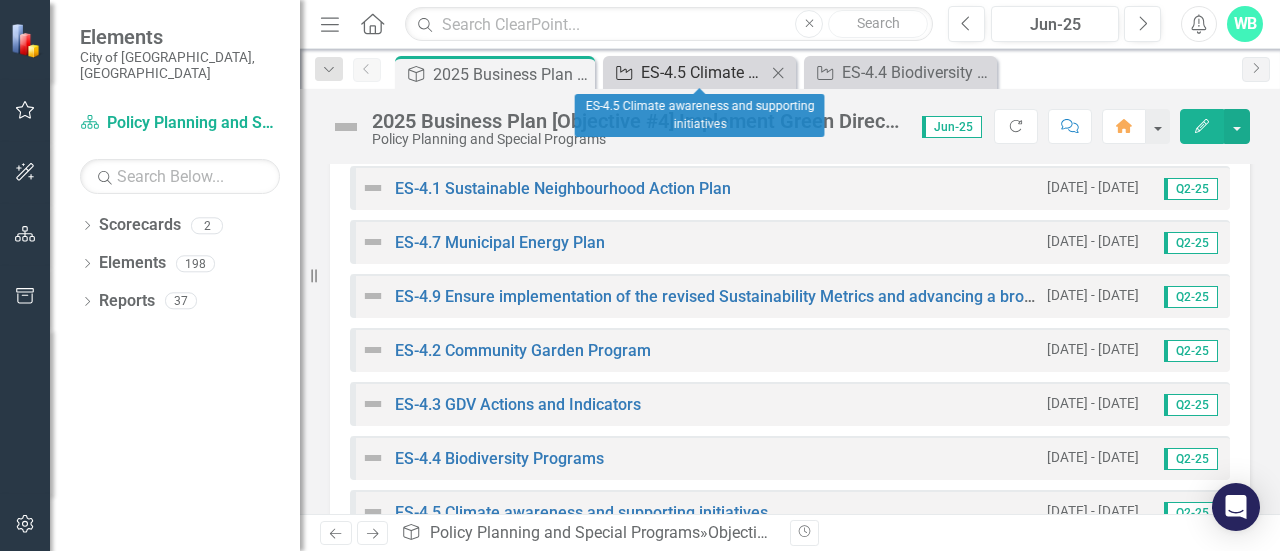 click on "ES-4.5 Climate awareness and supporting initiatives" at bounding box center (703, 72) 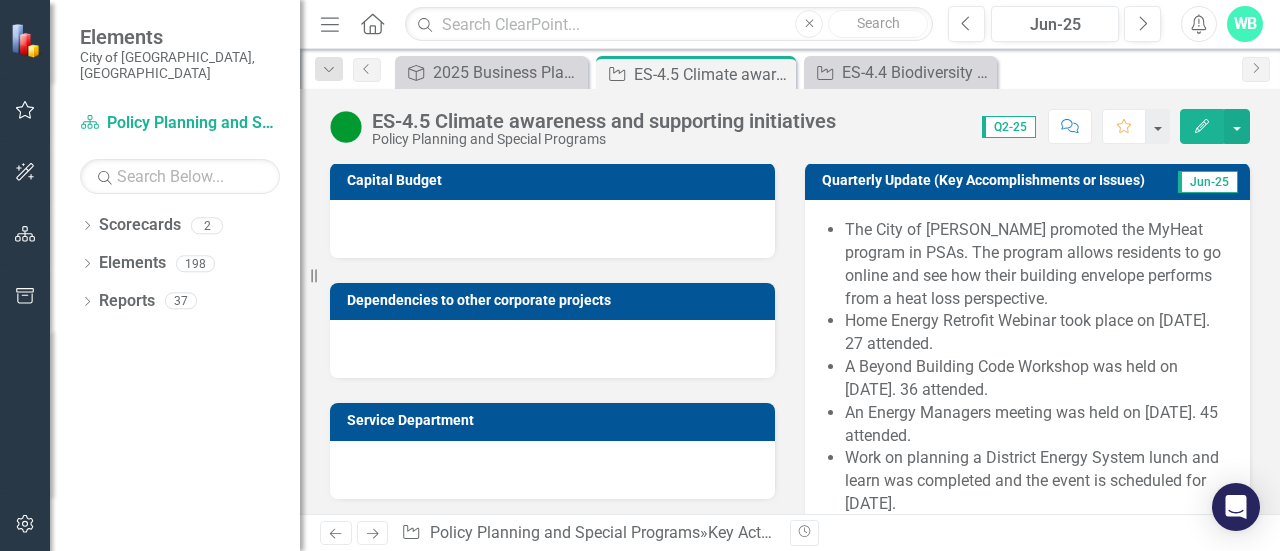 scroll, scrollTop: 612, scrollLeft: 0, axis: vertical 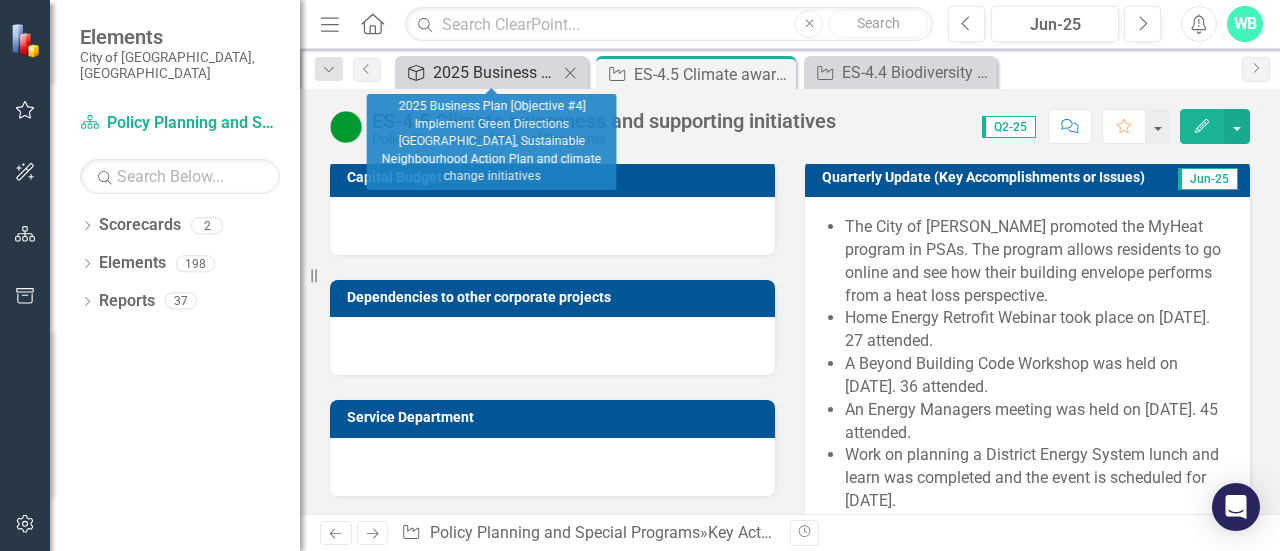 click on "2025 Business Plan [Objective #4] Implement Green Directions [GEOGRAPHIC_DATA], Sustainable Neighbourhood Action Plan and climate change initiatives" at bounding box center (495, 72) 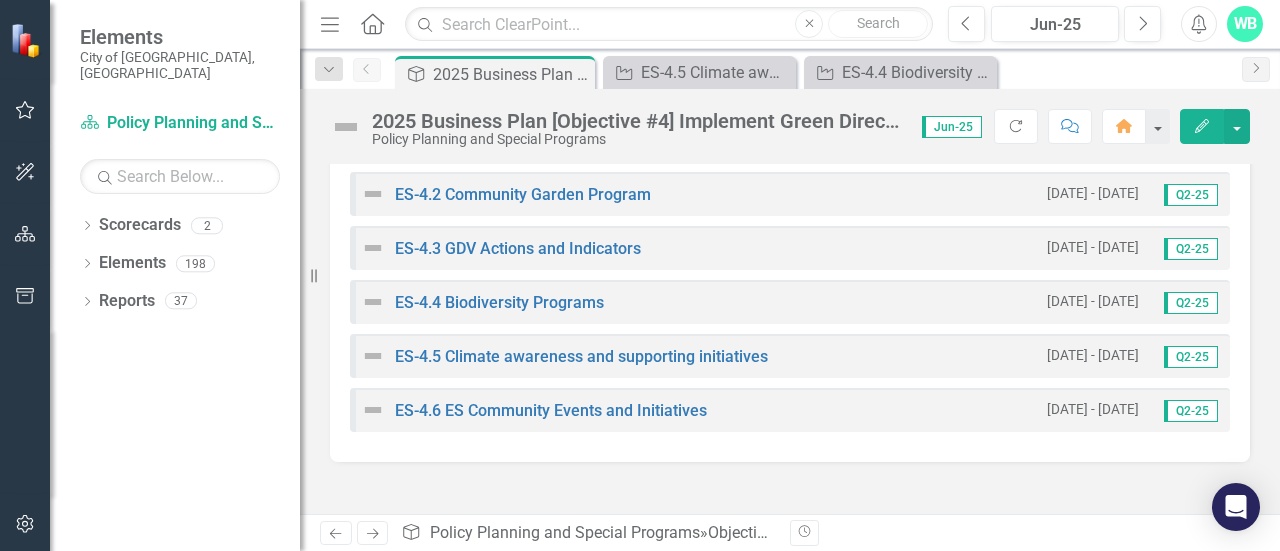 scroll, scrollTop: 800, scrollLeft: 0, axis: vertical 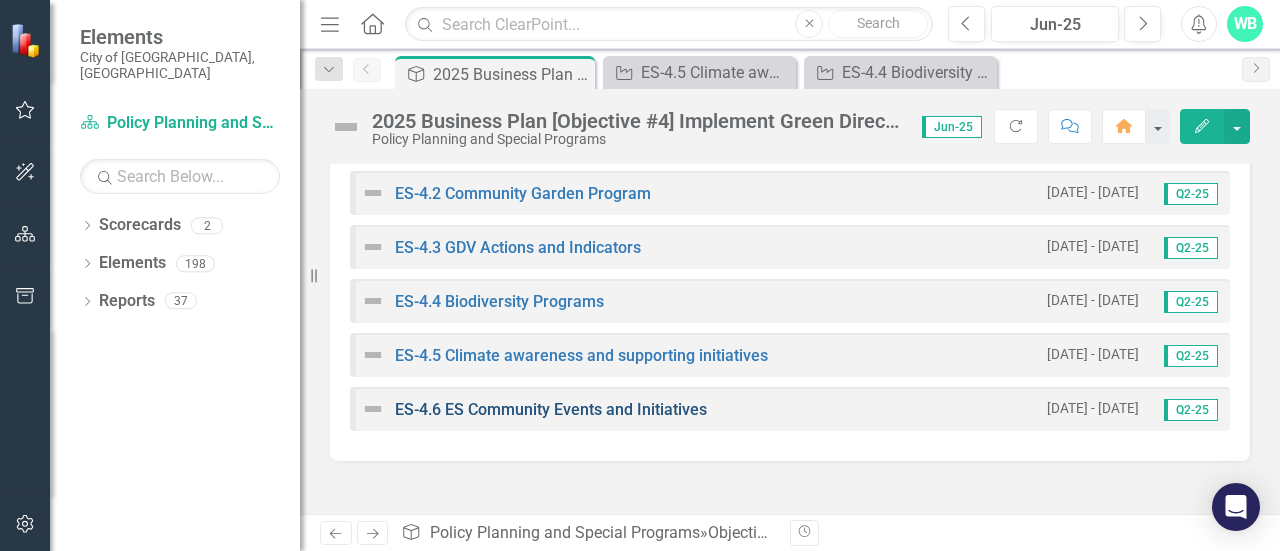 click on "ES-4.6 ES Community Events and Initiatives" at bounding box center (551, 409) 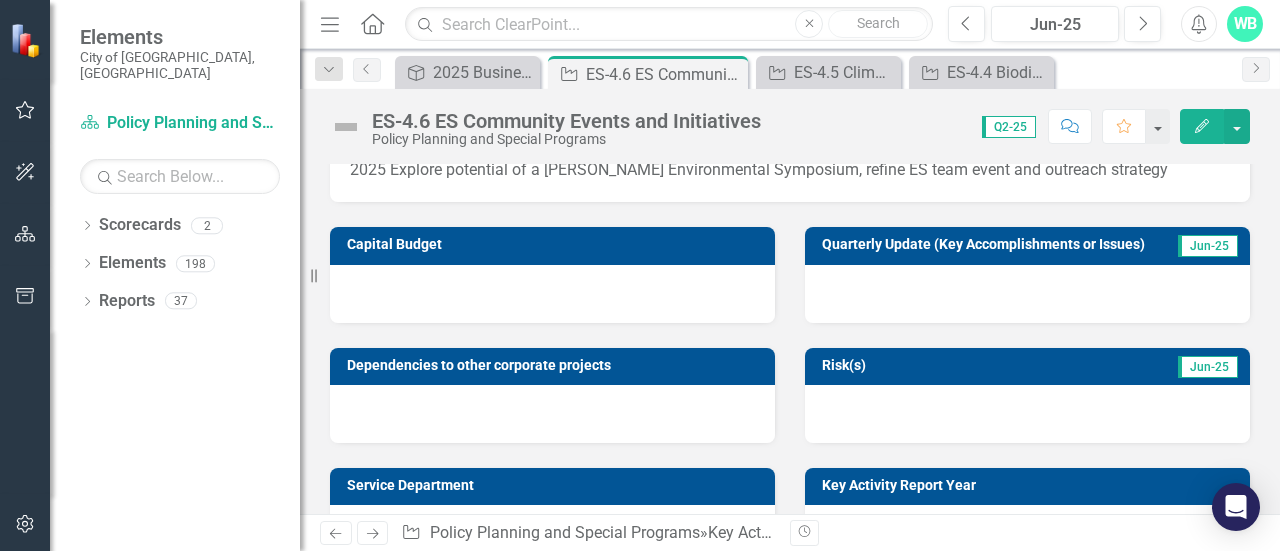 scroll, scrollTop: 527, scrollLeft: 0, axis: vertical 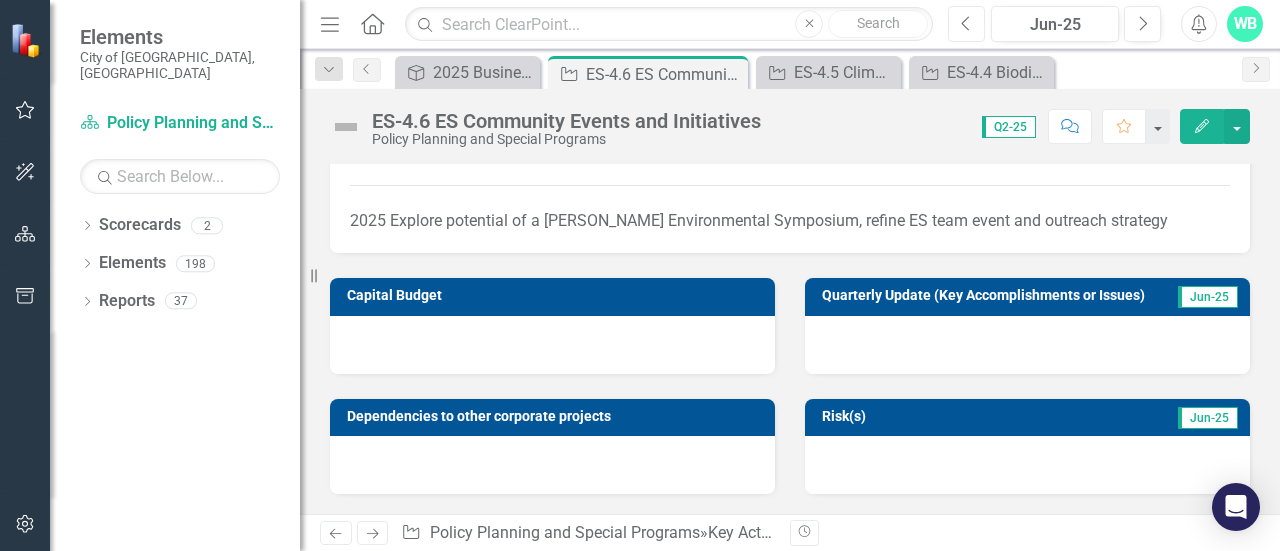 click on "Previous" 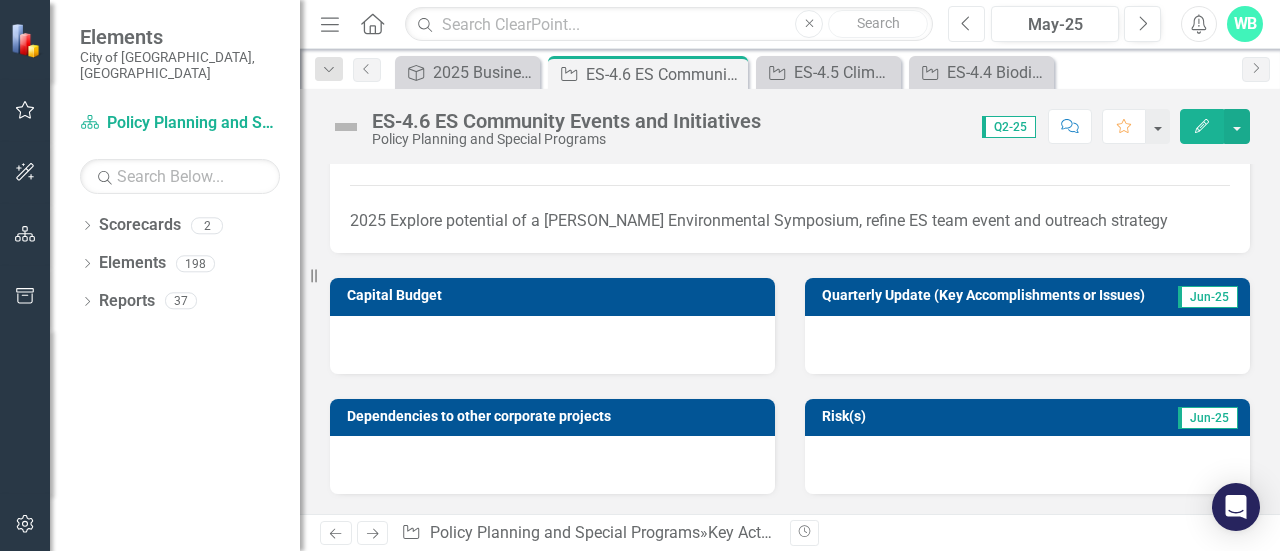 click on "Previous" 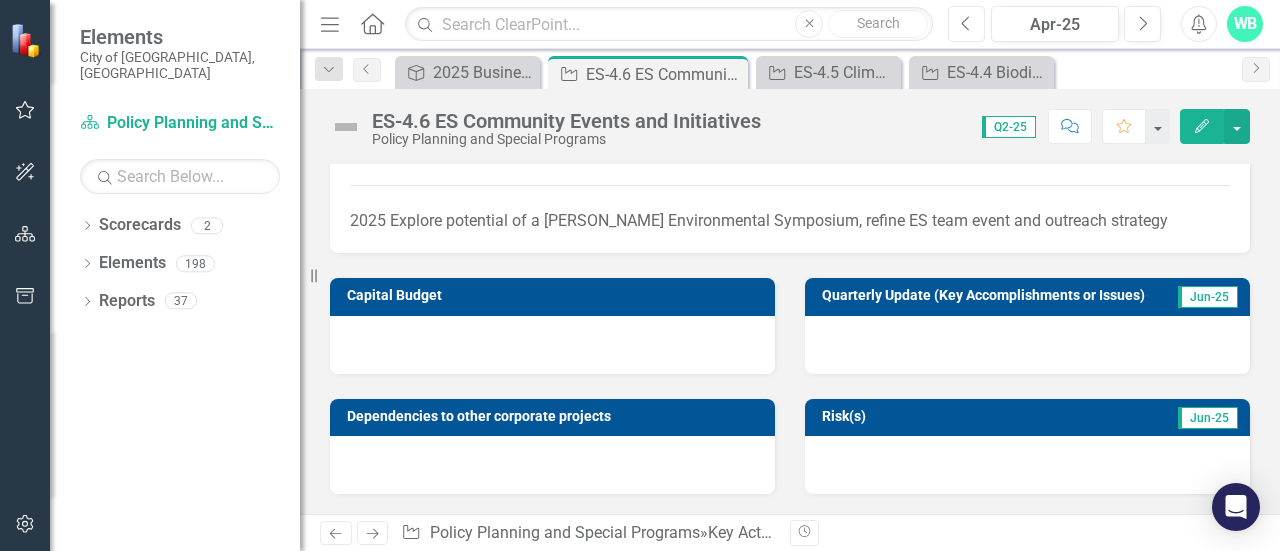 click on "Previous" 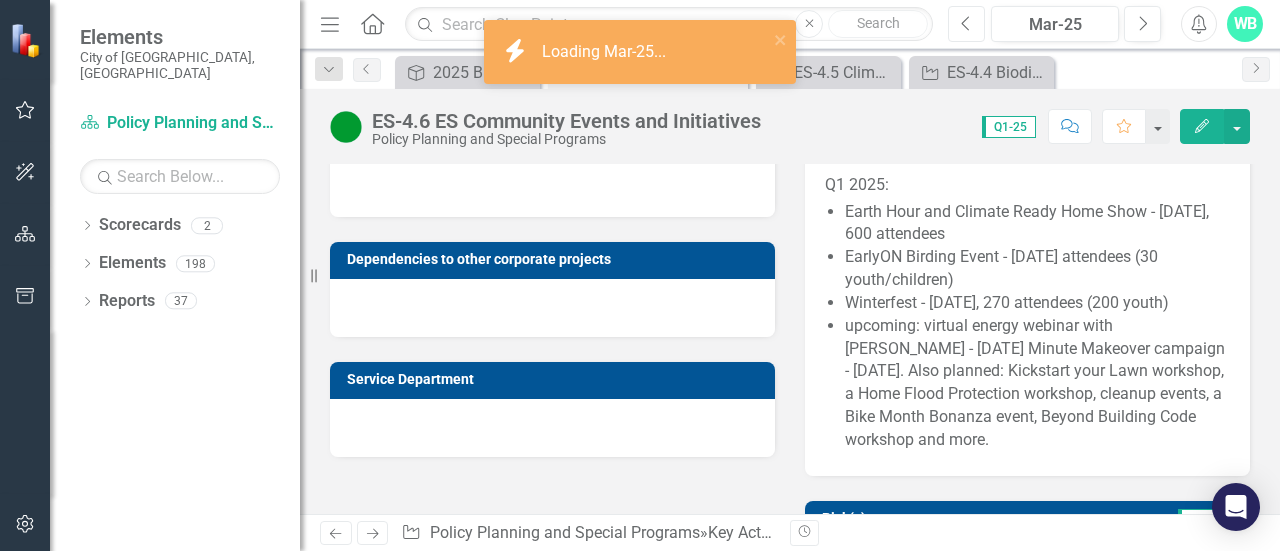 scroll, scrollTop: 686, scrollLeft: 0, axis: vertical 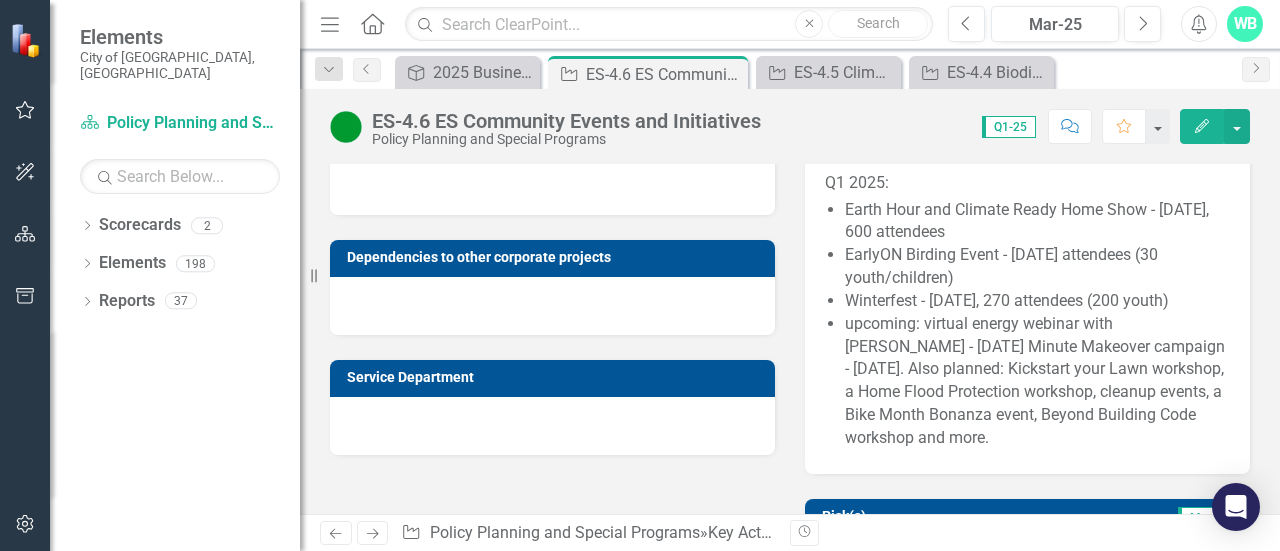 click on "EarlyON Birding Event - [DATE] attendees (30 youth/children)" at bounding box center (1037, 267) 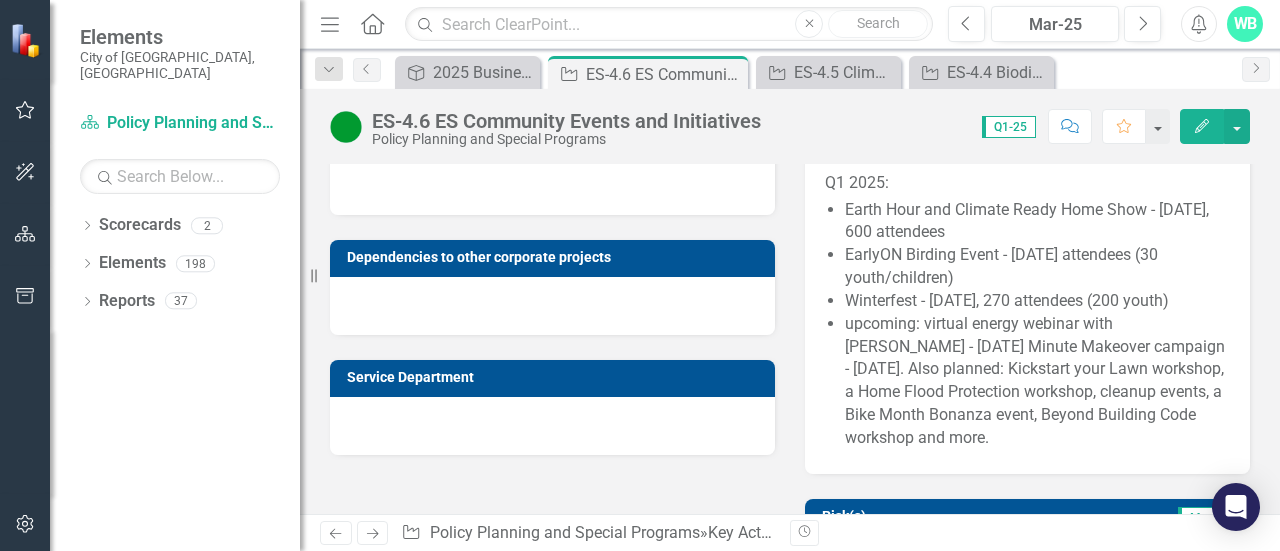 click on "EarlyON Birding Event - [DATE] attendees (30 youth/children)" at bounding box center [1037, 267] 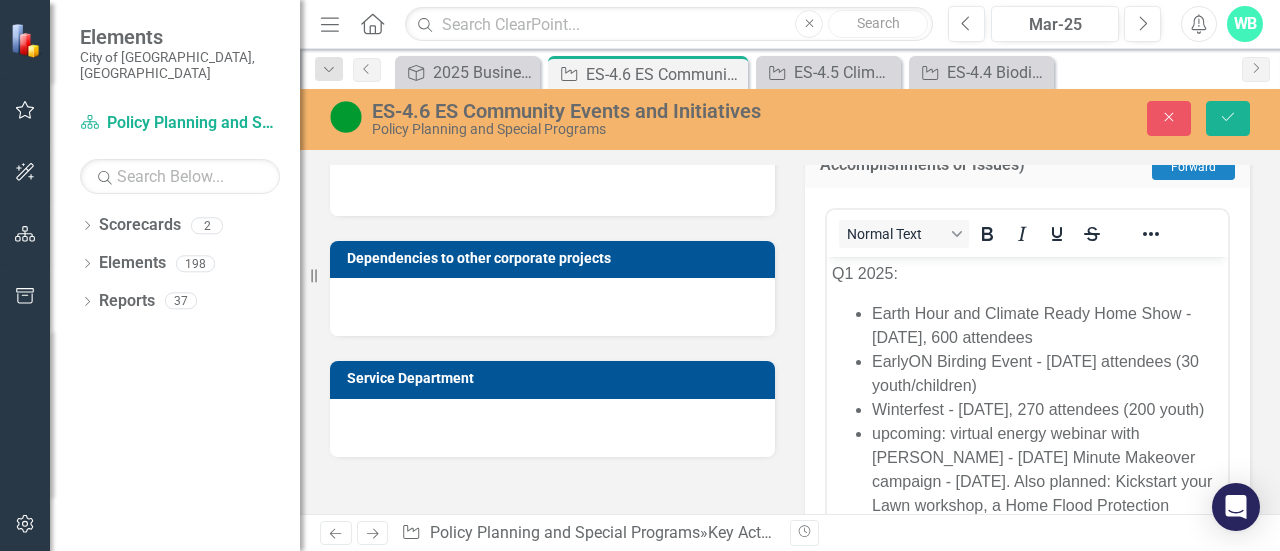 scroll, scrollTop: 0, scrollLeft: 0, axis: both 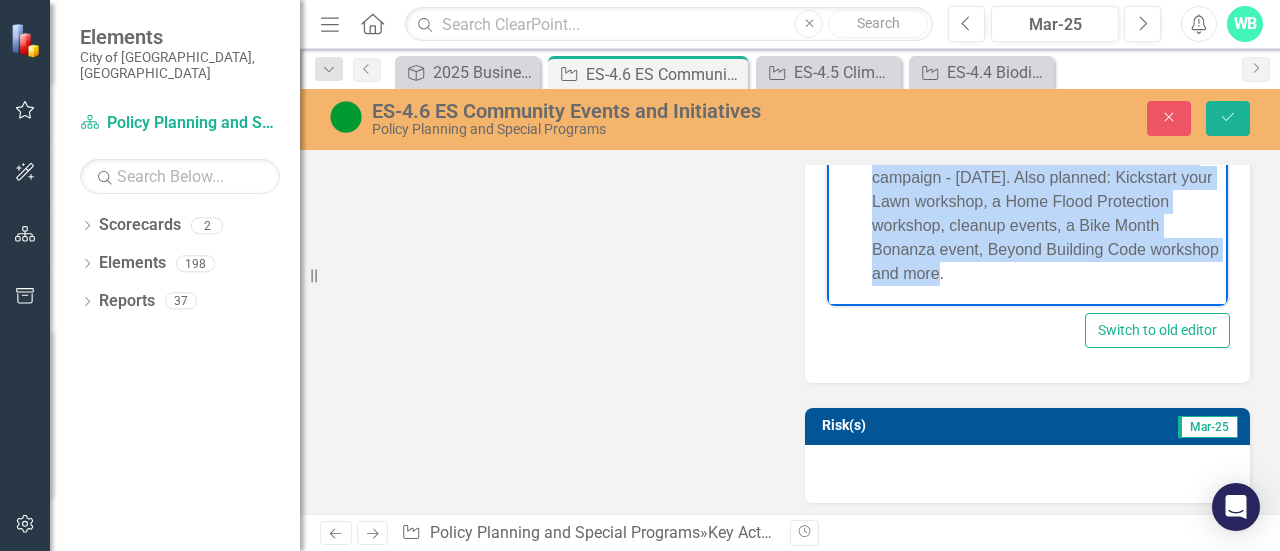 drag, startPoint x: 830, startPoint y: -23, endPoint x: 1040, endPoint y: 303, distance: 387.78345 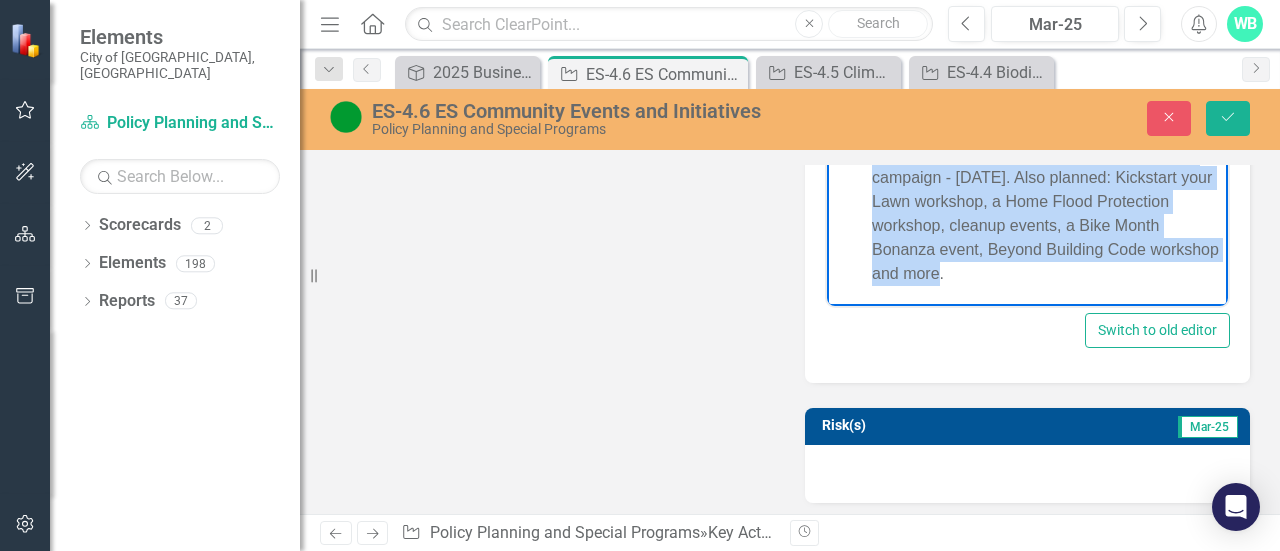 click on "Q1 2025: Earth Hour and Climate Ready Home Show - [DATE], 600 attendees EarlyON Birding Event - [DATE] attendees (30 youth/children) Winterfest - [DATE], 270 attendees (200 youth) upcoming: virtual energy webinar with [PERSON_NAME] - [DATE] Minute Makeover campaign - [DATE]. Also planned: Kickstart your Lawn workshop, a Home Flood Protection workshop, cleanup events, a Bike Month Bonanza event, Beyond Building Code workshop and more." at bounding box center (1027, 130) 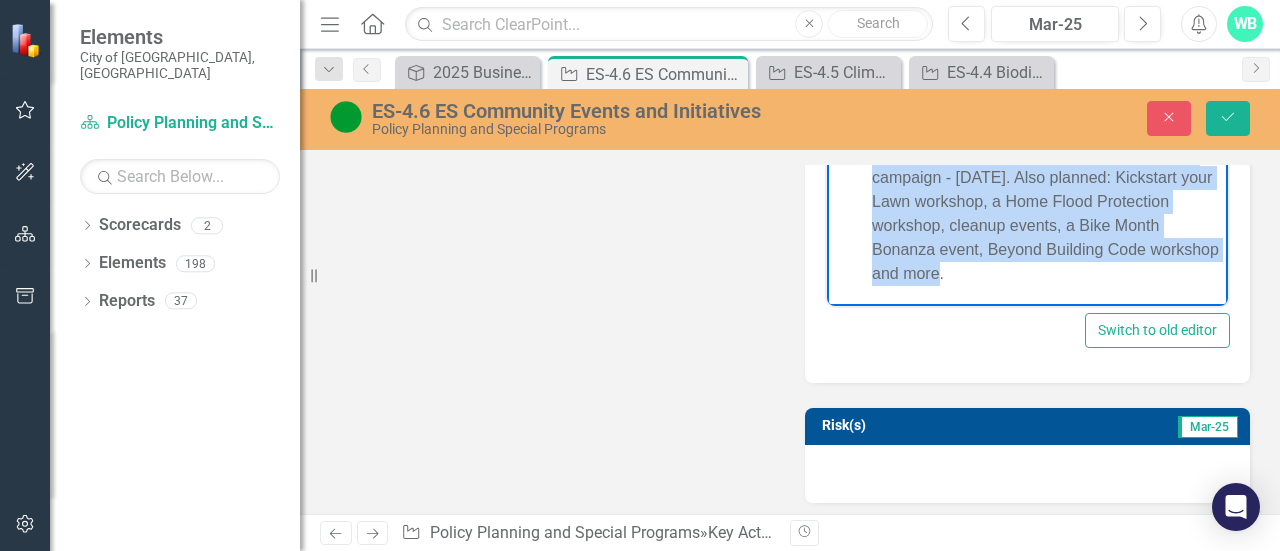 copy on "Q1 2025: Earth Hour and Climate Ready Home Show - [DATE], 600 attendees EarlyON Birding Event - [DATE] attendees (30 youth/children) Winterfest - [DATE], 270 attendees (200 youth) upcoming: virtual energy webinar with [PERSON_NAME] - [DATE] Minute Makeover campaign - [DATE]. Also planned: Kickstart your Lawn workshop, a Home Flood Protection workshop, cleanup events, a Bike Month Bonanza event, Beyond Building Code workshop and more." 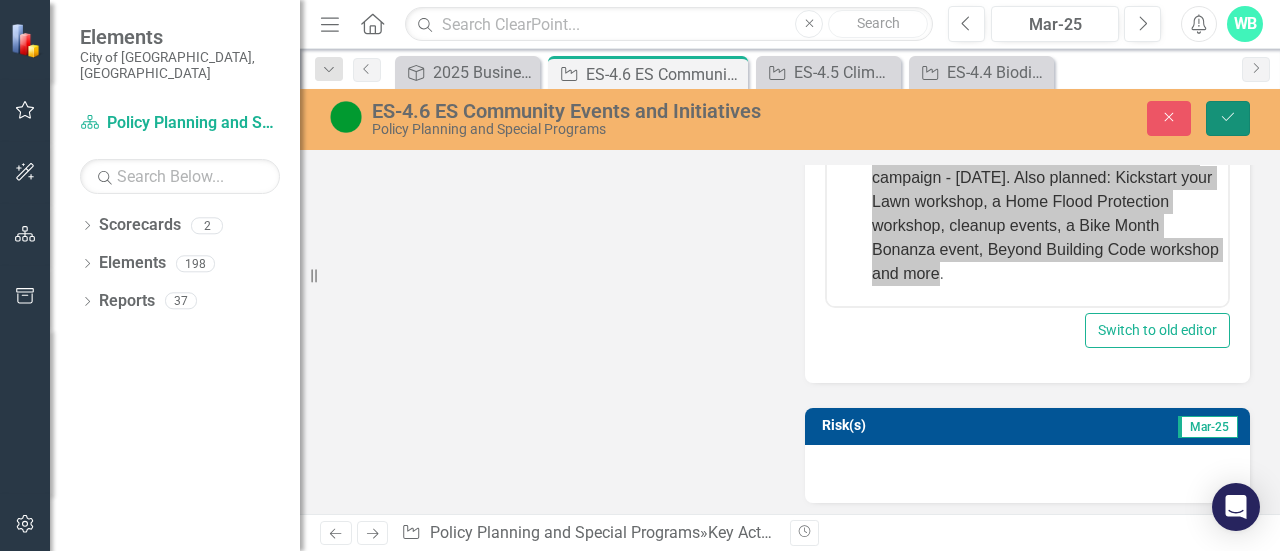 click on "Save" 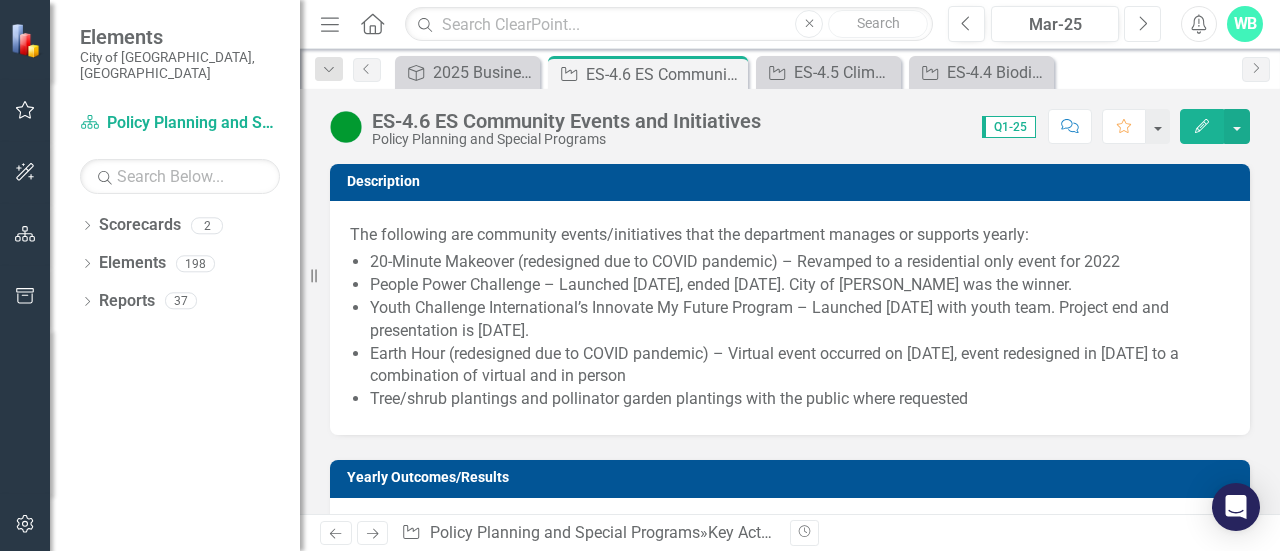 click on "Next" 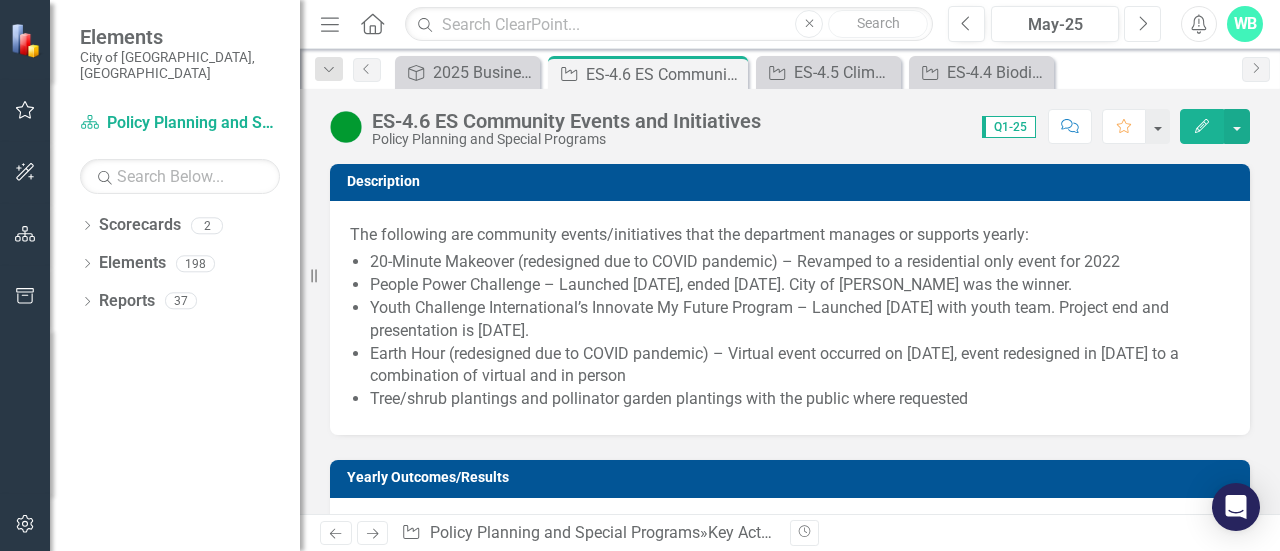 click on "Next" 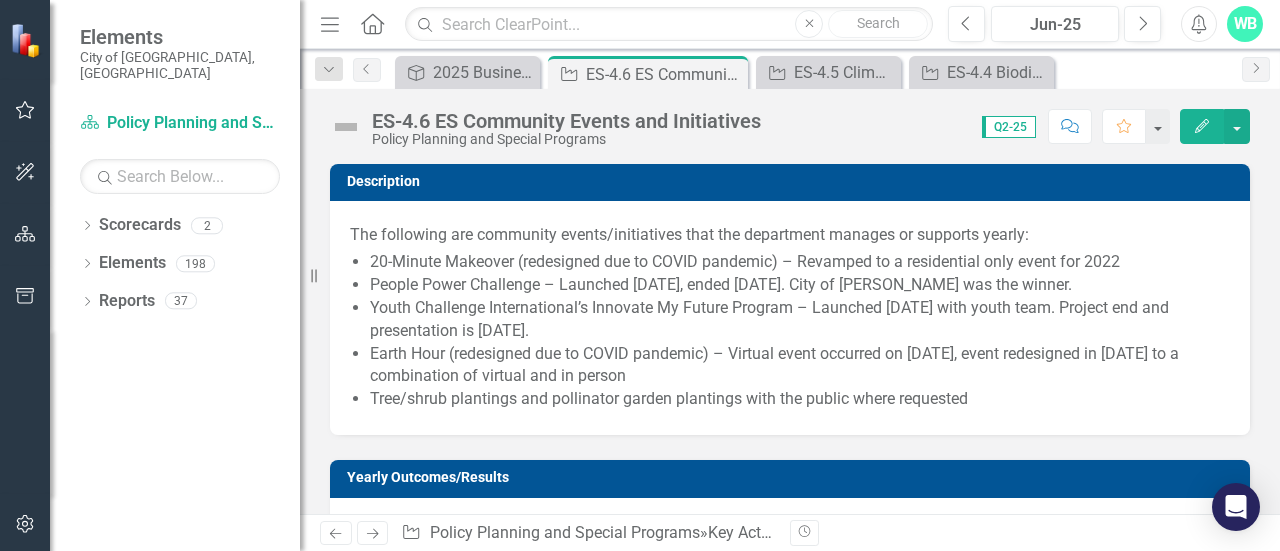 scroll, scrollTop: 0, scrollLeft: 0, axis: both 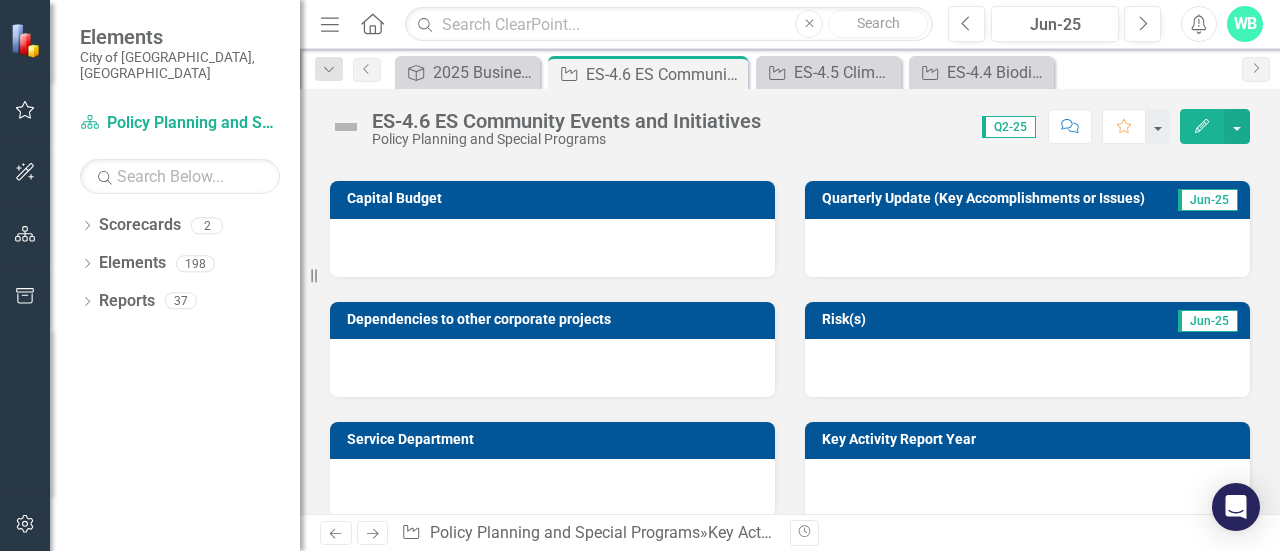click at bounding box center (1027, 248) 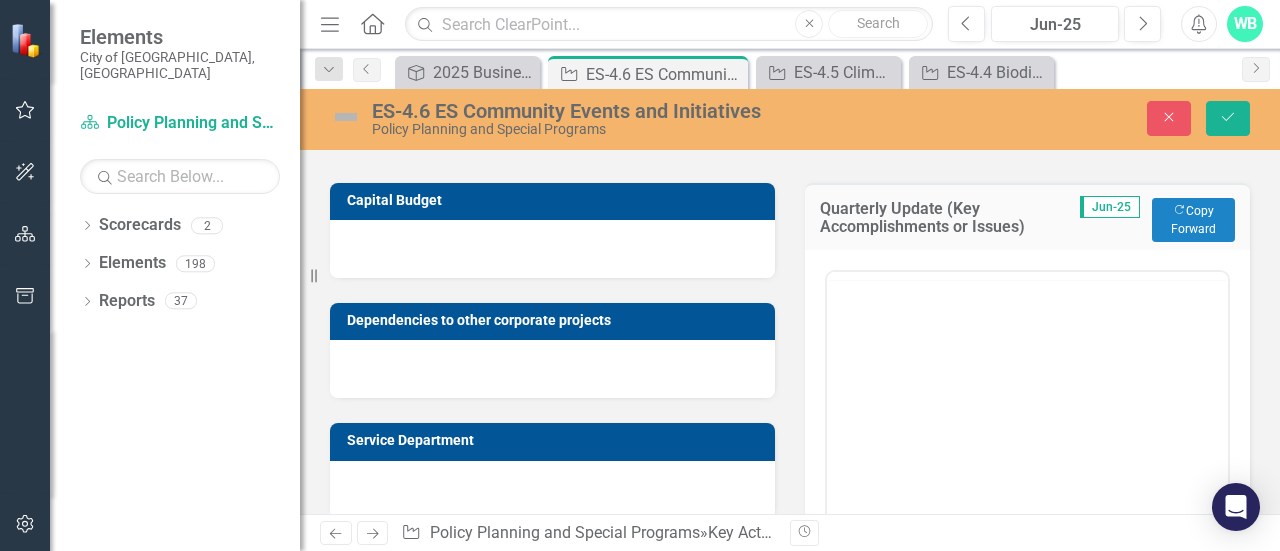 scroll, scrollTop: 0, scrollLeft: 0, axis: both 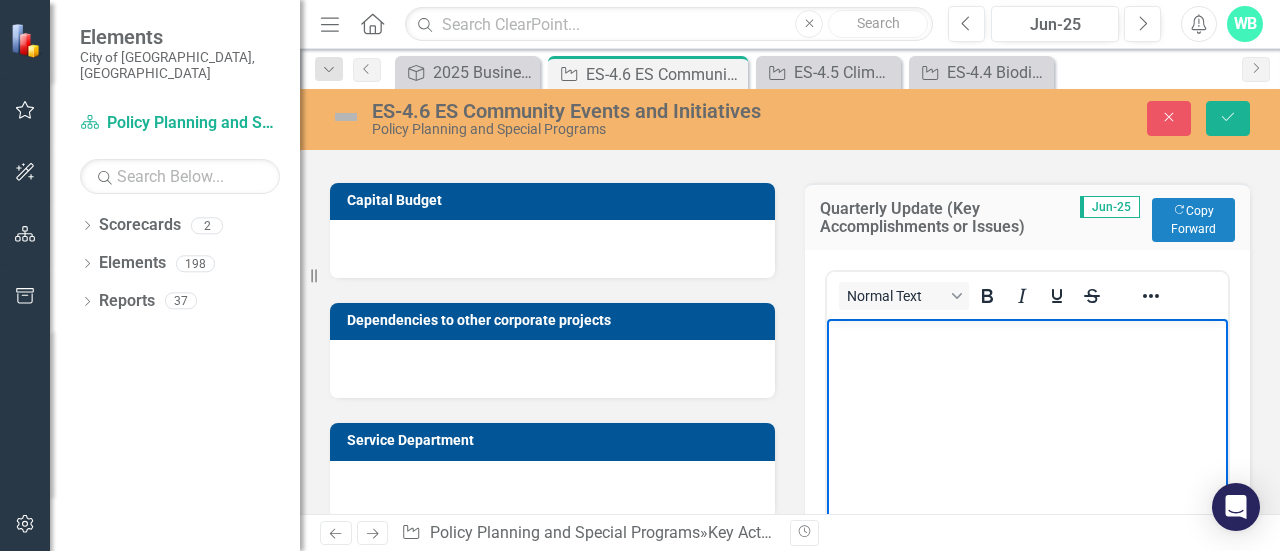 click at bounding box center [1027, 468] 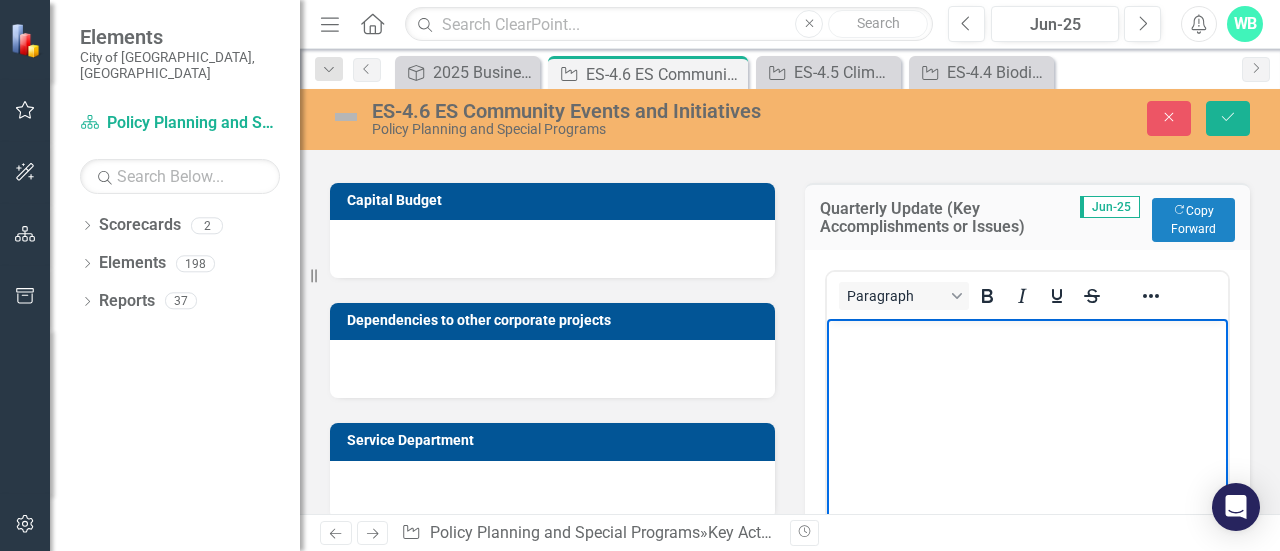 scroll, scrollTop: 714, scrollLeft: 0, axis: vertical 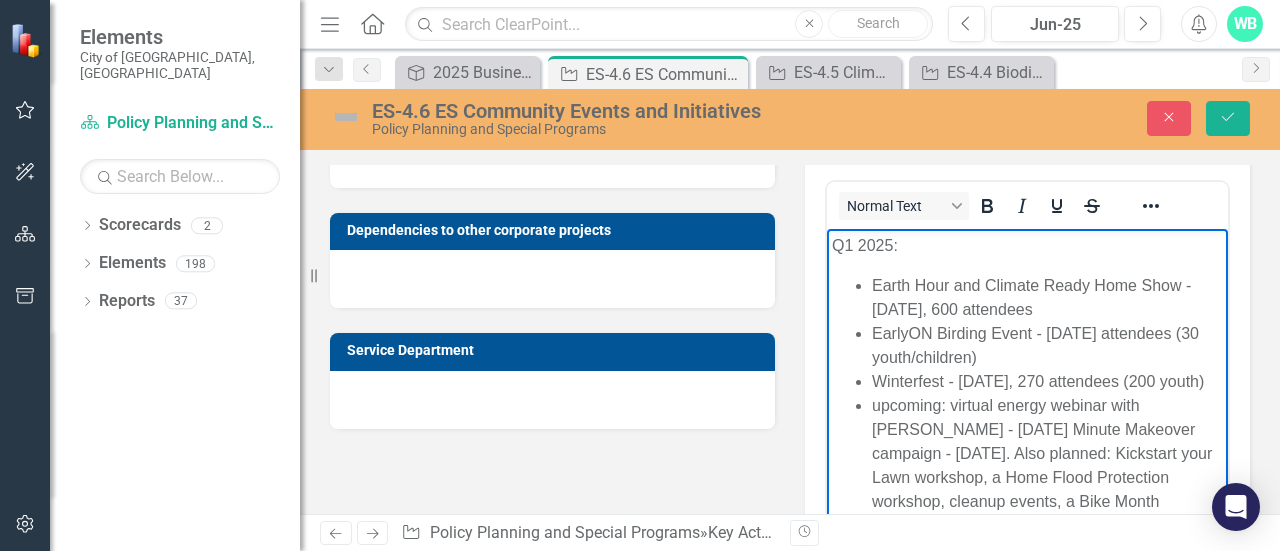 click on "Q1 2025:" at bounding box center [1027, 245] 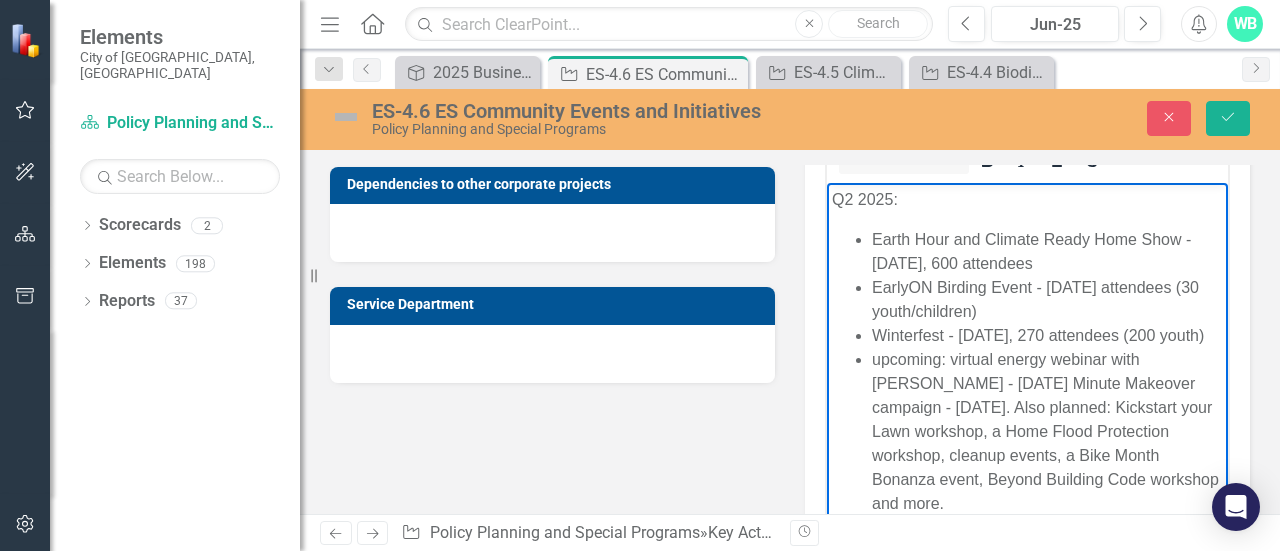 scroll, scrollTop: 760, scrollLeft: 0, axis: vertical 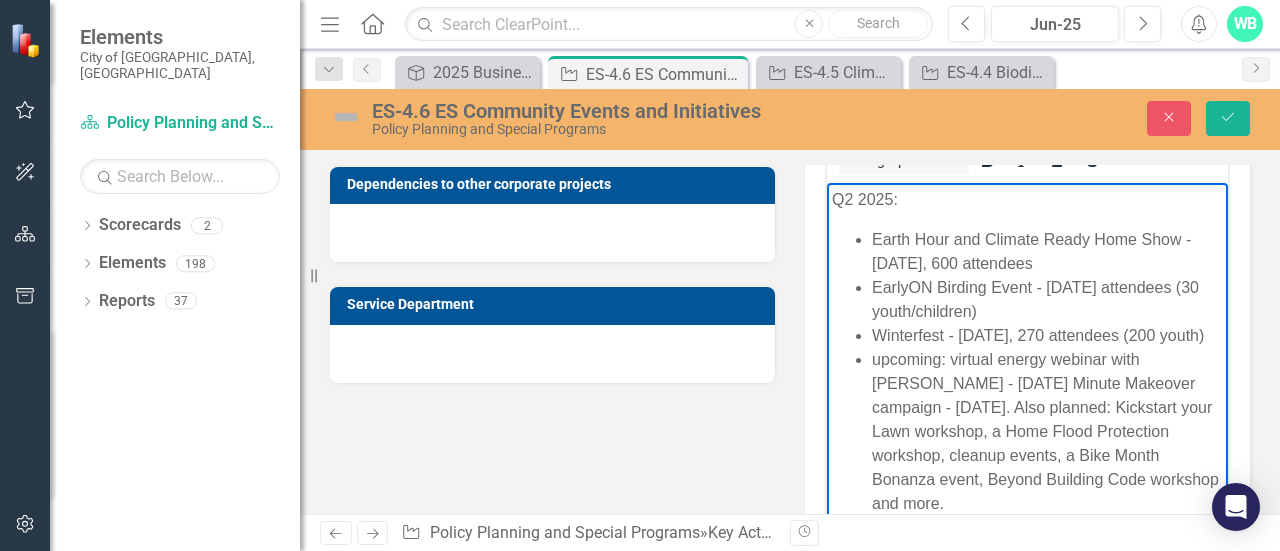 click on "upcoming: virtual energy webinar with [PERSON_NAME] - [DATE] Minute Makeover campaign - [DATE]. Also planned: Kickstart your Lawn workshop, a Home Flood Protection workshop, cleanup events, a Bike Month Bonanza event, Beyond Building Code workshop and more." at bounding box center [1047, 431] 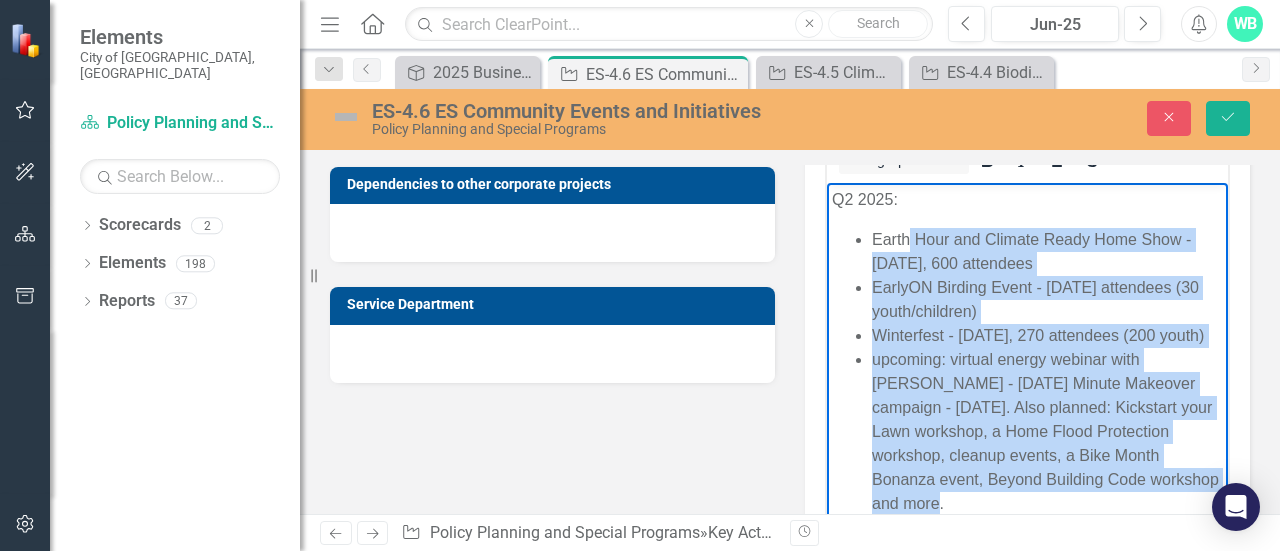 drag, startPoint x: 1183, startPoint y: 481, endPoint x: 909, endPoint y: 240, distance: 364.90683 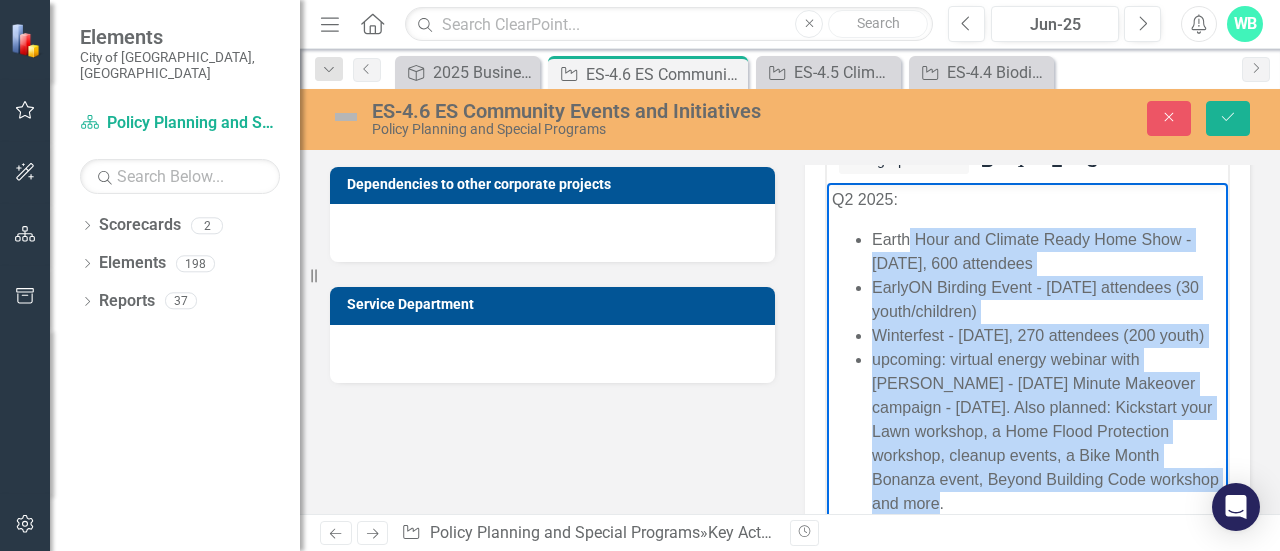 click on "Earth Hour and Climate Ready Home Show - Mar 22, 600 attendees EarlyON Birding Event - Mar 14, 50 attendees (30 youth/children) Winterfest - Feb 2, 270 attendees (200 youth) upcoming: virtual energy webinar with Markham - Apr 15, 20 Minute Makeover campaign - Apr 22. Also planned: Kickstart your Lawn workshop, a Home Flood Protection workshop, cleanup events, a Bike Month Bonanza event, Beyond Building Code workshop and more." at bounding box center (1027, 371) 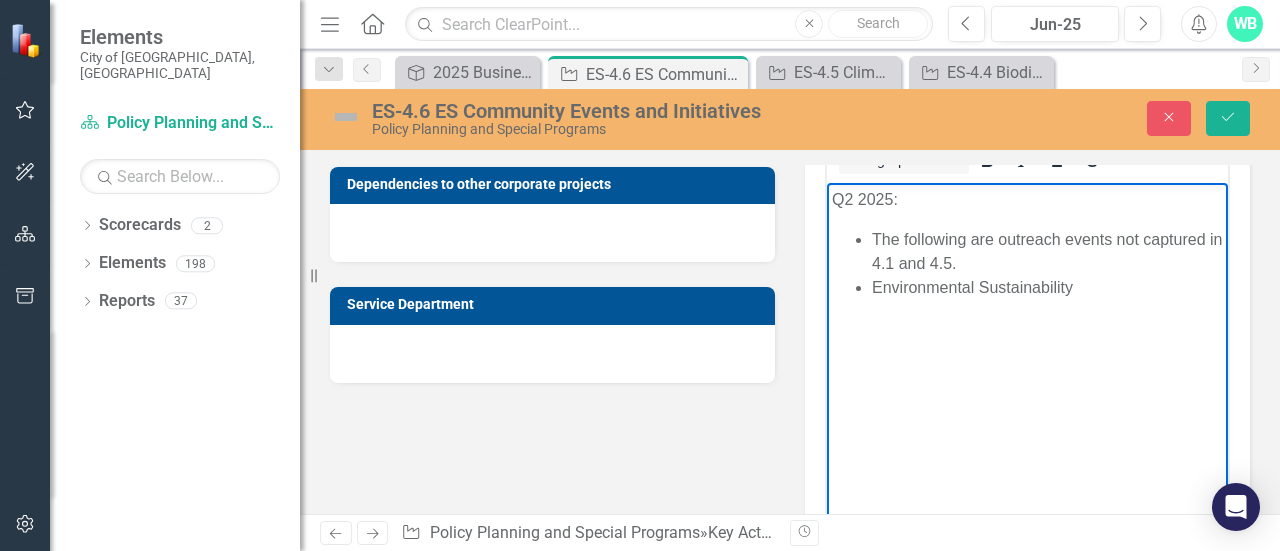 click on "The following are outreach events not captured in 4.1 and 4.5." at bounding box center (1047, 251) 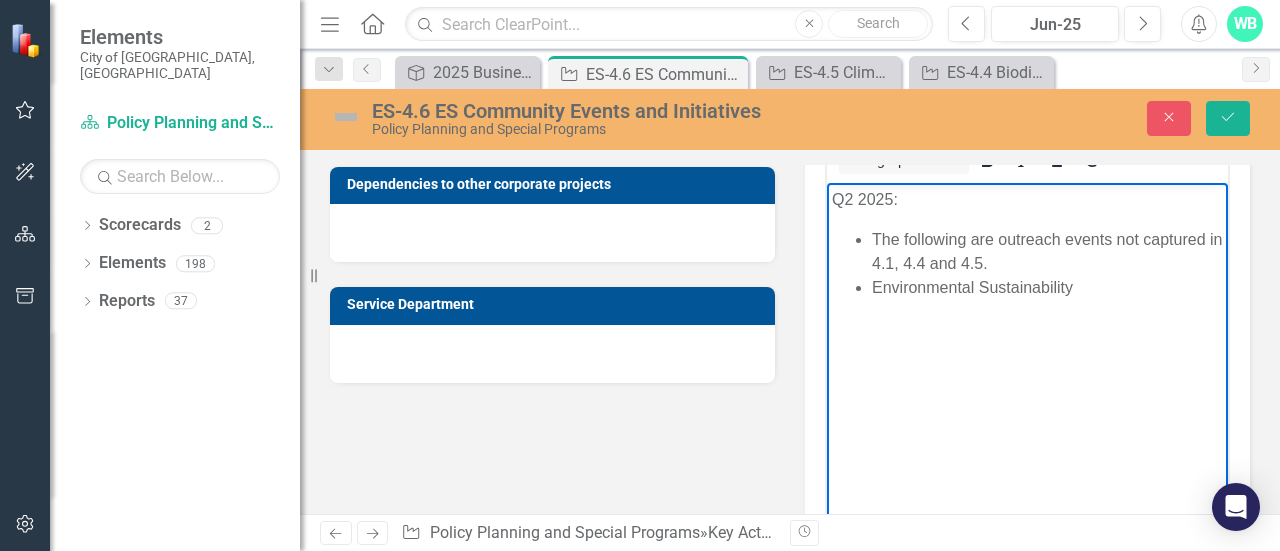 click on "Environmental Sustainability" at bounding box center [1047, 287] 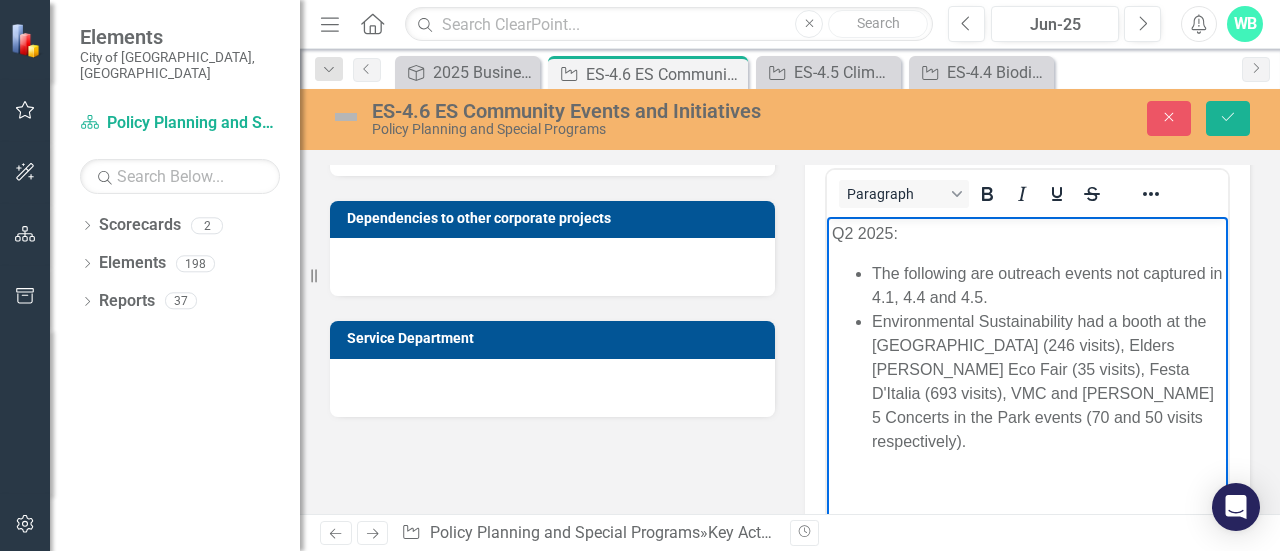 scroll, scrollTop: 724, scrollLeft: 0, axis: vertical 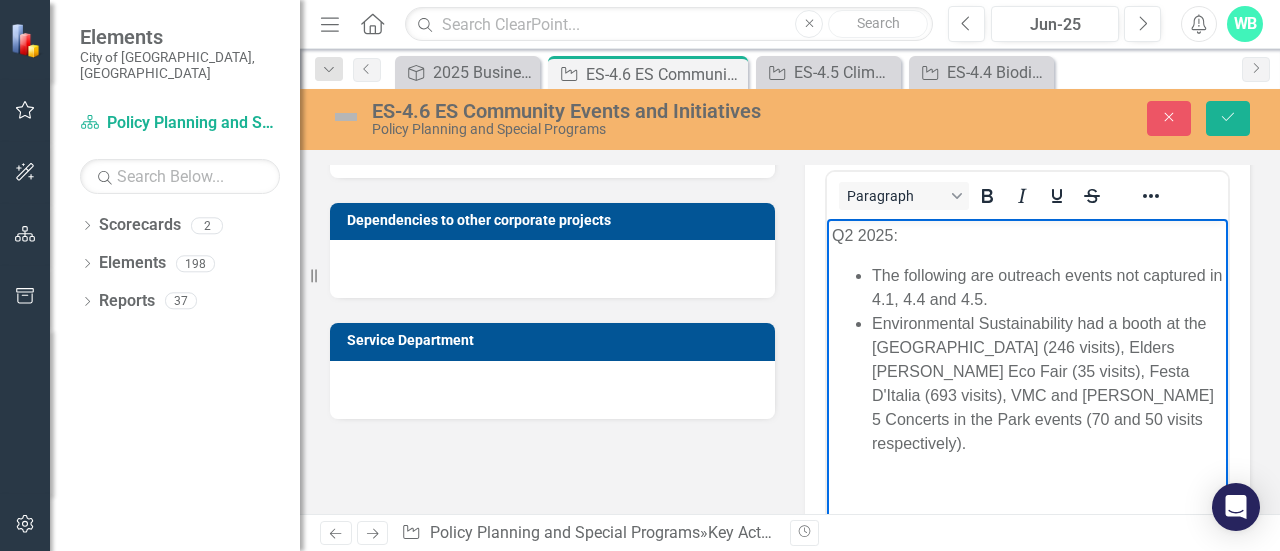 click at bounding box center [346, 117] 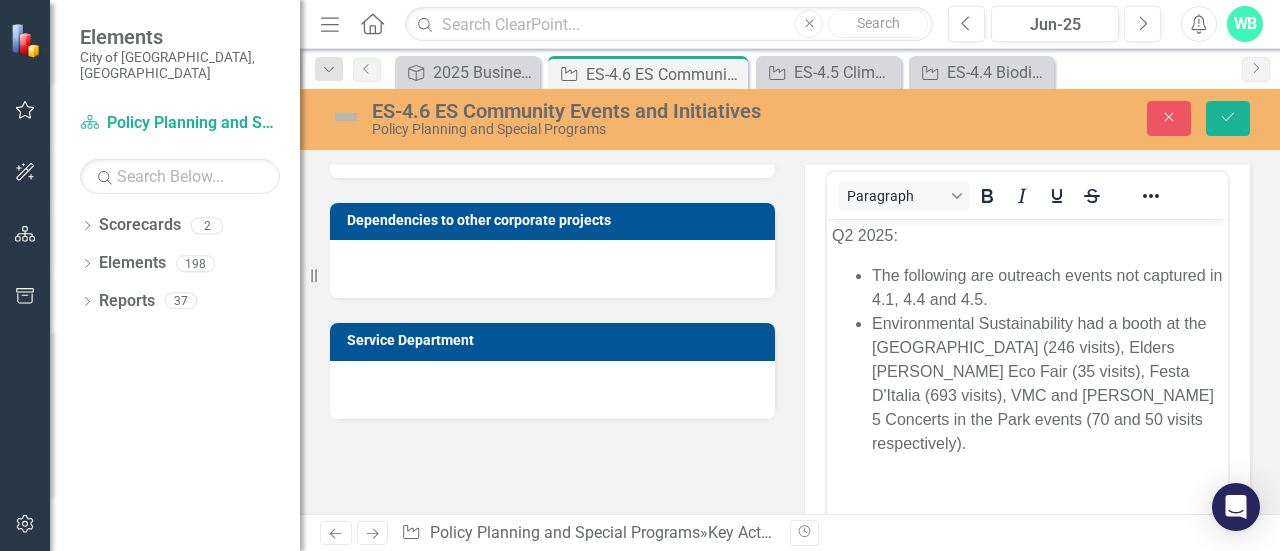 click at bounding box center [346, 117] 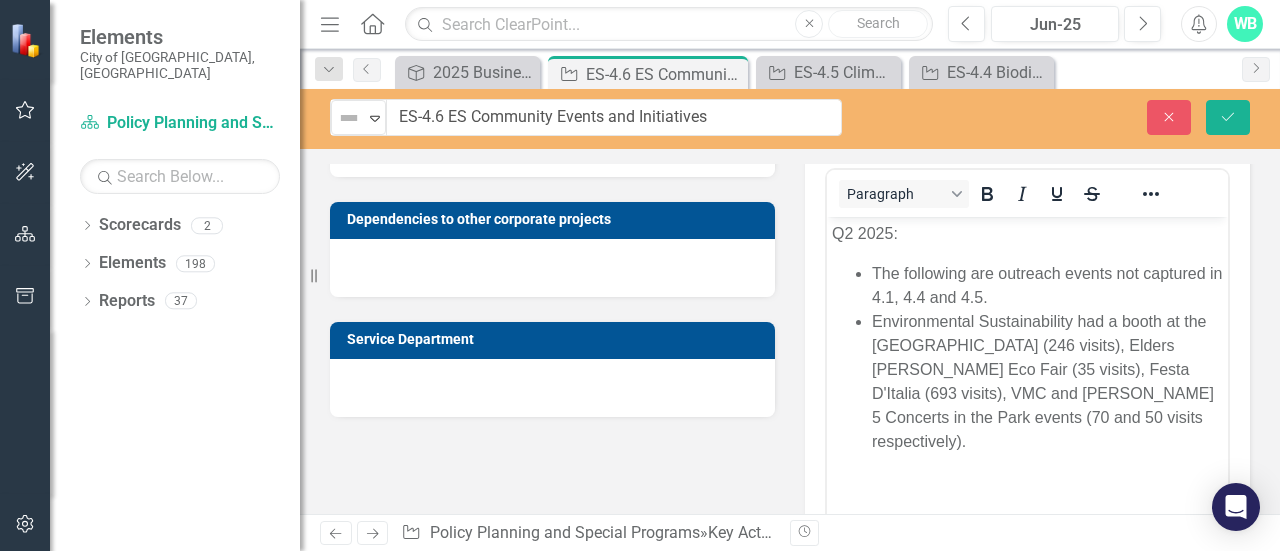 click at bounding box center (349, 118) 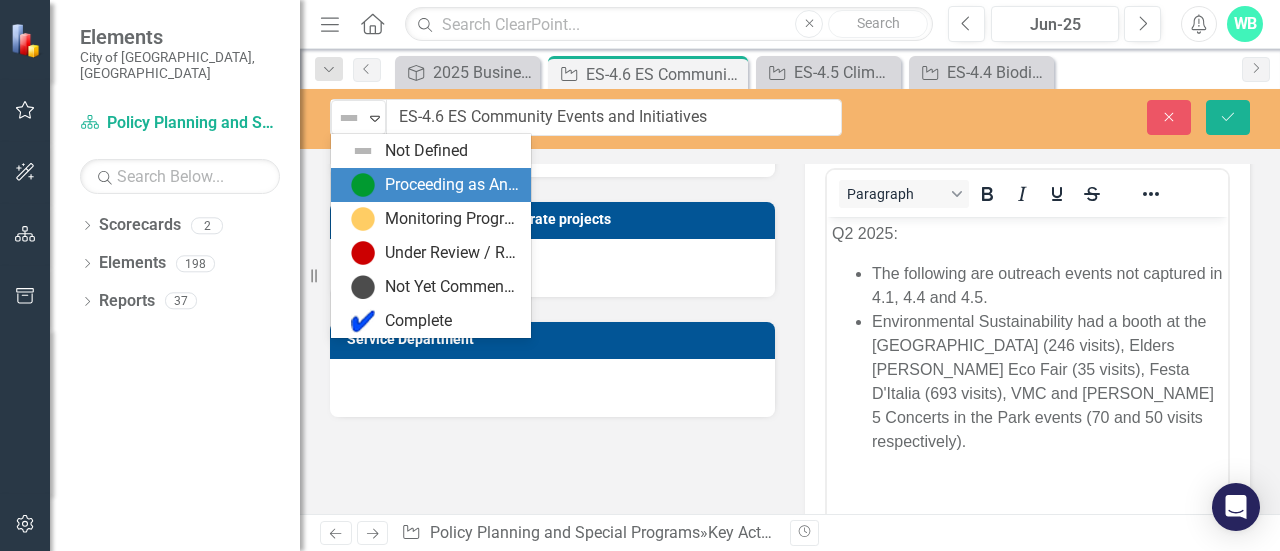 click on "Proceeding as Anticipated" at bounding box center [452, 185] 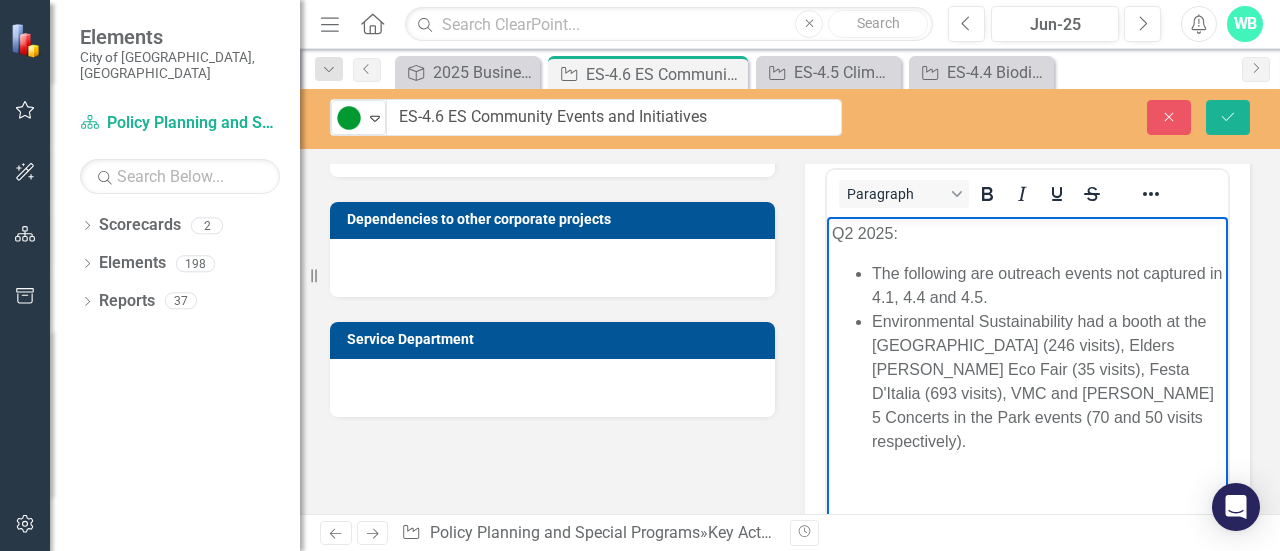 click on "Environmental Sustainability had a booth at the Public Works Open House (246 visits), Elders Mills Eco Fair (35 visits), Festa D'Italia (693 visits), VMC and Ward 5 Concerts in the Park events (70 and 50 visits respectively)." at bounding box center (1047, 382) 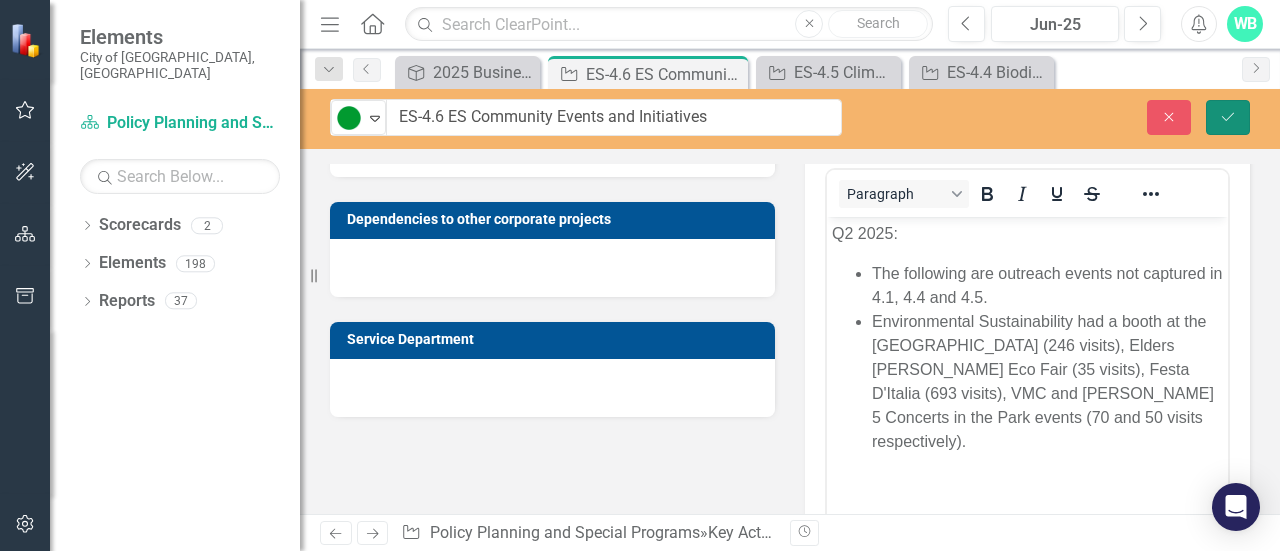 click on "Save" at bounding box center [1228, 117] 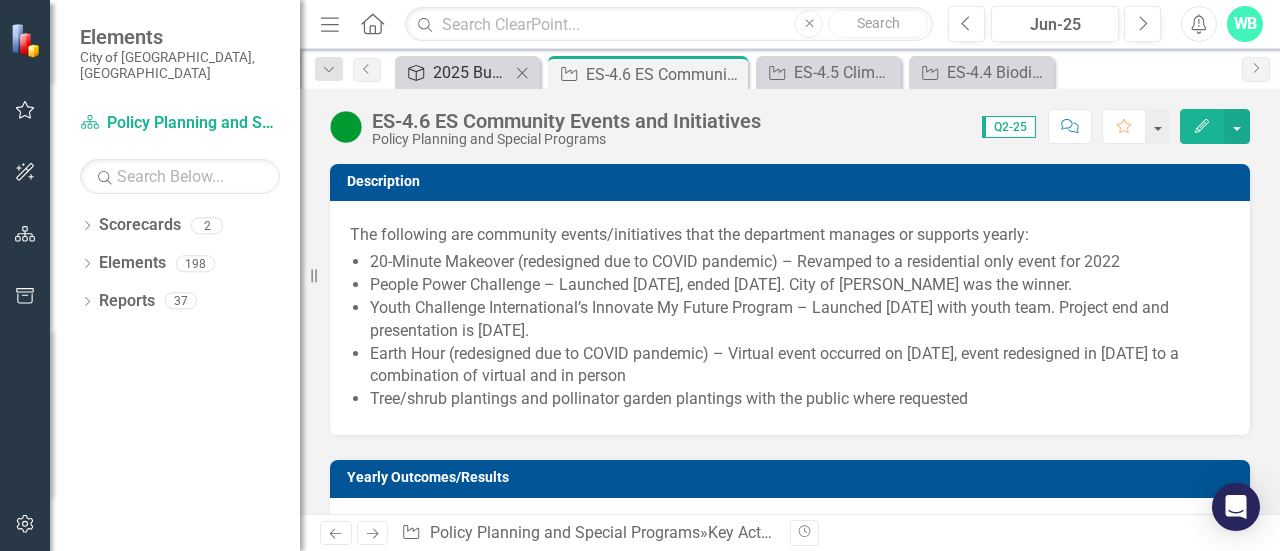 click on "2025 Business Plan [Objective #4] Implement Green Directions [GEOGRAPHIC_DATA], Sustainable Neighbourhood Action Plan and climate change initiatives" at bounding box center [471, 72] 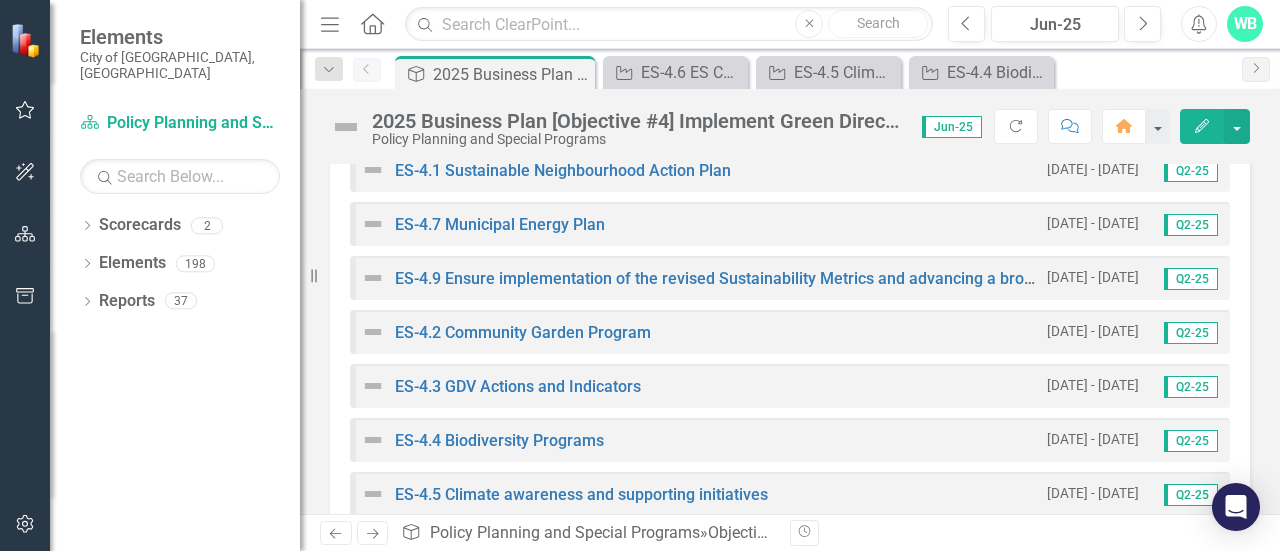 scroll, scrollTop: 676, scrollLeft: 0, axis: vertical 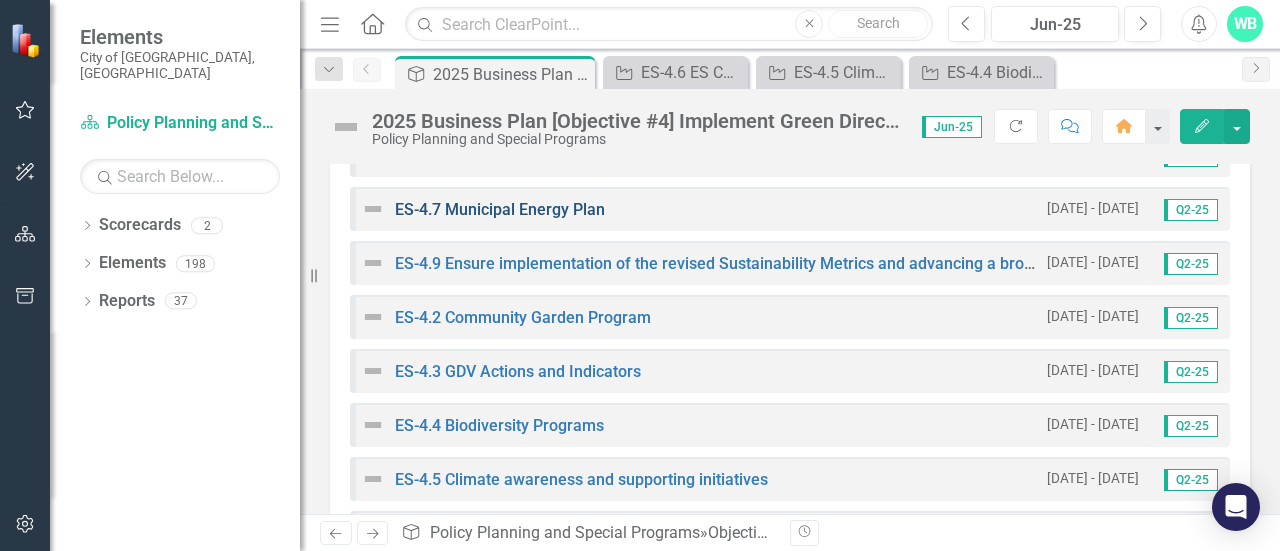 click on "ES-4.7 Municipal Energy Plan" at bounding box center (500, 209) 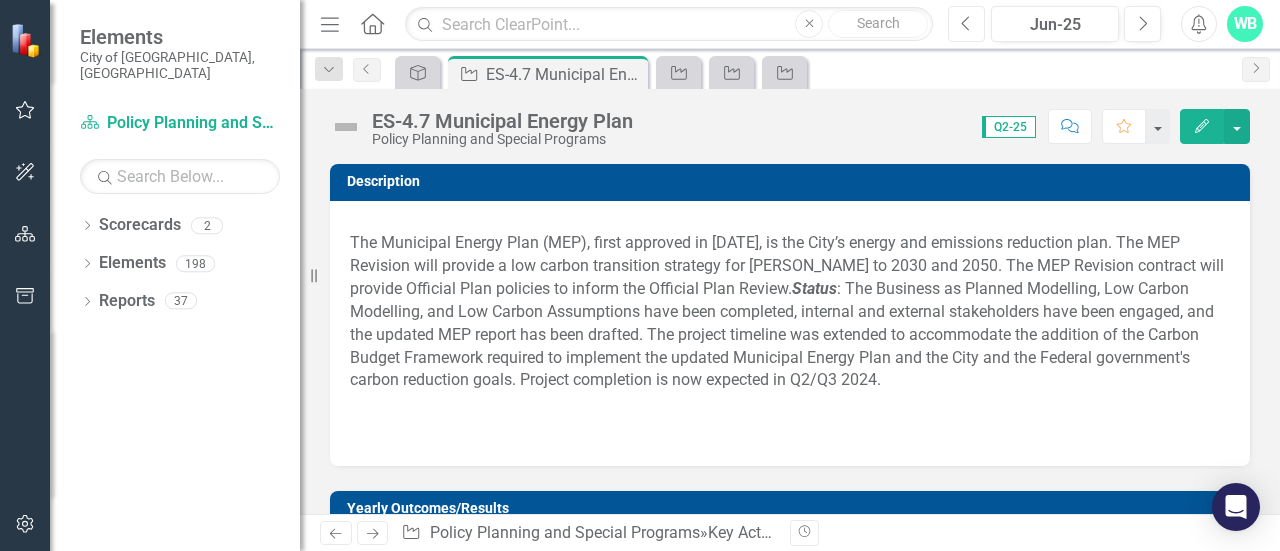 click on "Previous" 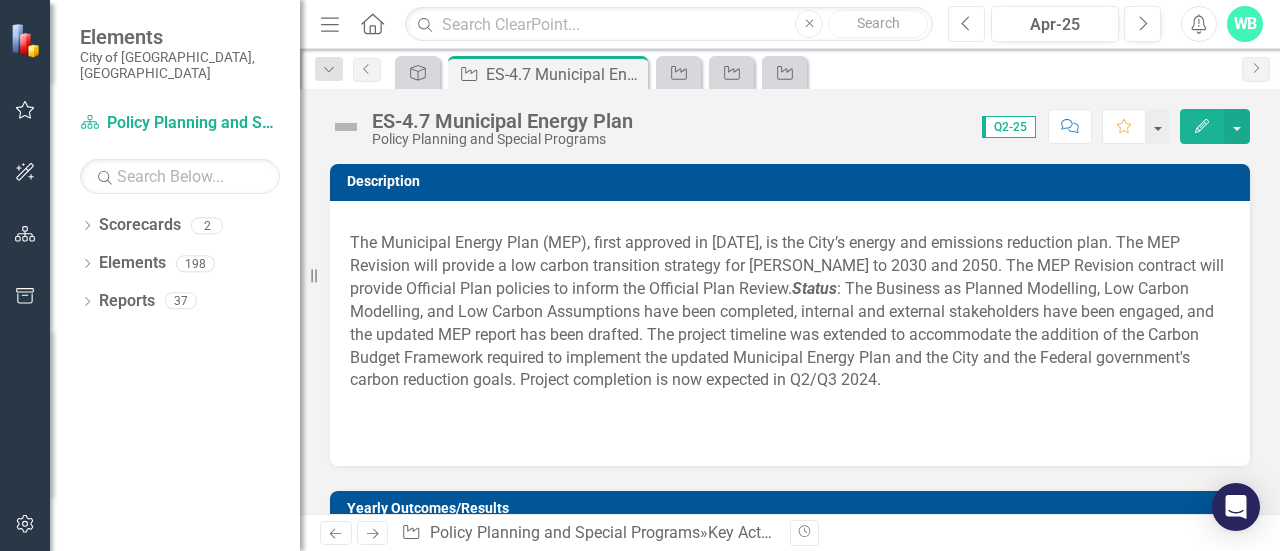 click on "Previous" 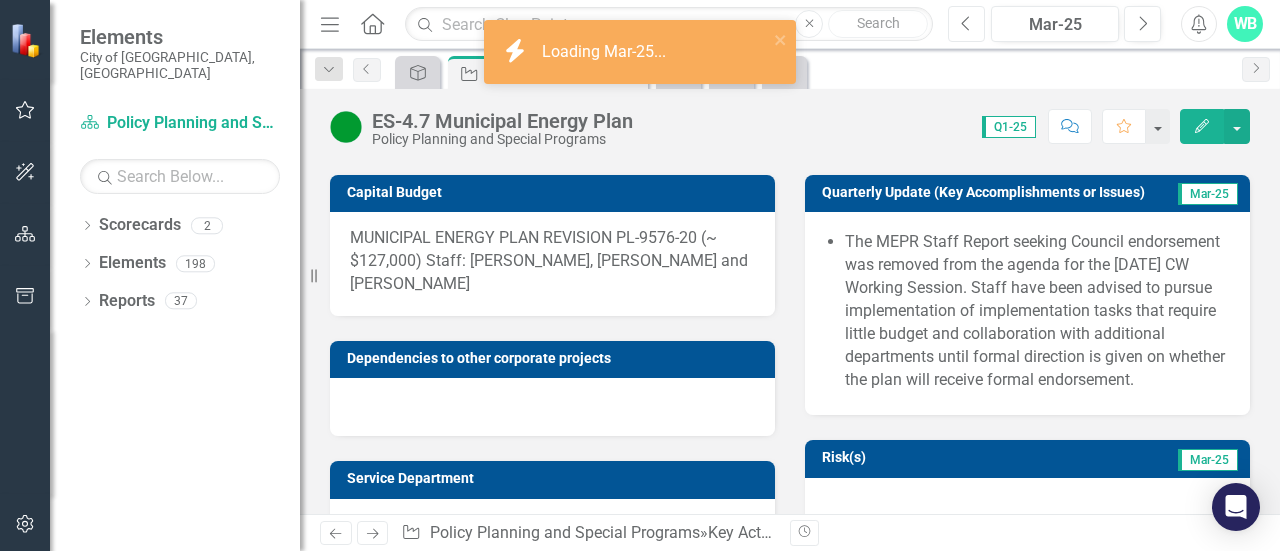 scroll, scrollTop: 480, scrollLeft: 0, axis: vertical 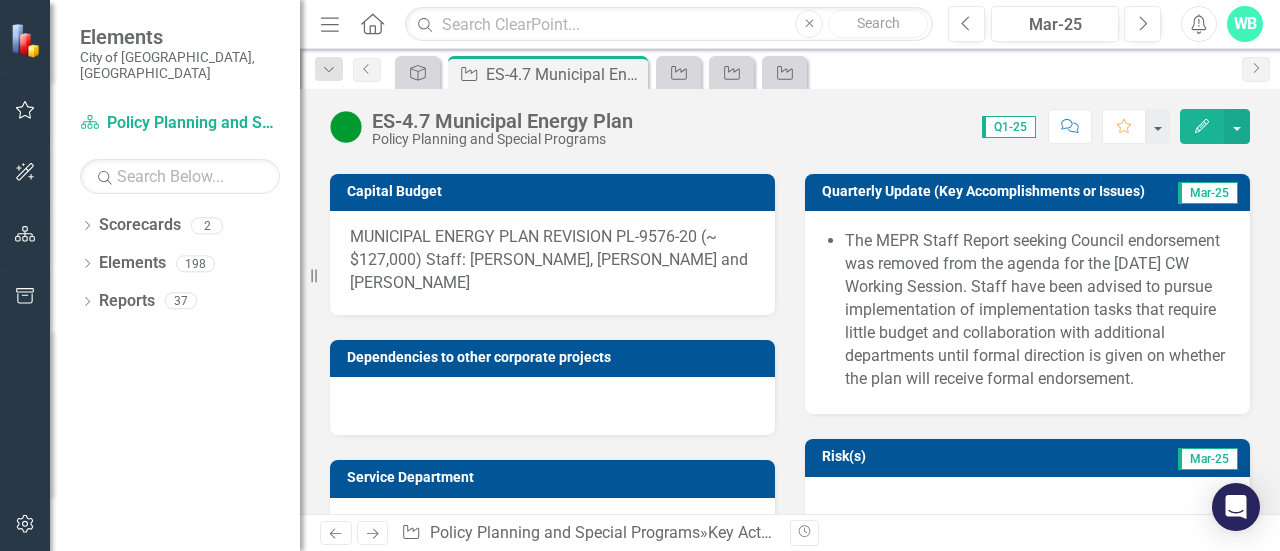click on "The MEPR Staff Report seeking Council endorsement was removed from the agenda for the November 6th CW Working Session. Staff have been advised to pursue implementation of implementation tasks that require little budget and collaboration with additional departments until formal direction is given on whether the plan will receive formal endorsement." at bounding box center [1037, 310] 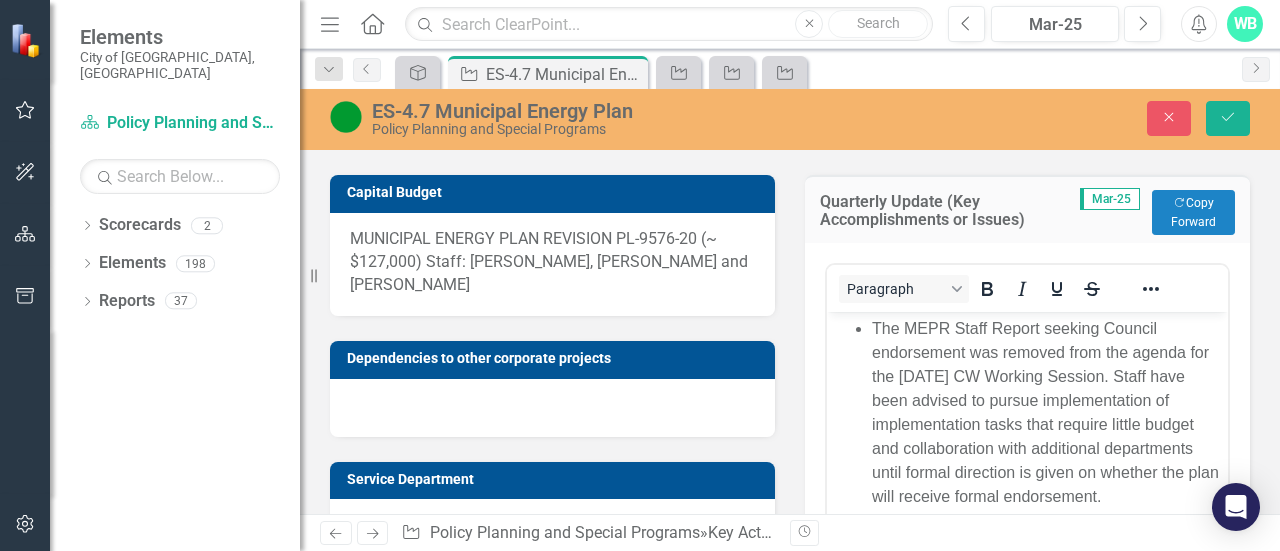 scroll, scrollTop: 0, scrollLeft: 0, axis: both 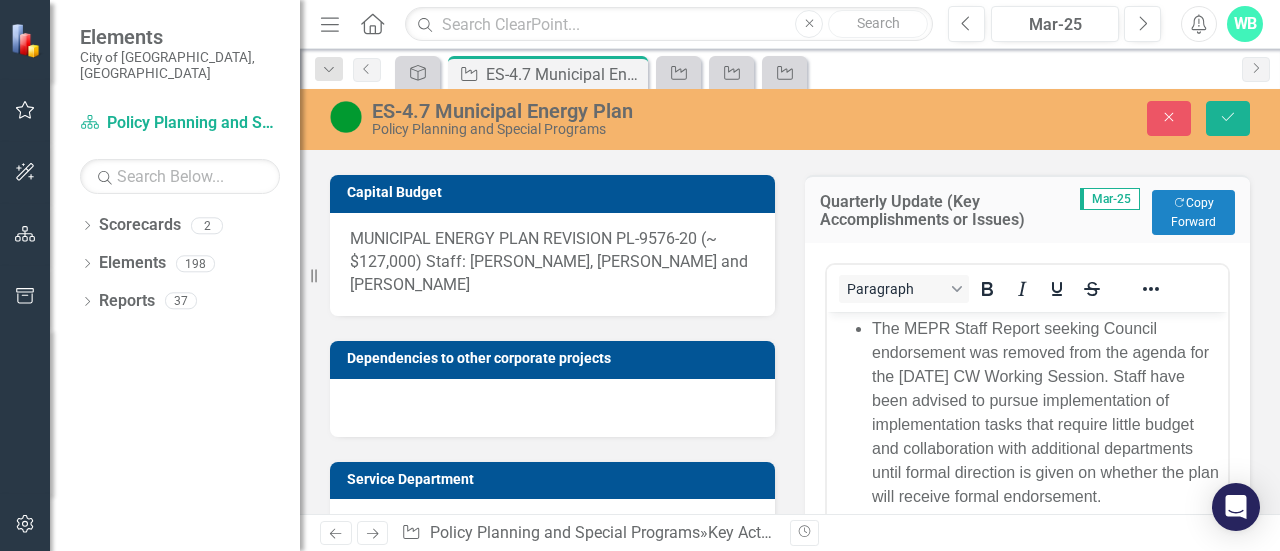 click on "The MEPR Staff Report seeking Council endorsement was removed from the agenda for the November 6th CW Working Session. Staff have been advised to pursue implementation of implementation tasks that require little budget and collaboration with additional departments until formal direction is given on whether the plan will receive formal endorsement." at bounding box center [1047, 412] 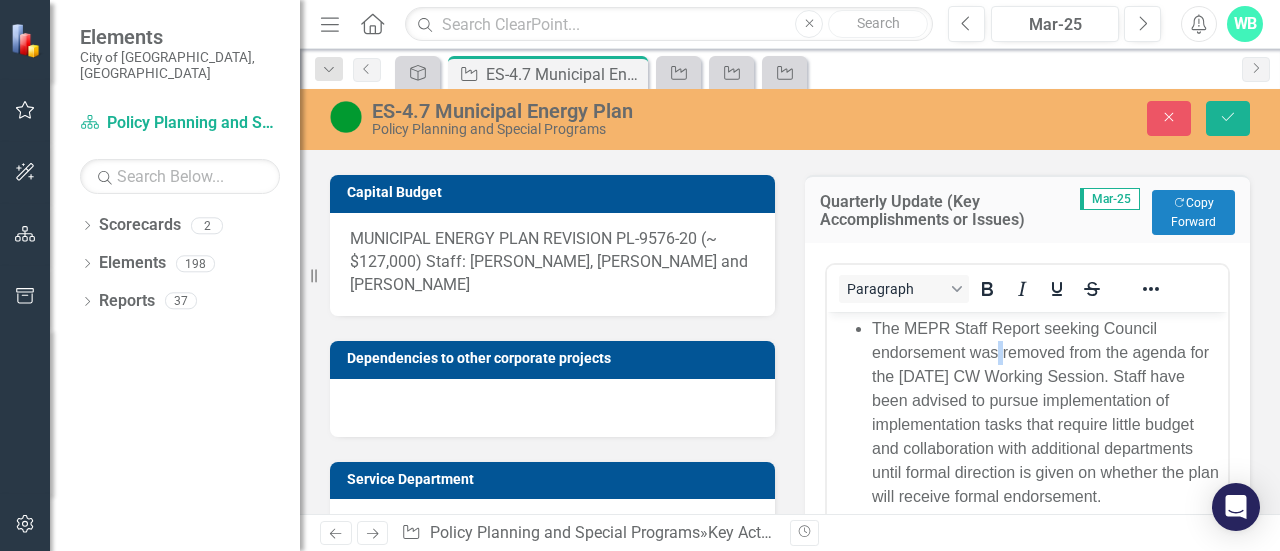 click on "The MEPR Staff Report seeking Council endorsement was removed from the agenda for the November 6th CW Working Session. Staff have been advised to pursue implementation of implementation tasks that require little budget and collaboration with additional departments until formal direction is given on whether the plan will receive formal endorsement." at bounding box center [1047, 412] 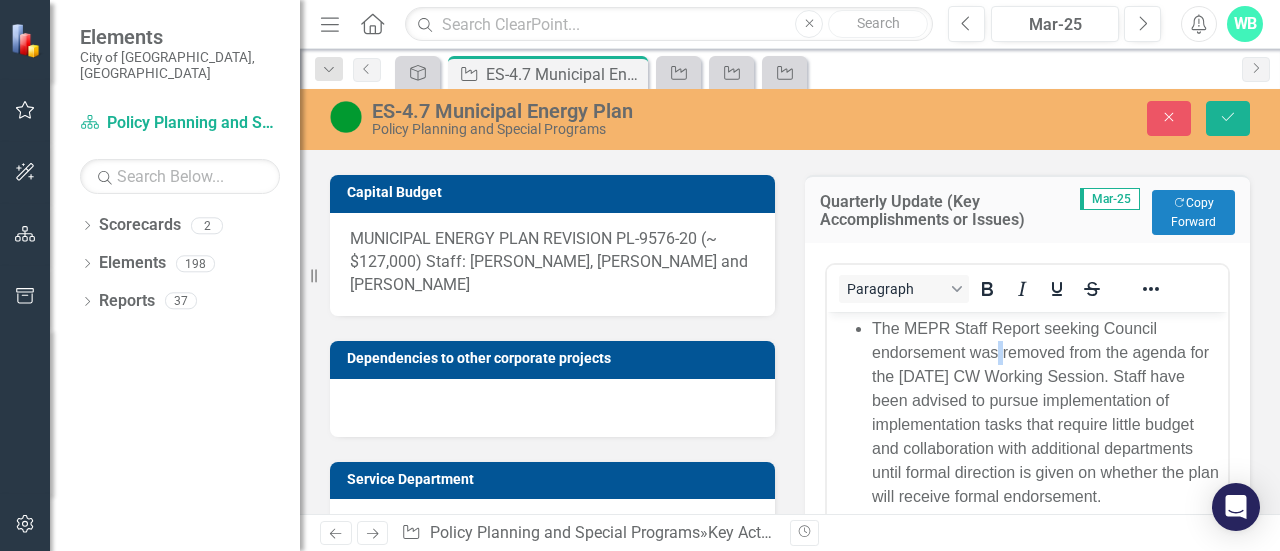 copy on "The MEPR Staff Report seeking Council endorsement was removed from the agenda for the November 6th CW Working Session. Staff have been advised to pursue implementation of implementation tasks that require little budget and collaboration with additional departments until formal direction is given on whether the plan will receive formal endorsement." 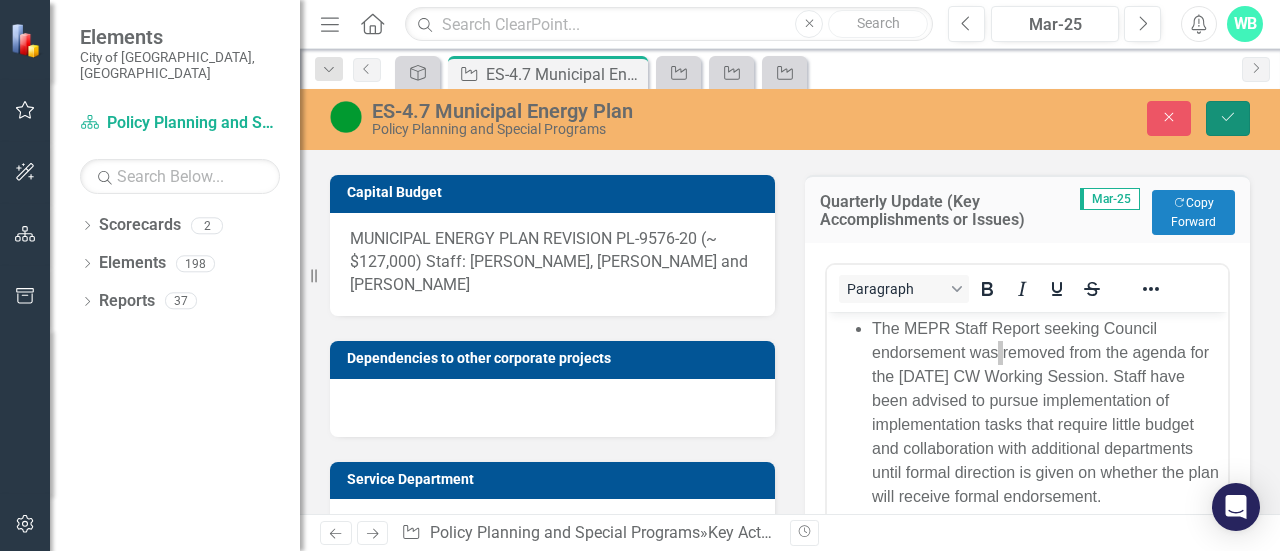 click on "Save" at bounding box center [1228, 118] 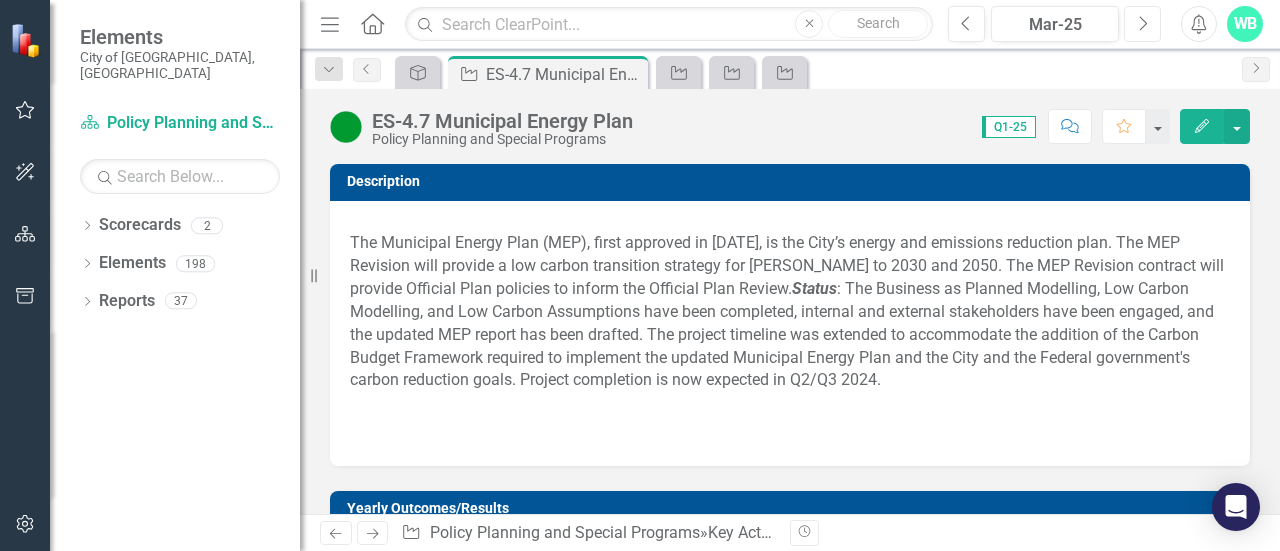 click on "Next" 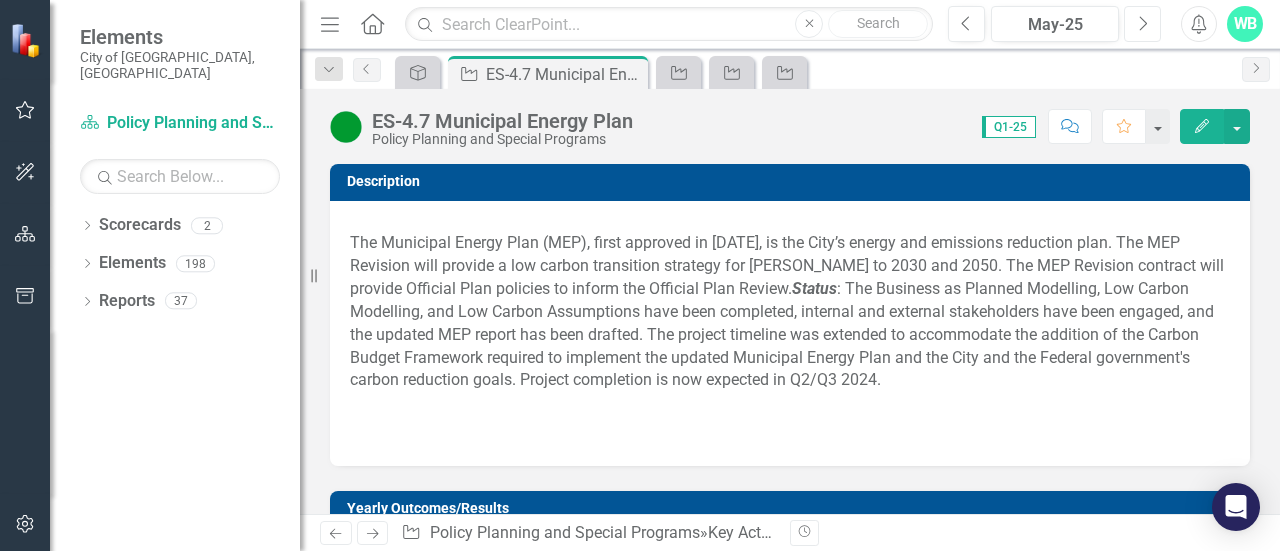 click on "Next" 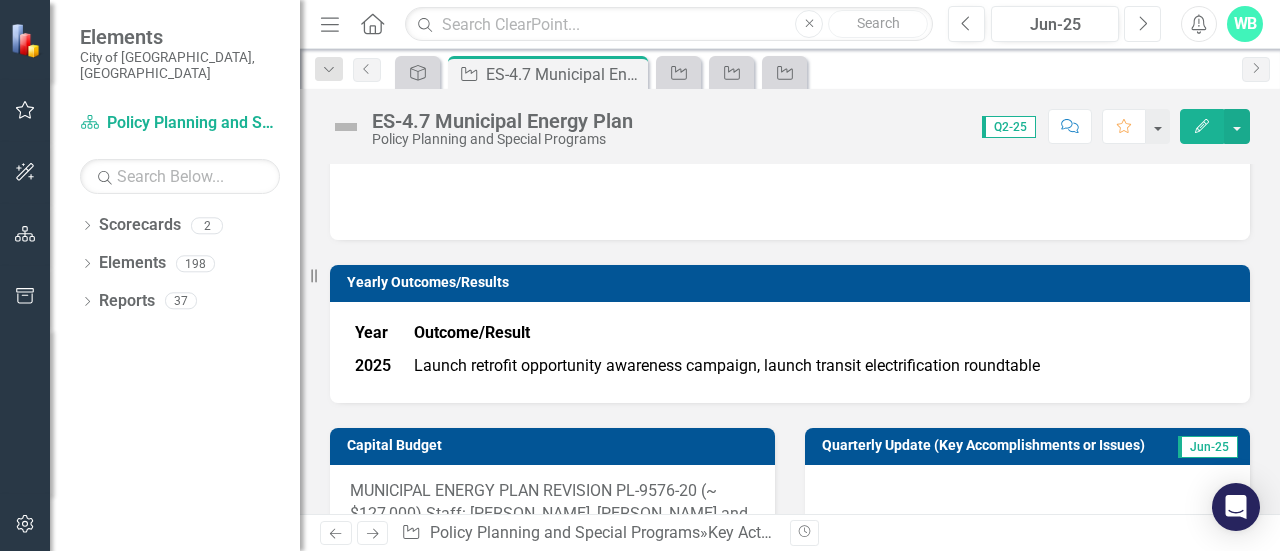 scroll, scrollTop: 351, scrollLeft: 0, axis: vertical 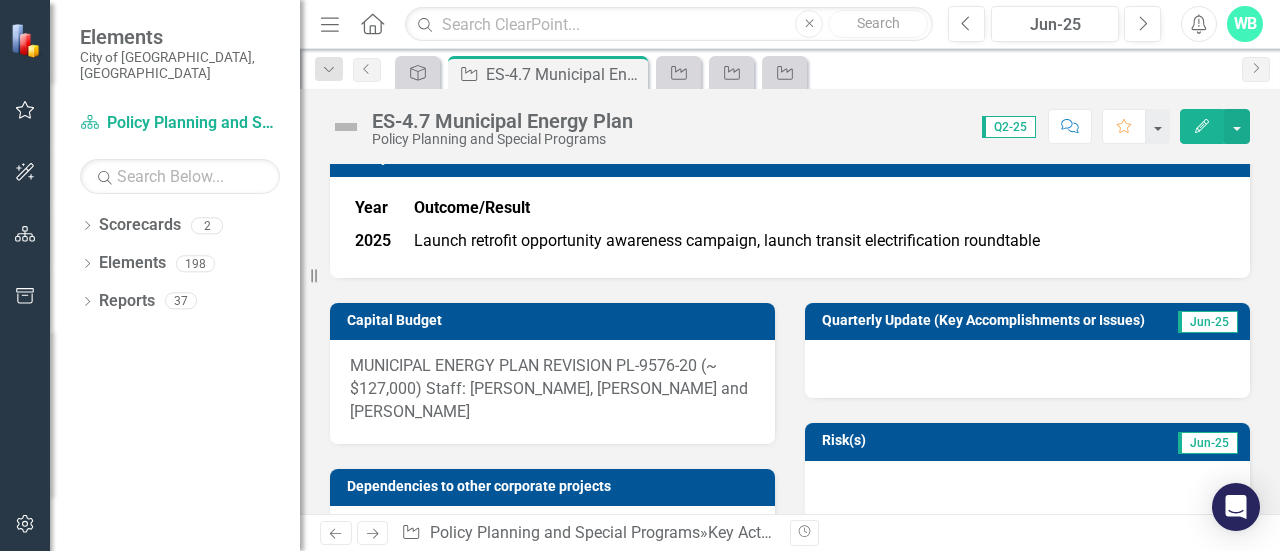 click at bounding box center (1027, 369) 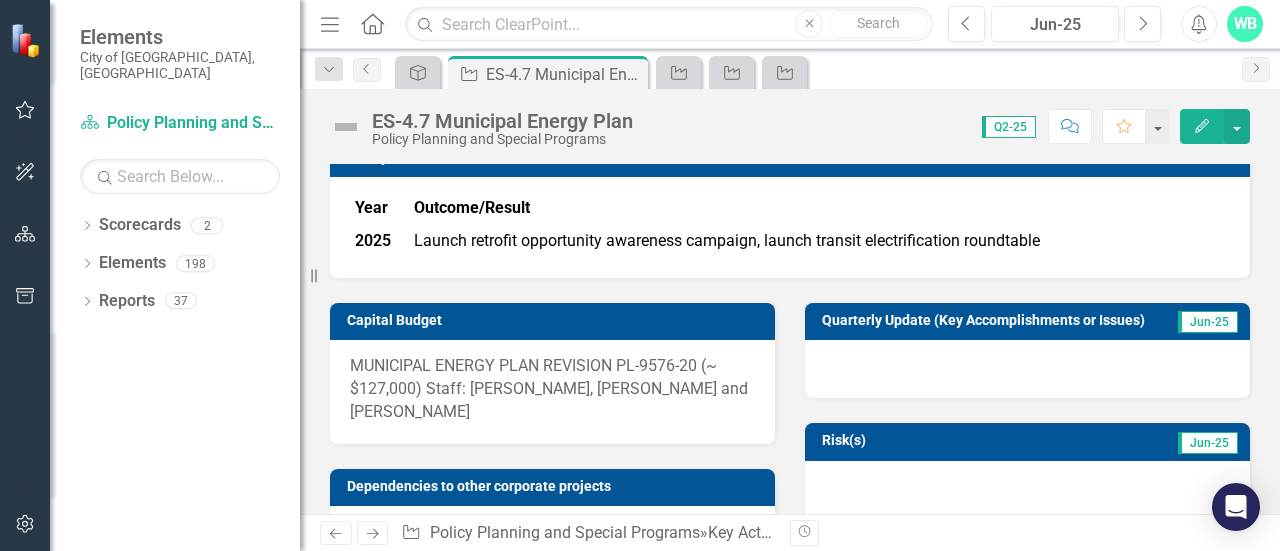 click at bounding box center (1027, 369) 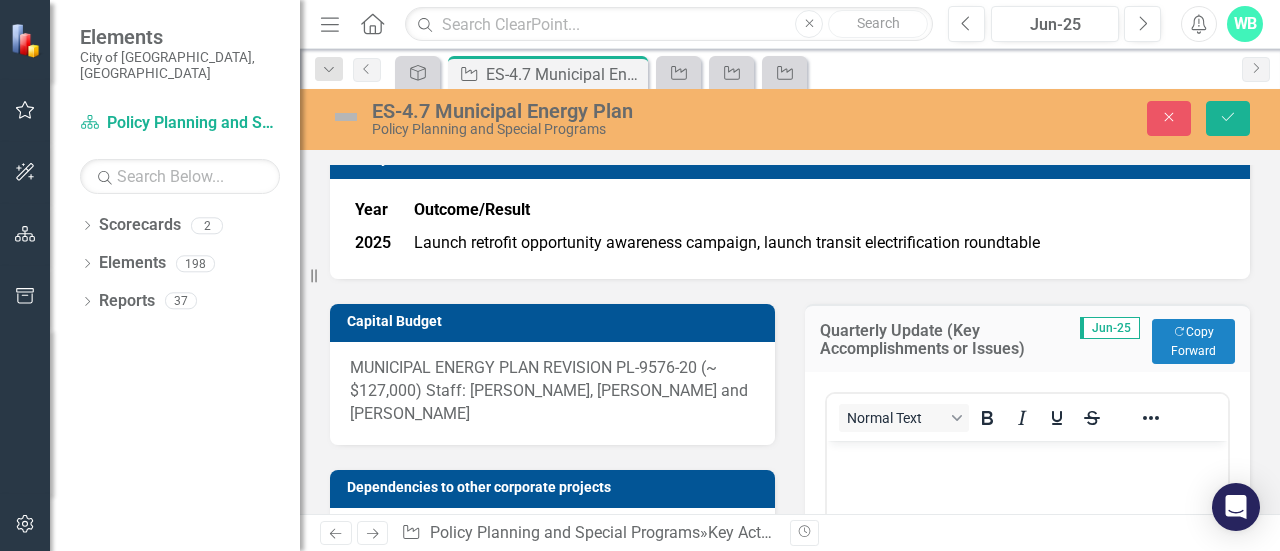 scroll, scrollTop: 0, scrollLeft: 0, axis: both 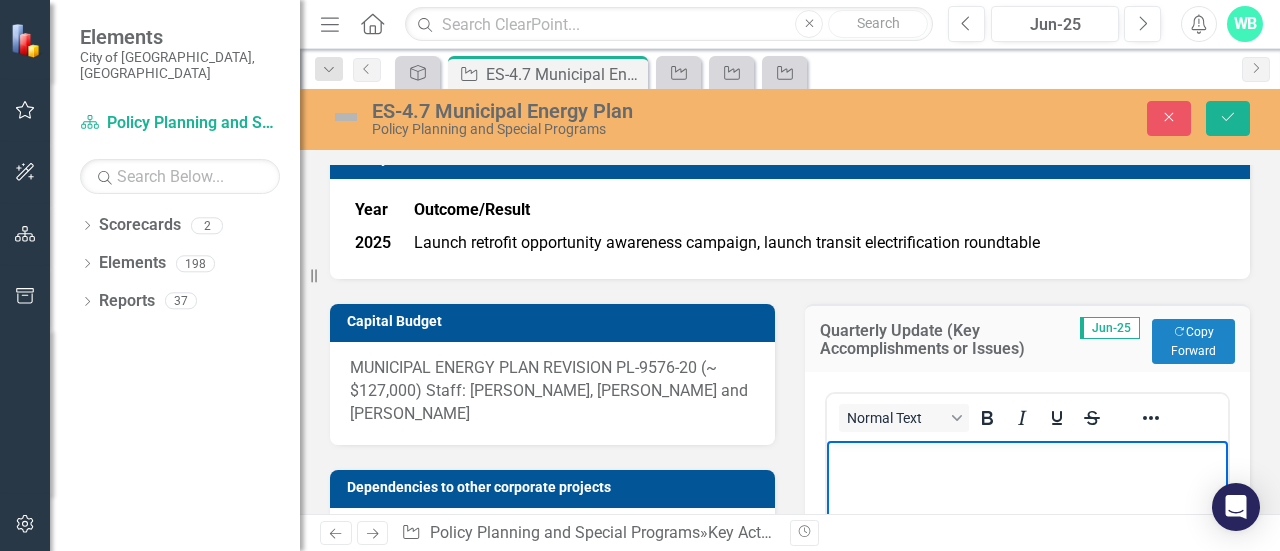 click at bounding box center (1027, 590) 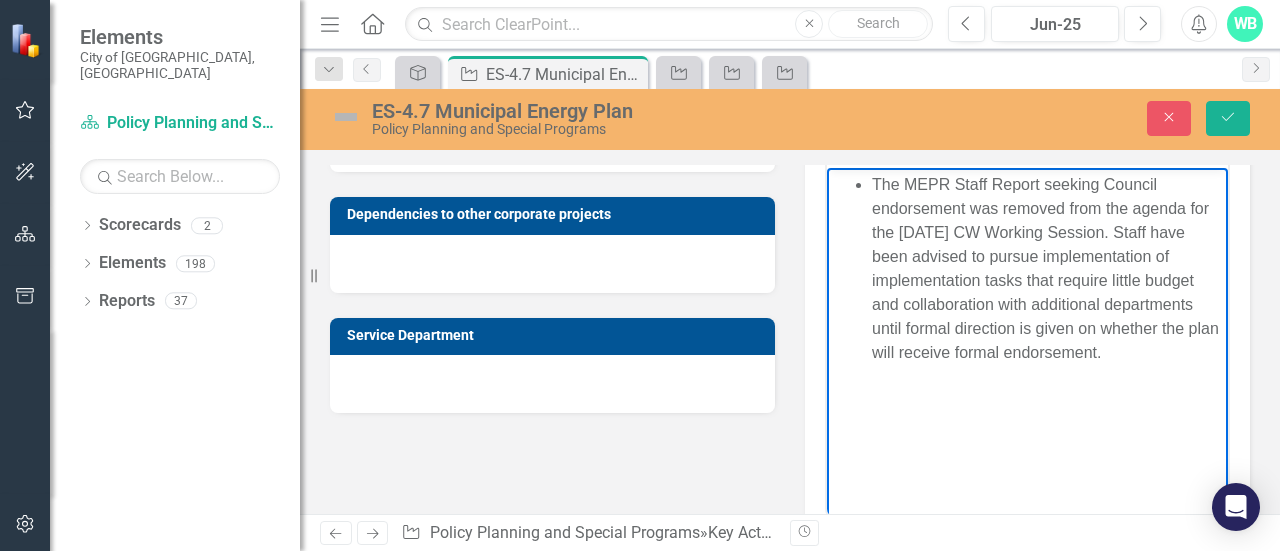 scroll, scrollTop: 626, scrollLeft: 0, axis: vertical 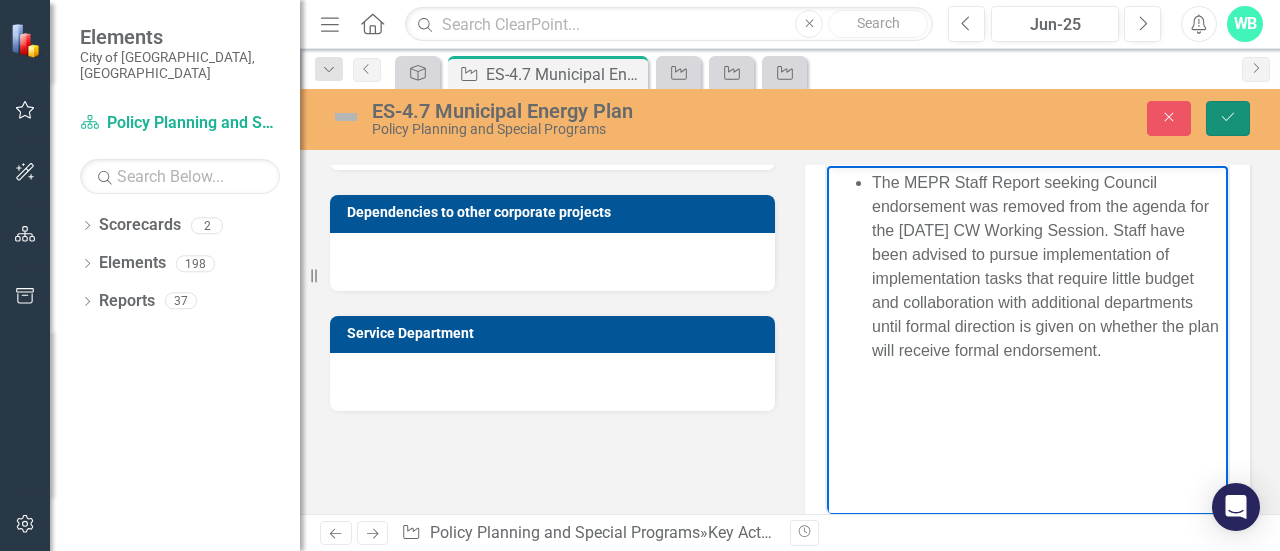click on "Save" 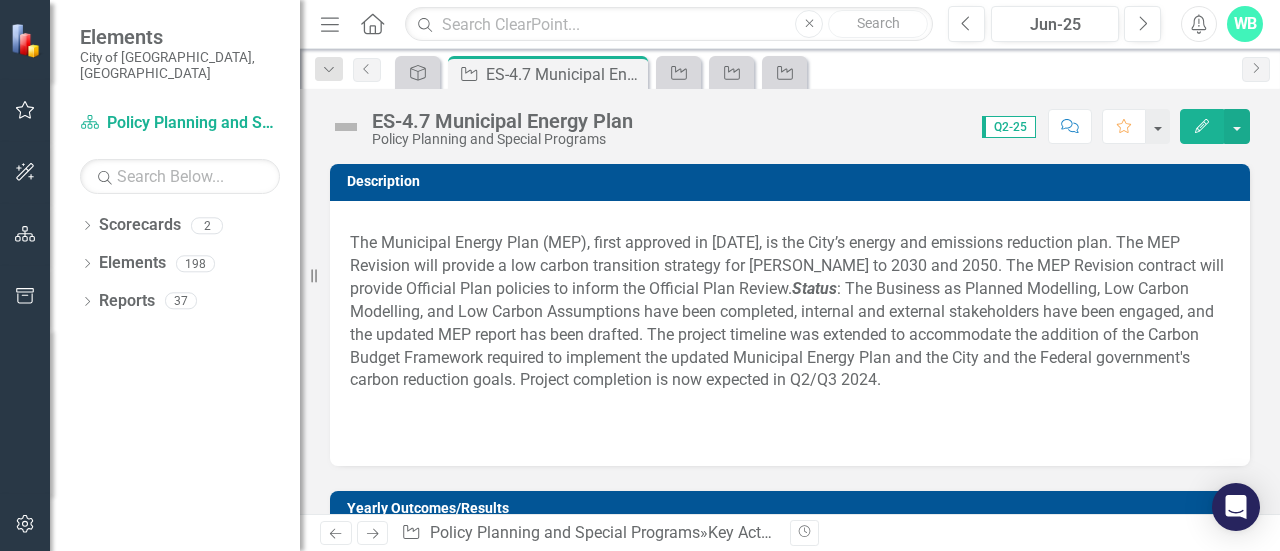 click at bounding box center [346, 127] 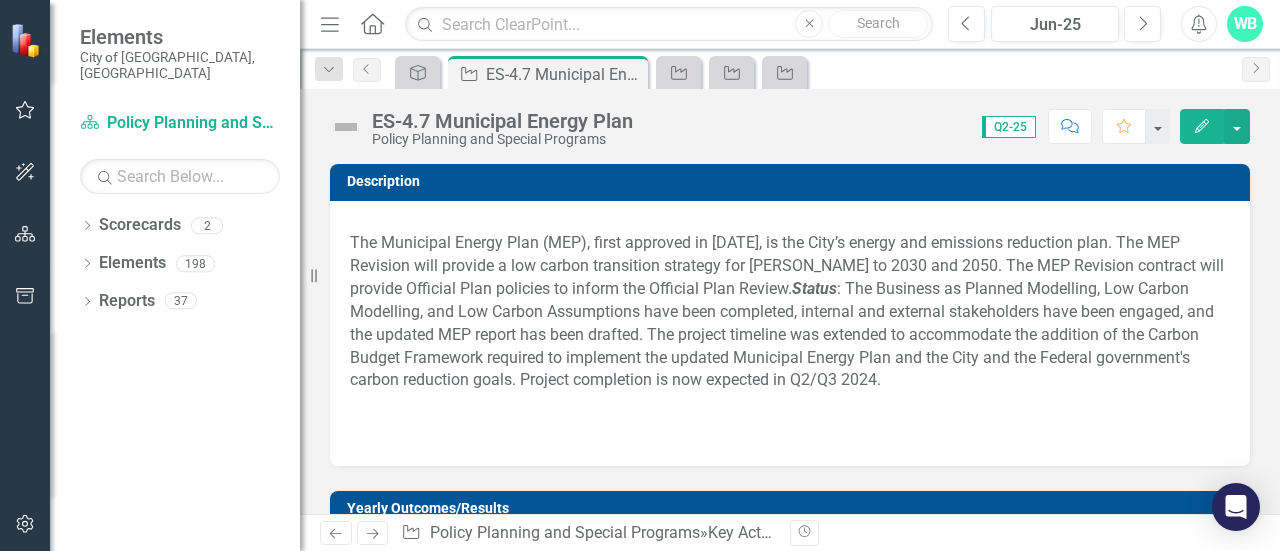click at bounding box center (346, 127) 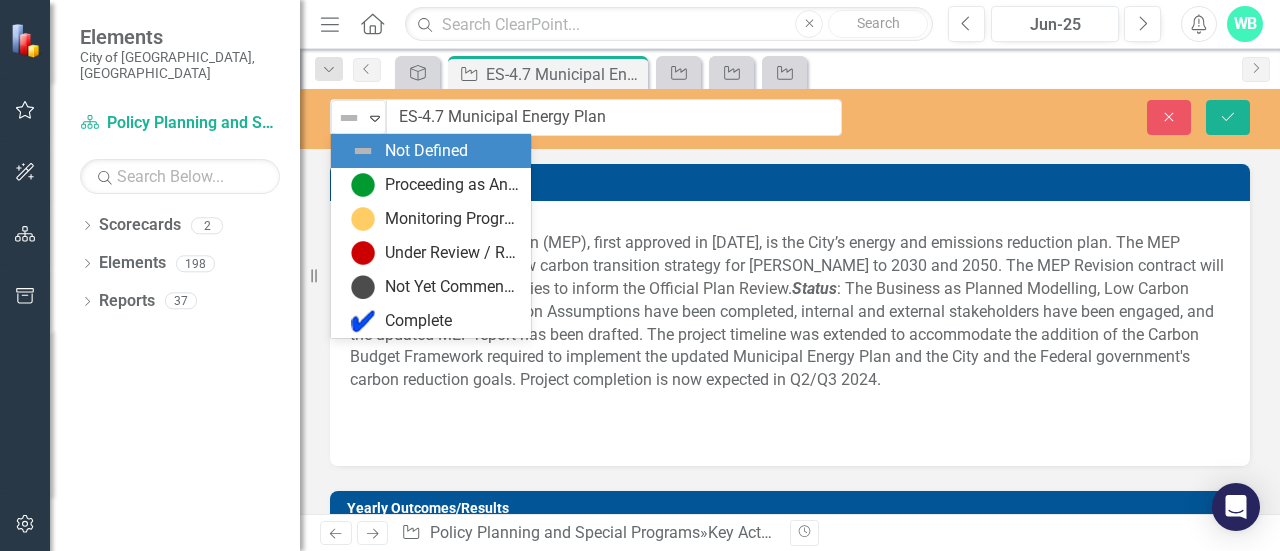 click at bounding box center [349, 118] 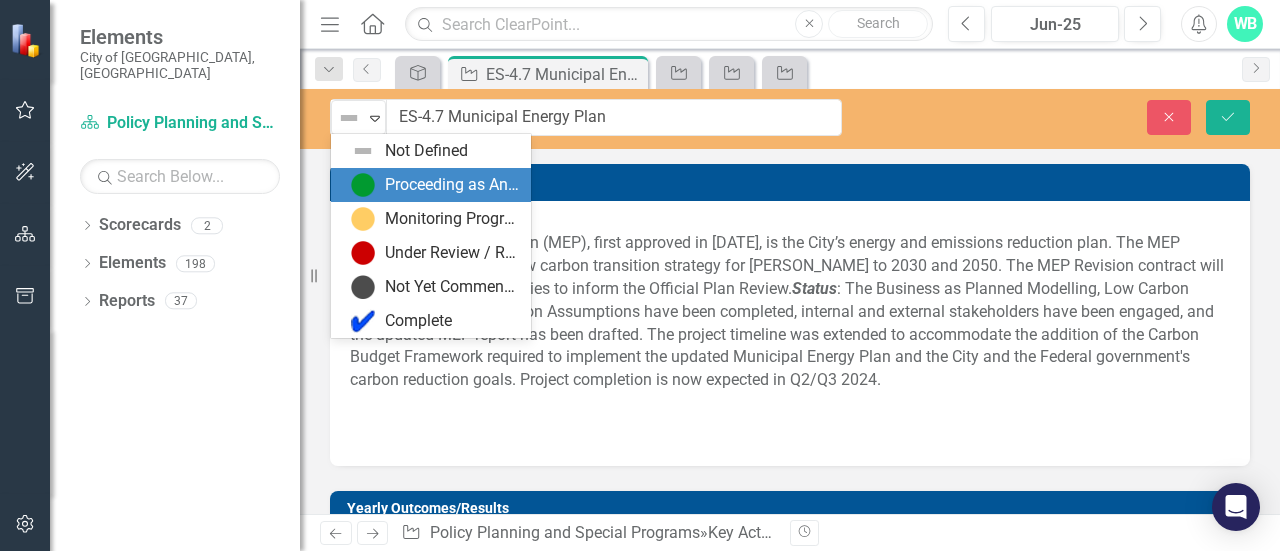 click on "Proceeding as Anticipated" at bounding box center [452, 185] 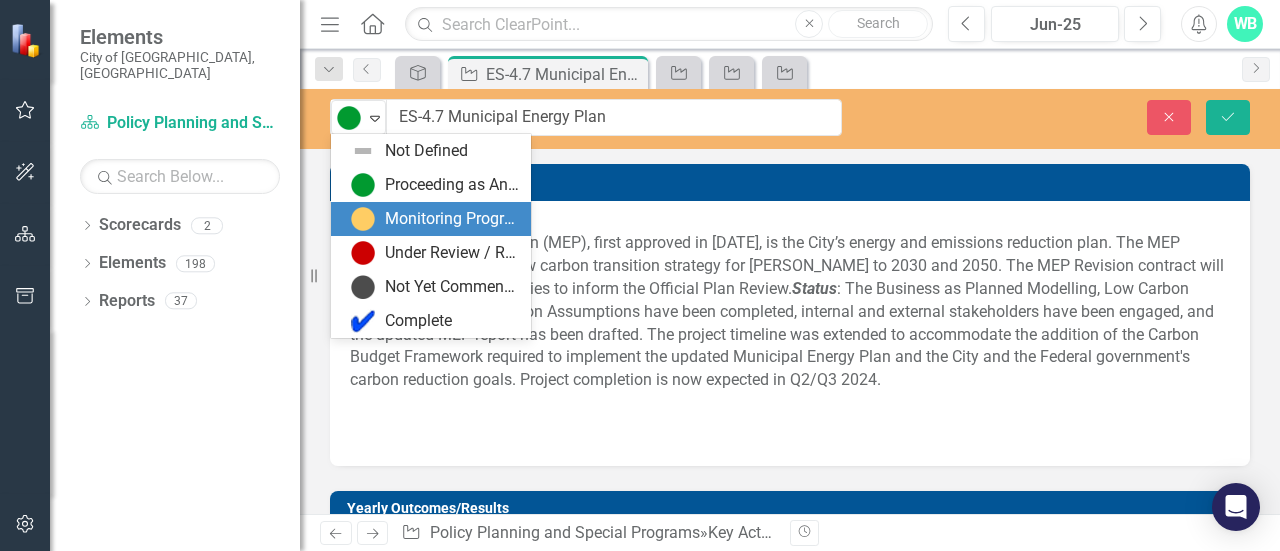 drag, startPoint x: 372, startPoint y: 103, endPoint x: 423, endPoint y: 248, distance: 153.70752 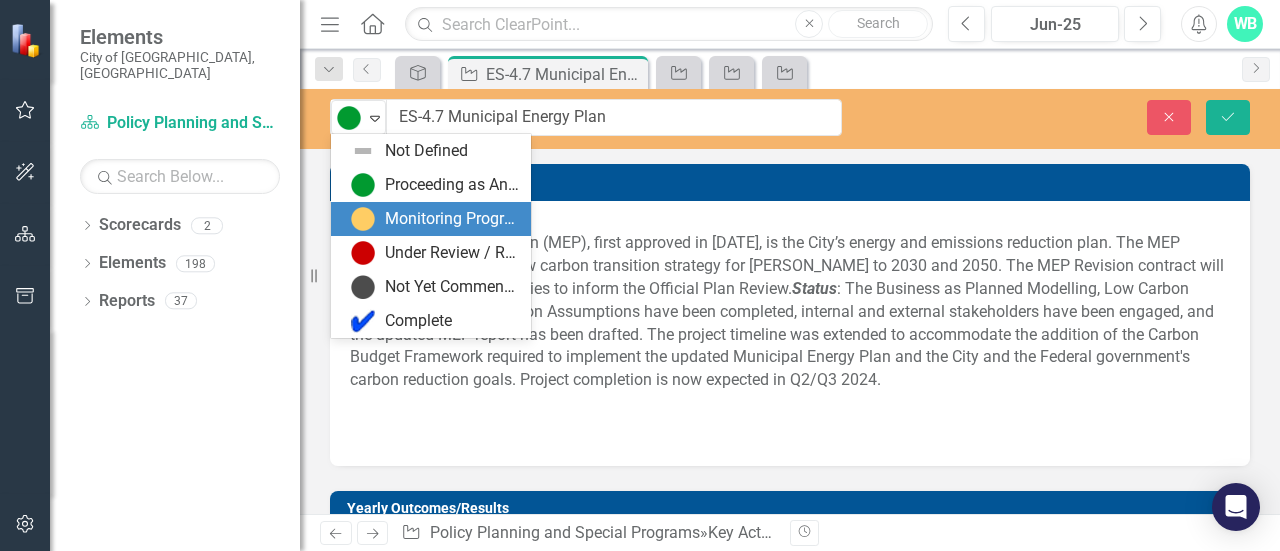 click on "Elements City of Vaughan, ON Scorecard Policy Planning and Special Programs Search Dropdown Scorecards 2 Dropdown Planning, Growth Management and Housing Delivery Portfolio Policy Planning and Special Programs Dropdown Elements 198 Dropdown Objective Objectives 12 2025 Business Plan [Executive Summary] 2025 Business Plan [Objective #1] Develop, co-ordinate and manage complete communities and a distinct mixed-use downtown  through the Official Plan Review, Secondary Plans, Block Plans and special studies and initiatives in support of provincial and regional policies. 2025 Business Plan [Objective #2] Develop VMC as a complete Community  2025 Business Plan [Objective #4] Implement Green Directions Vaughan, Sustainable Neighbourhood Action Plan and climate change initiatives 2026 Business Plan [Executive Summary] 2025 Business Plan [Objective #5] Staff Engagement 2024 Business Plan [Executive Summary] 2026 Business Plan [Objective #2]: Develop VMC as a Complete Community Dropdown Key Activity Key Activities 131" at bounding box center [640, 275] 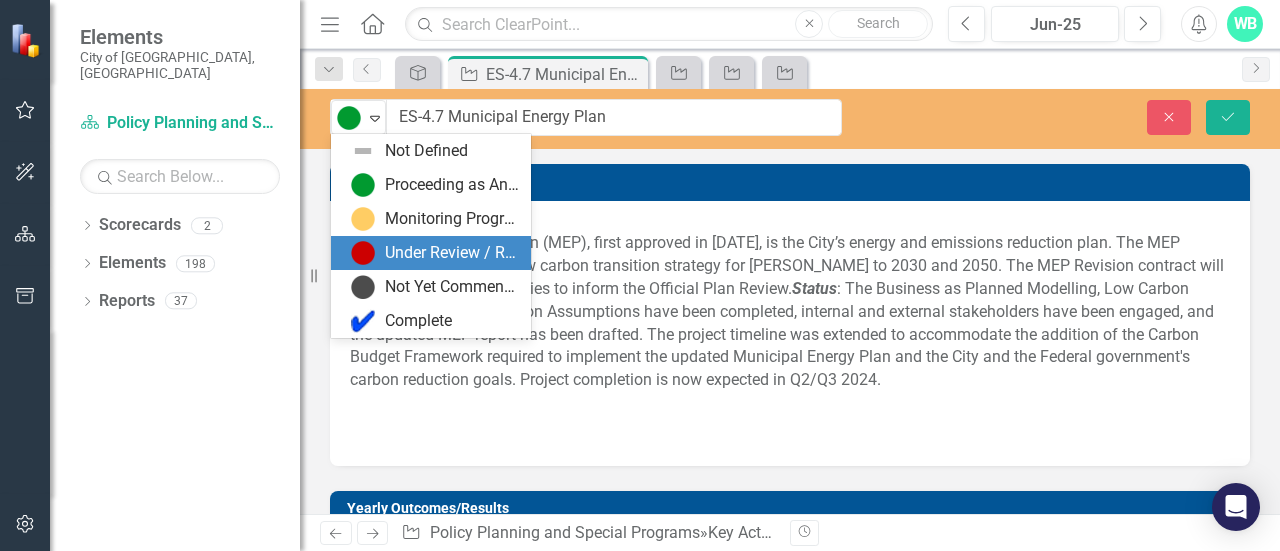 click on "Under Review / Reassessment" at bounding box center [452, 253] 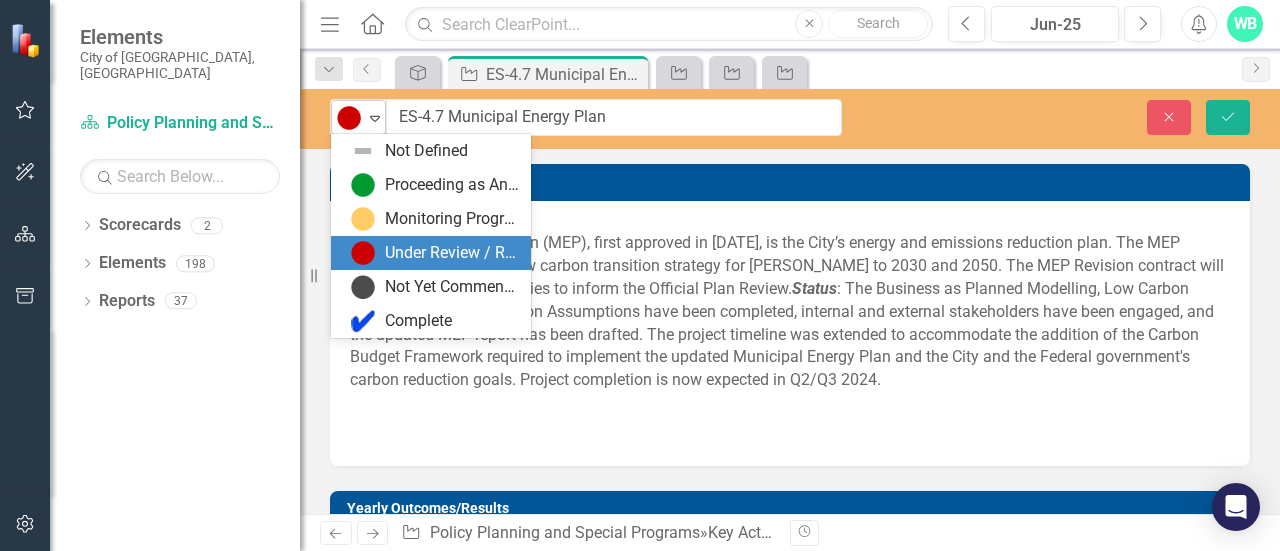 click 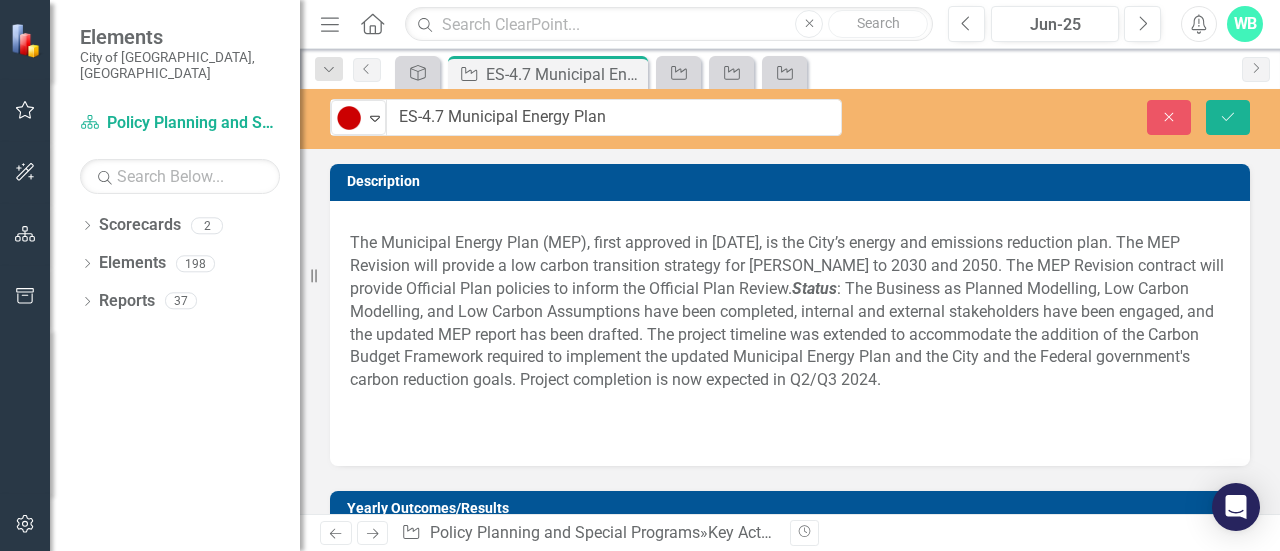 click on "The Municipal Energy Plan (MEP), first approved in 2016, is the City’s energy and emissions reduction plan. The MEP Revision will provide a low carbon transition strategy for Vaughan to 2030 and 2050.  The MEP Revision contract will provide Official Plan policies to inform the Official Plan Review.  Status : The Business as Planned Modelling, Low Carbon Modelling, and Low Carbon Assumptions have been completed, internal and external stakeholders have been engaged, and the updated MEP report has been drafted. The project timeline was extended to accommodate the addition of the Carbon Budget Framework required to implement the updated Municipal Energy Plan and the City and the Federal government's carbon reduction goals. Project completion is now expected in Q2/Q3 2024." at bounding box center (790, 312) 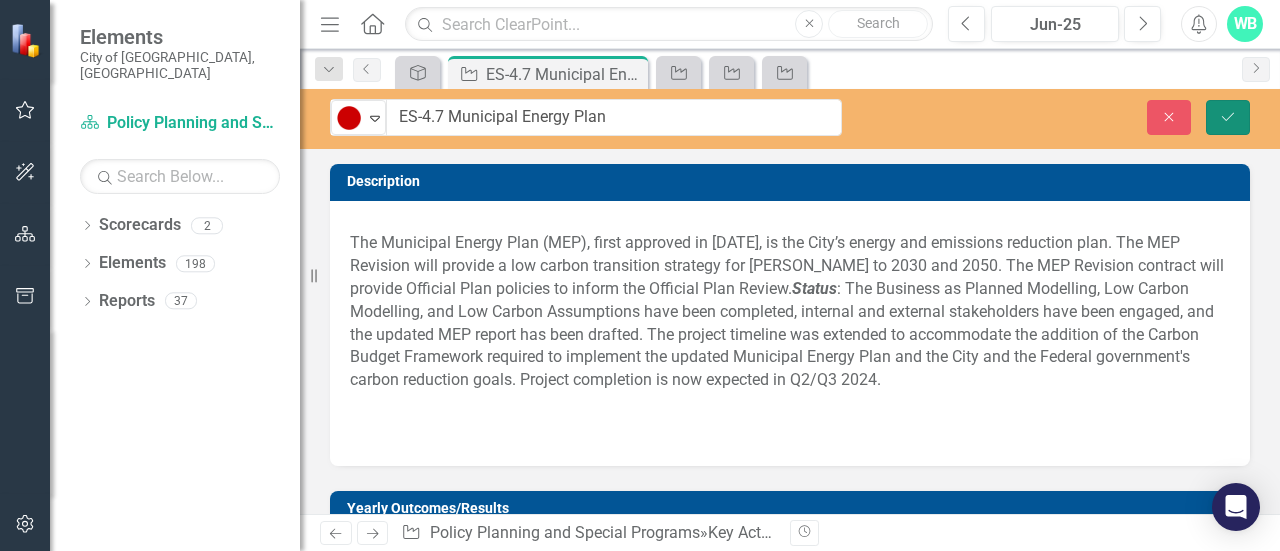 click on "Save" at bounding box center (1228, 117) 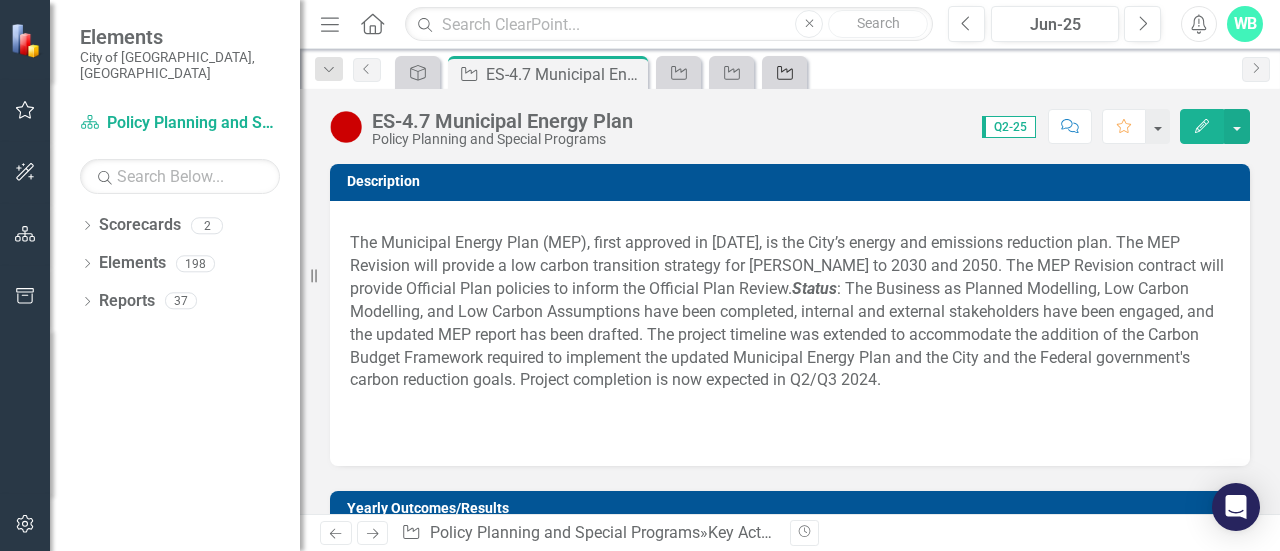 click on "Key Activity" 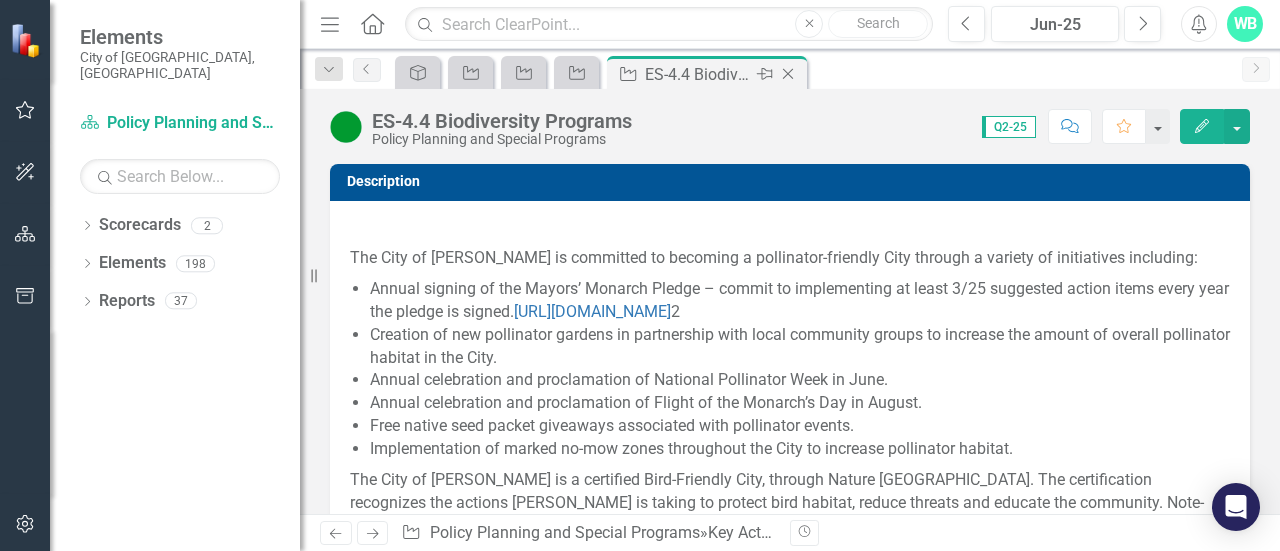 click on "Close" 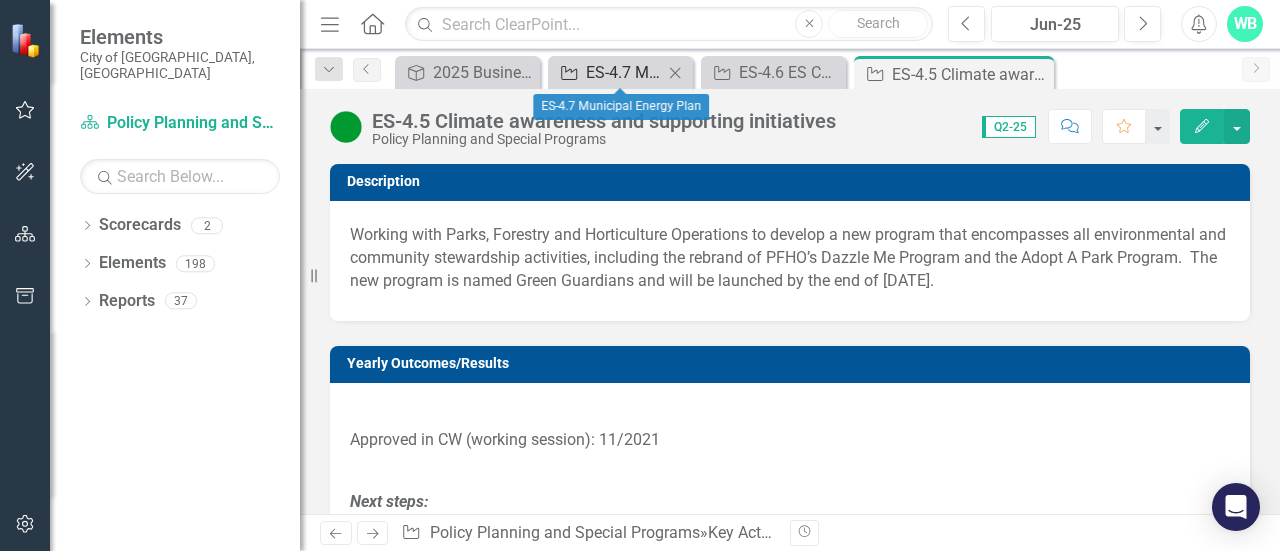 click on "ES-4.7 Municipal Energy Plan" at bounding box center [624, 72] 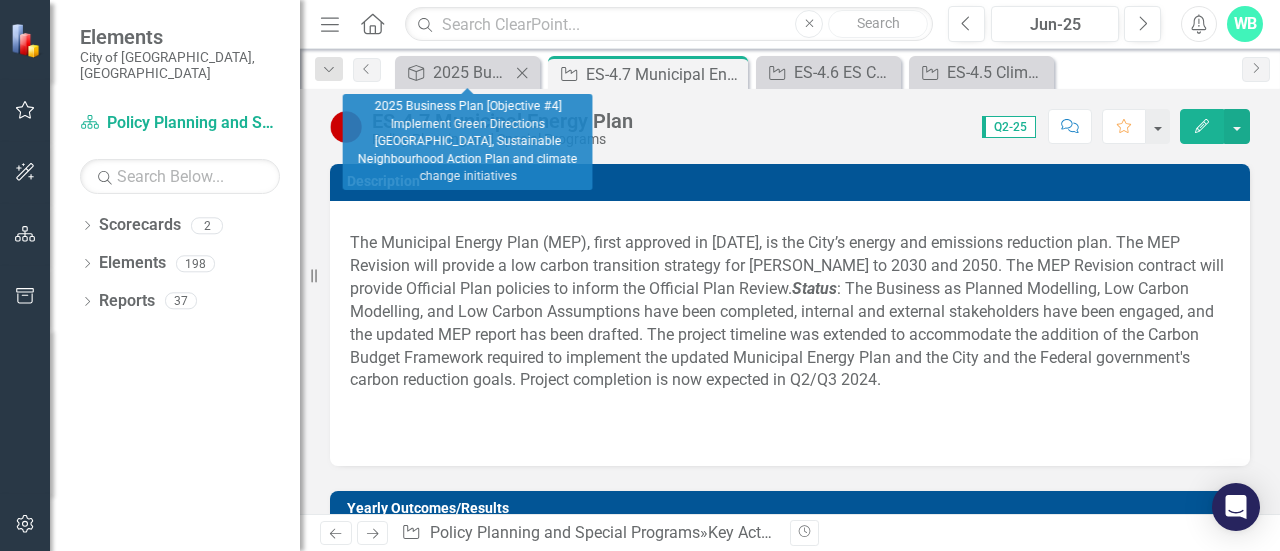 click on "Objective 2025 Business Plan [Objective #4] Implement Green Directions [PERSON_NAME], Sustainable Neighbourhood Action Plan and climate change initiatives Close" at bounding box center (467, 72) 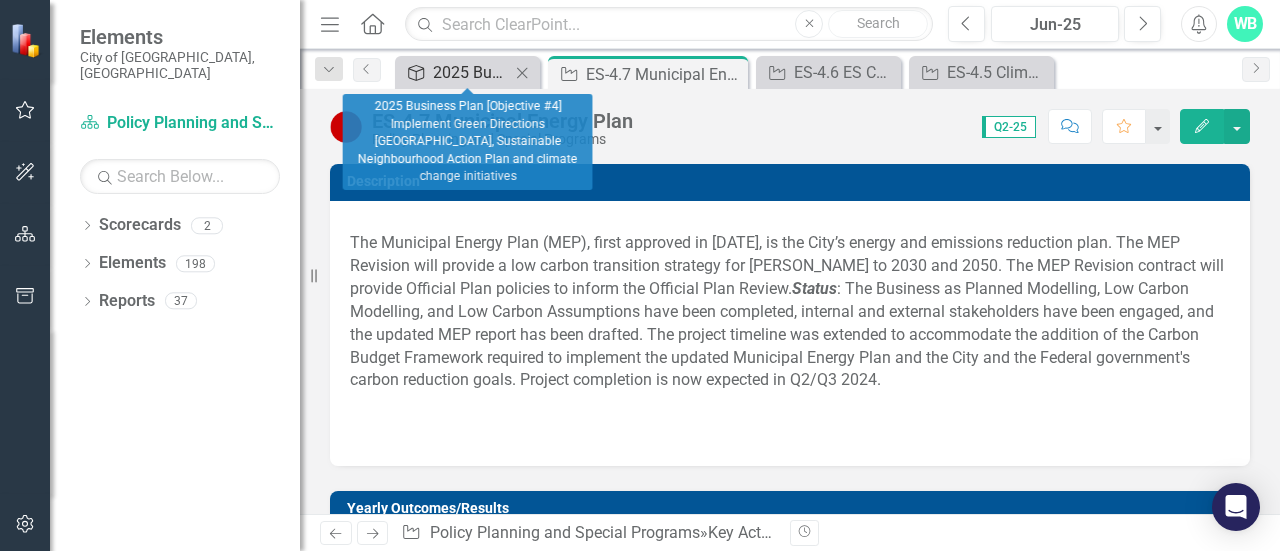 click on "2025 Business Plan [Objective #4] Implement Green Directions [GEOGRAPHIC_DATA], Sustainable Neighbourhood Action Plan and climate change initiatives" at bounding box center [471, 72] 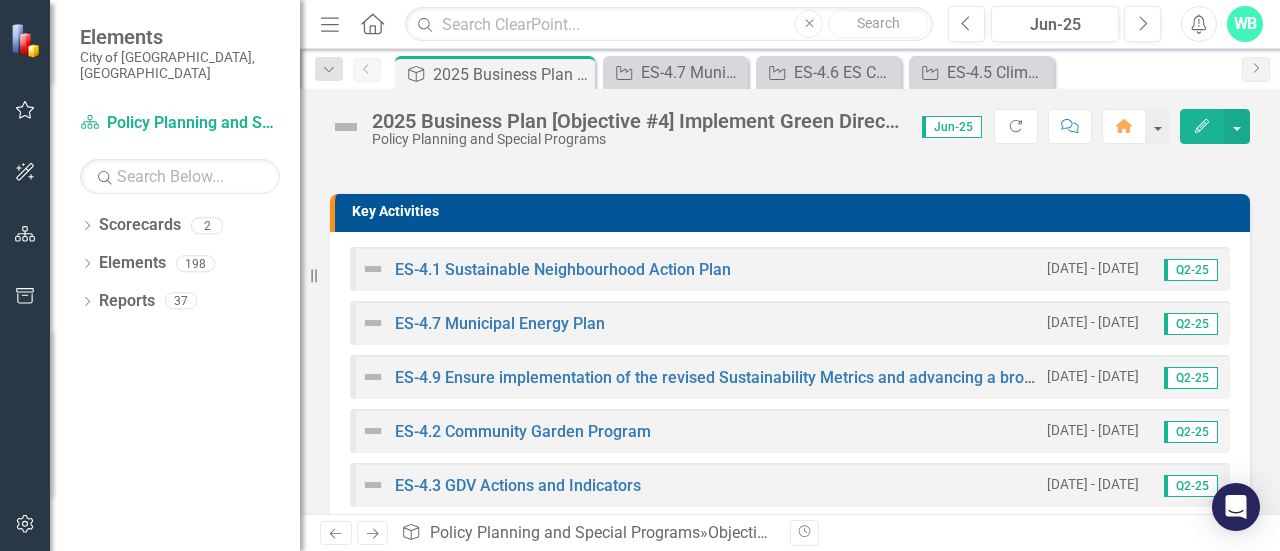 scroll, scrollTop: 561, scrollLeft: 0, axis: vertical 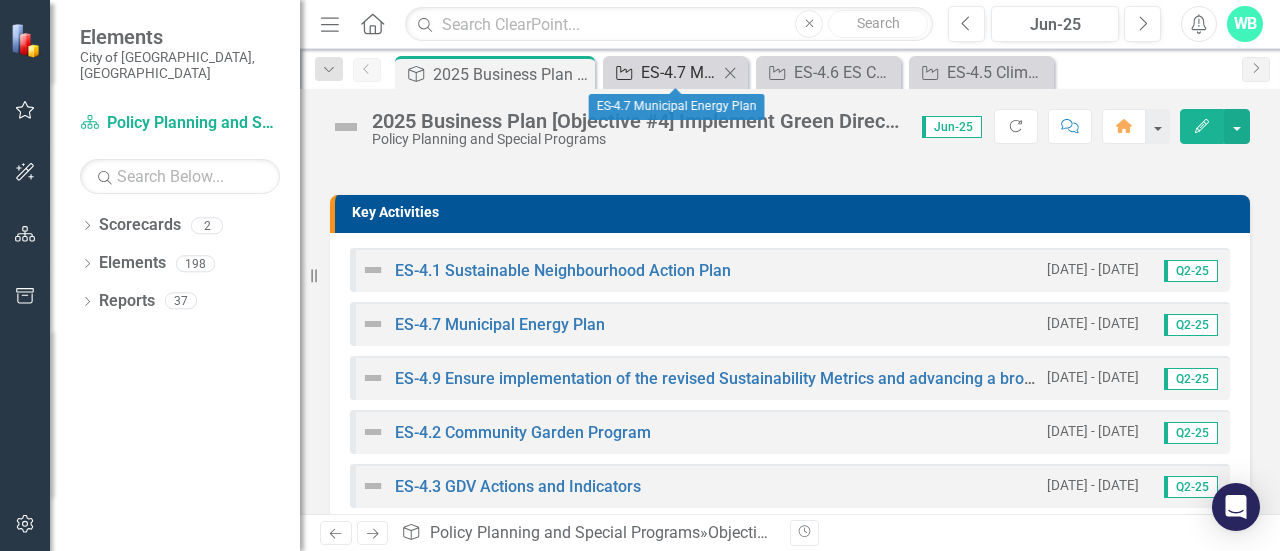 click on "ES-4.7 Municipal Energy Plan" at bounding box center [679, 72] 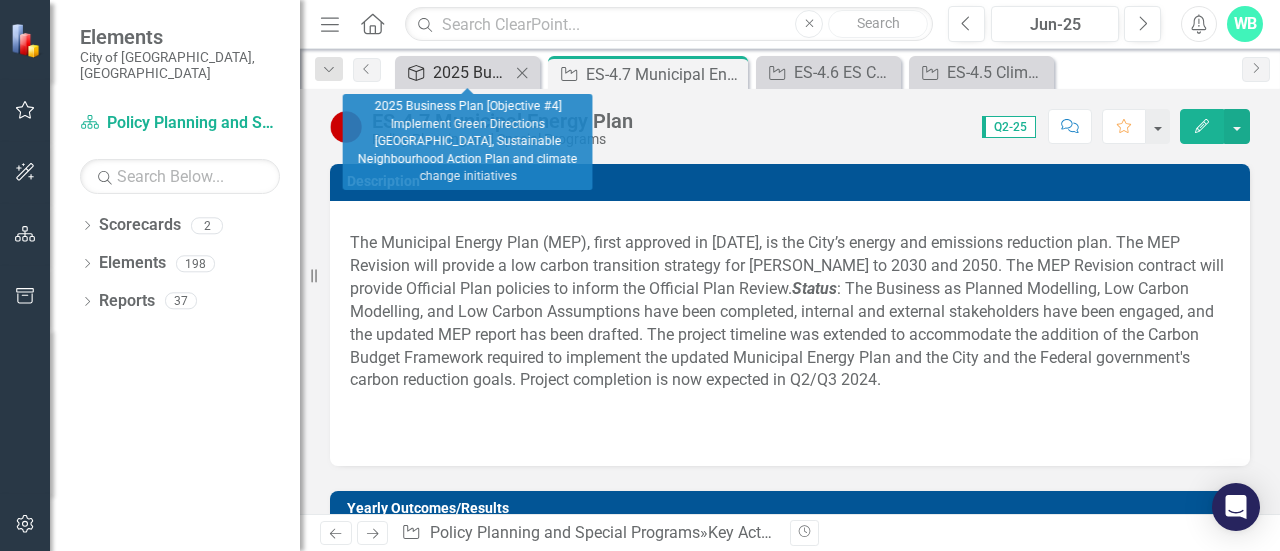 click on "2025 Business Plan [Objective #4] Implement Green Directions [GEOGRAPHIC_DATA], Sustainable Neighbourhood Action Plan and climate change initiatives" at bounding box center [471, 72] 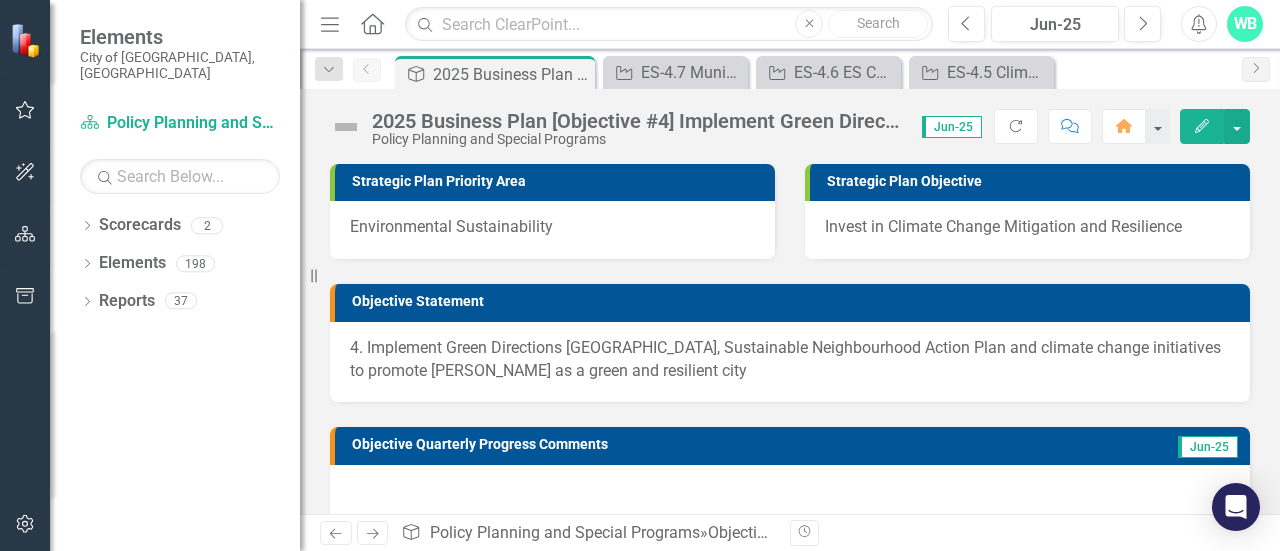 click on "Home" 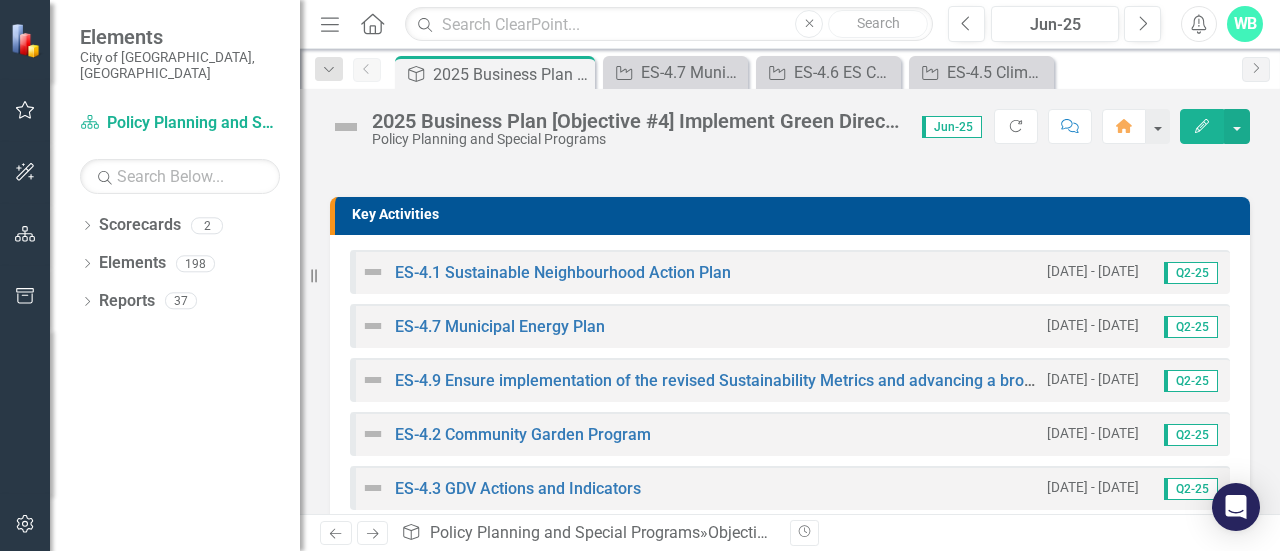 scroll, scrollTop: 562, scrollLeft: 0, axis: vertical 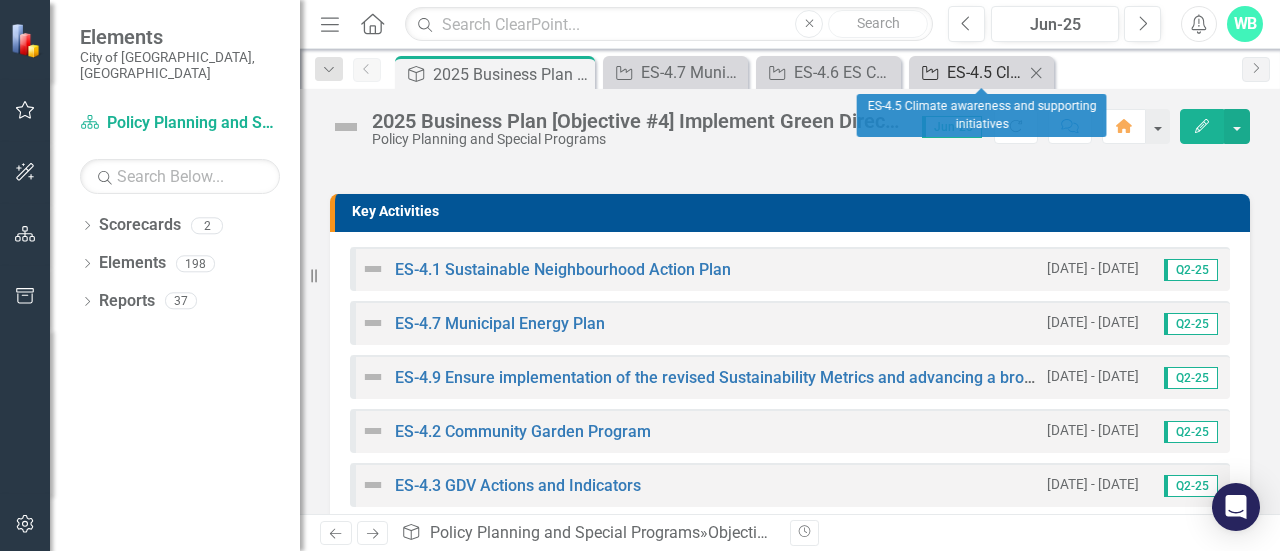 click on "Key Activity" at bounding box center [926, 72] 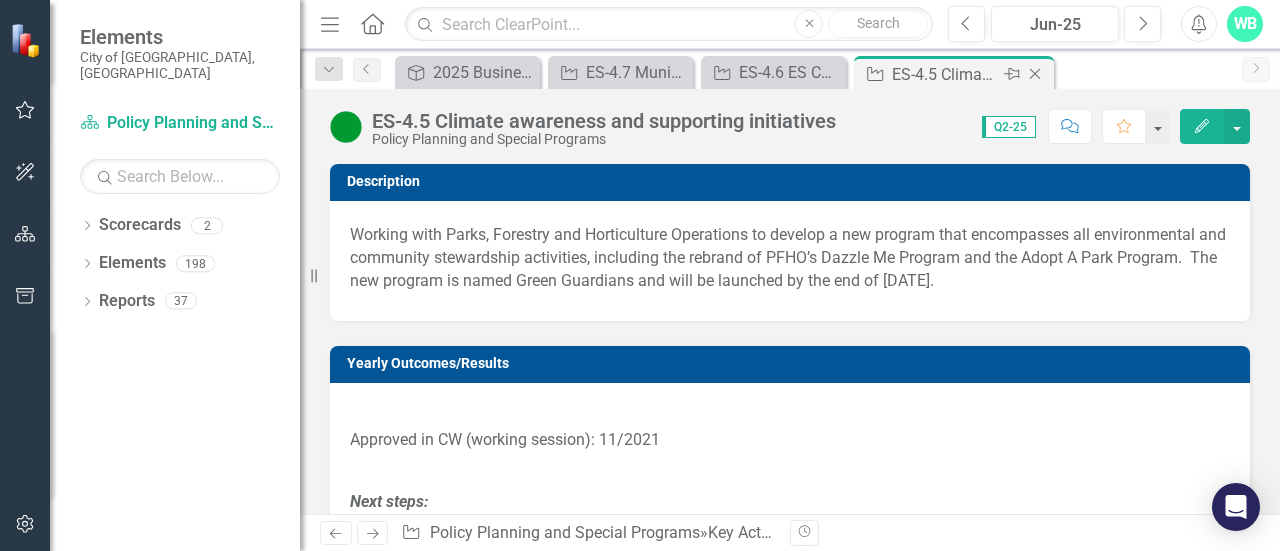 click on "Close" 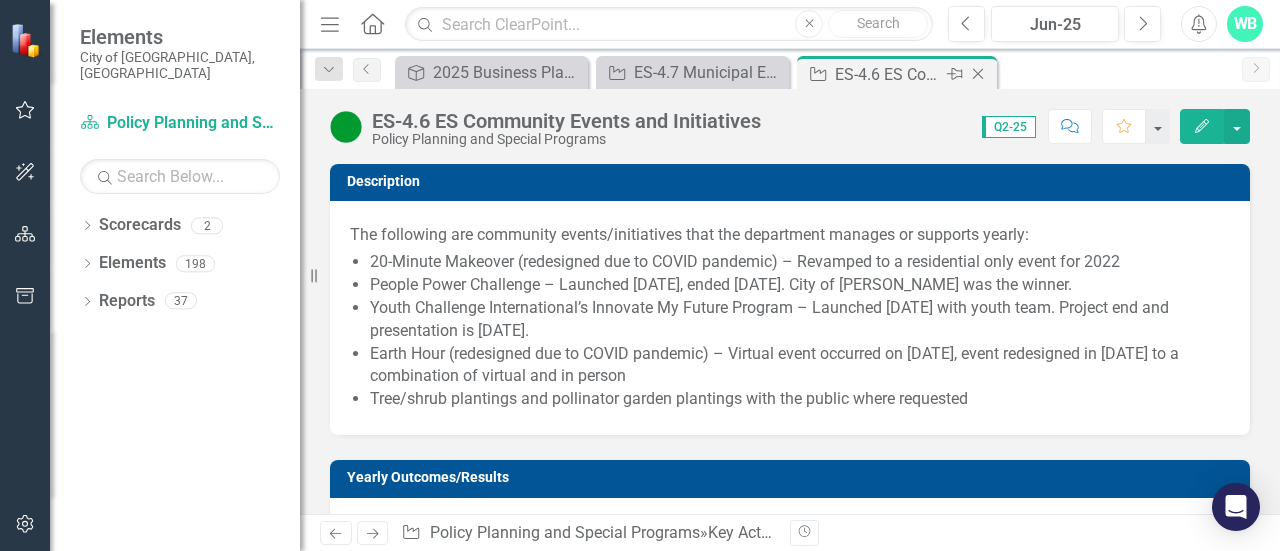 click 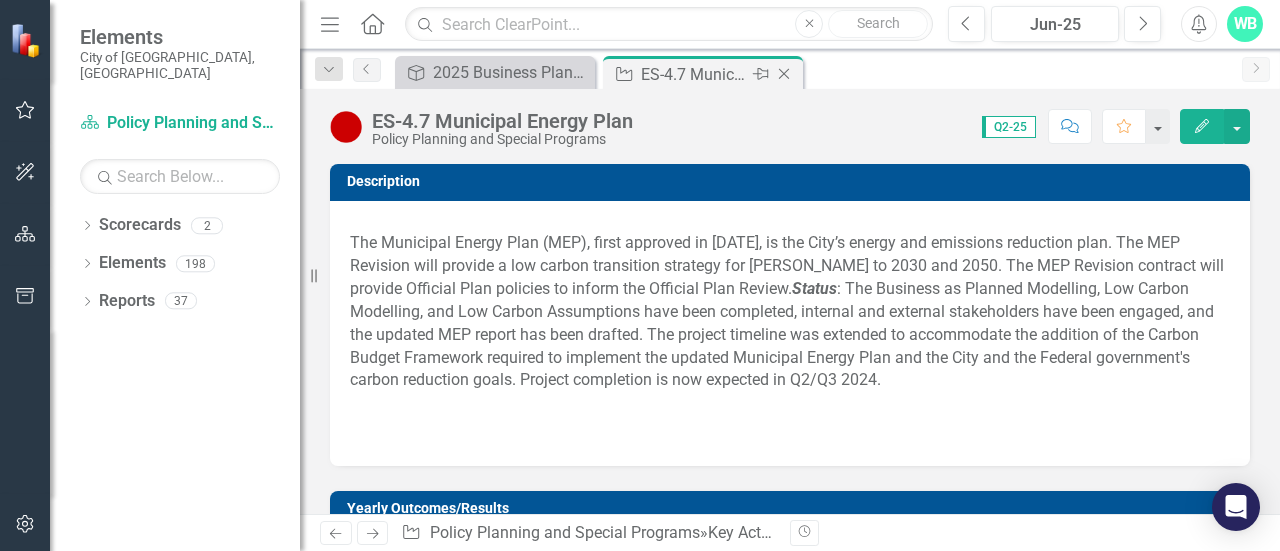 click 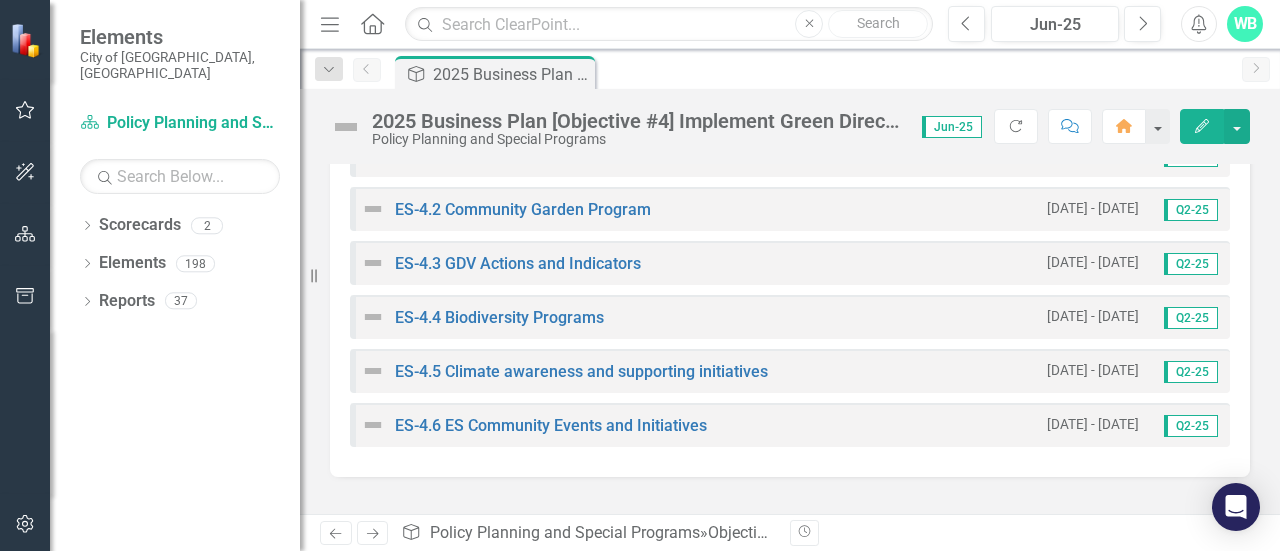 scroll, scrollTop: 831, scrollLeft: 0, axis: vertical 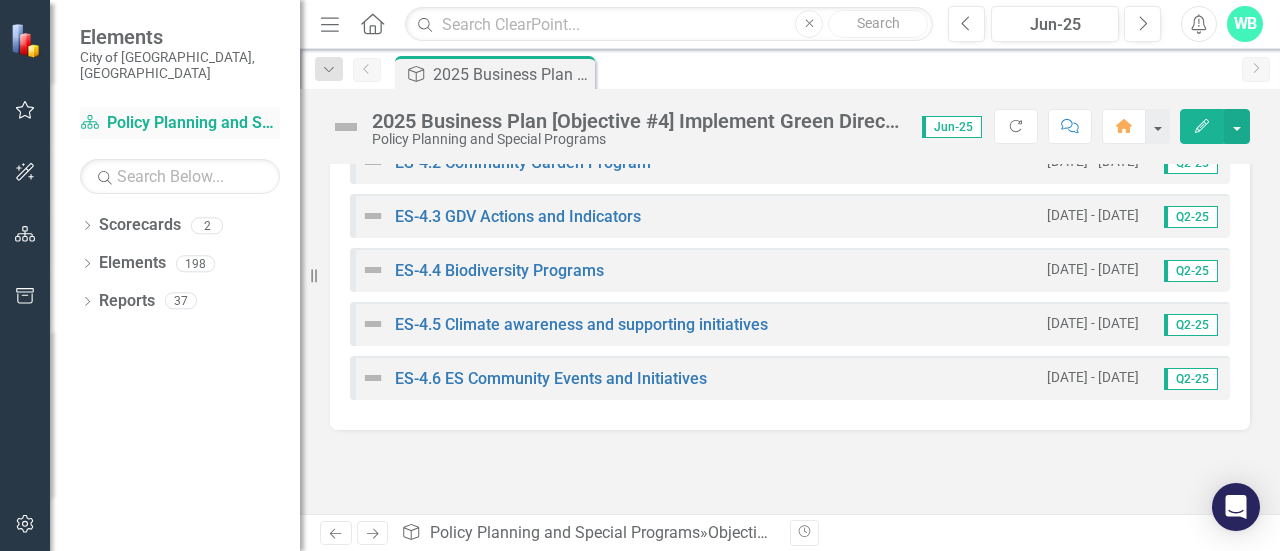 click on "Scorecard Policy Planning and Special Programs" at bounding box center (180, 123) 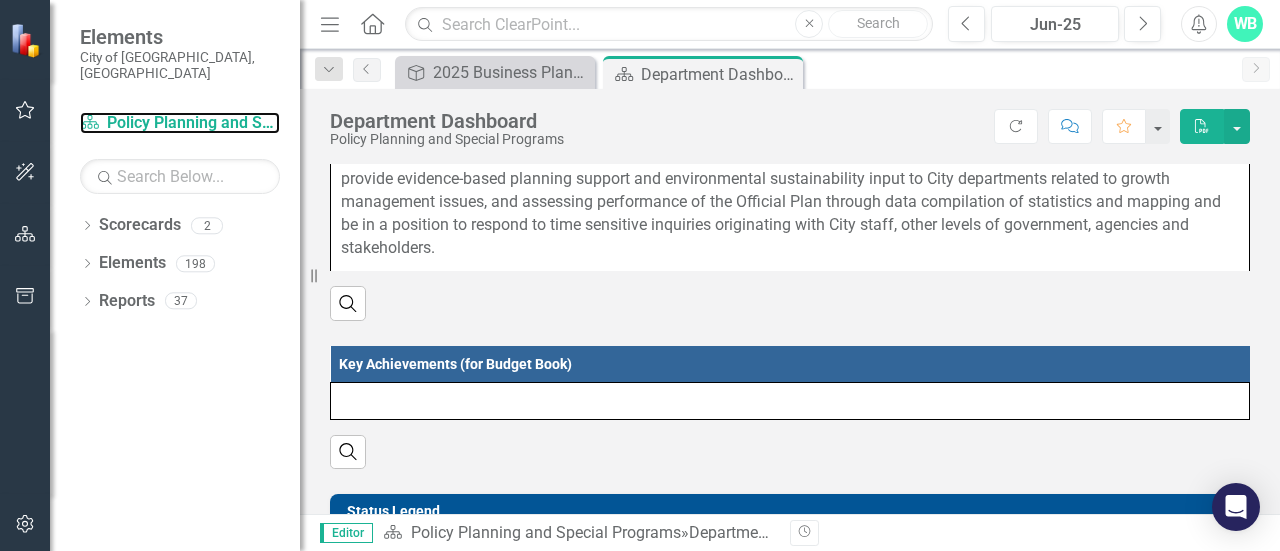 scroll, scrollTop: 0, scrollLeft: 0, axis: both 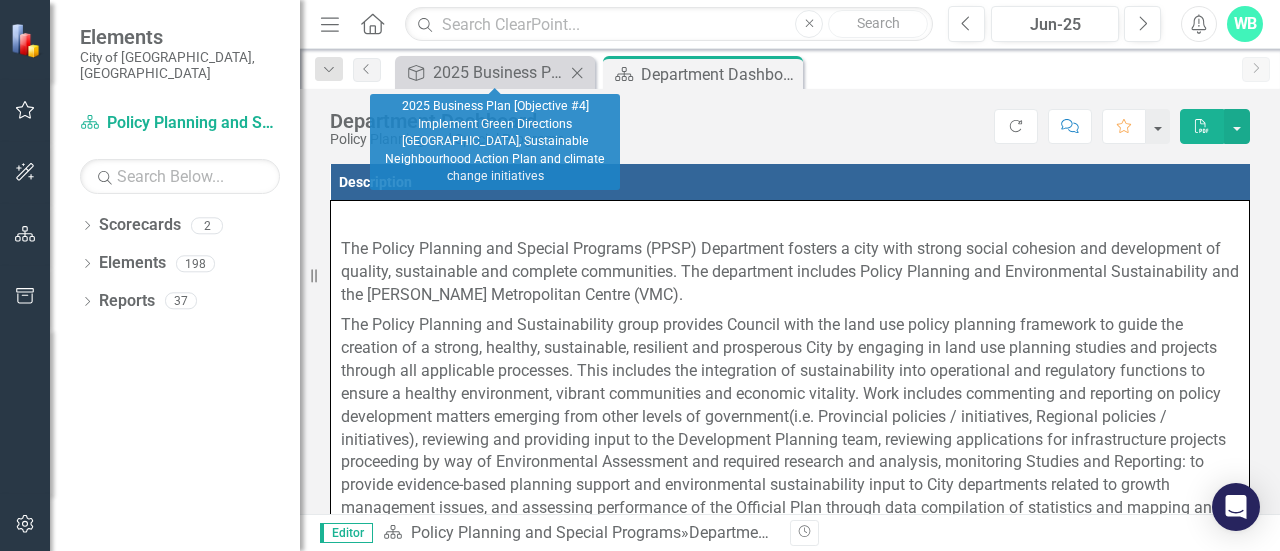 click on "Objective 2025 Business Plan [Objective #4] Implement Green Directions [PERSON_NAME], Sustainable Neighbourhood Action Plan and climate change initiatives Close" at bounding box center [495, 72] 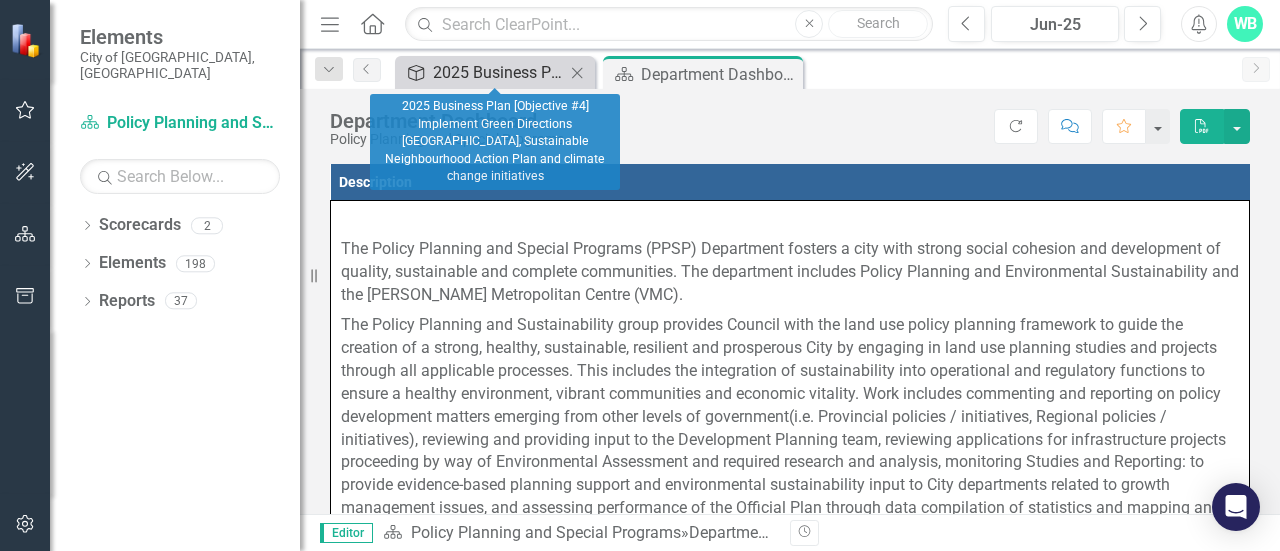click on "2025 Business Plan [Objective #4] Implement Green Directions [GEOGRAPHIC_DATA], Sustainable Neighbourhood Action Plan and climate change initiatives" at bounding box center (499, 72) 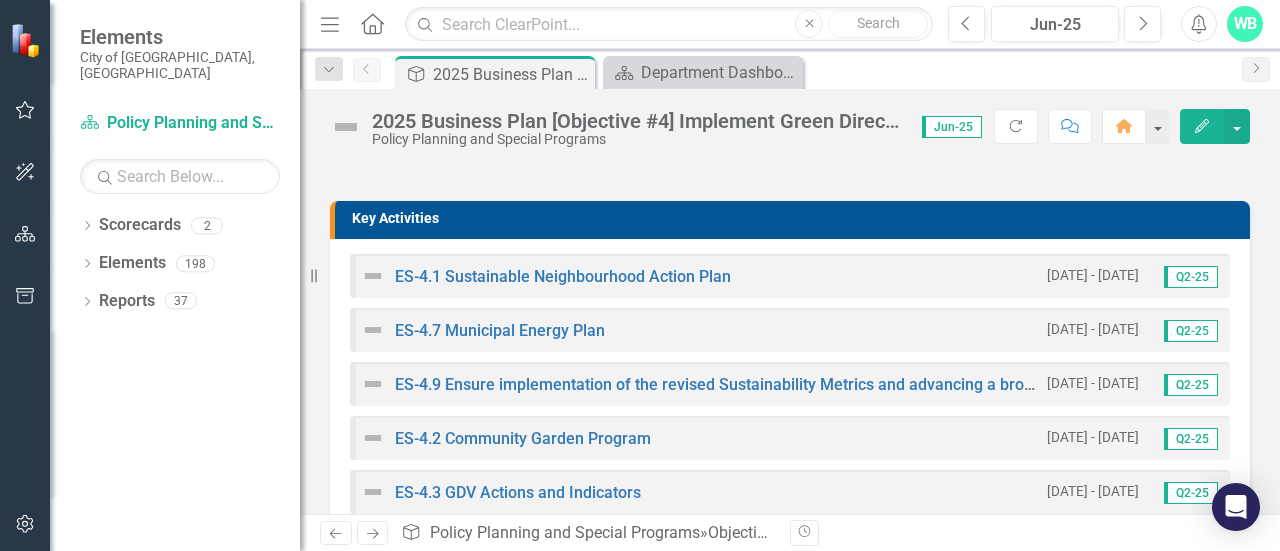 scroll, scrollTop: 556, scrollLeft: 0, axis: vertical 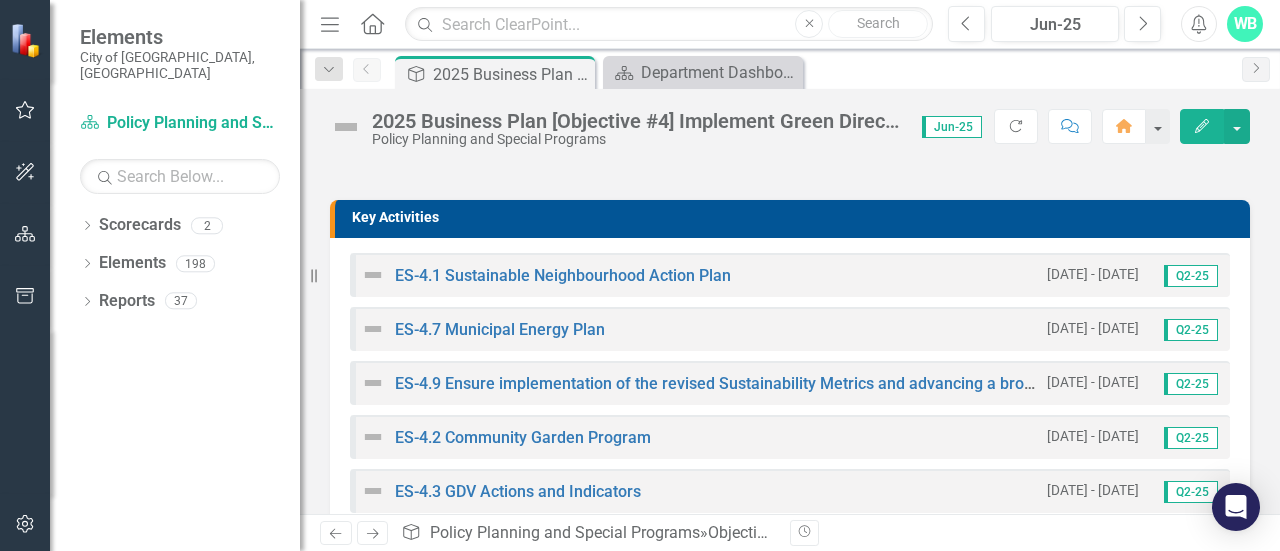 click at bounding box center [373, 275] 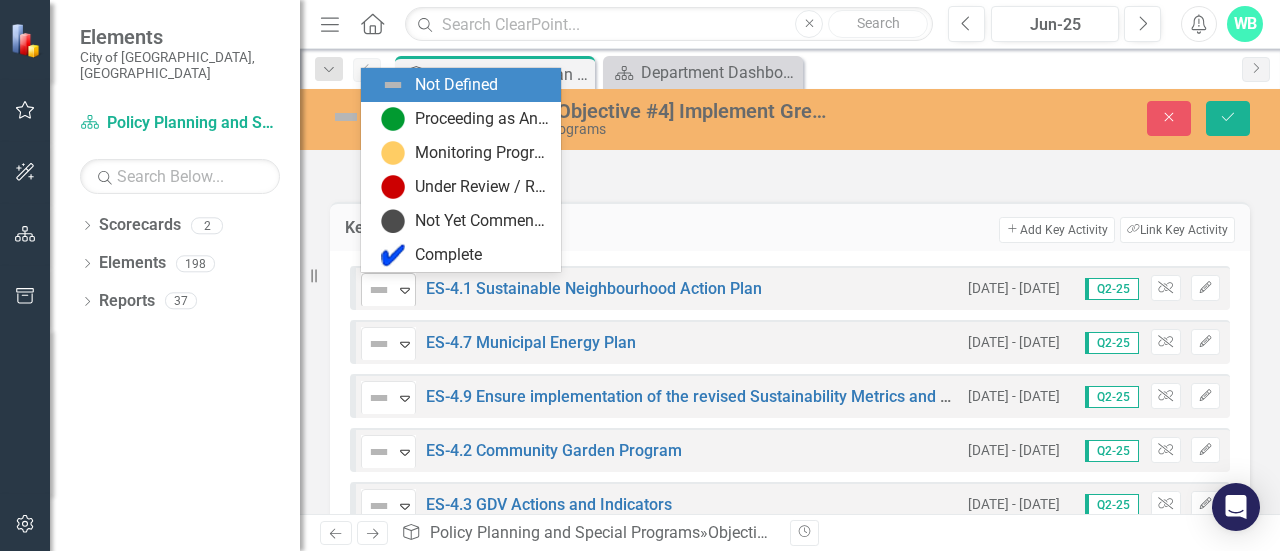 click on "Expand" 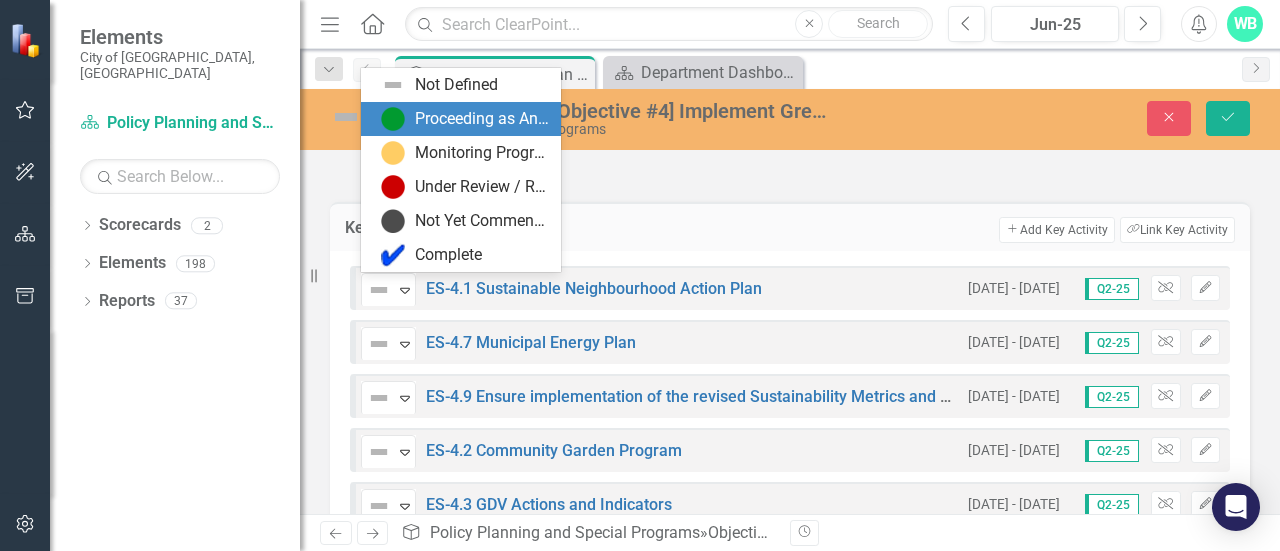 click on "Proceeding as Anticipated" at bounding box center (482, 119) 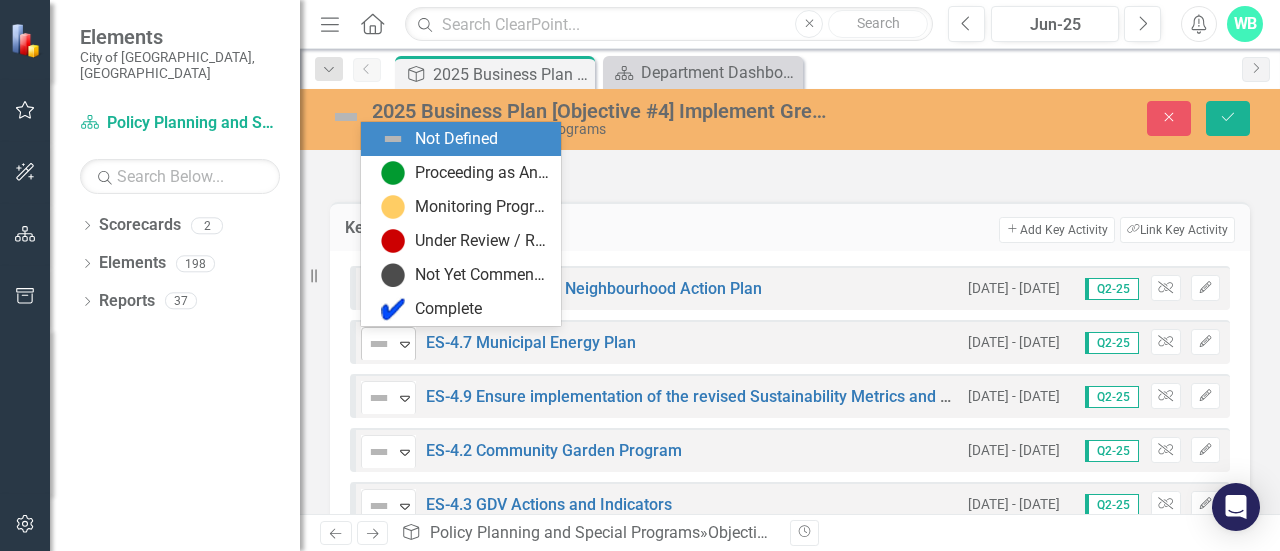 click 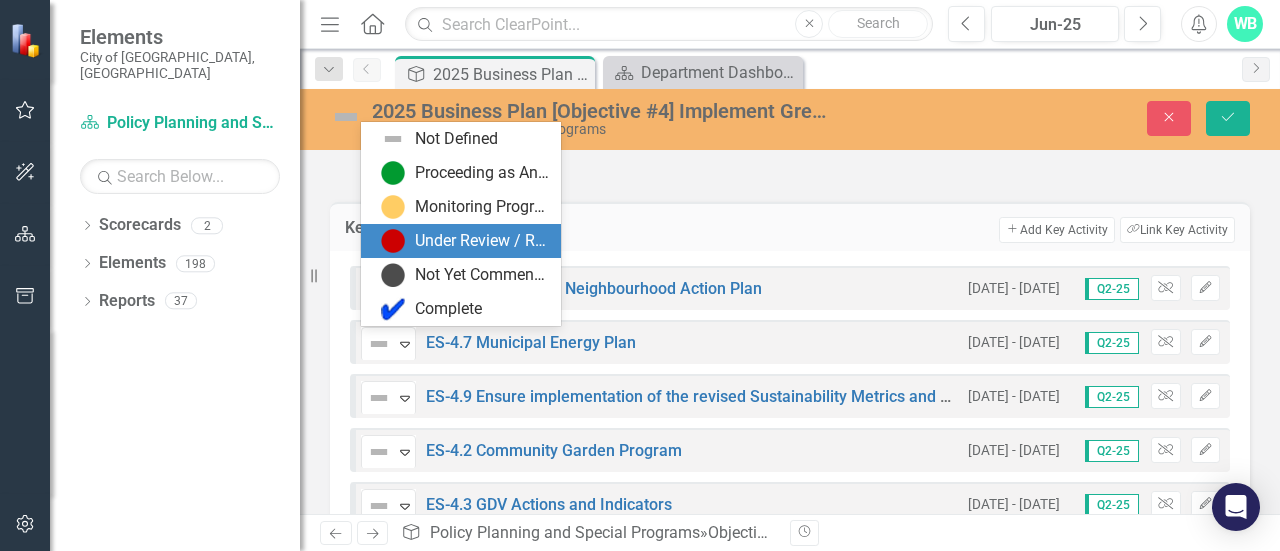 click on "Under Review / Reassessment" at bounding box center [482, 241] 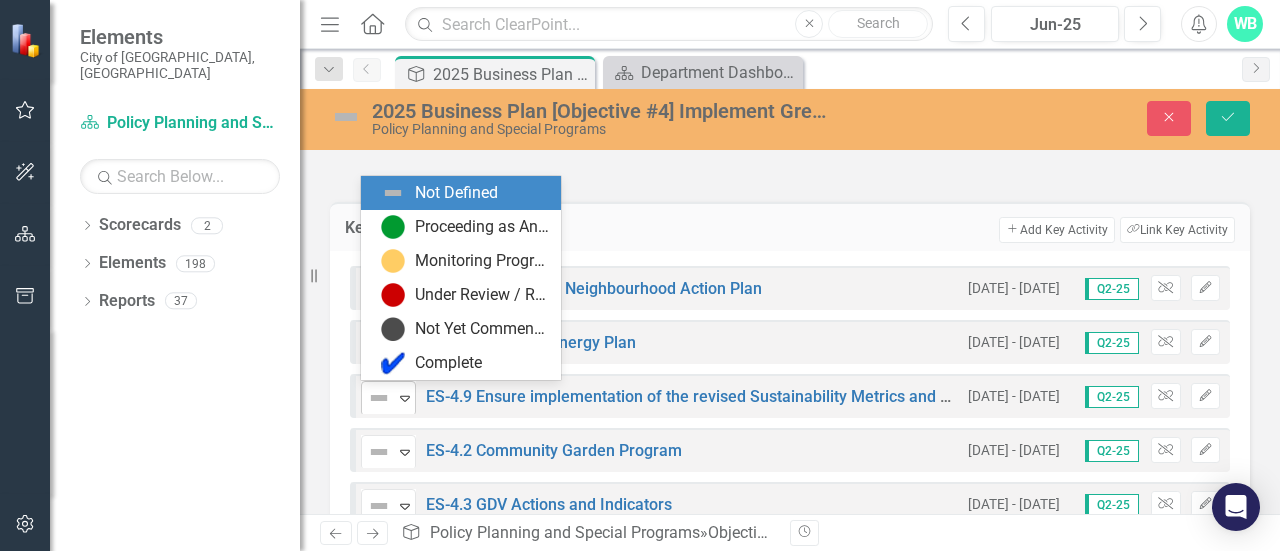 click on "Expand" at bounding box center [405, 398] 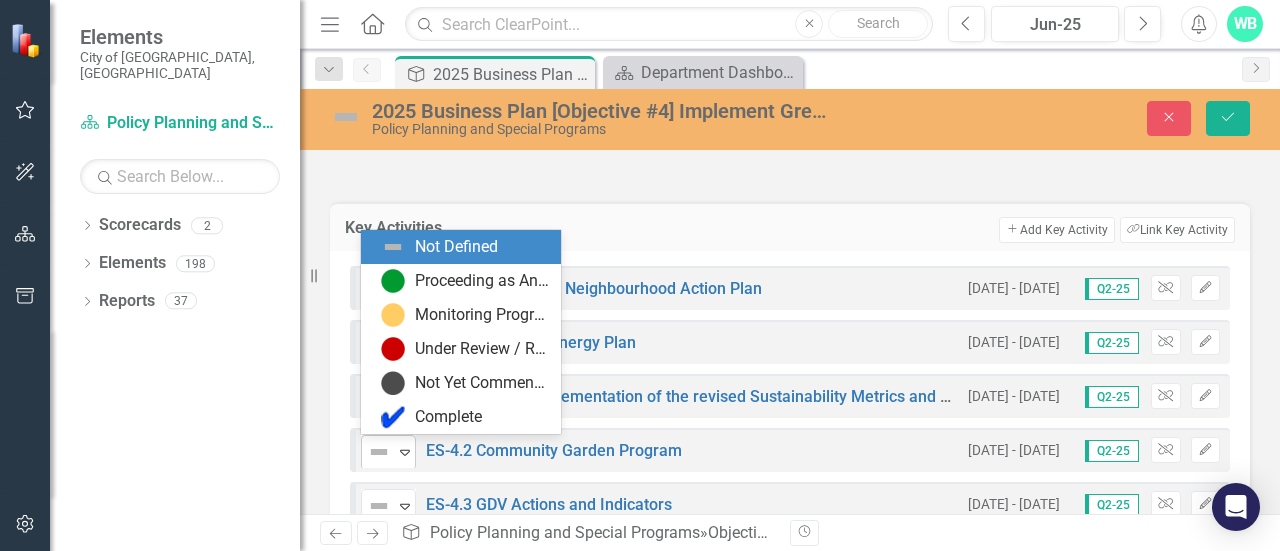 click on "Expand" 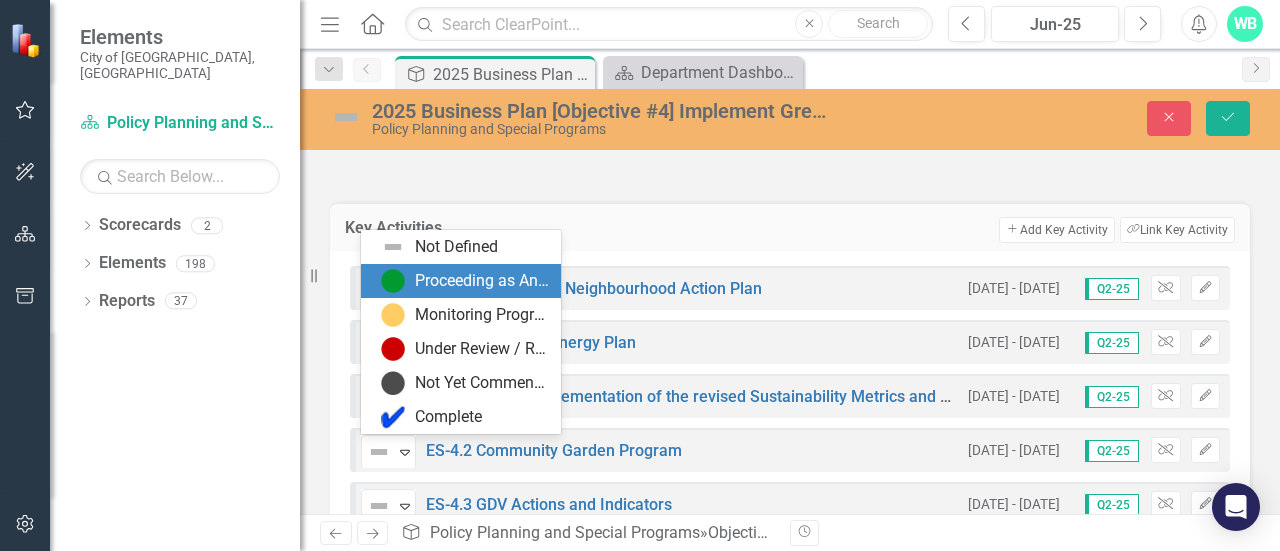 click on "Proceeding as Anticipated" at bounding box center (482, 281) 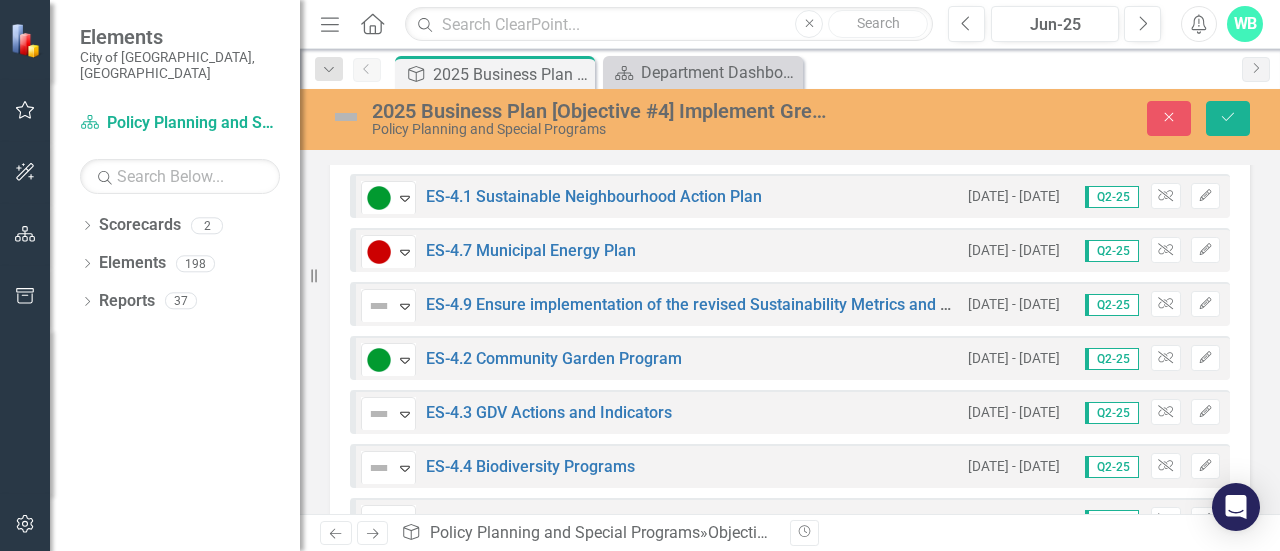 scroll, scrollTop: 658, scrollLeft: 0, axis: vertical 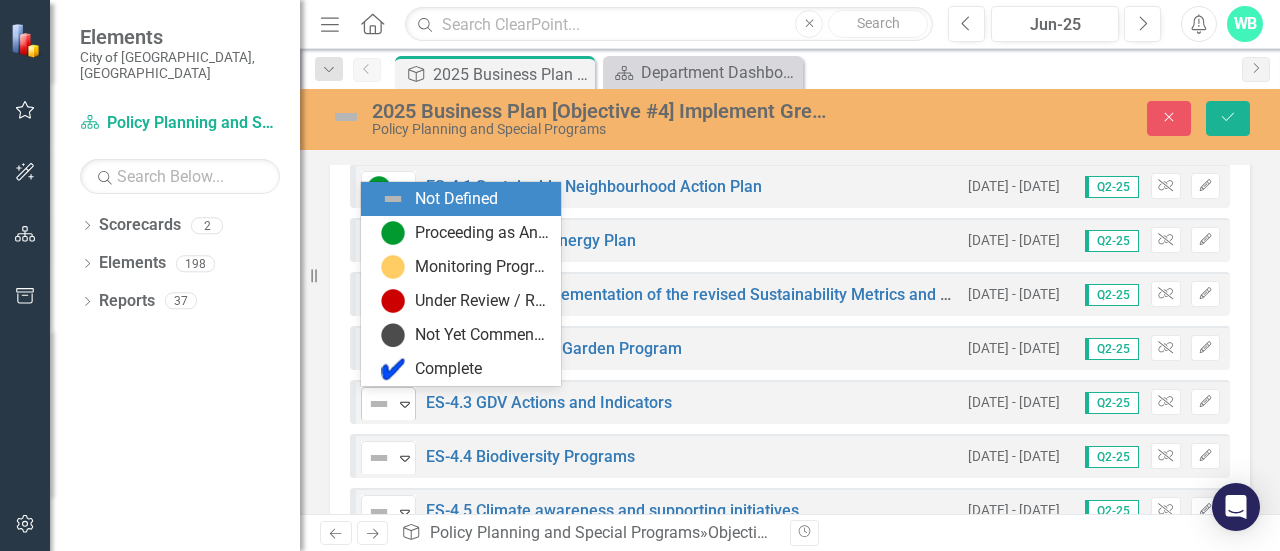 click on "Expand" at bounding box center [405, 404] 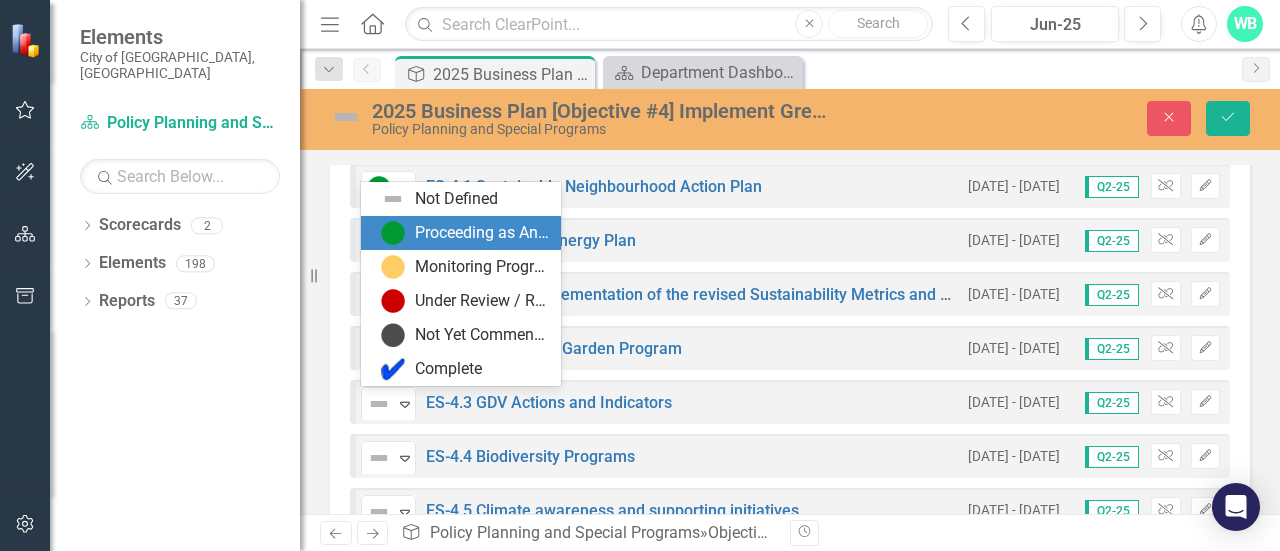 click on "Proceeding as Anticipated" at bounding box center (482, 233) 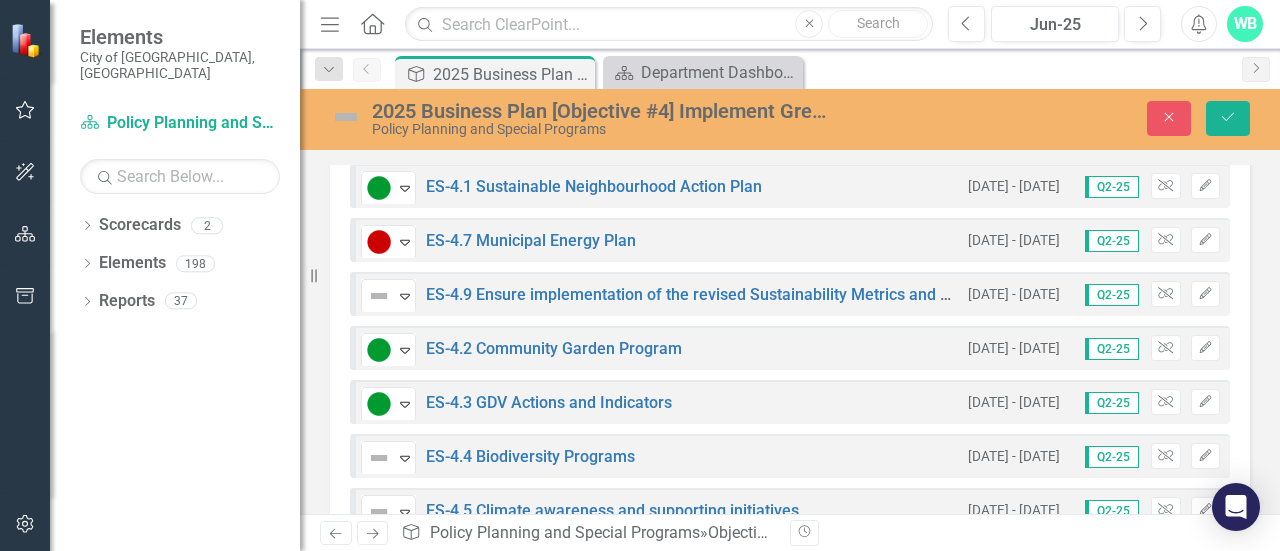 scroll, scrollTop: 771, scrollLeft: 0, axis: vertical 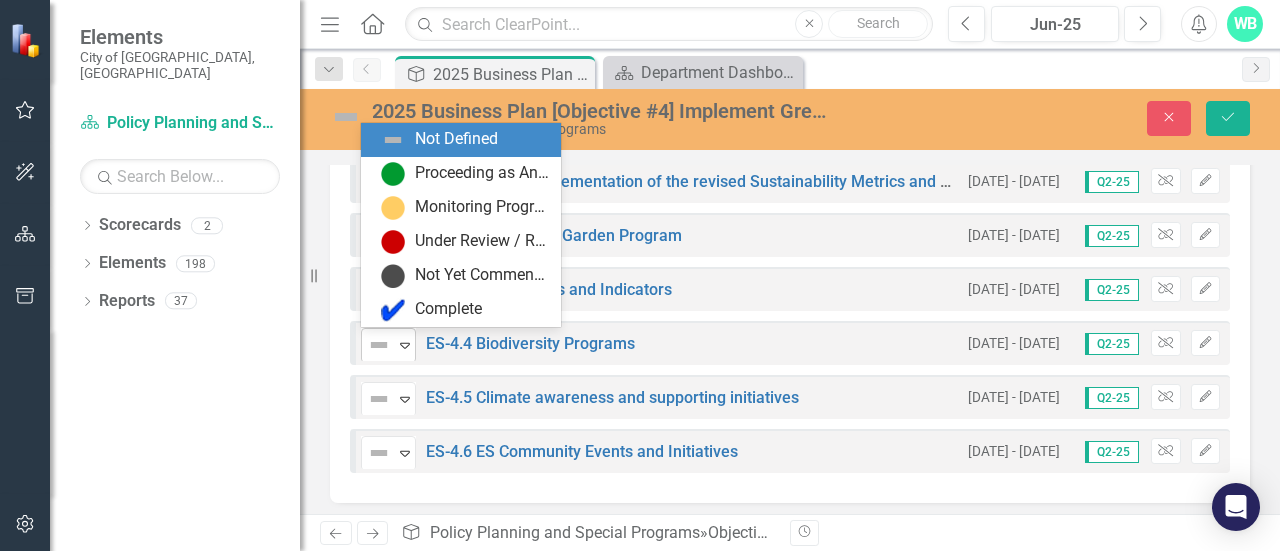 click on "Not Defined" at bounding box center (380, 345) 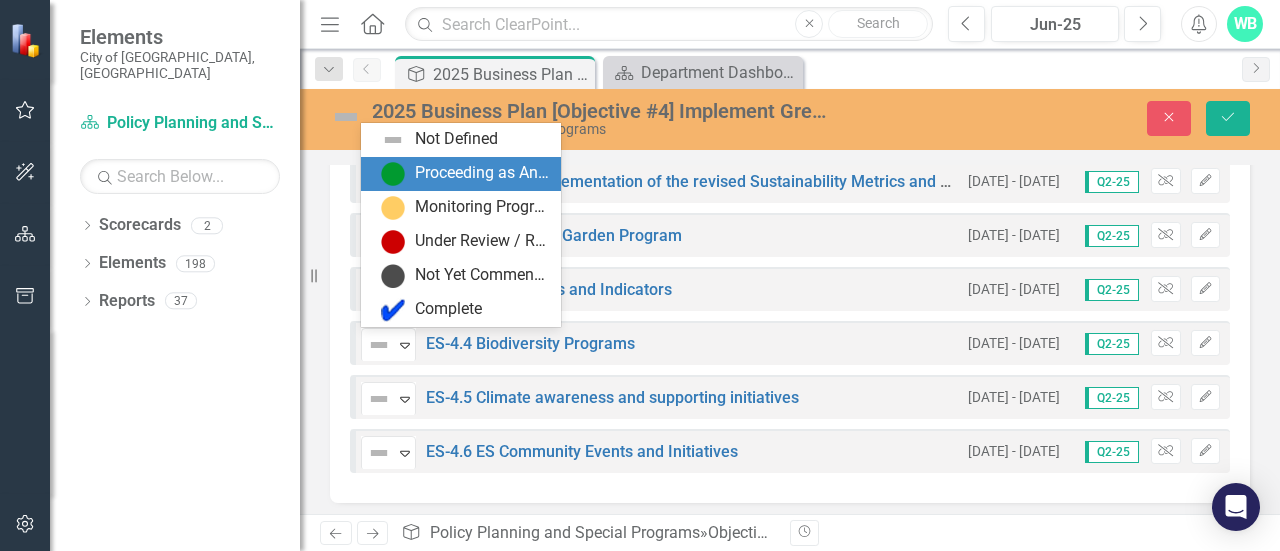 click on "Proceeding as Anticipated" at bounding box center (482, 173) 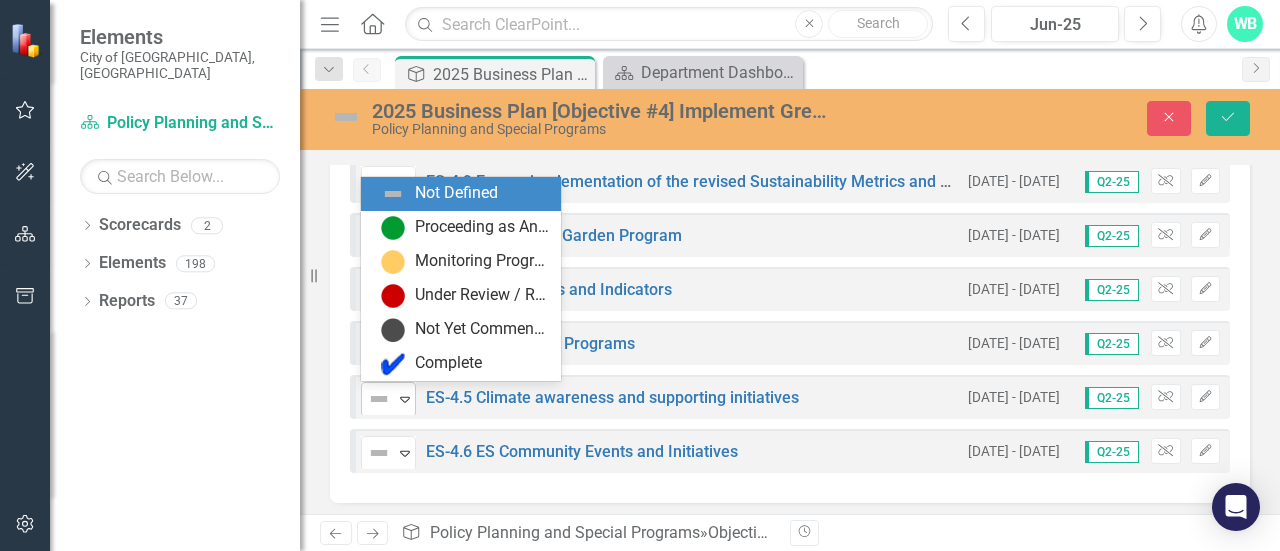 click on "Expand" 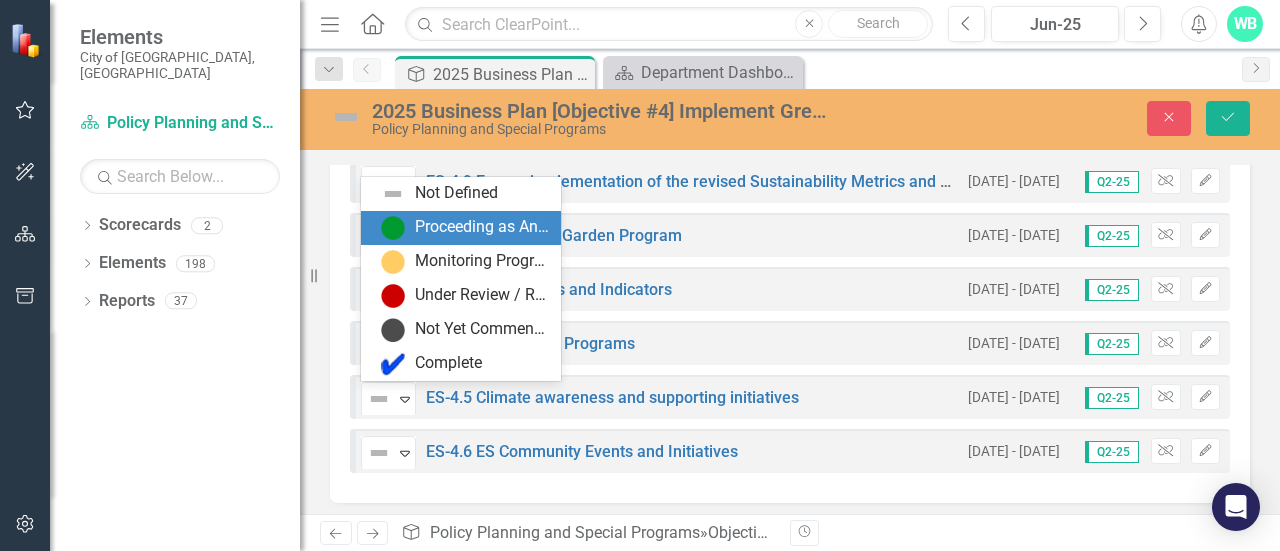 click on "Proceeding as Anticipated" at bounding box center (461, 228) 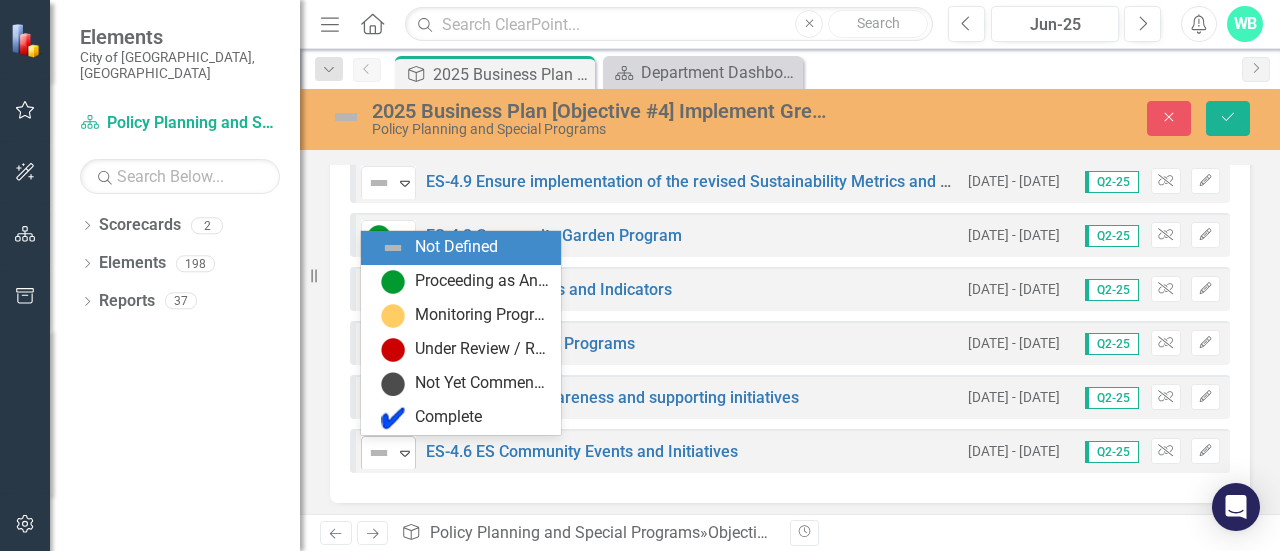 click on "Elements City of Vaughan, ON Scorecard Policy Planning and Special Programs Search Dropdown Scorecards 2 Dropdown Planning, Growth Management and Housing Delivery Portfolio Policy Planning and Special Programs Dropdown Elements 198 Dropdown Objective Objectives 12 2025 Business Plan [Executive Summary] 2025 Business Plan [Objective #1] Develop, co-ordinate and manage complete communities and a distinct mixed-use downtown  through the Official Plan Review, Secondary Plans, Block Plans and special studies and initiatives in support of provincial and regional policies. 2025 Business Plan [Objective #2] Develop VMC as a complete Community  2025 Business Plan [Objective #4] Implement Green Directions Vaughan, Sustainable Neighbourhood Action Plan and climate change initiatives 2026 Business Plan [Executive Summary] 2025 Business Plan [Objective #5] Staff Engagement 2024 Business Plan [Executive Summary] 2026 Business Plan [Objective #2]: Develop VMC as a Complete Community Dropdown Key Activity Key Activities 131" at bounding box center [640, 275] 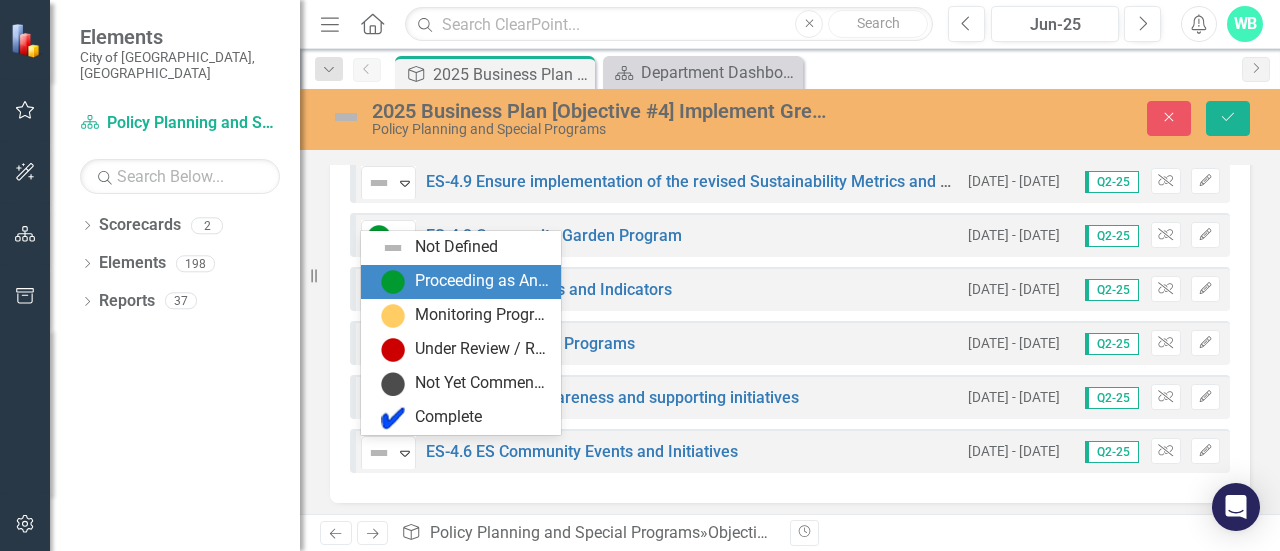 click on "Proceeding as Anticipated" at bounding box center (482, 281) 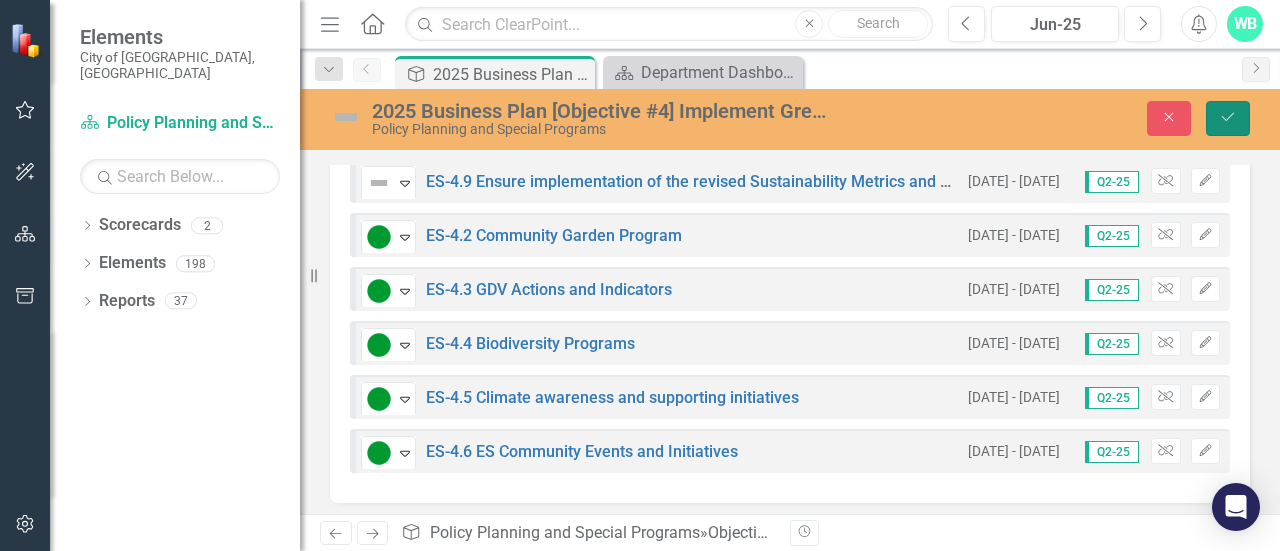 click on "Save" at bounding box center (1228, 118) 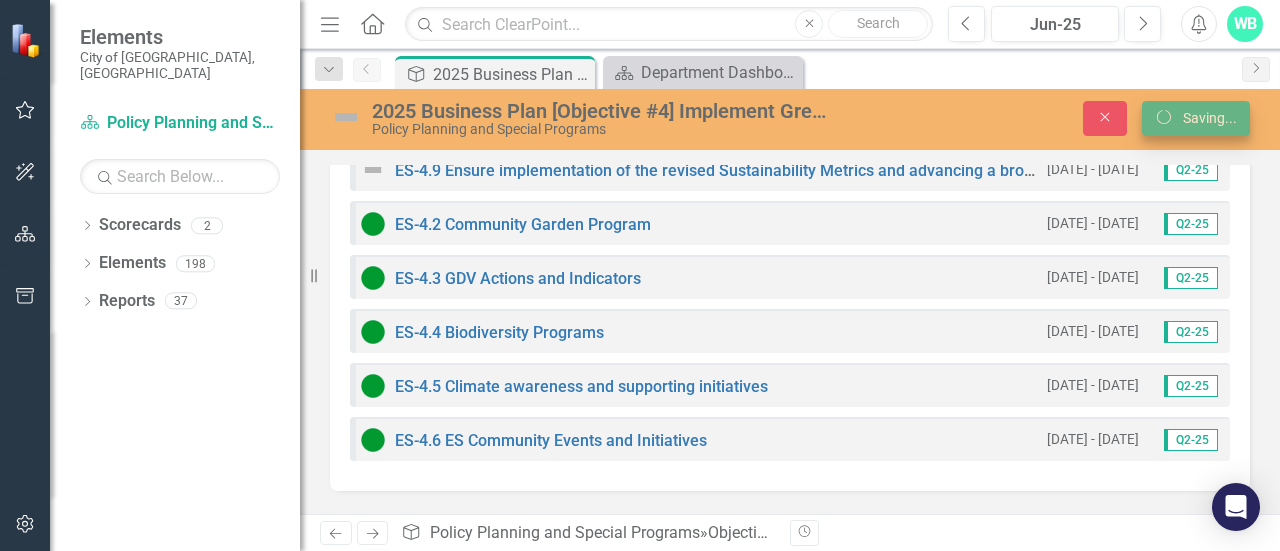 scroll, scrollTop: 766, scrollLeft: 0, axis: vertical 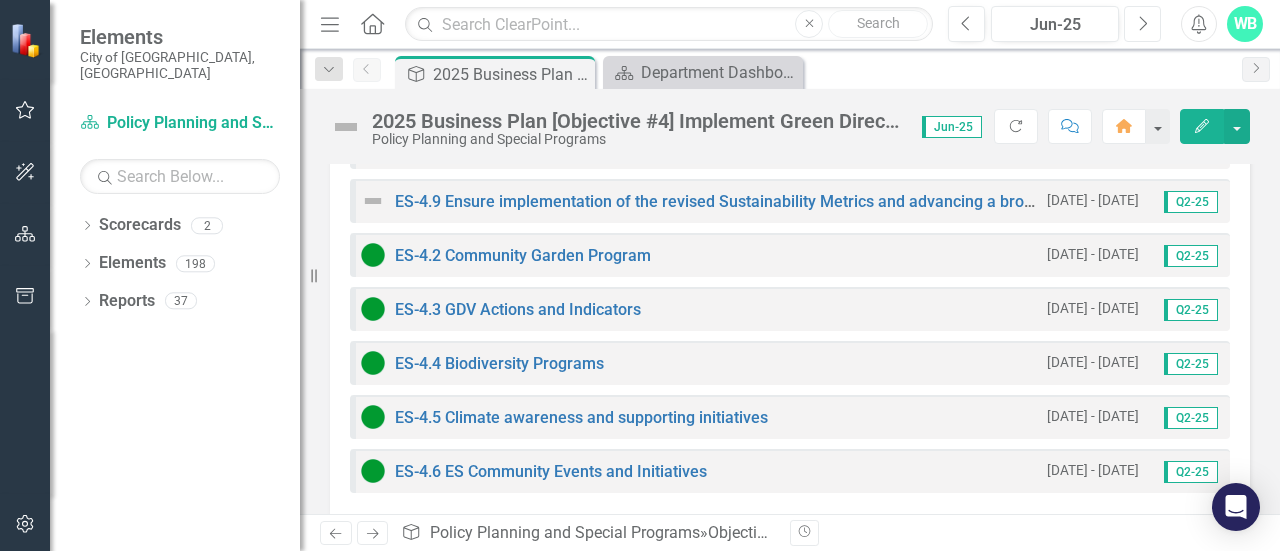 click on "Next" 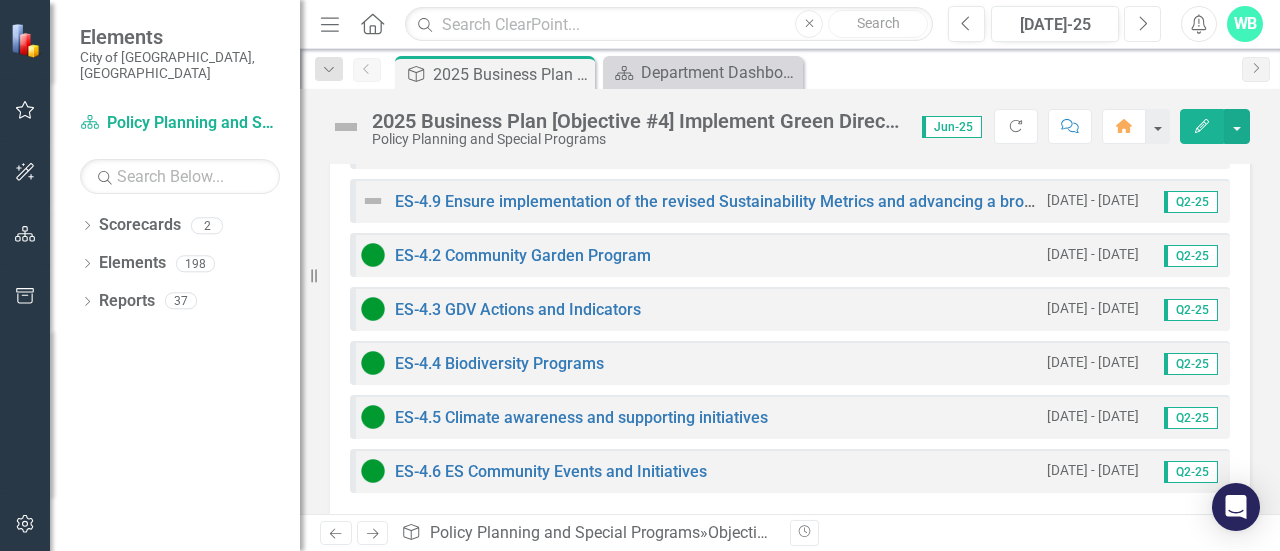 click on "Next" 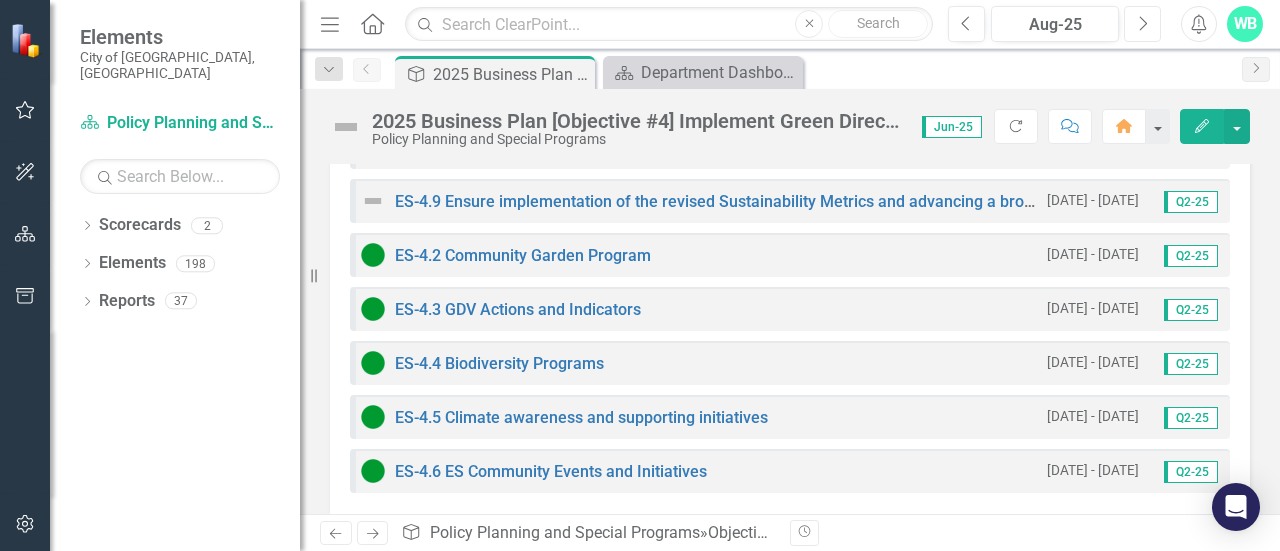 click on "Next" 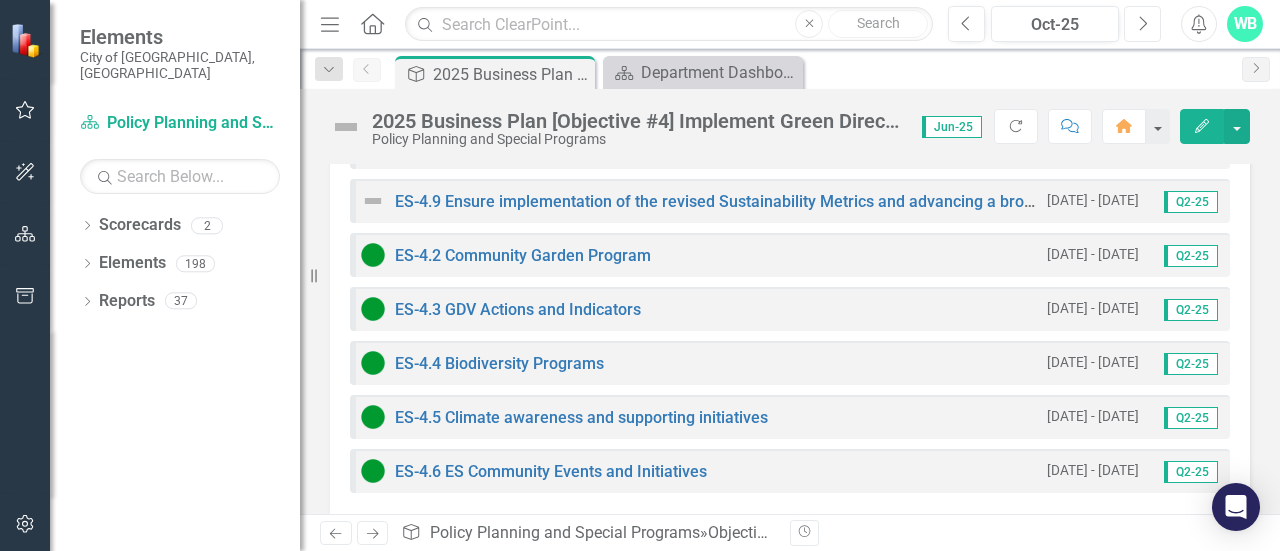 click on "Next" 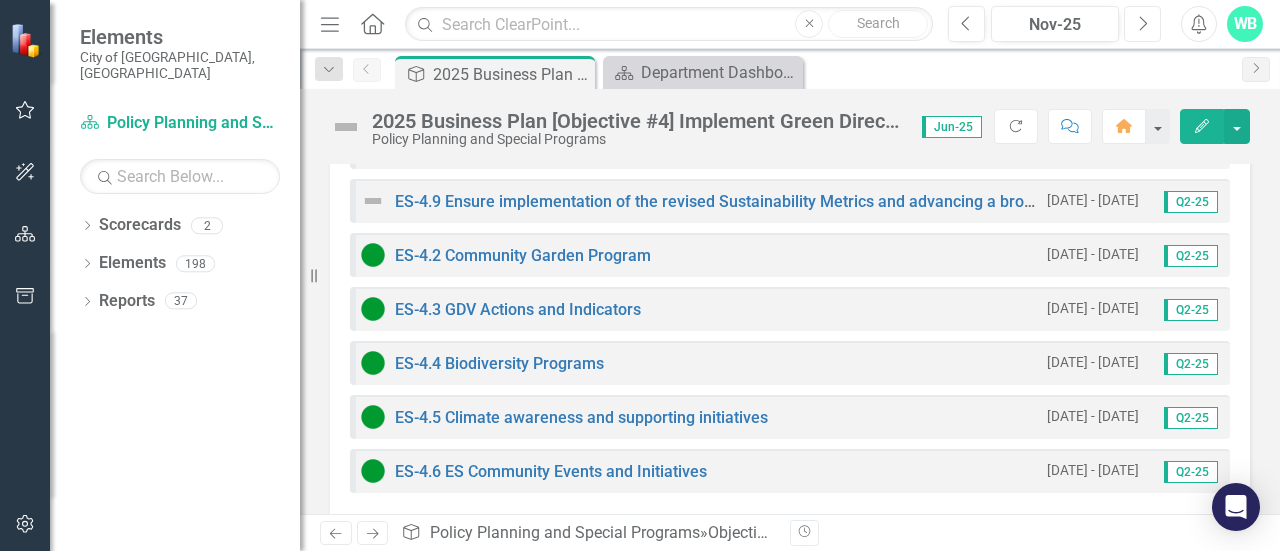 click on "Next" 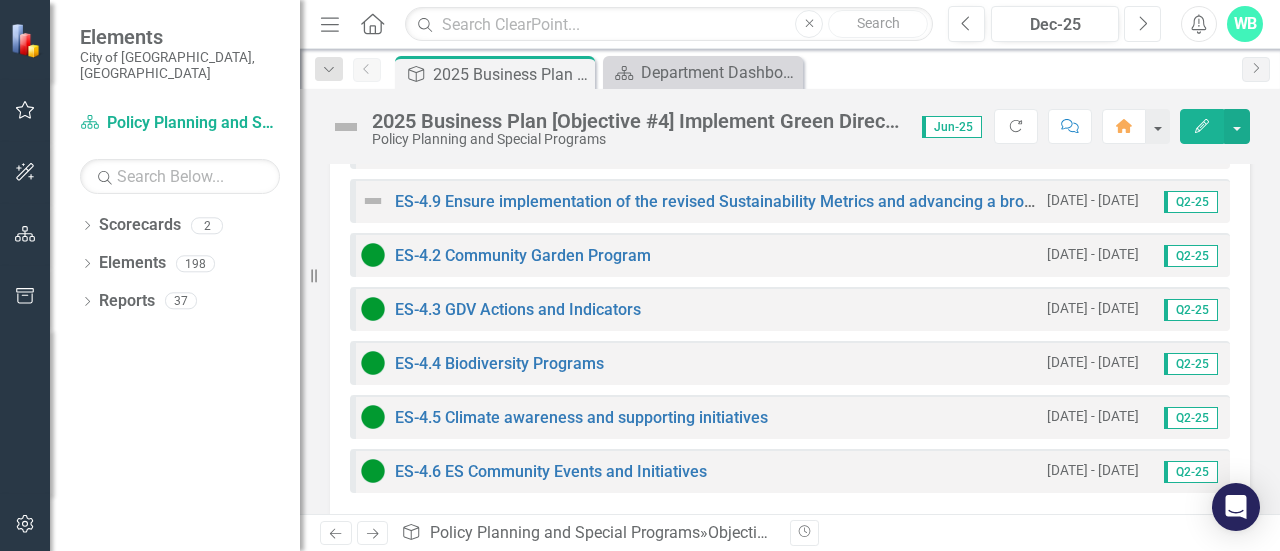 click on "Next" 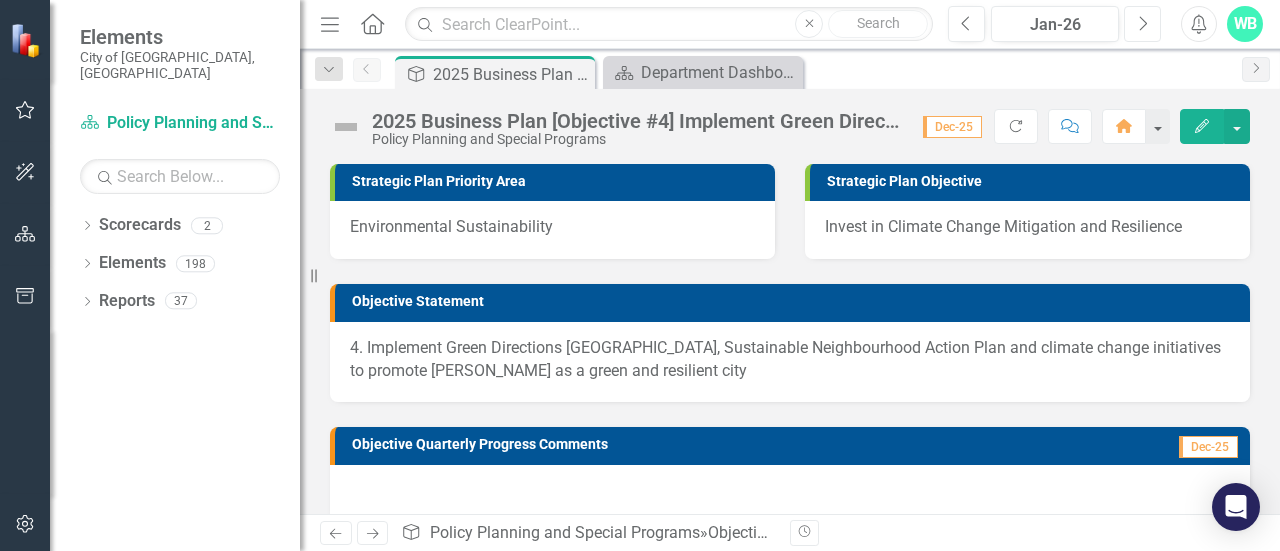 click on "Next" 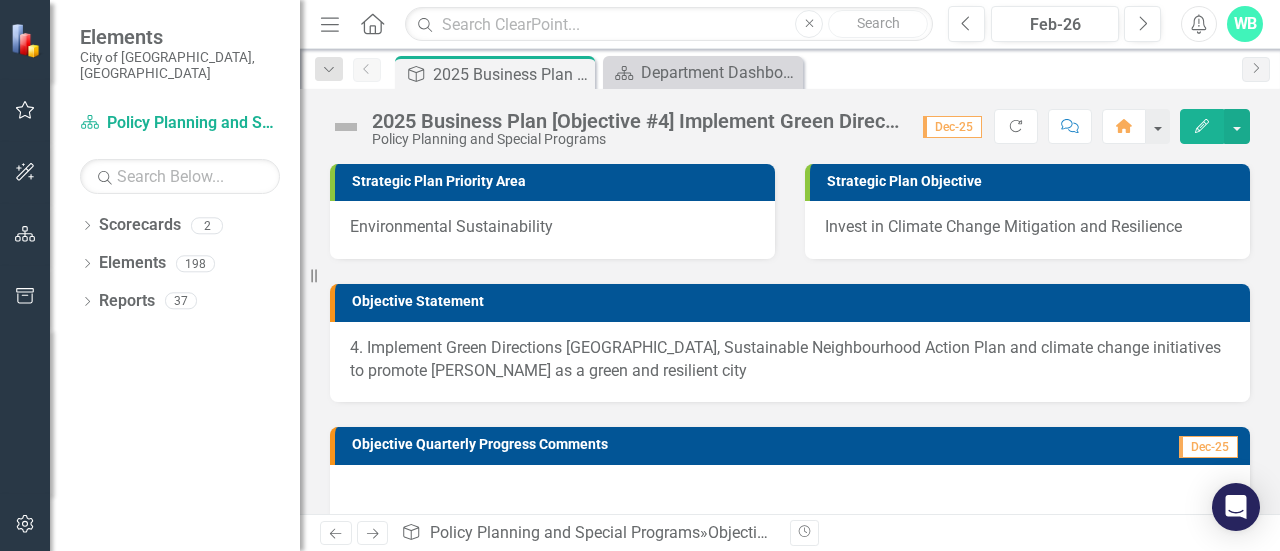 click on "Previous Feb-26 Next" at bounding box center (1059, 24) 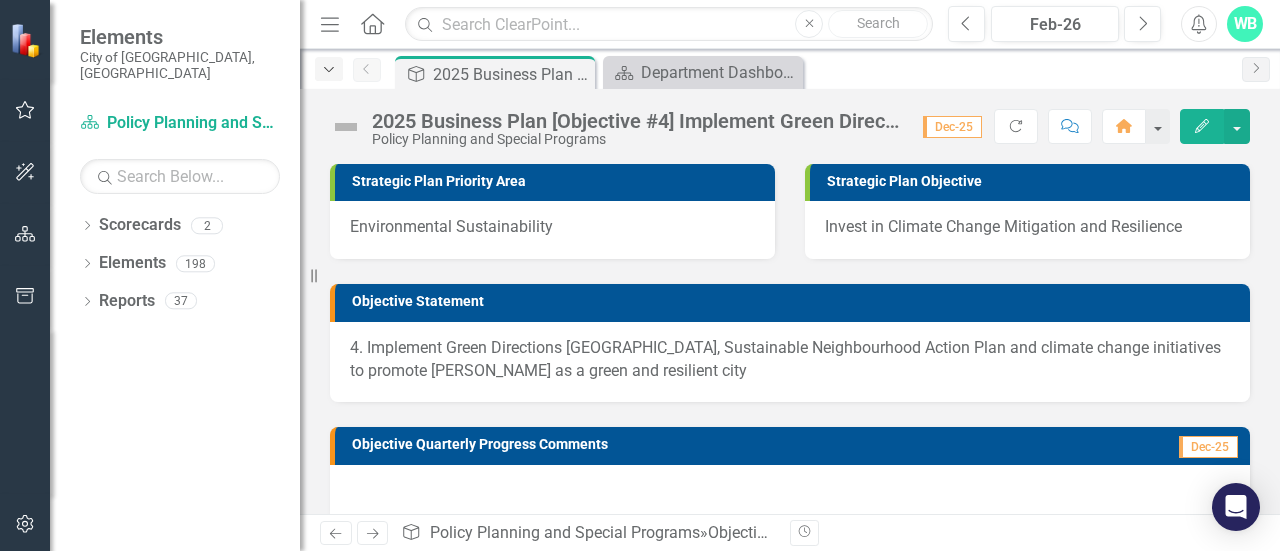 click on "Dropdown" 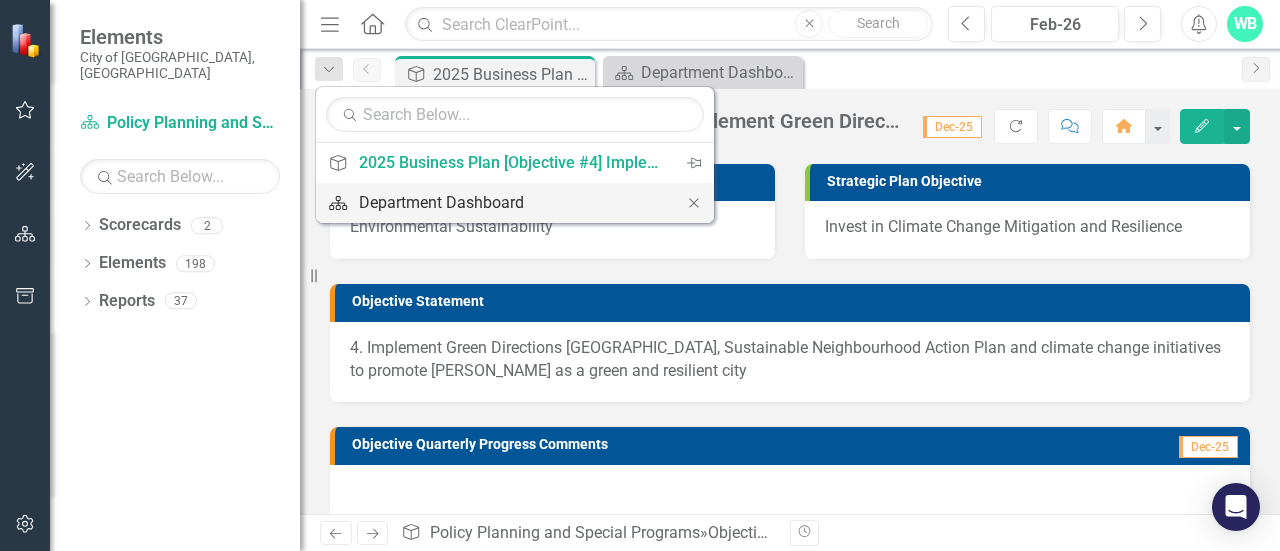 click on "Department Dashboard" at bounding box center [511, 202] 